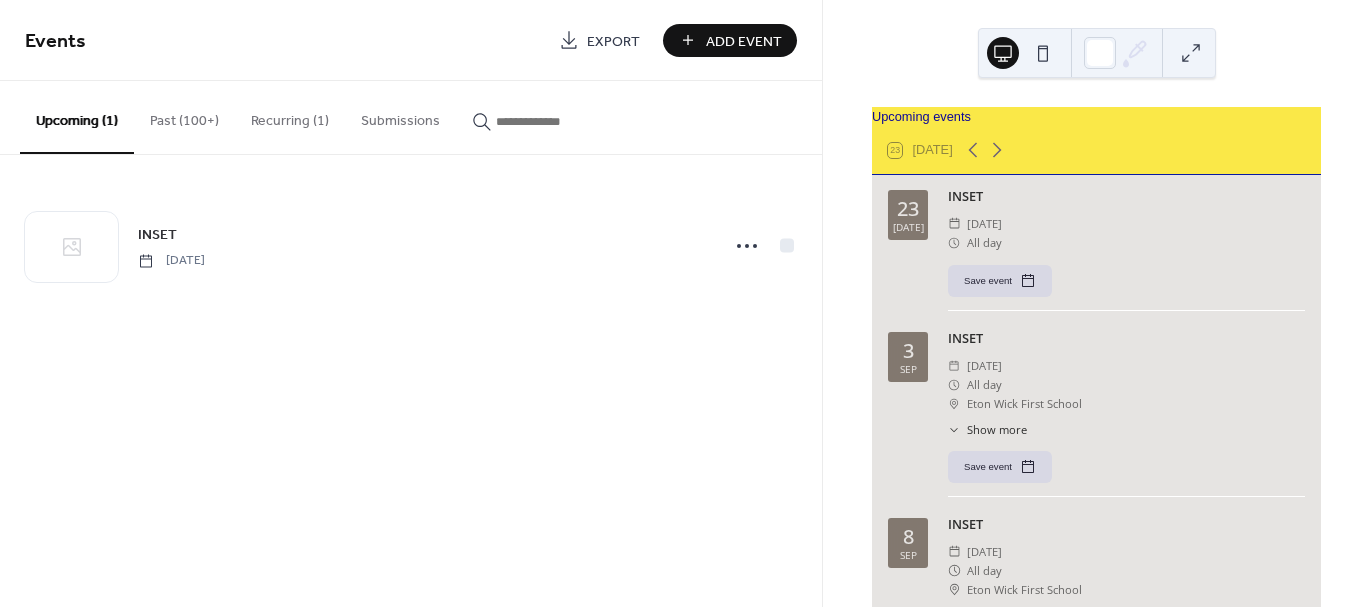 scroll, scrollTop: 0, scrollLeft: 0, axis: both 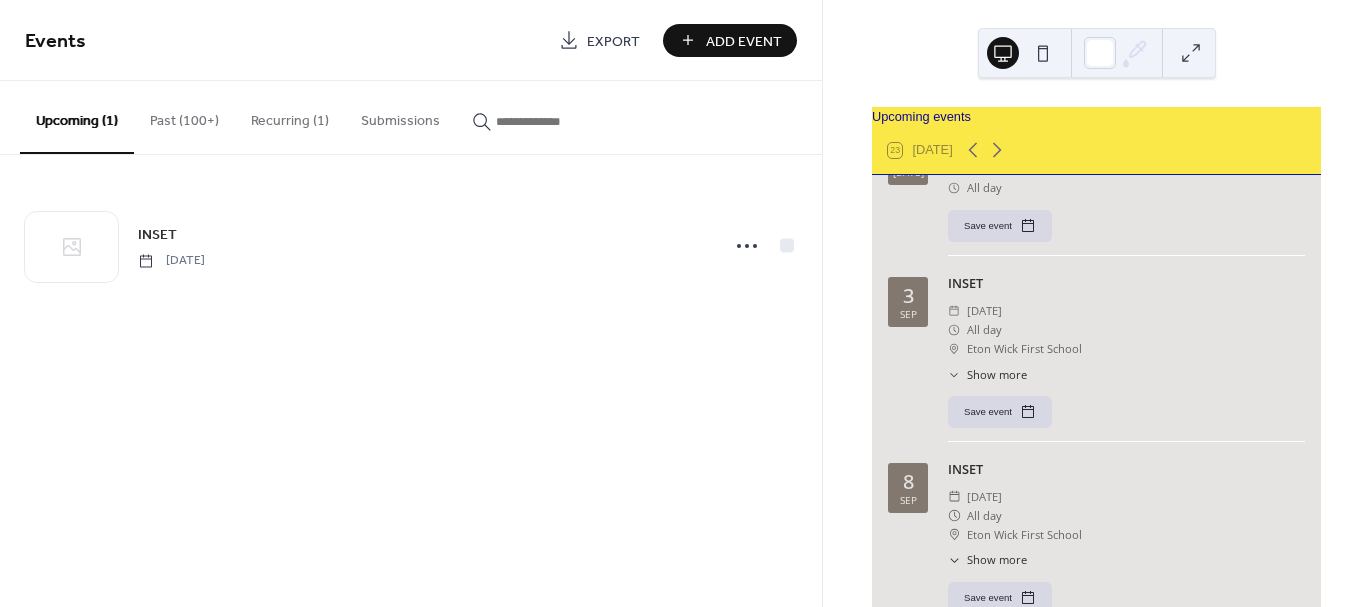 click on "​ Wednesday, September 3, 2025" at bounding box center (1126, 310) 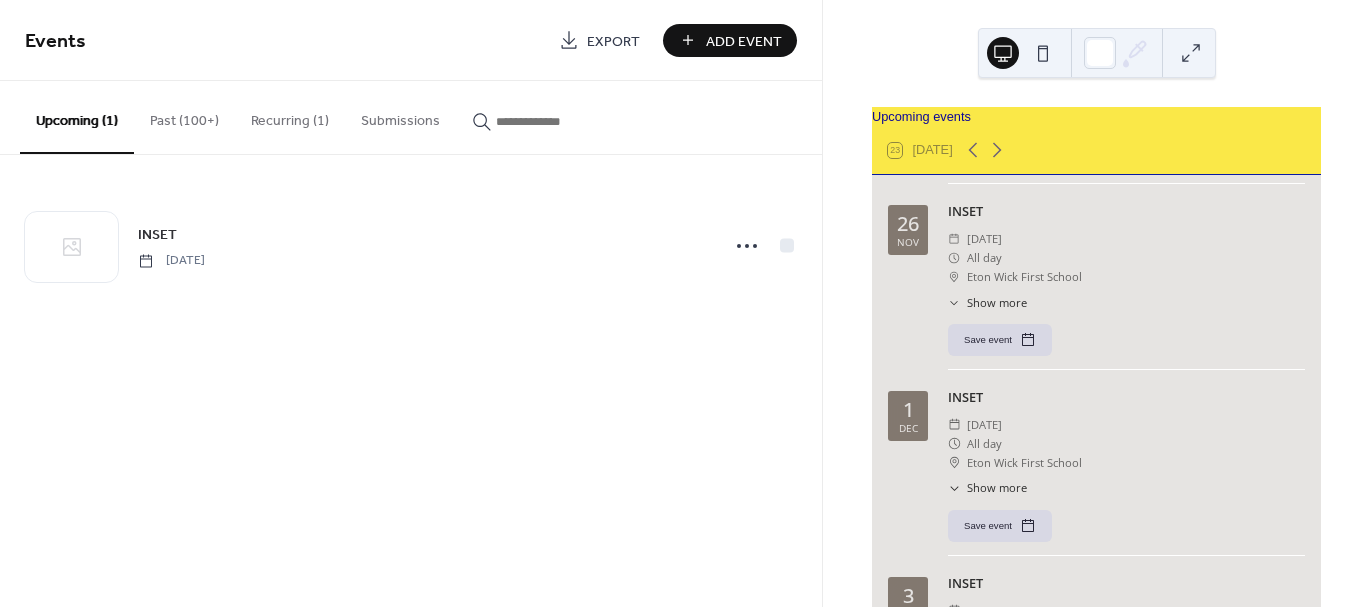 scroll, scrollTop: 4595, scrollLeft: 0, axis: vertical 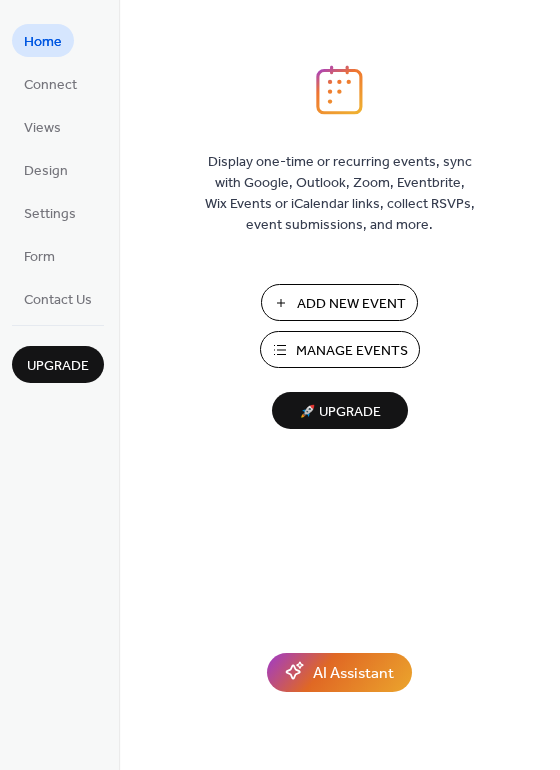 click on "Manage Events" at bounding box center (352, 351) 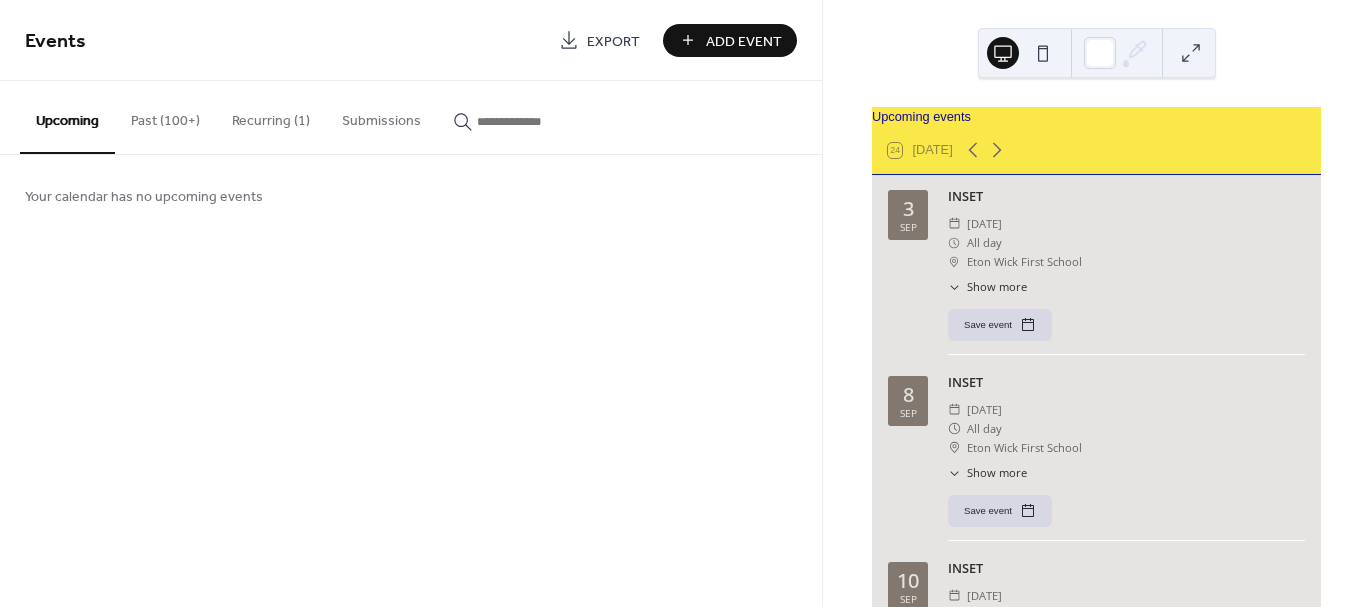 scroll, scrollTop: 0, scrollLeft: 0, axis: both 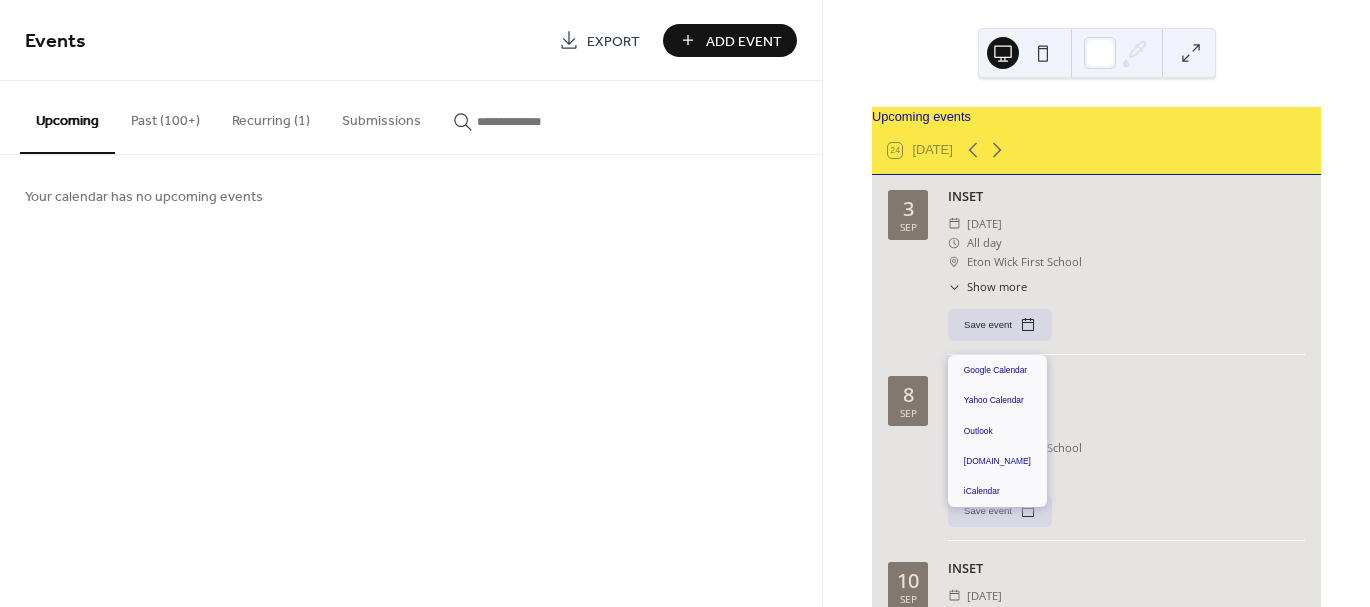 click on "Save event" at bounding box center (1000, 325) 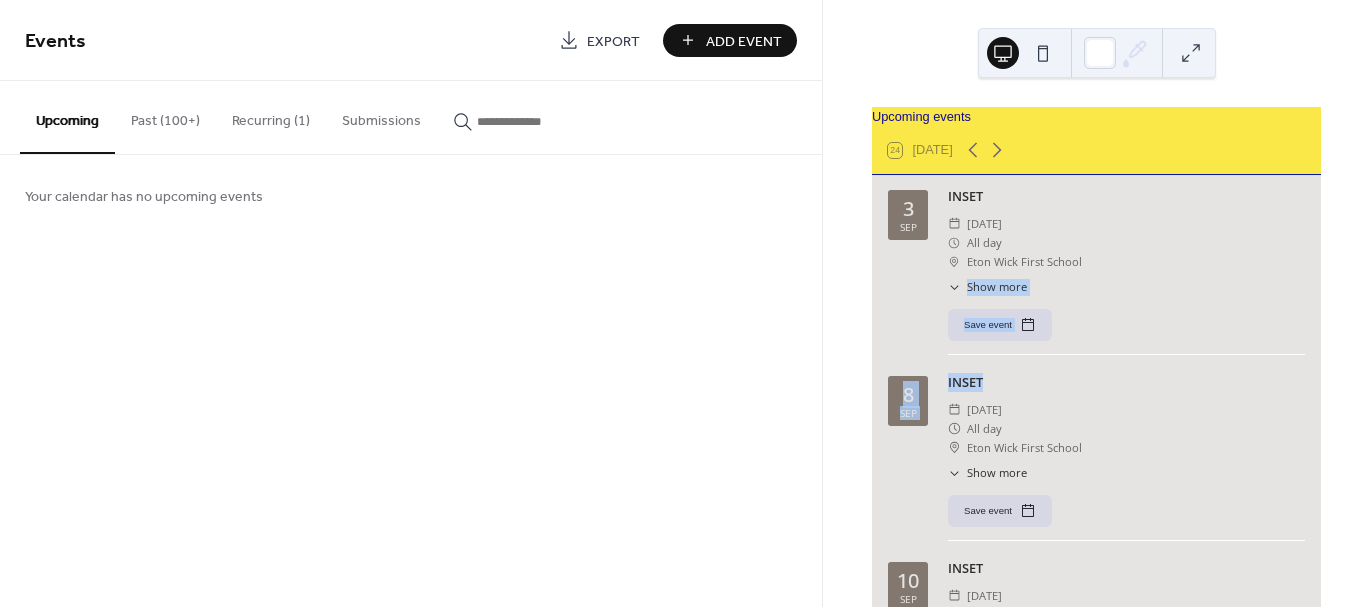 drag, startPoint x: 1138, startPoint y: 271, endPoint x: 1111, endPoint y: 419, distance: 150.44267 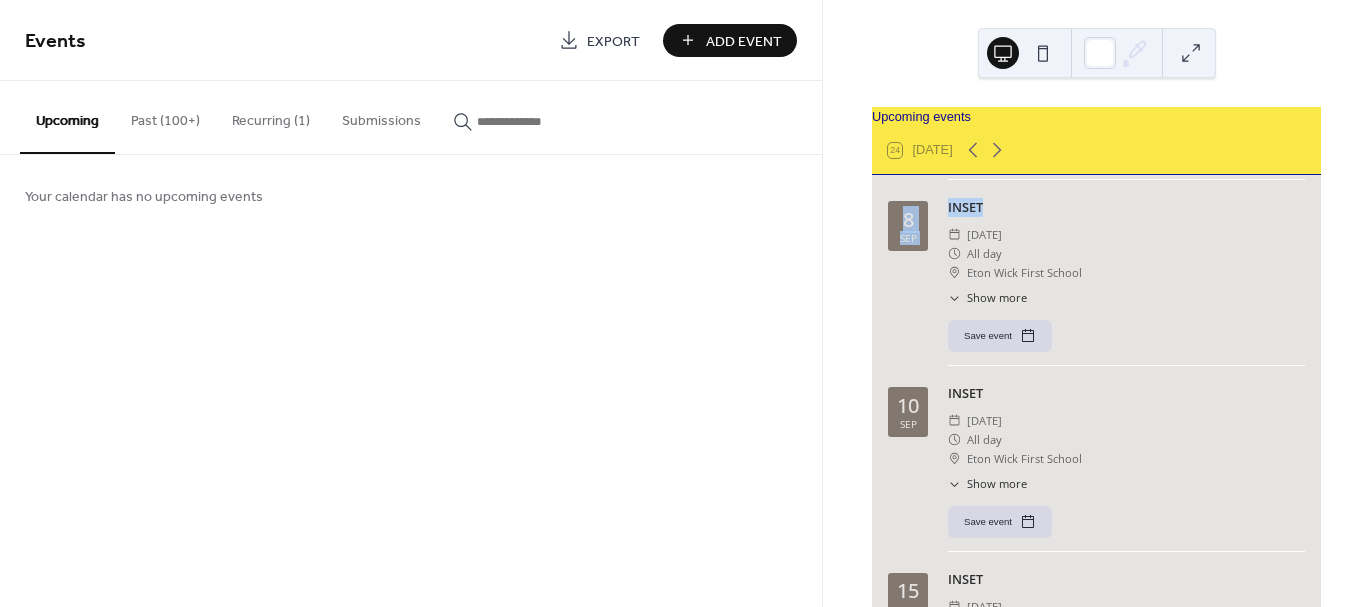 scroll, scrollTop: 194, scrollLeft: 0, axis: vertical 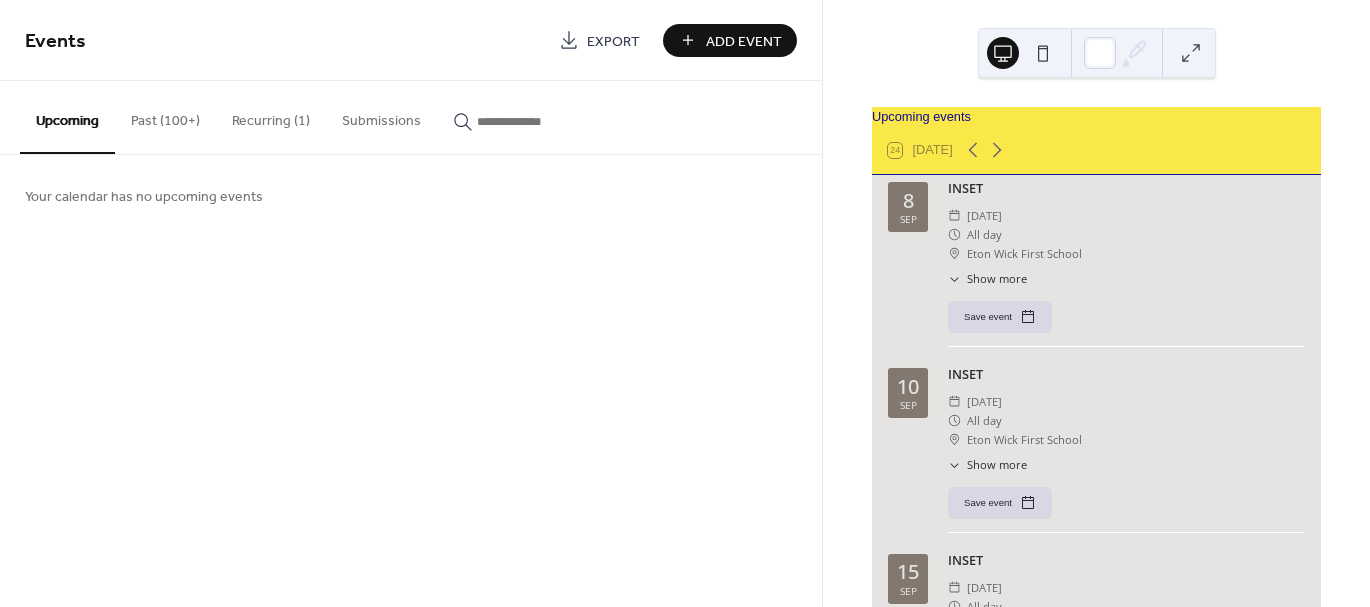 click on "INSET" at bounding box center [1126, 374] 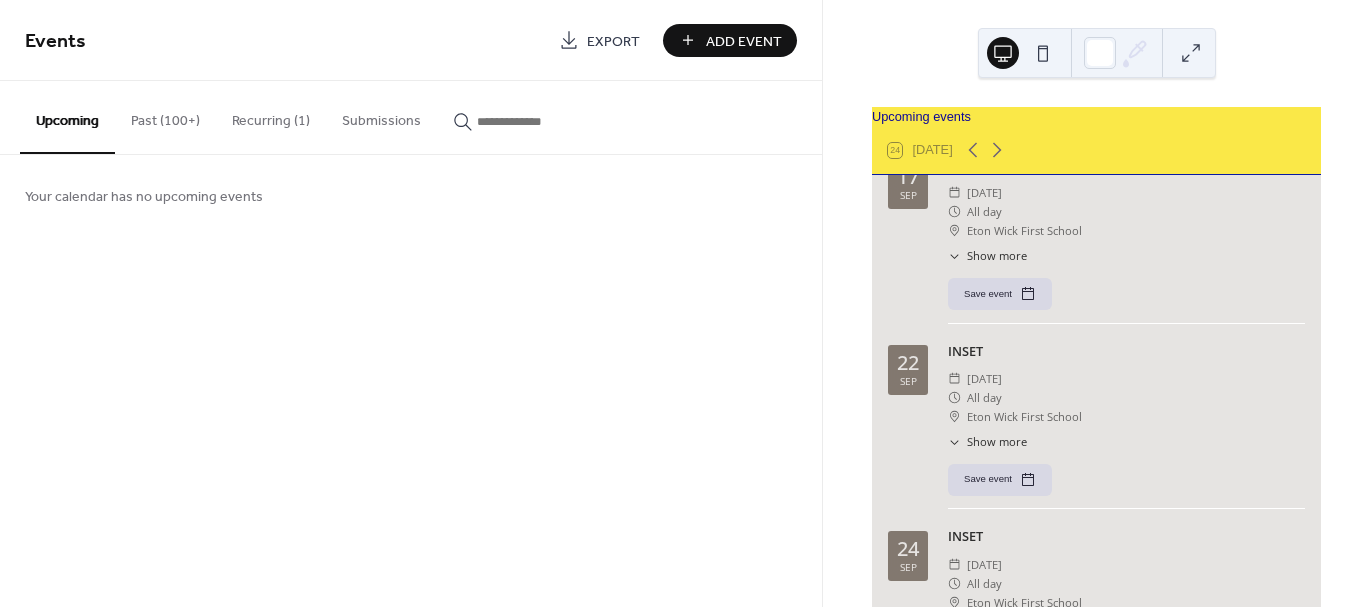 scroll, scrollTop: 776, scrollLeft: 0, axis: vertical 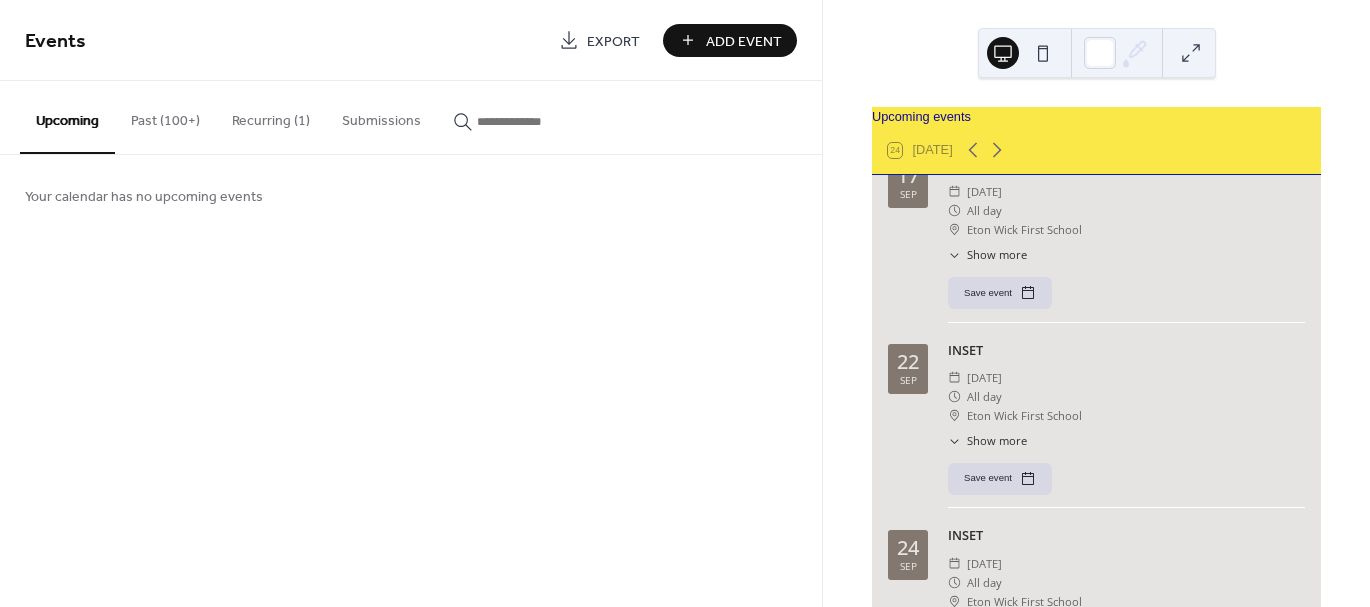 click on "​ All day" at bounding box center [1126, 396] 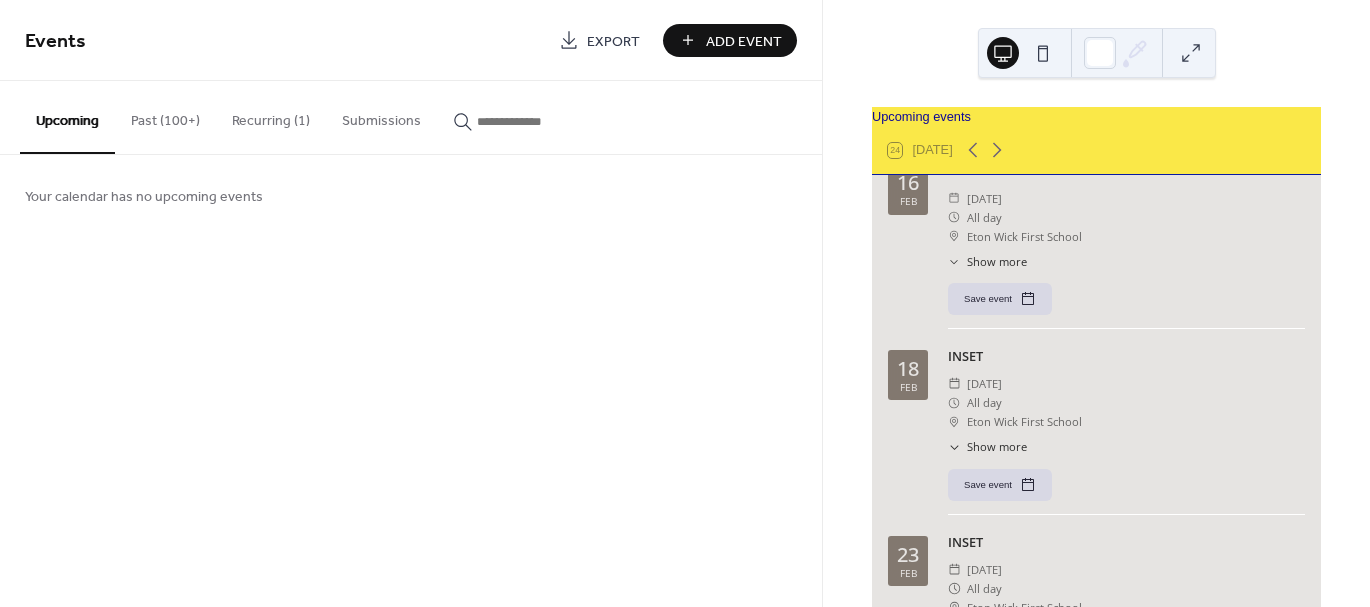 scroll, scrollTop: 8770, scrollLeft: 0, axis: vertical 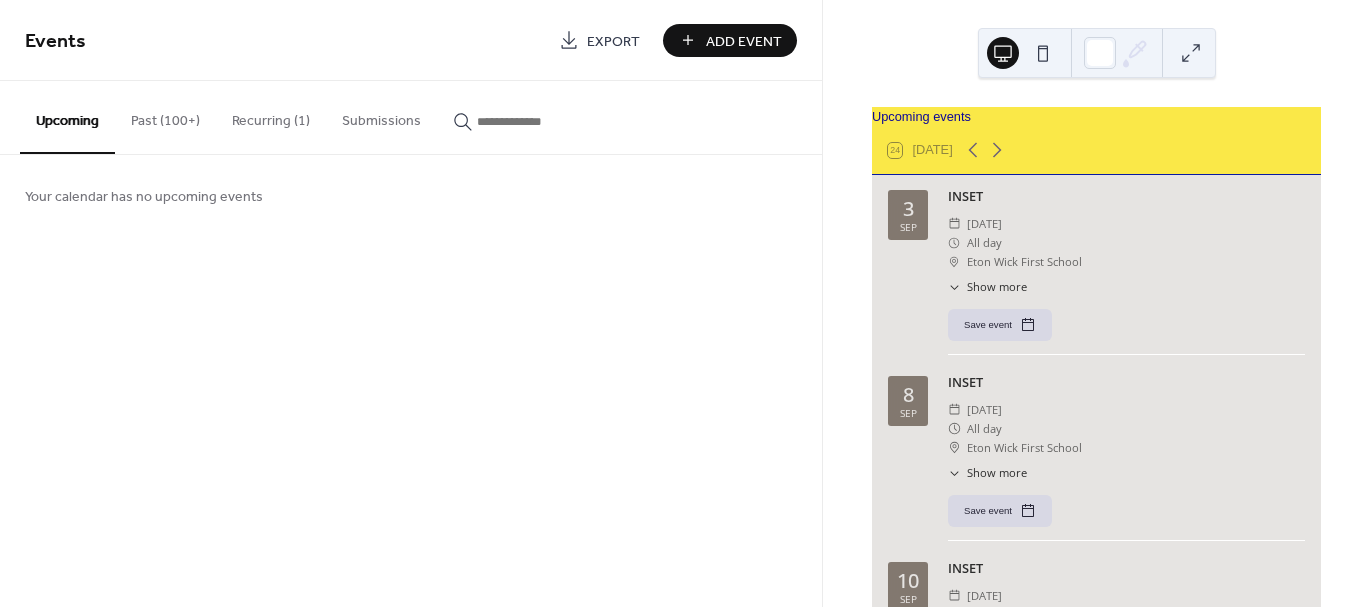 click on "Recurring (1)" at bounding box center (271, 116) 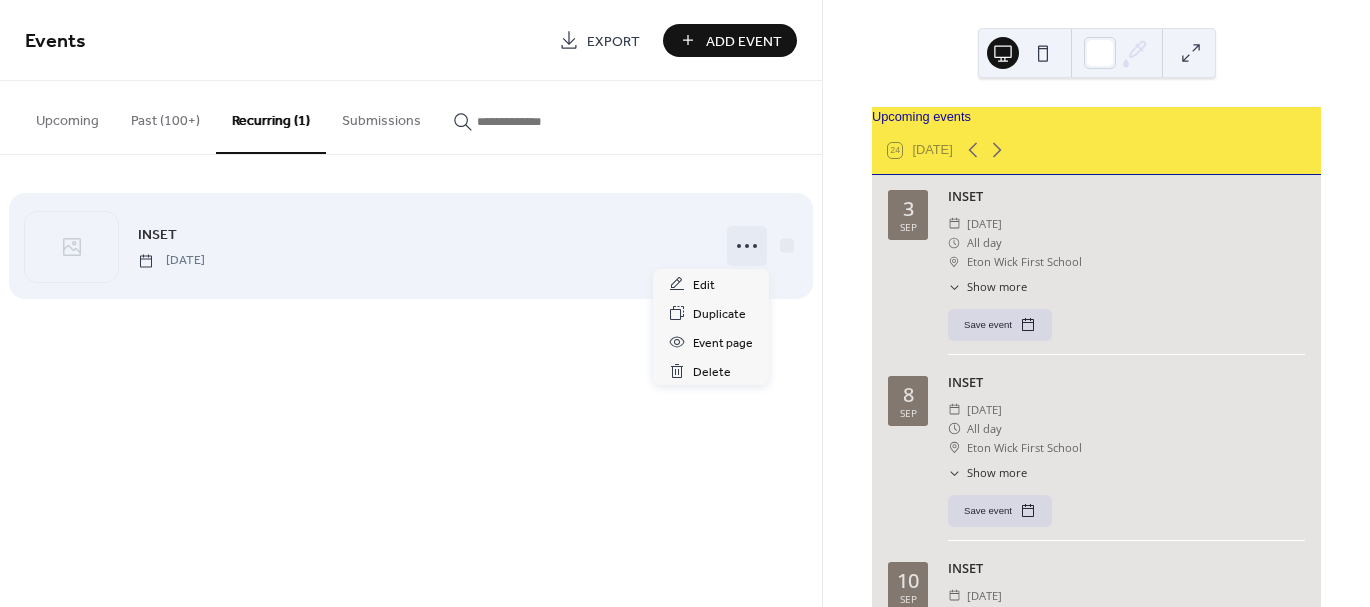 click 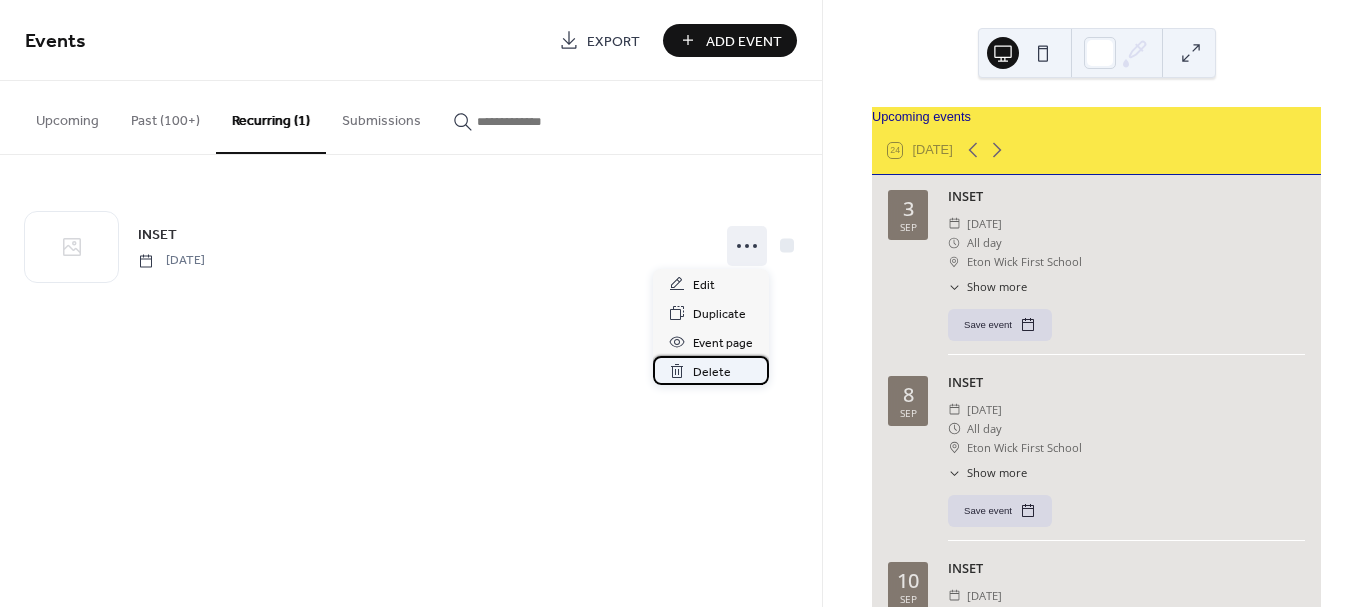 click on "Delete" at bounding box center (712, 372) 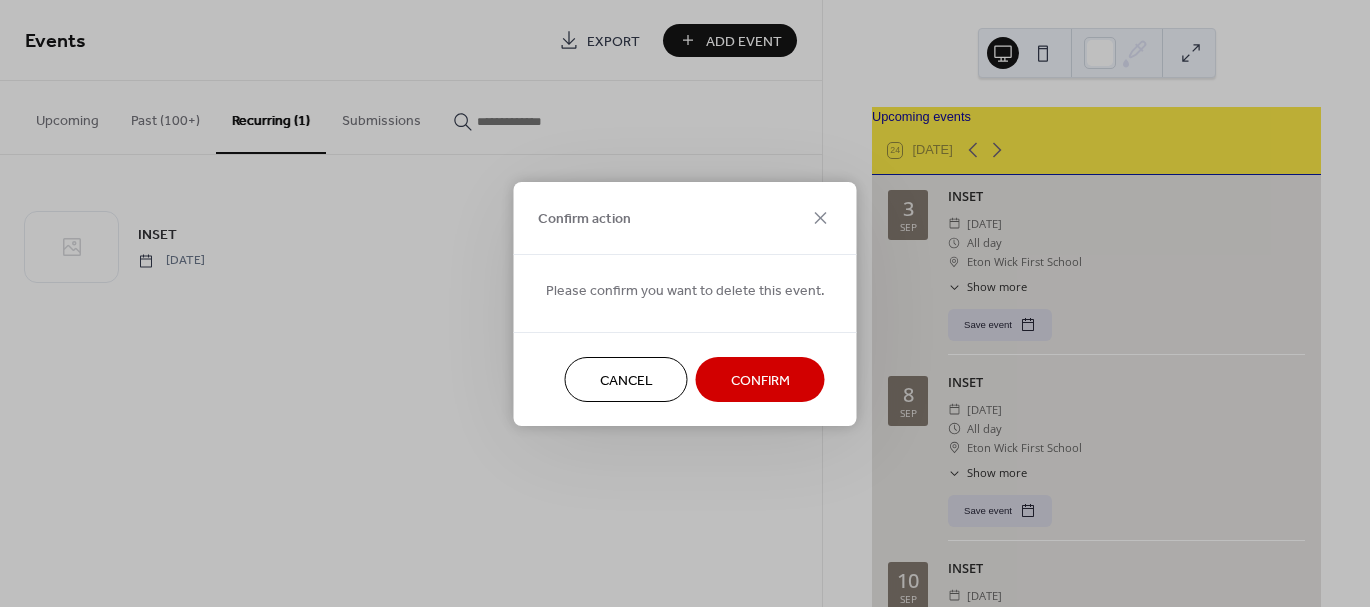click on "Confirm" at bounding box center (760, 380) 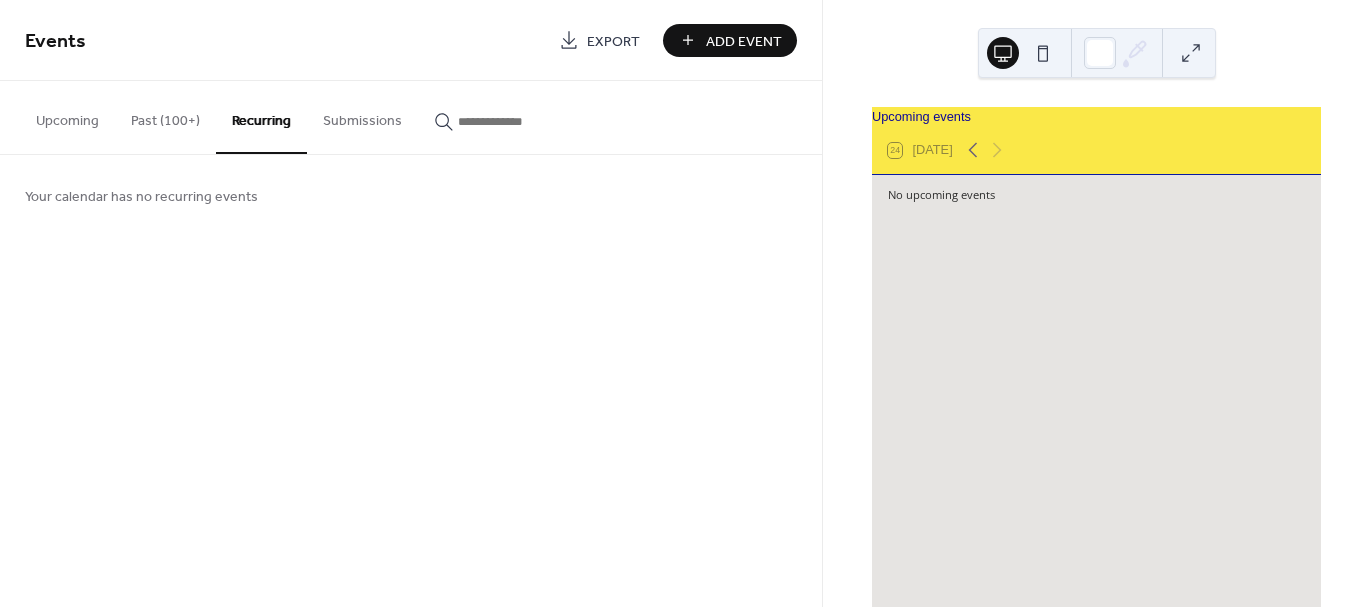 click on "Add Event" at bounding box center [744, 41] 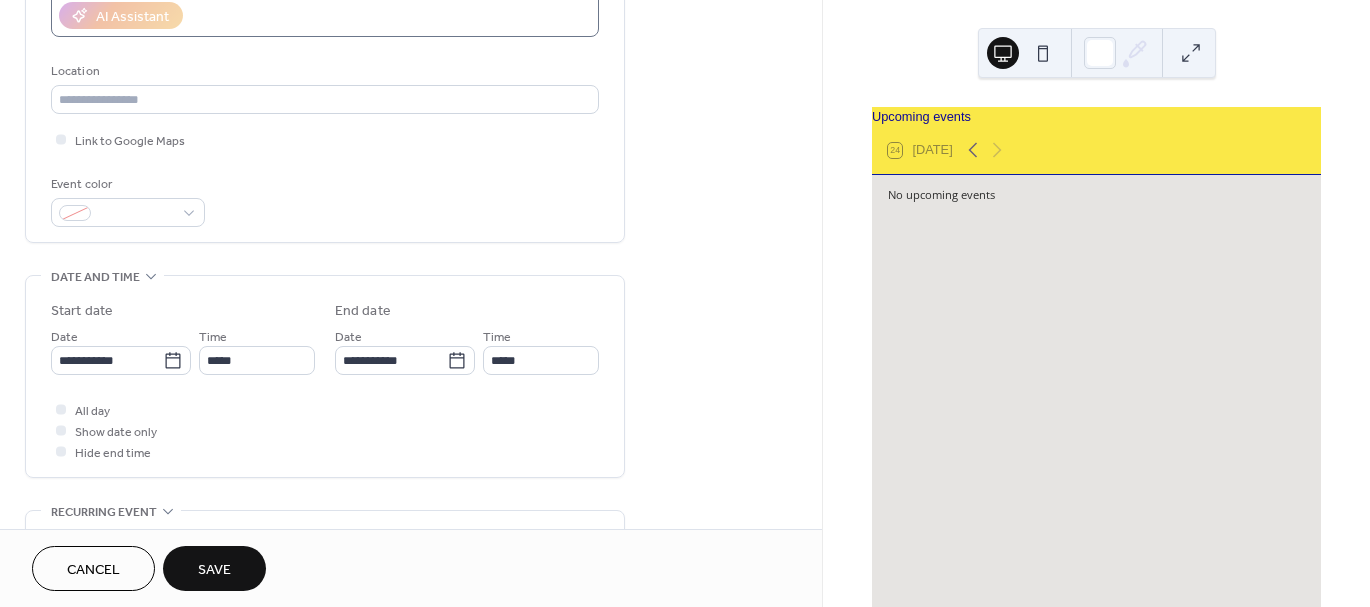 scroll, scrollTop: 378, scrollLeft: 0, axis: vertical 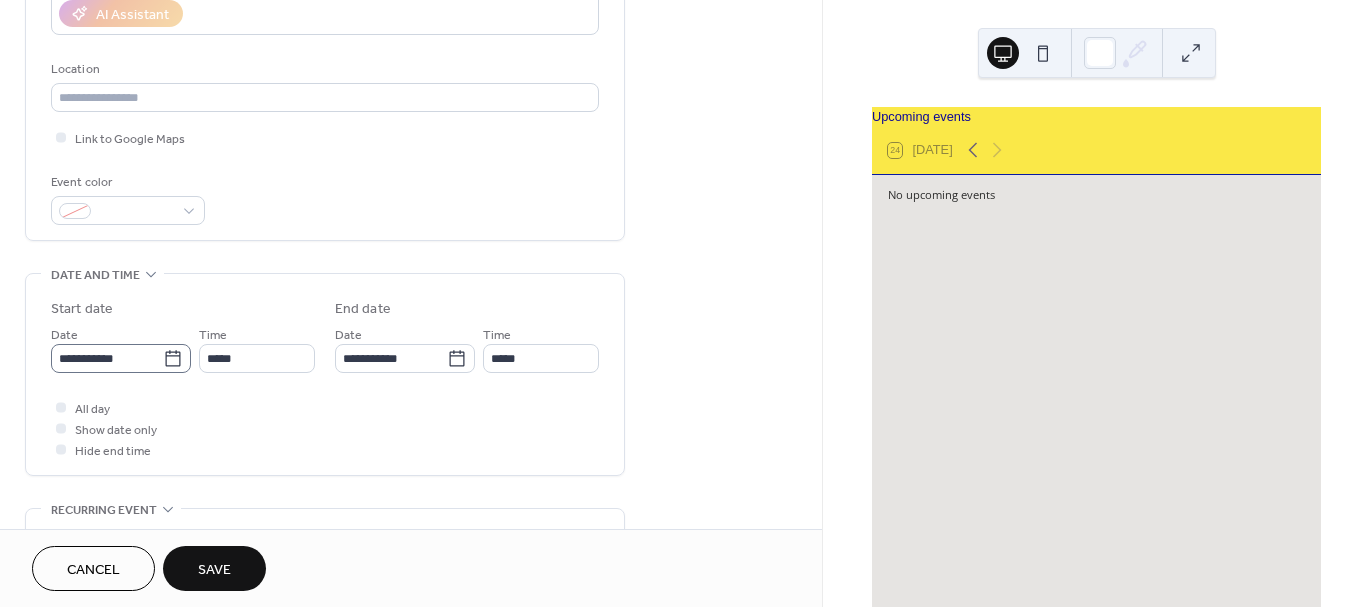 type on "*****" 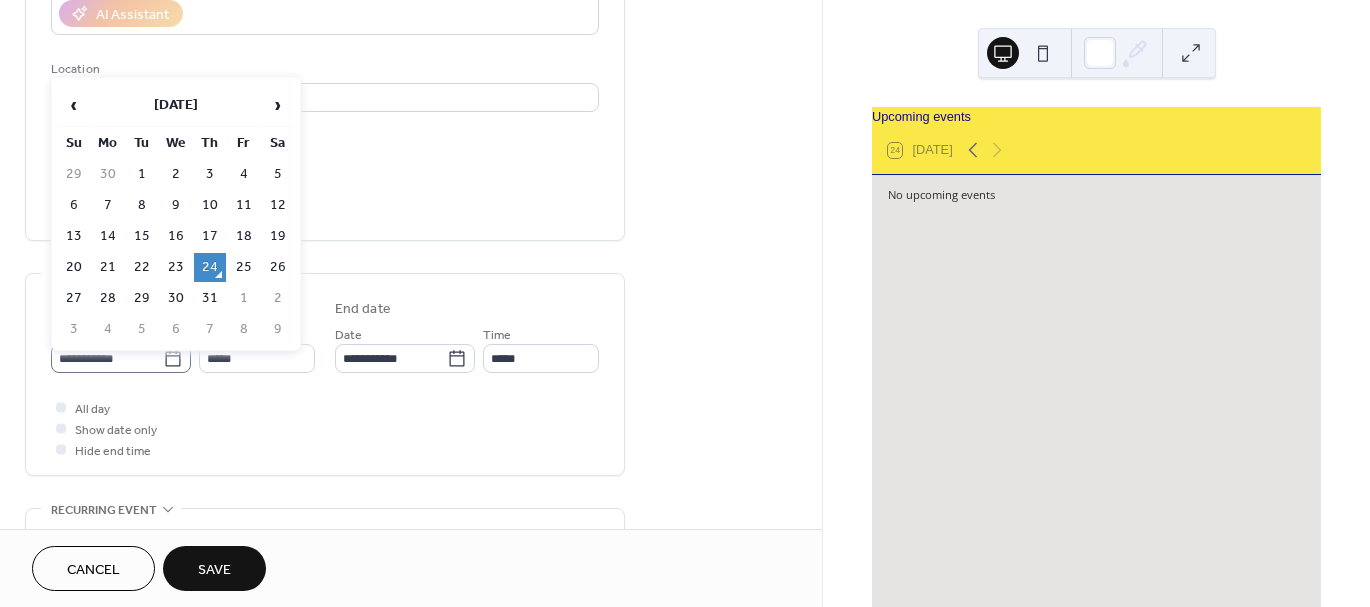 click 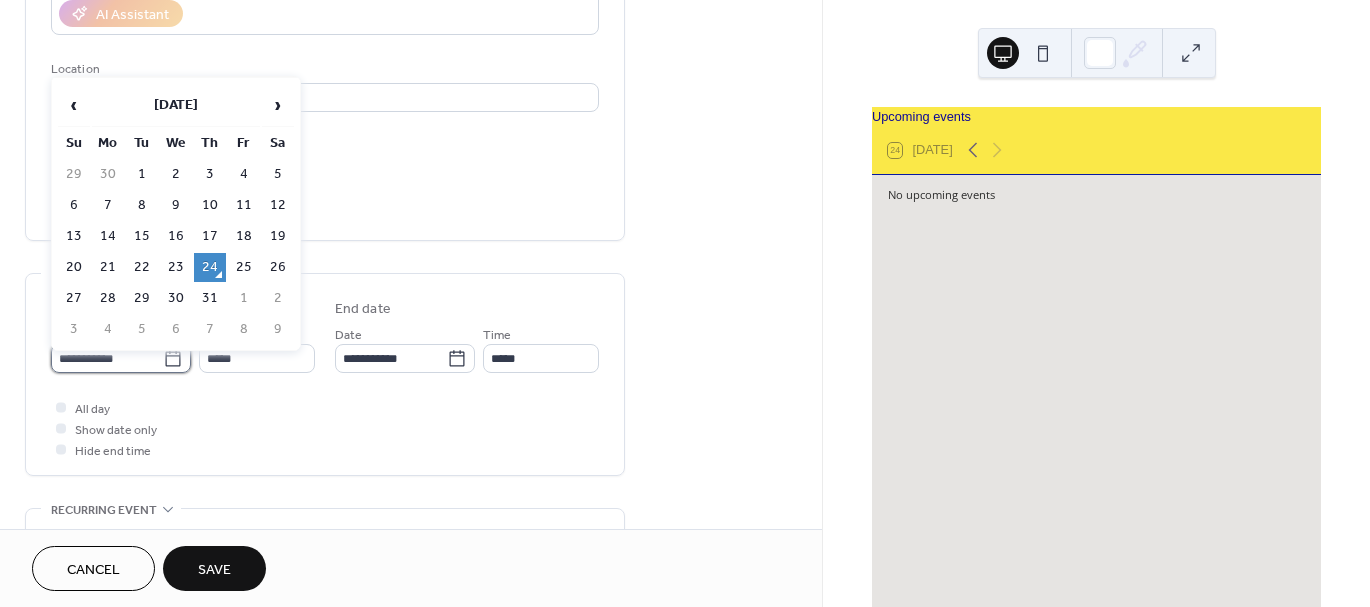 click on "**********" at bounding box center (107, 358) 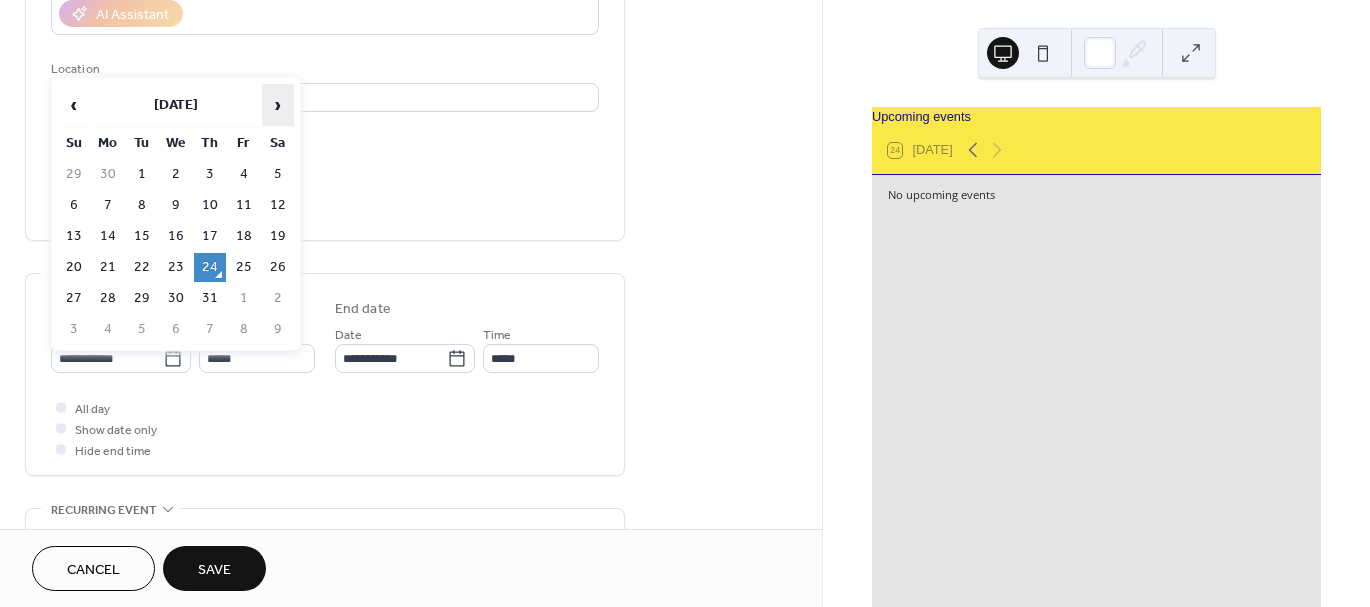 click on "›" at bounding box center (278, 105) 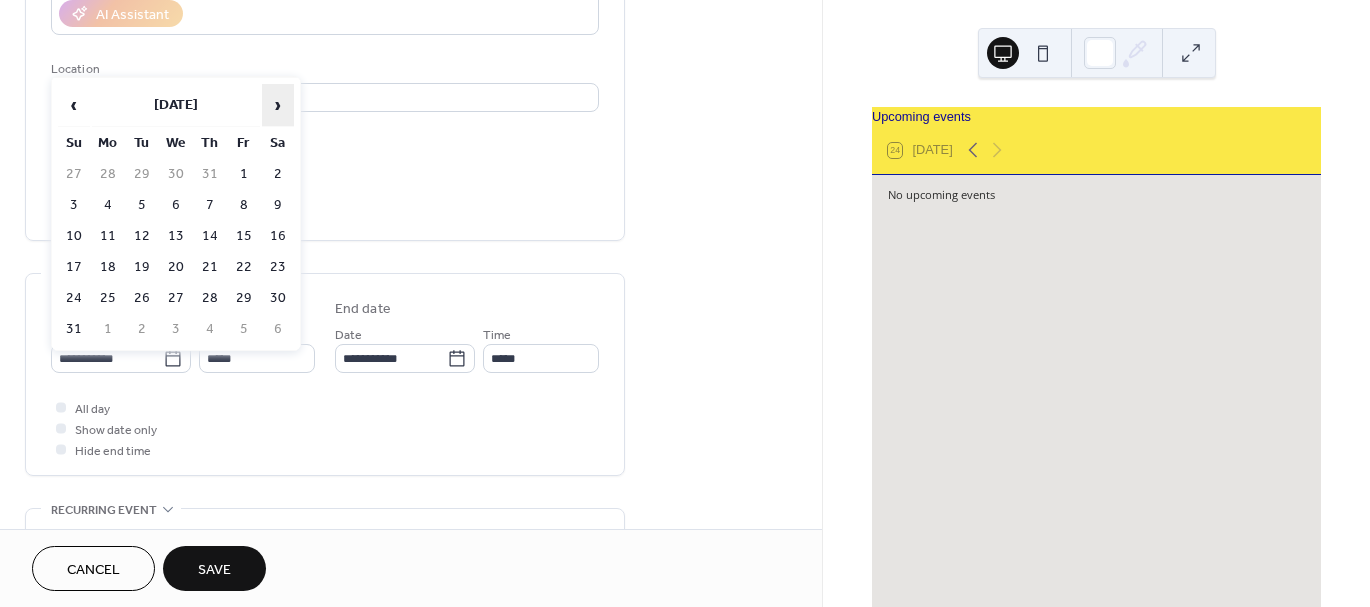 click on "›" at bounding box center (278, 105) 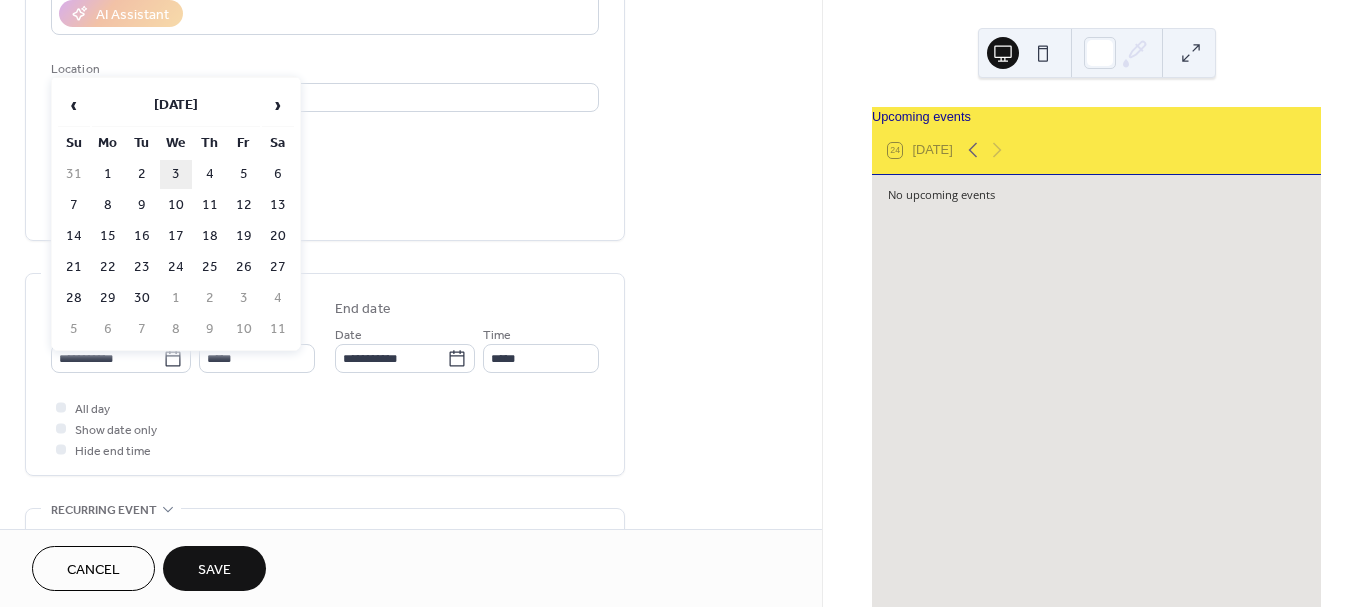 click on "3" at bounding box center (176, 174) 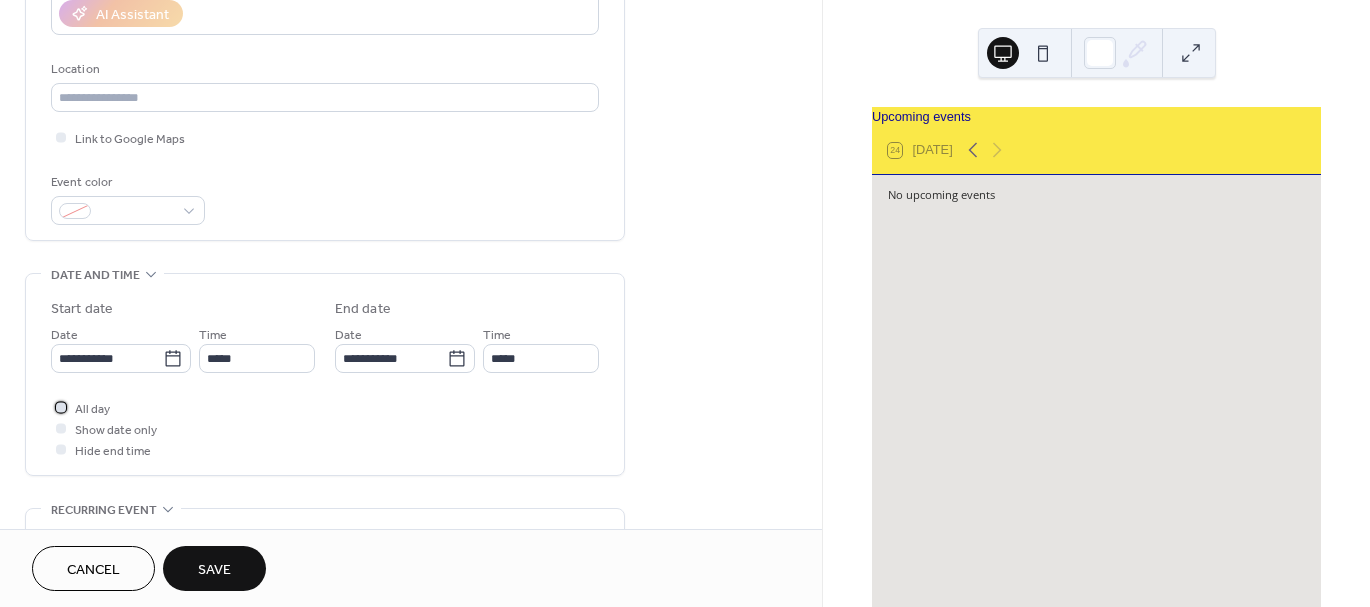 click at bounding box center (61, 407) 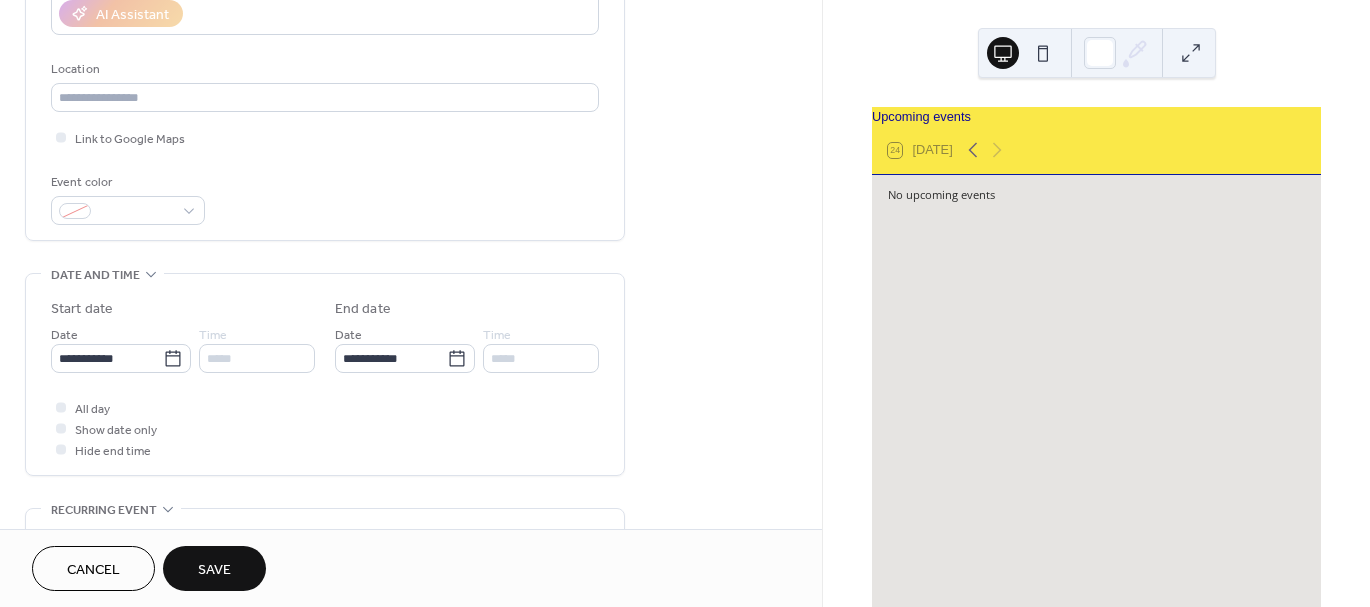 click on "Save" at bounding box center [214, 570] 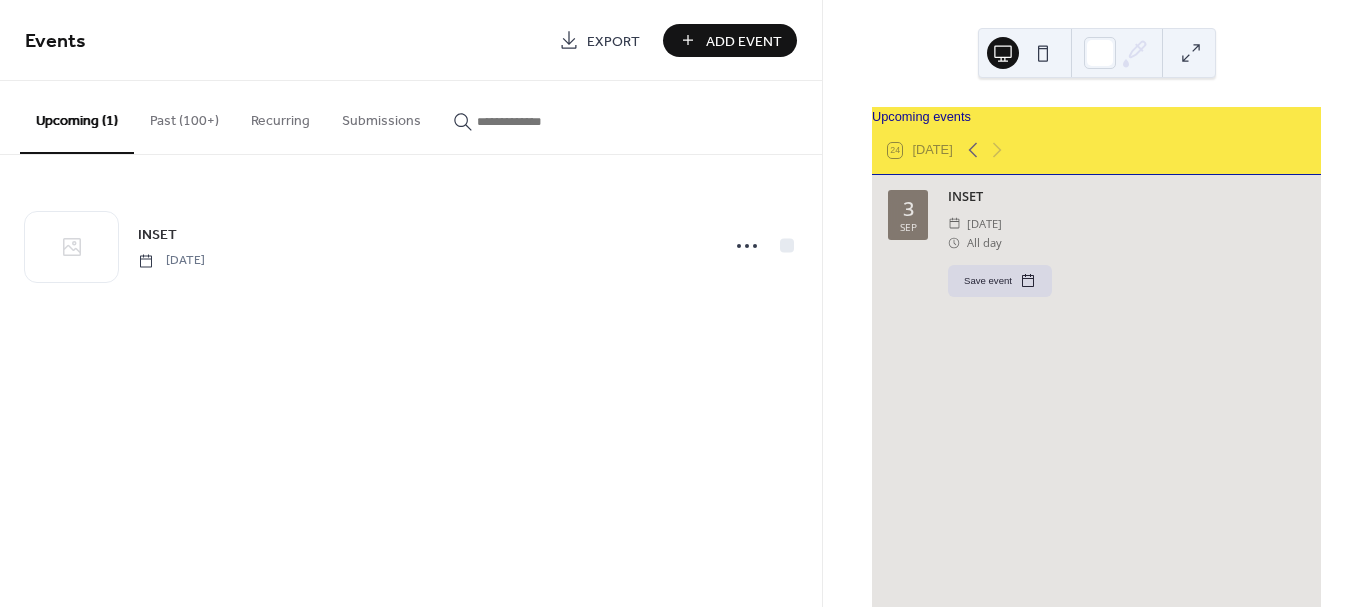 click on "Add Event" at bounding box center (744, 41) 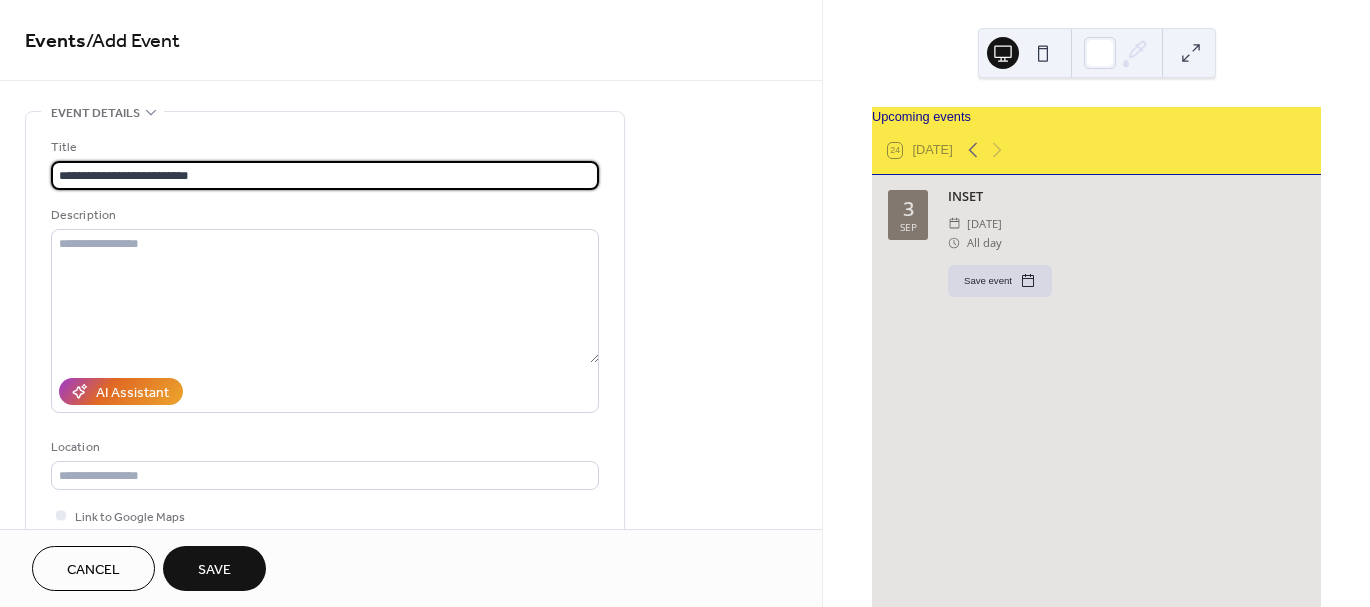 type on "**********" 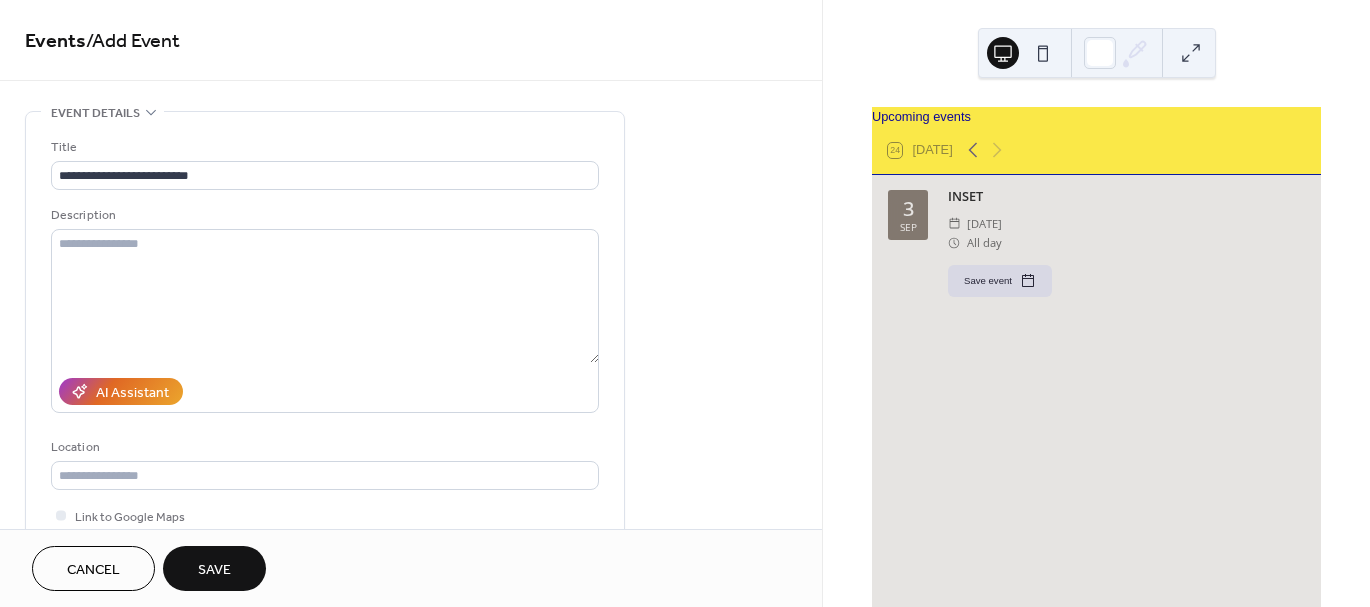 click on "Save" at bounding box center [214, 570] 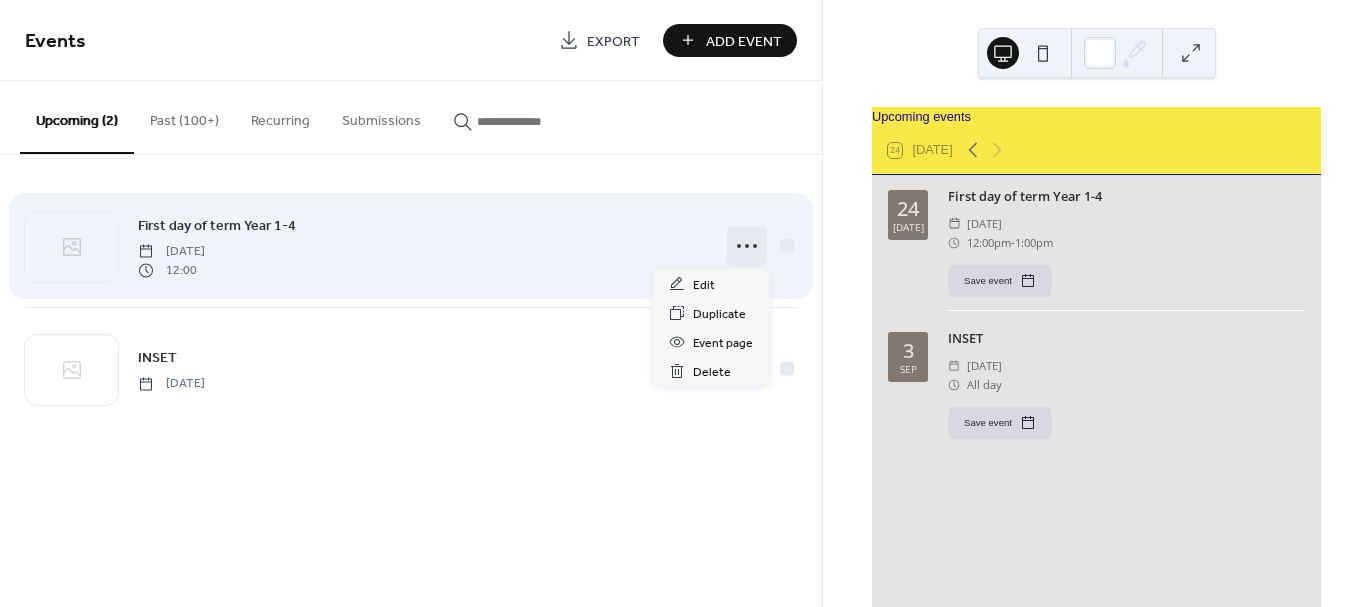 click 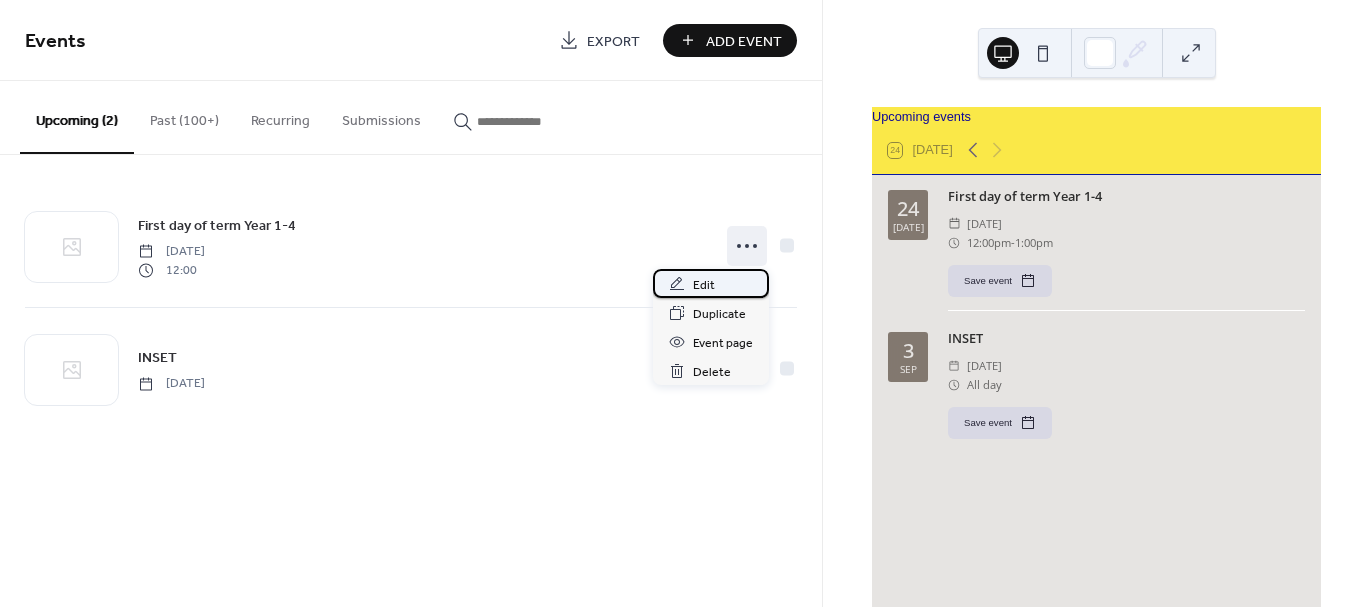 click on "Edit" at bounding box center (704, 285) 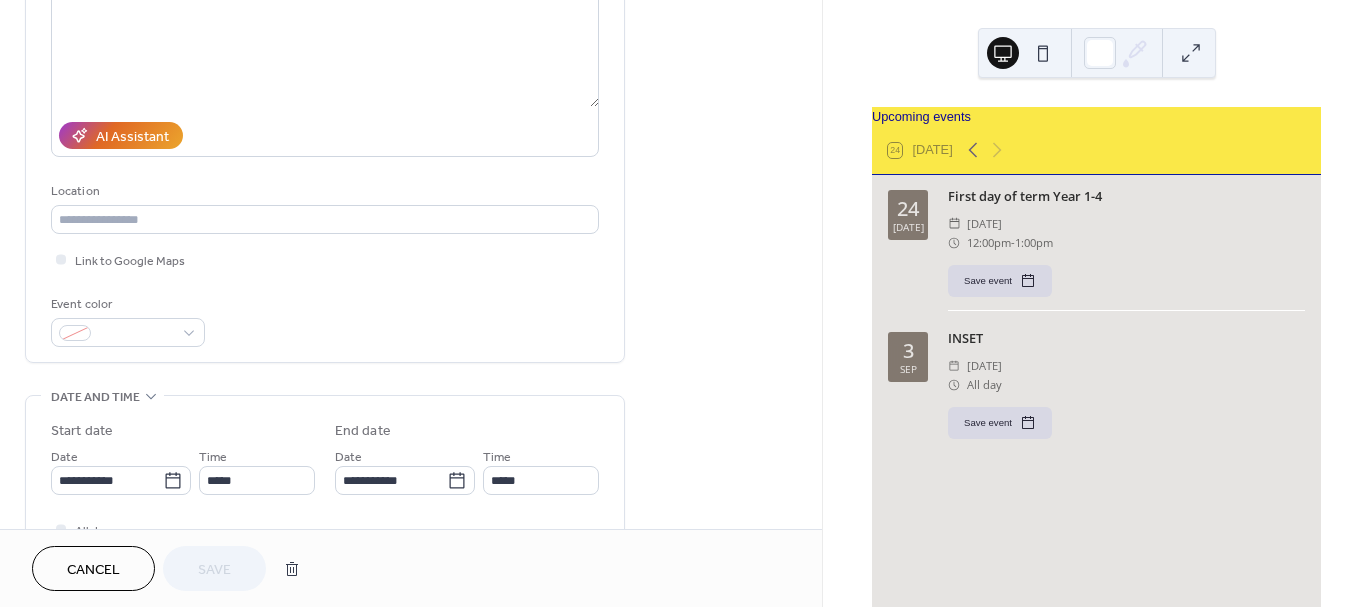 scroll, scrollTop: 264, scrollLeft: 0, axis: vertical 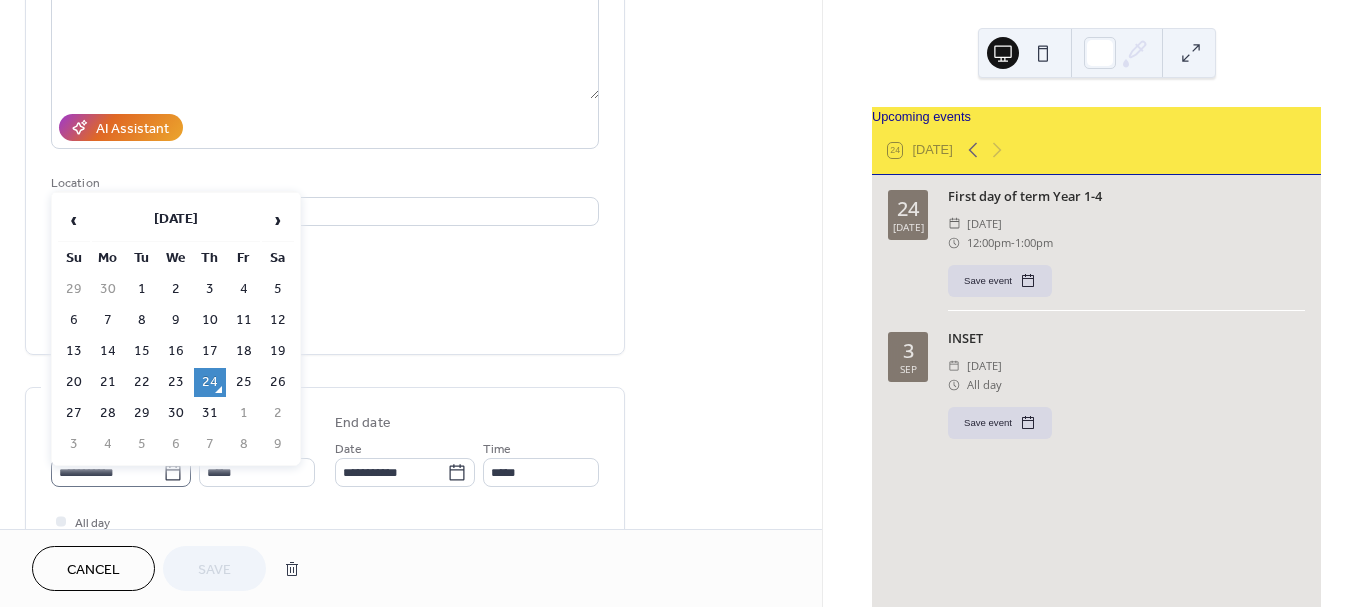 click 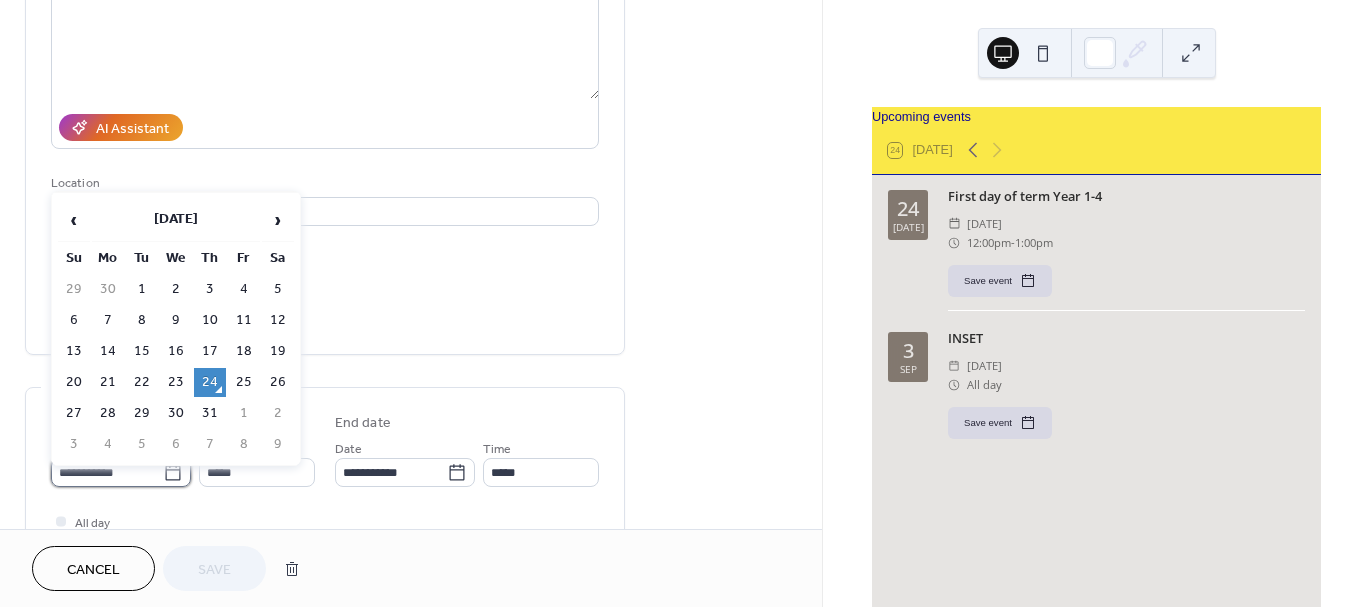 click on "**********" at bounding box center [107, 472] 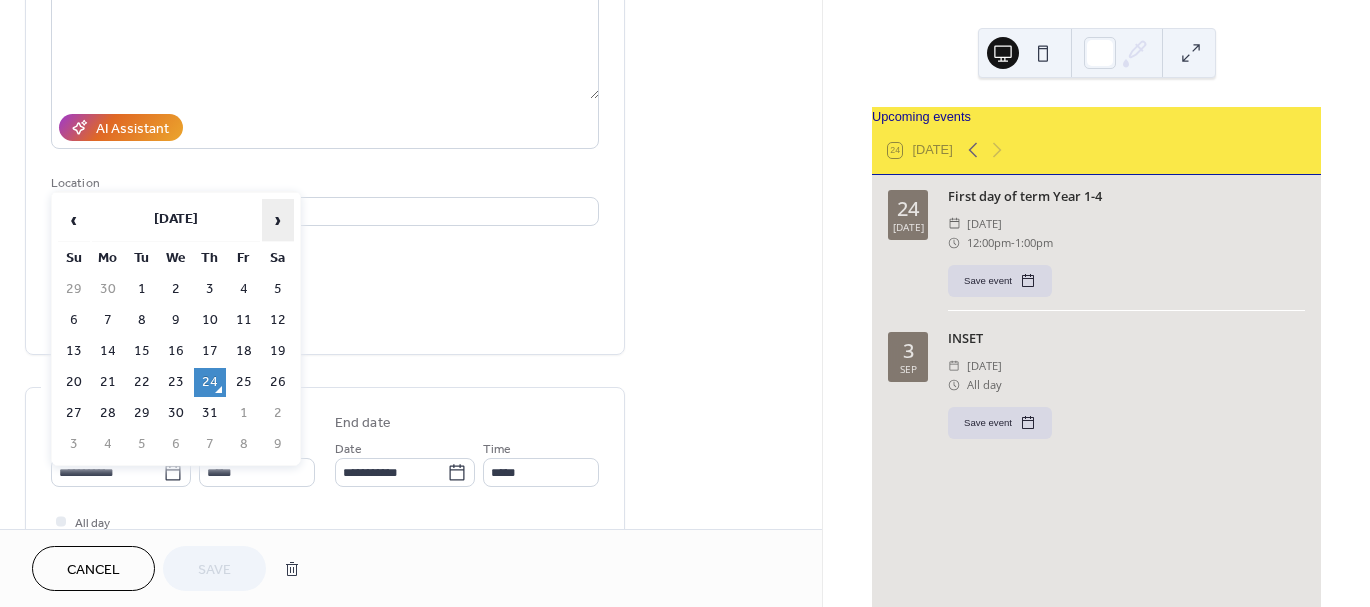click on "›" at bounding box center (278, 220) 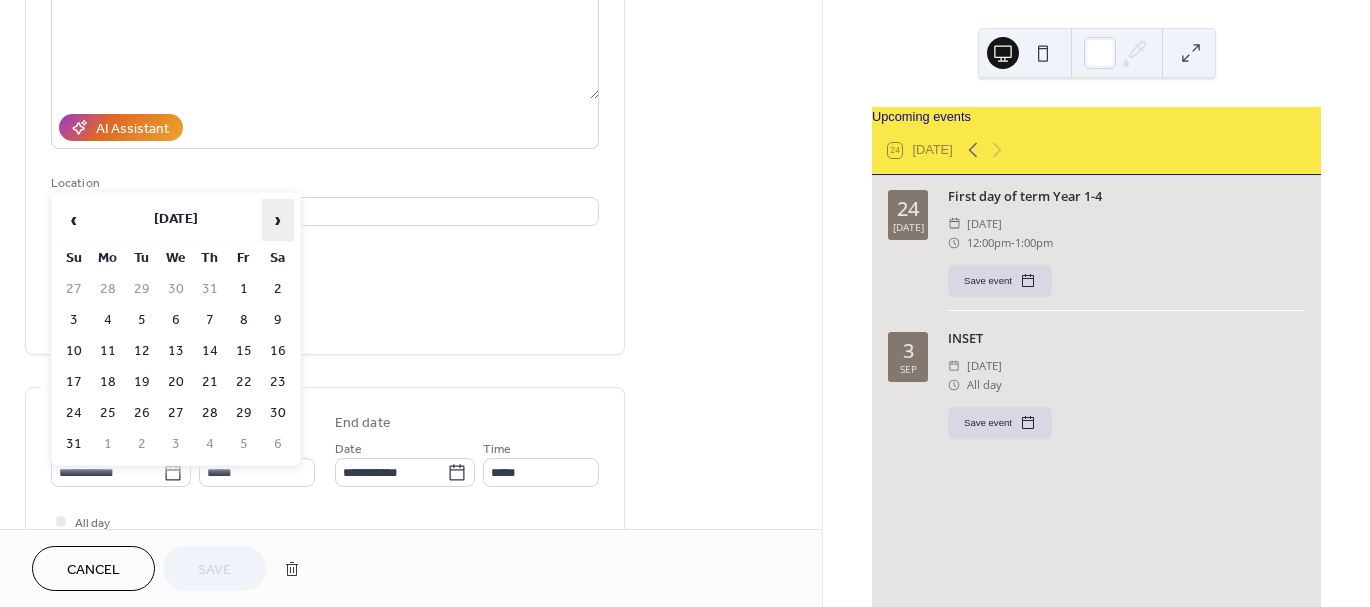 click on "›" at bounding box center [278, 220] 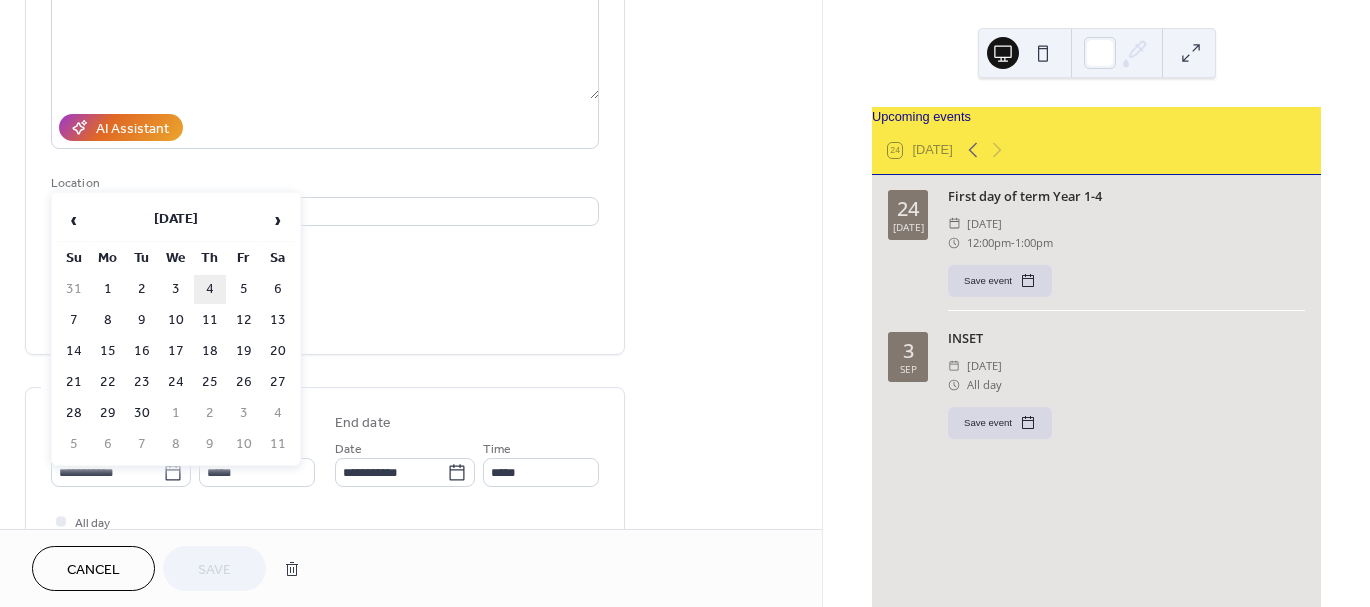 click on "4" at bounding box center [210, 289] 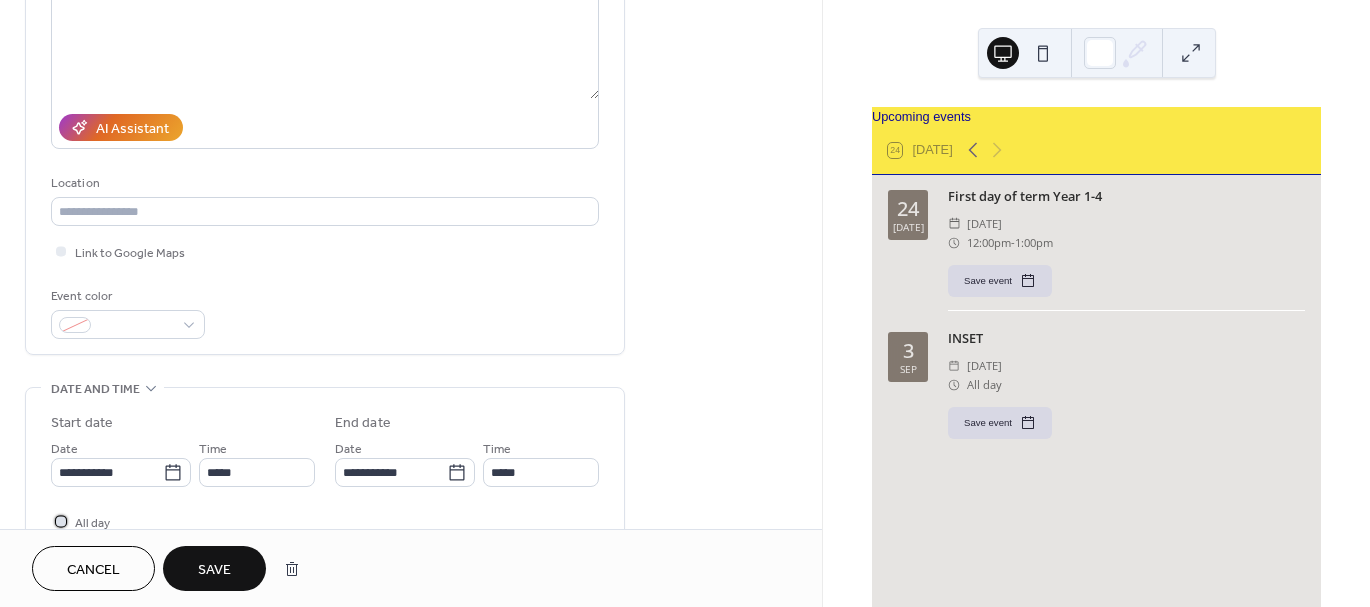 click at bounding box center (61, 521) 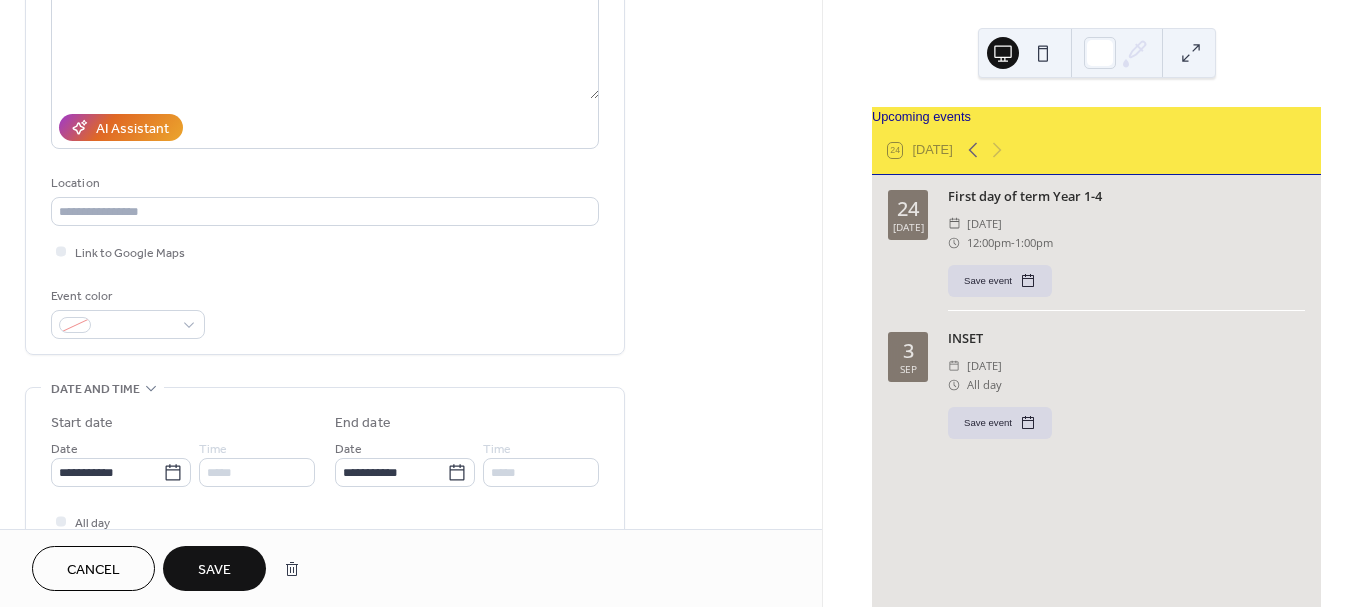 click on "Save" at bounding box center [214, 570] 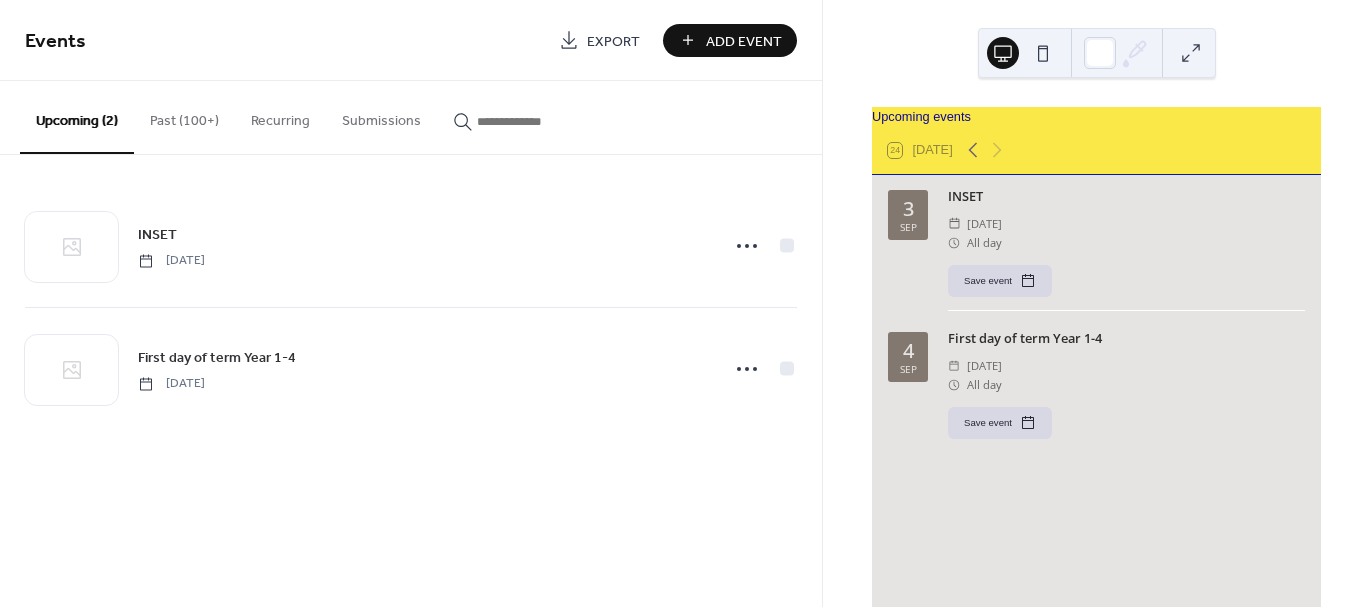 click on "Add Event" at bounding box center (744, 41) 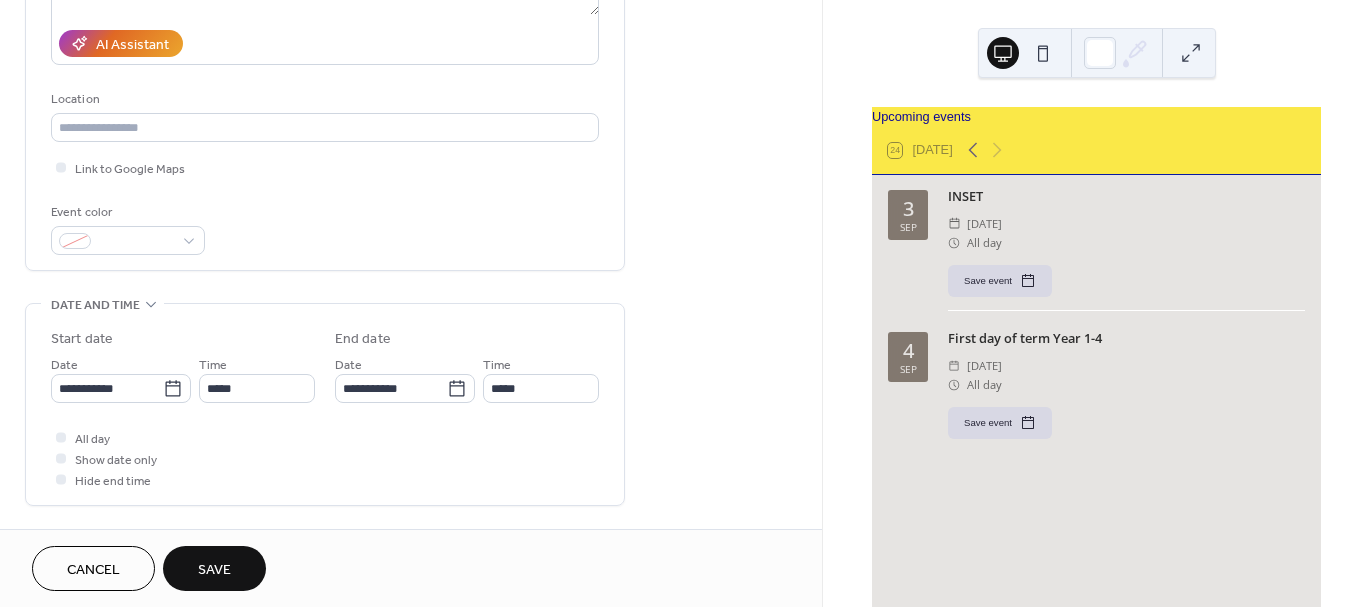 scroll, scrollTop: 359, scrollLeft: 0, axis: vertical 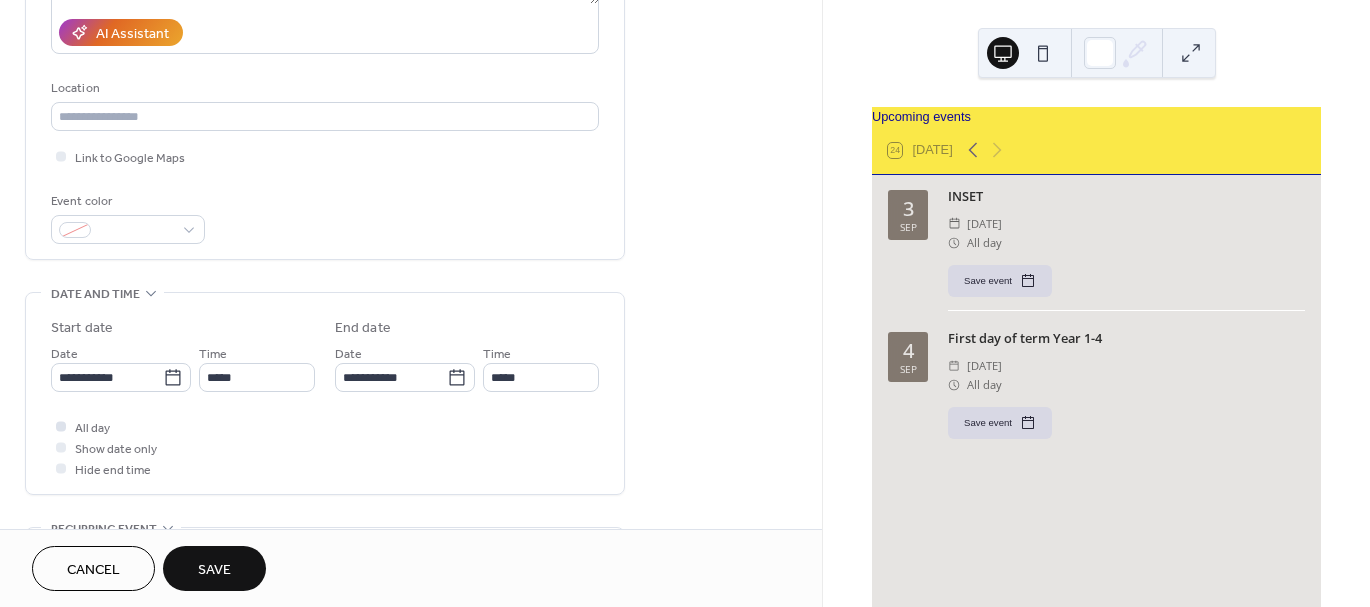 type on "**********" 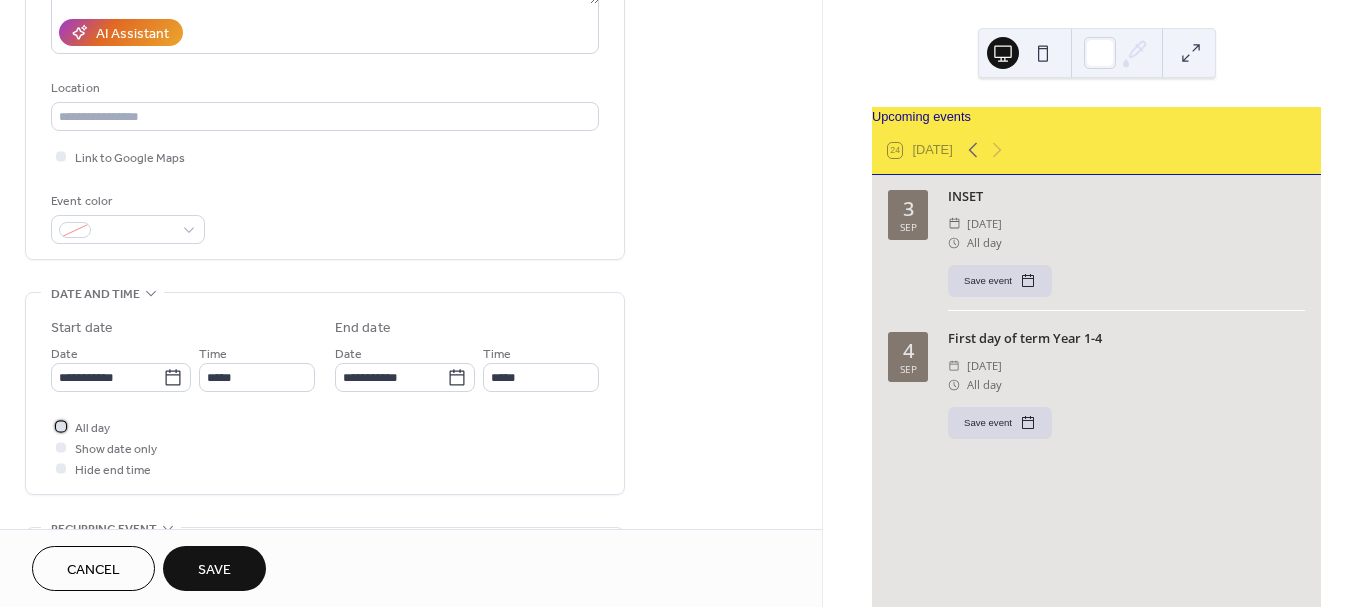 click on "All day" at bounding box center [92, 428] 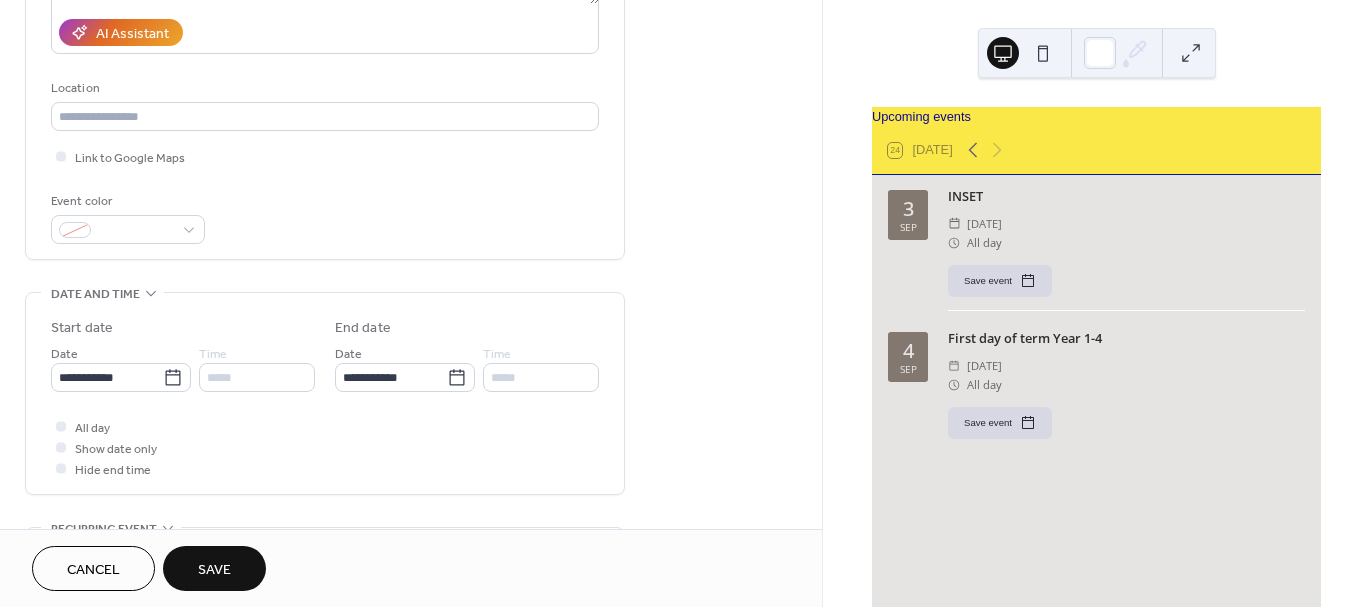 click on "Save" at bounding box center (214, 570) 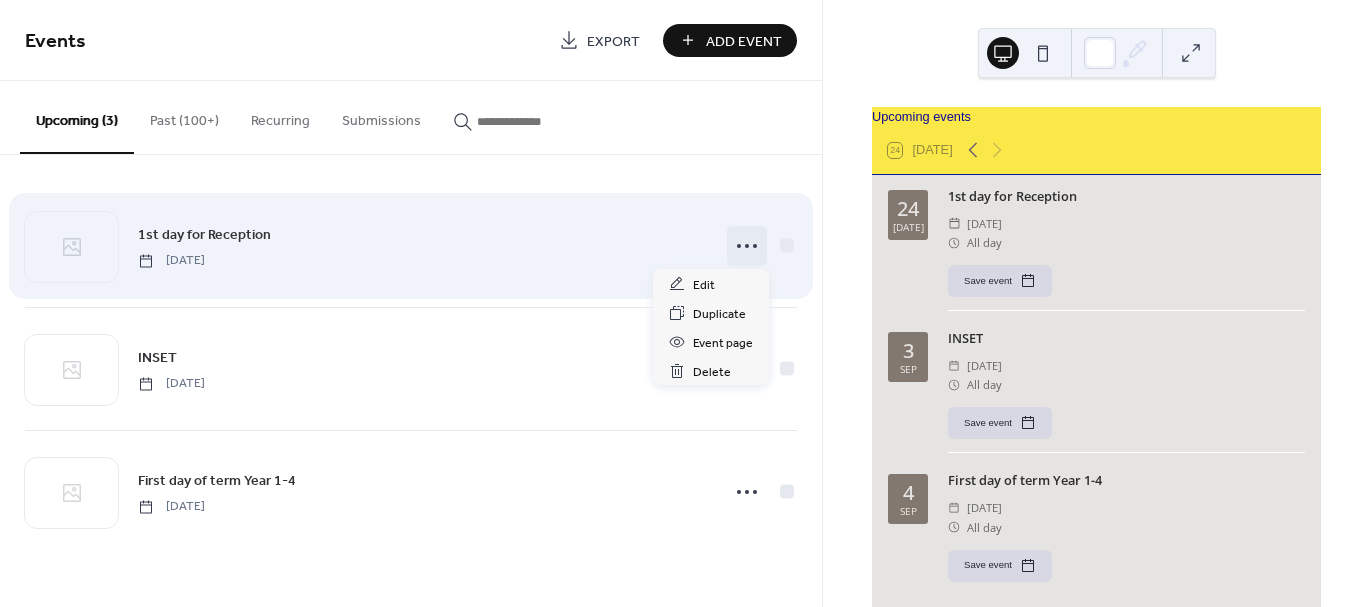 click 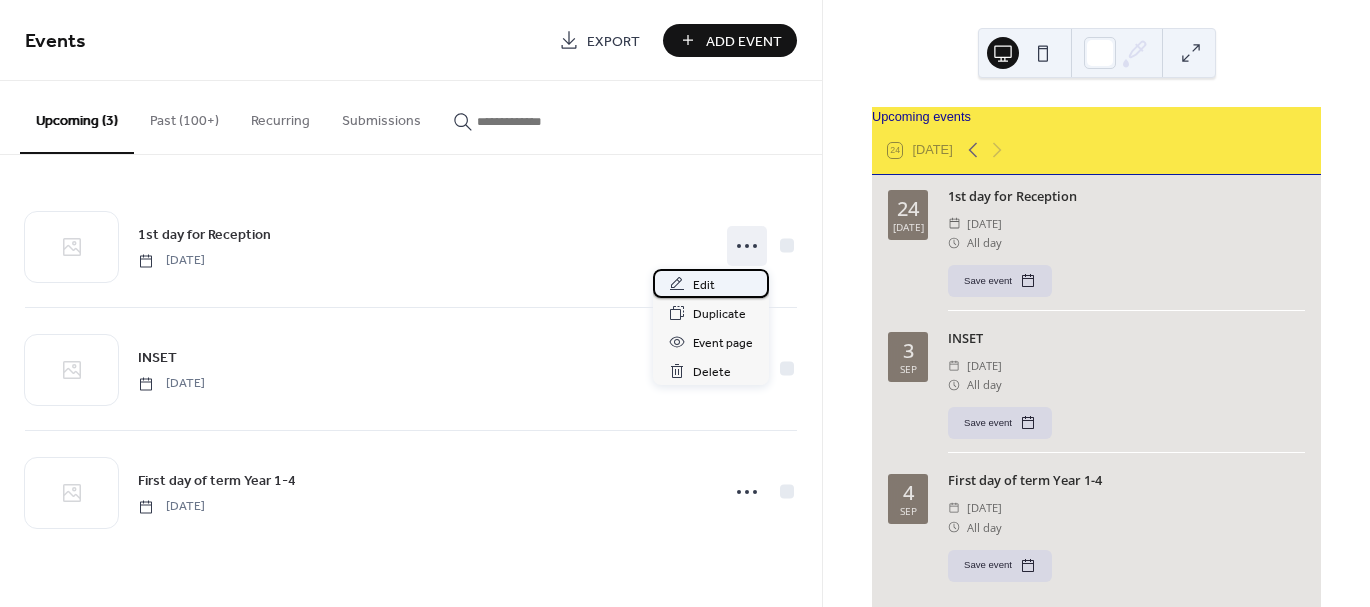click on "Edit" at bounding box center (704, 285) 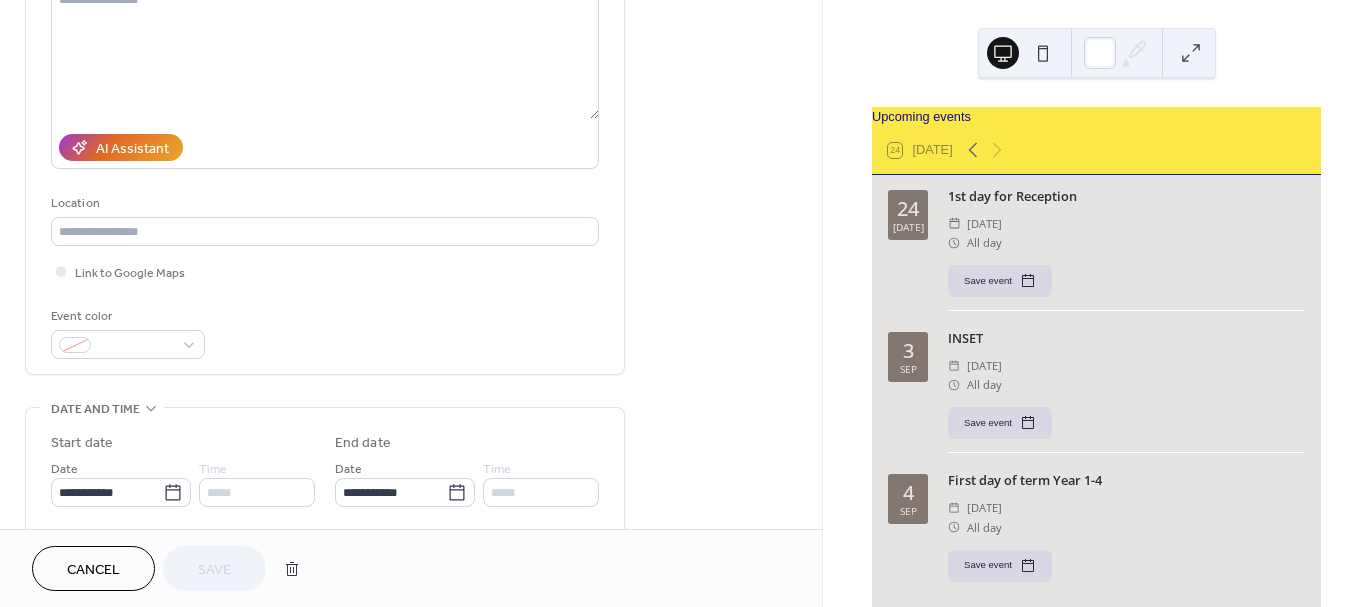 scroll, scrollTop: 246, scrollLeft: 0, axis: vertical 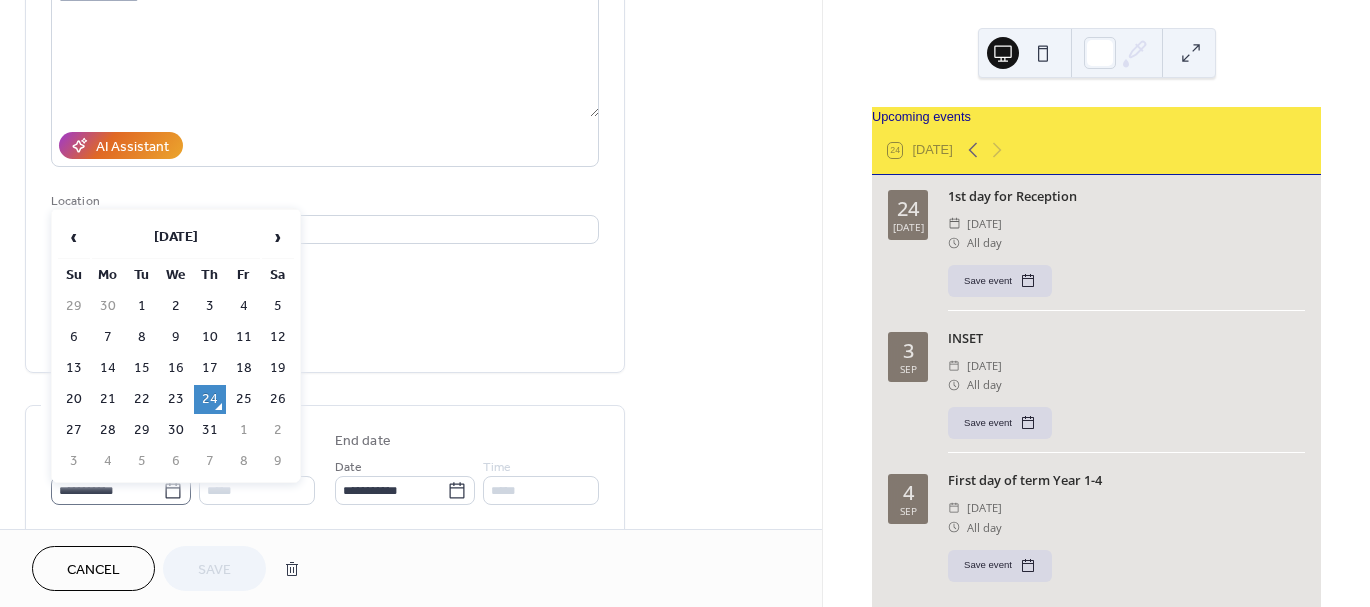 click 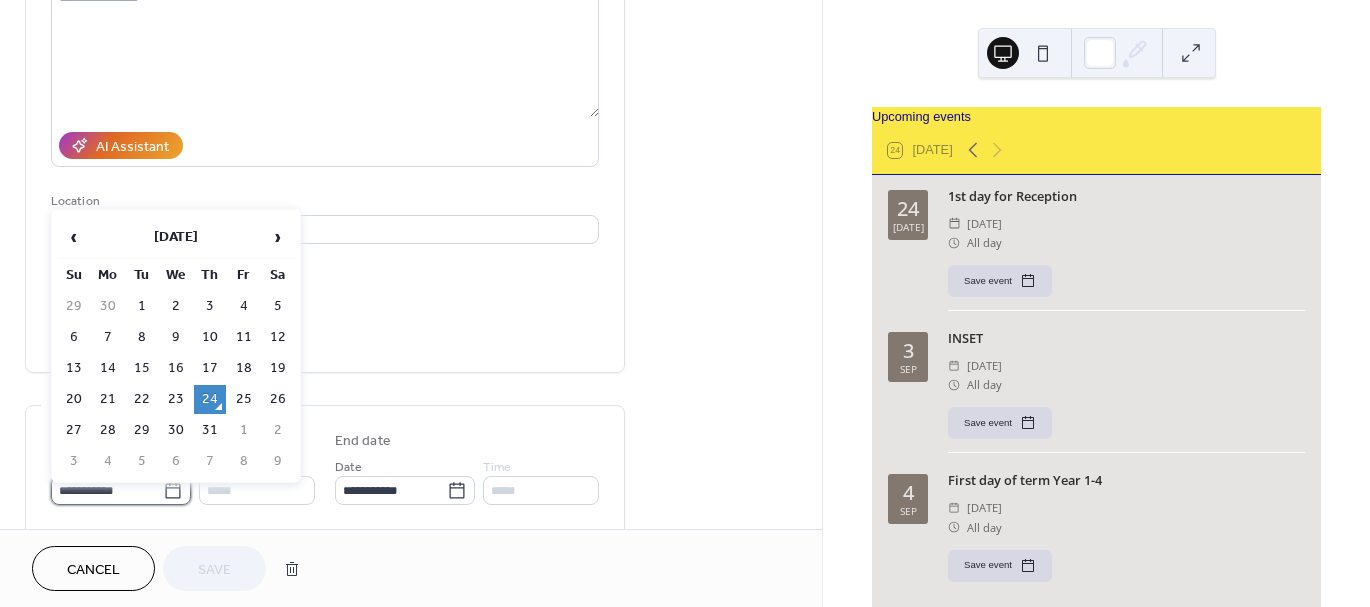 click on "**********" at bounding box center (107, 490) 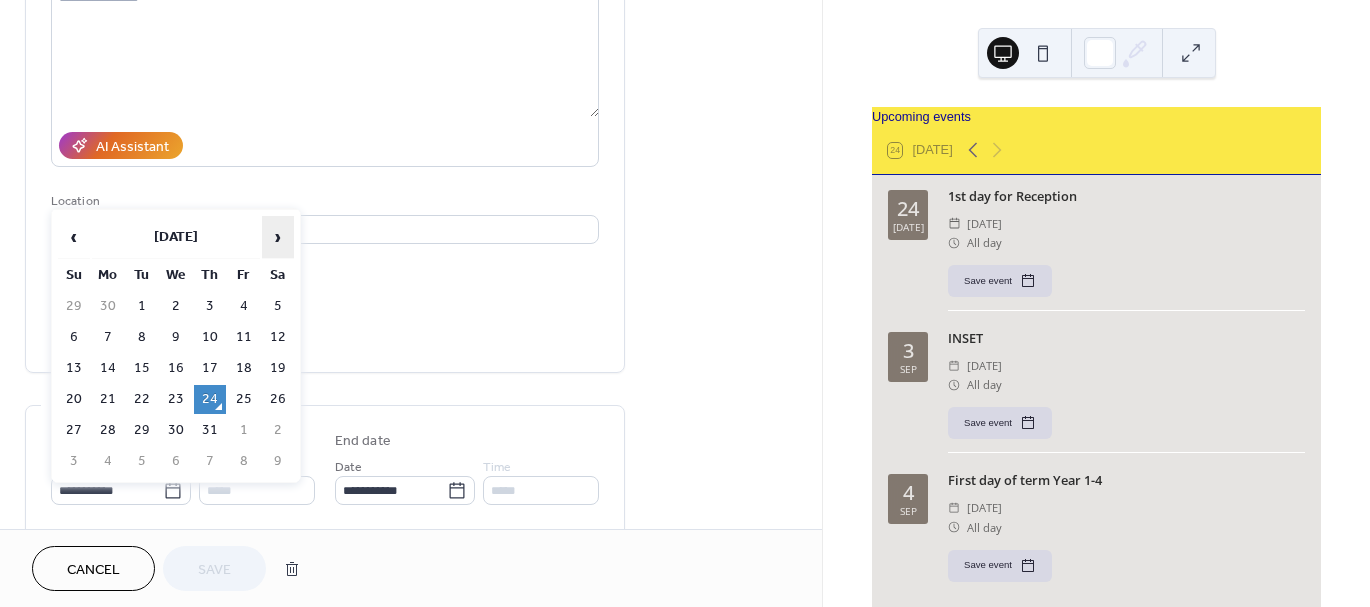 click on "›" at bounding box center [278, 237] 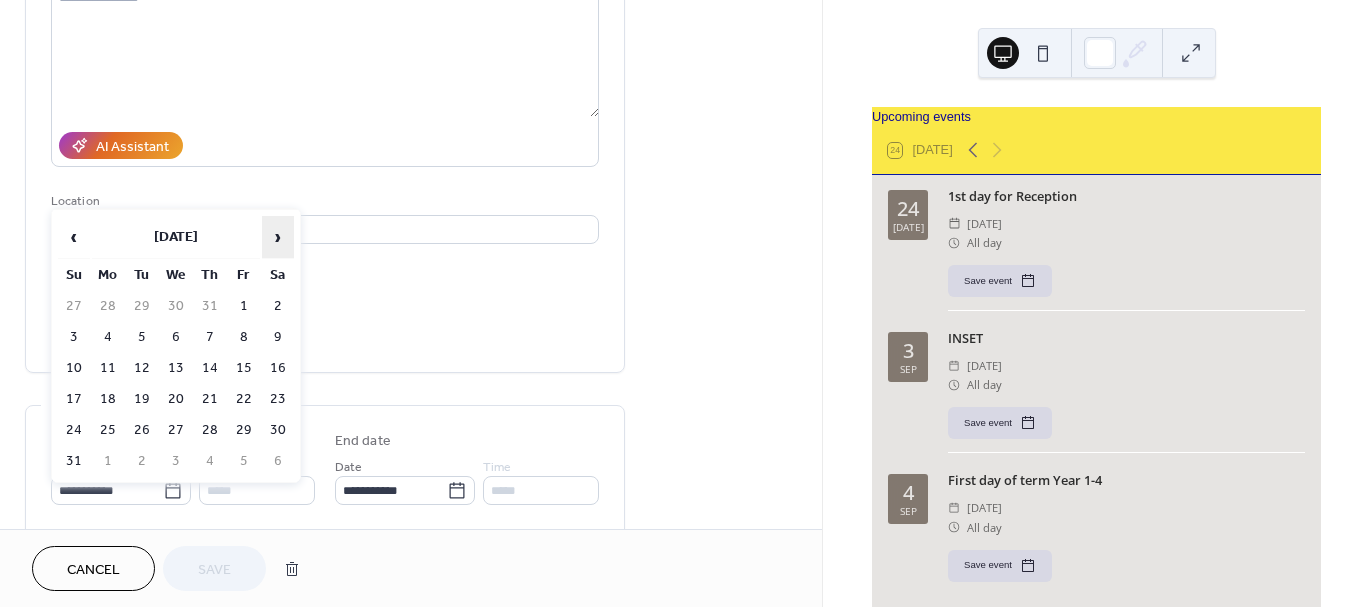 click on "›" at bounding box center [278, 237] 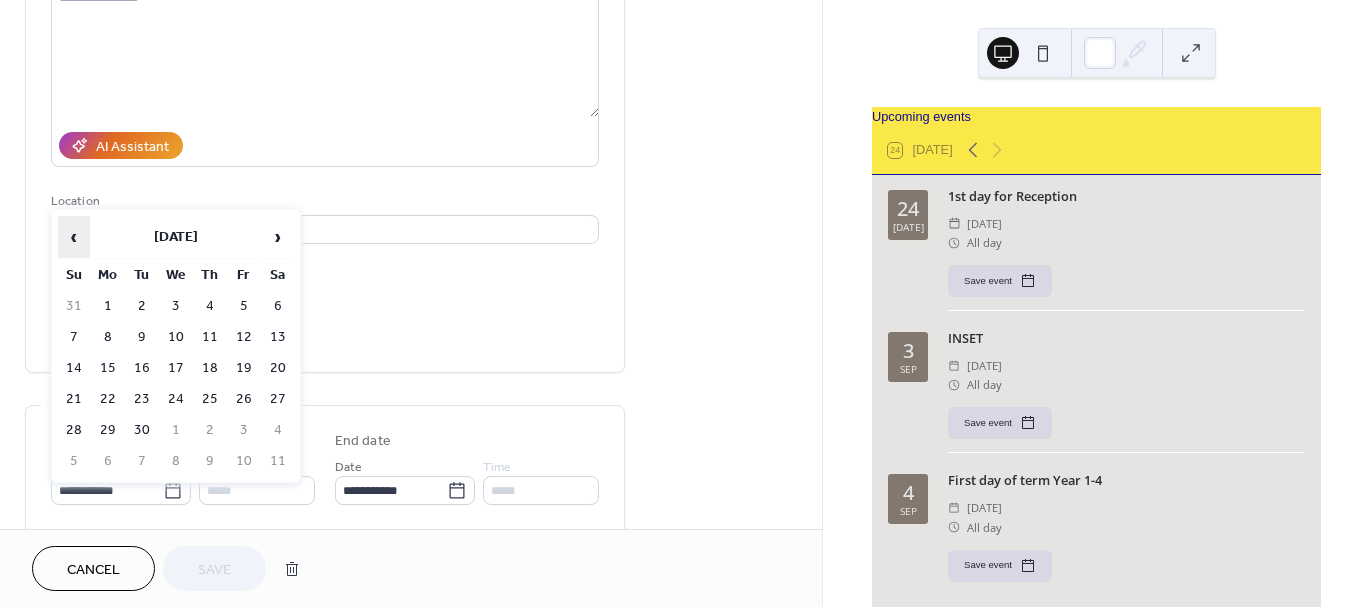 click on "‹" at bounding box center (74, 237) 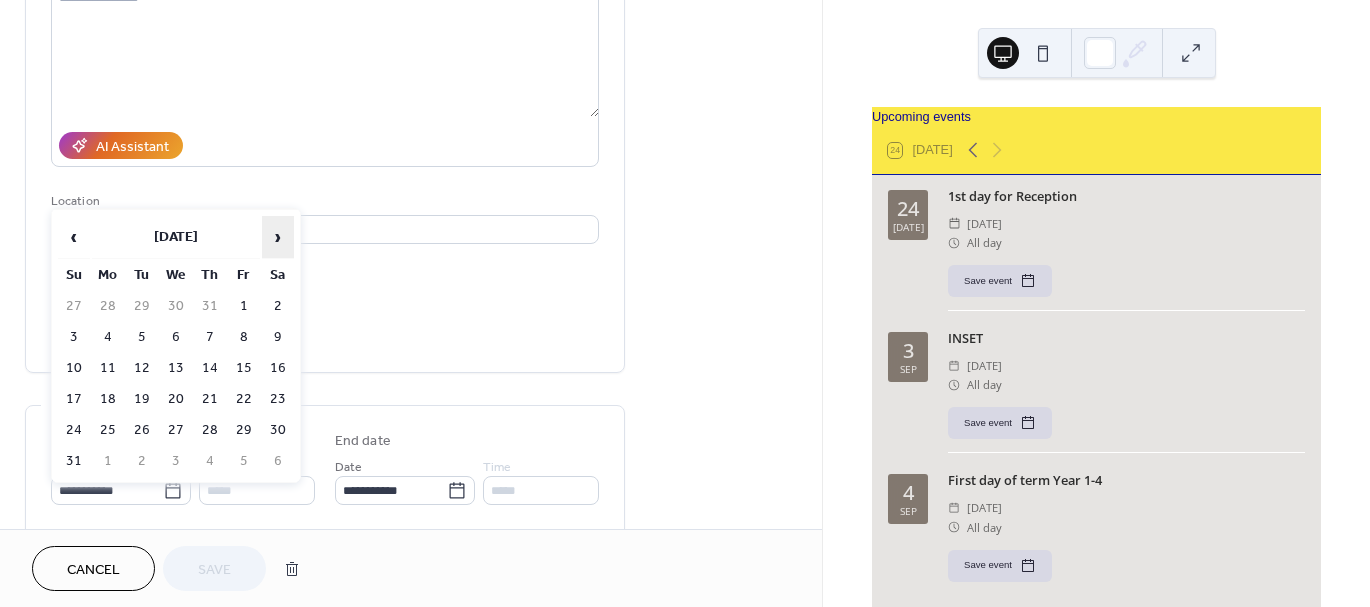 click on "›" at bounding box center [278, 237] 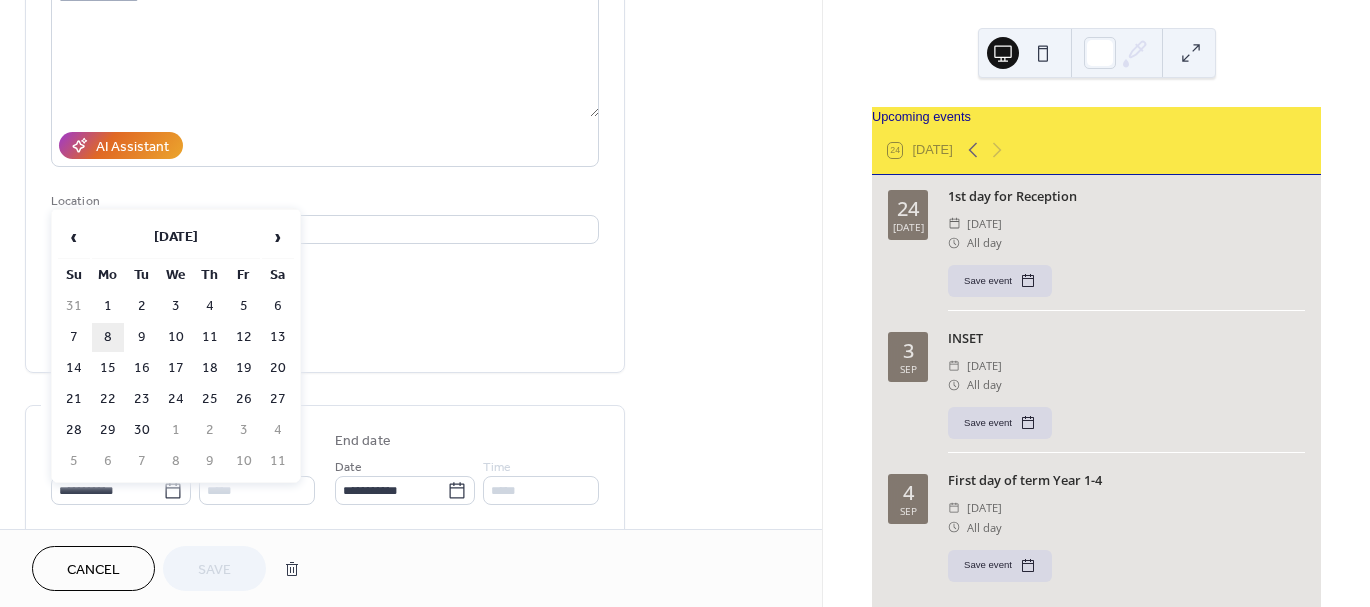 click on "8" at bounding box center [108, 337] 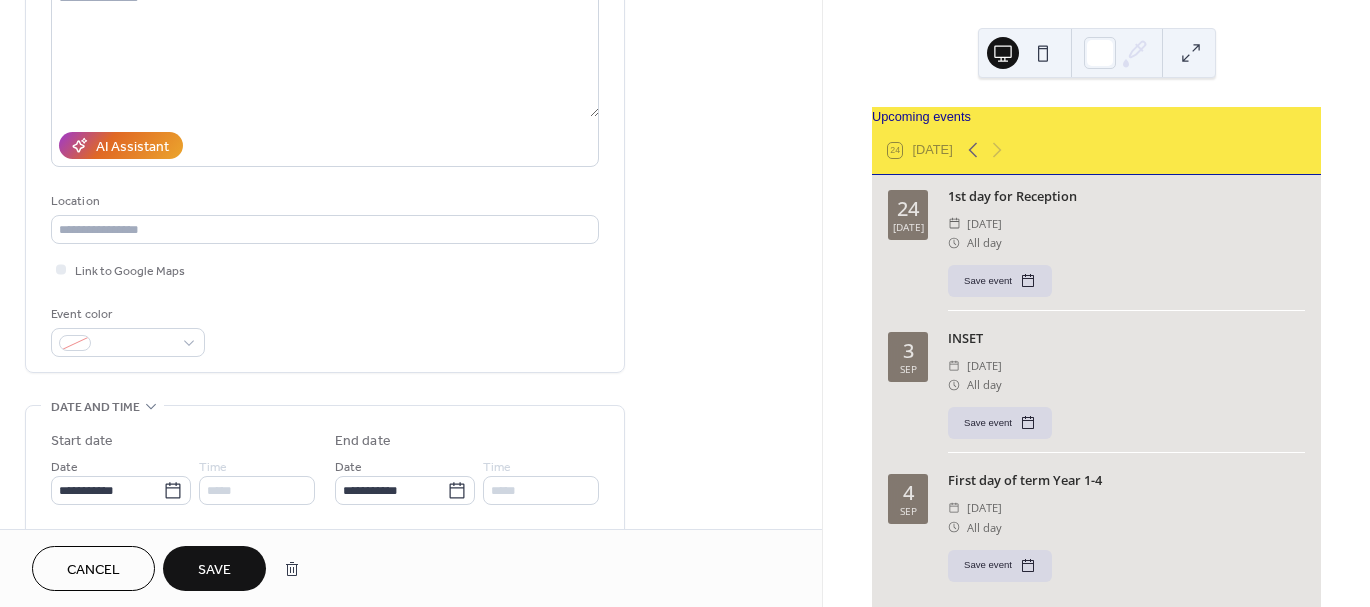 click on "Save" at bounding box center (214, 570) 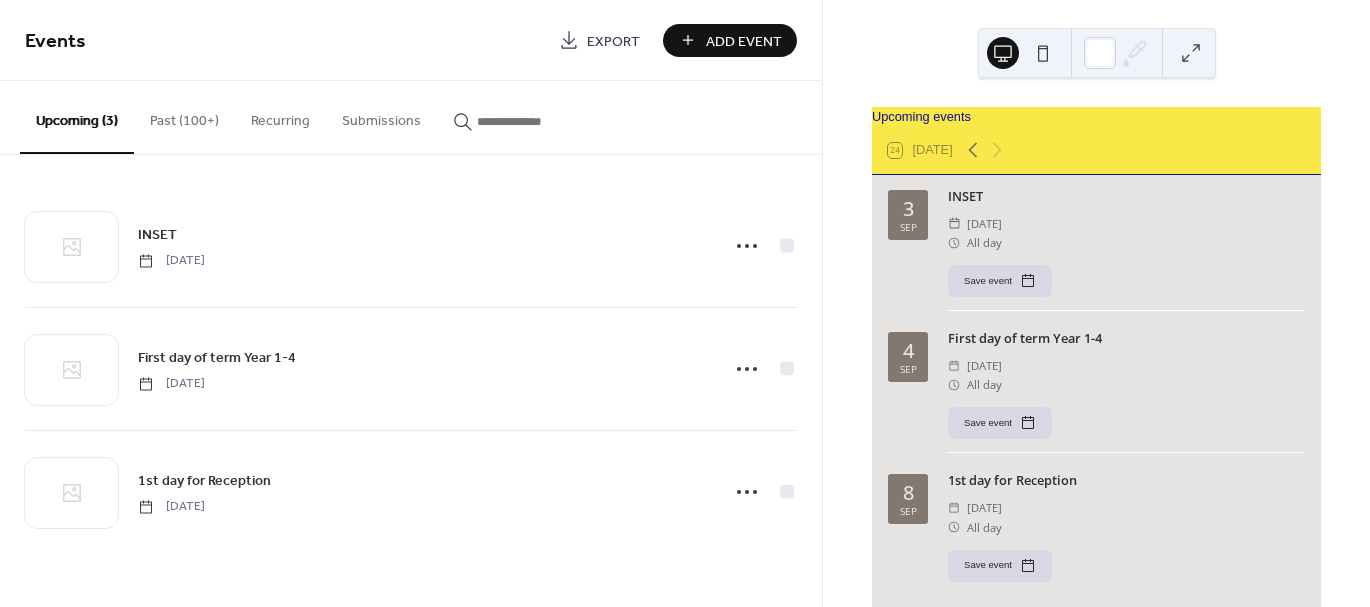 click on "Add Event" at bounding box center [744, 41] 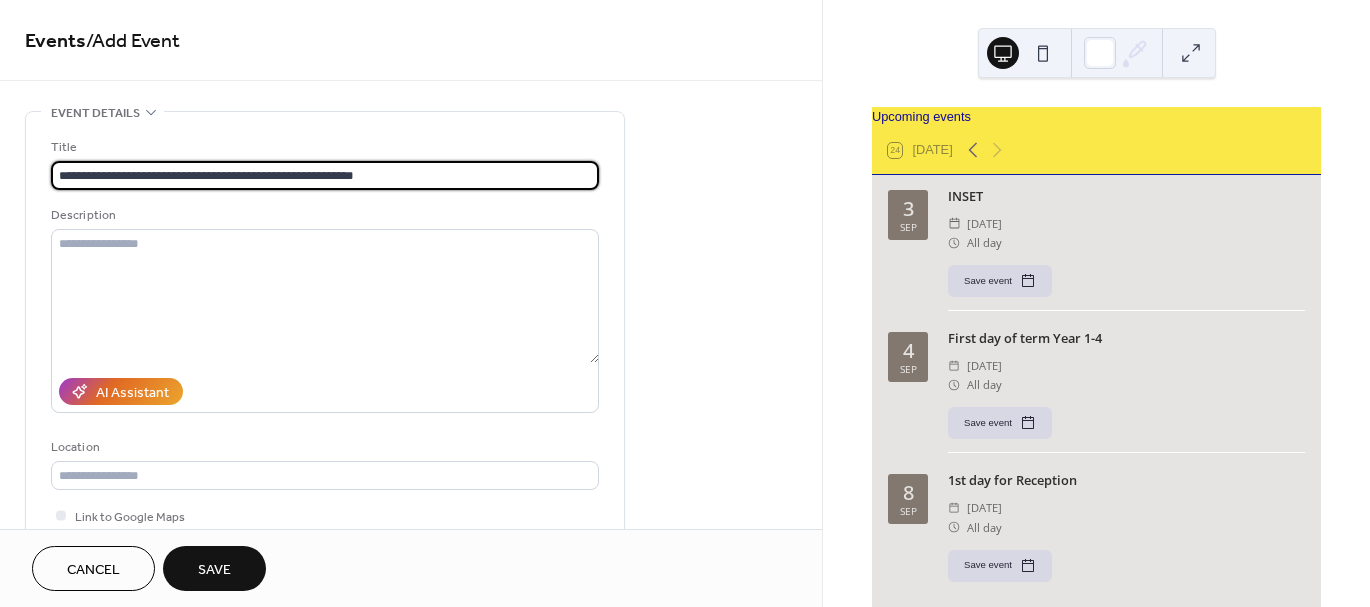 click on "**********" at bounding box center [325, 175] 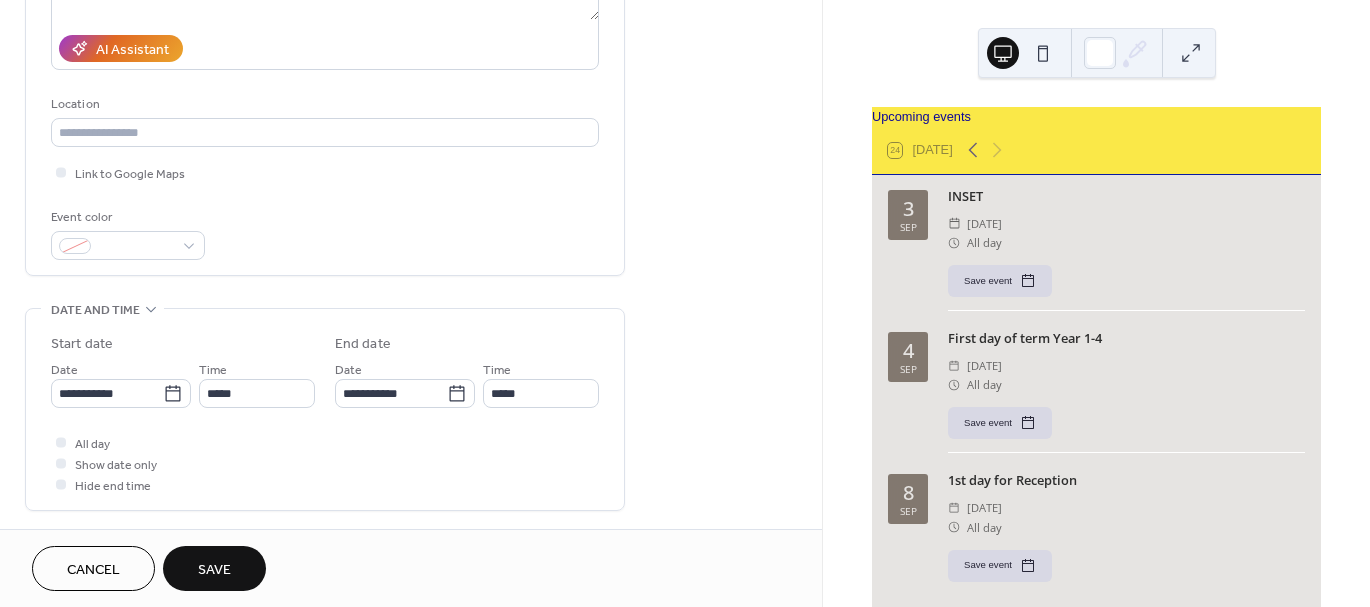 scroll, scrollTop: 344, scrollLeft: 0, axis: vertical 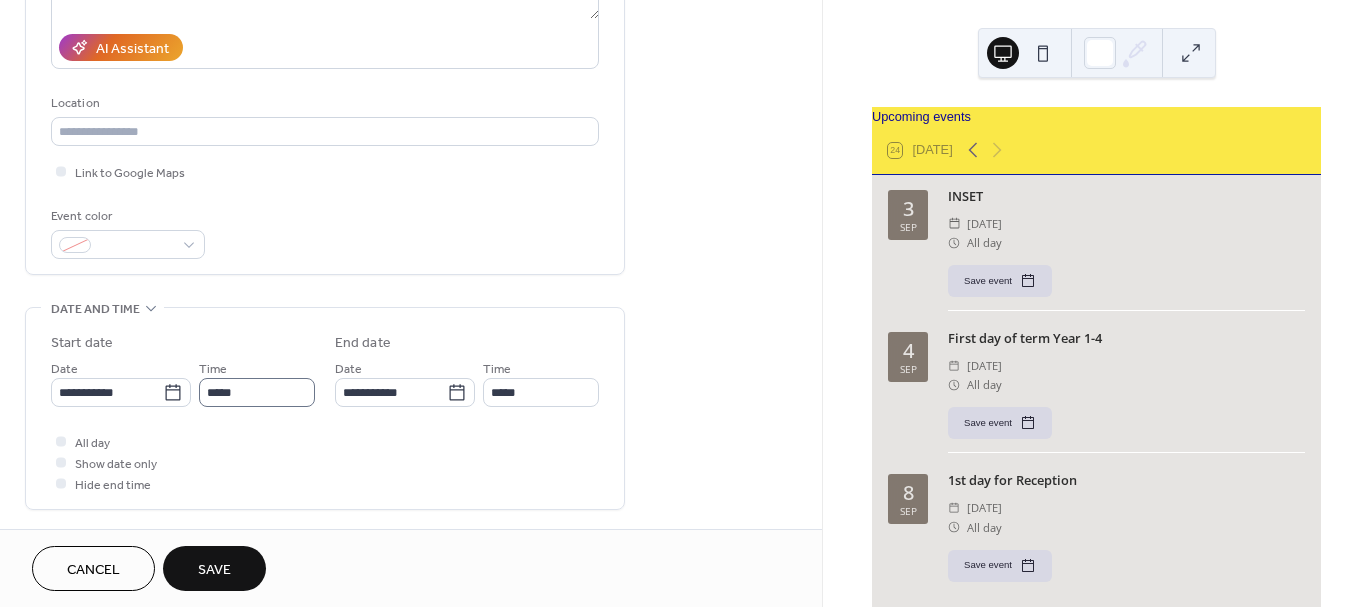 type on "**********" 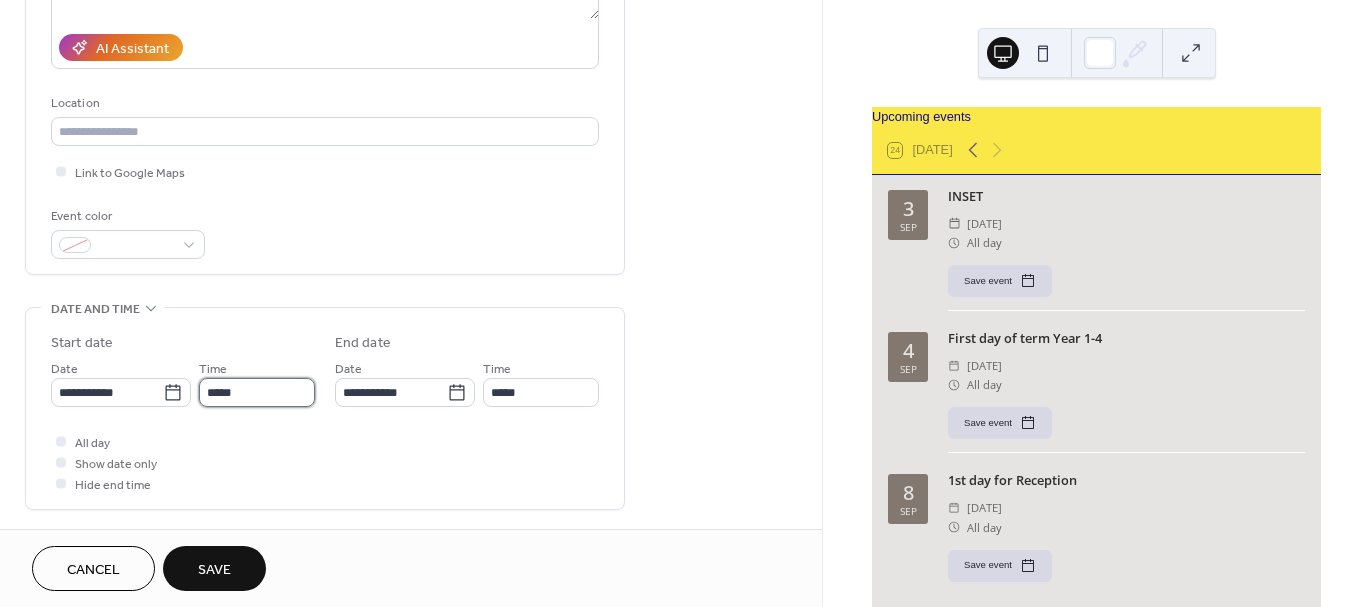 click on "*****" at bounding box center (257, 392) 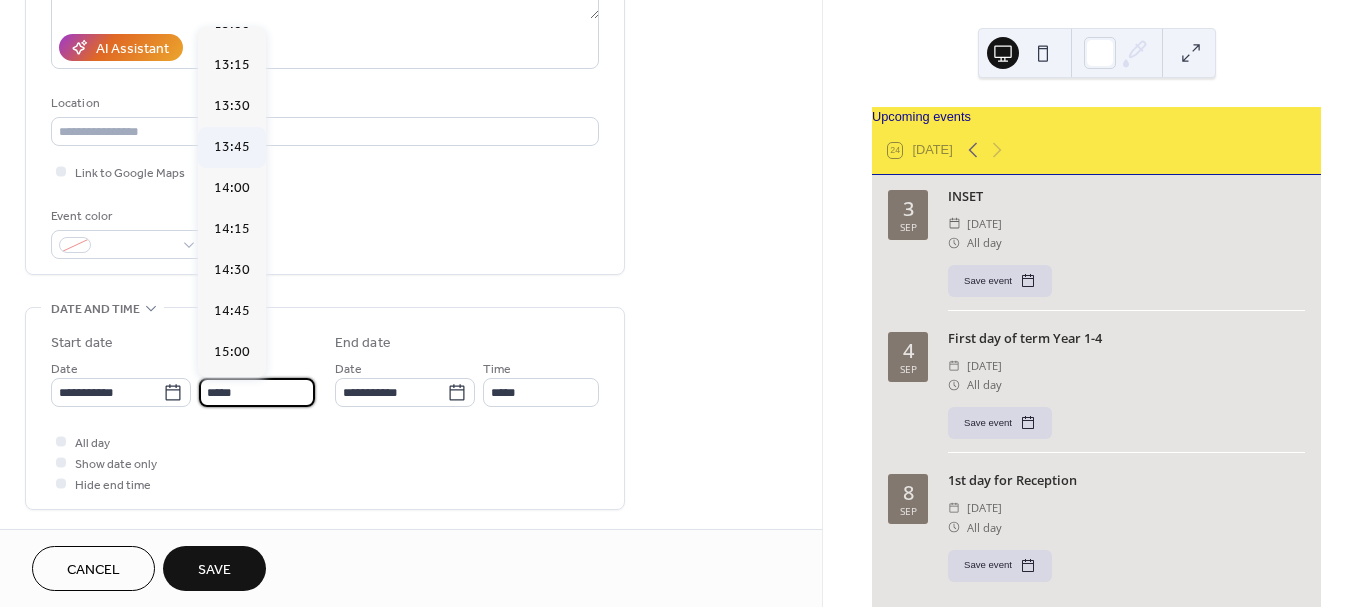 scroll, scrollTop: 2156, scrollLeft: 0, axis: vertical 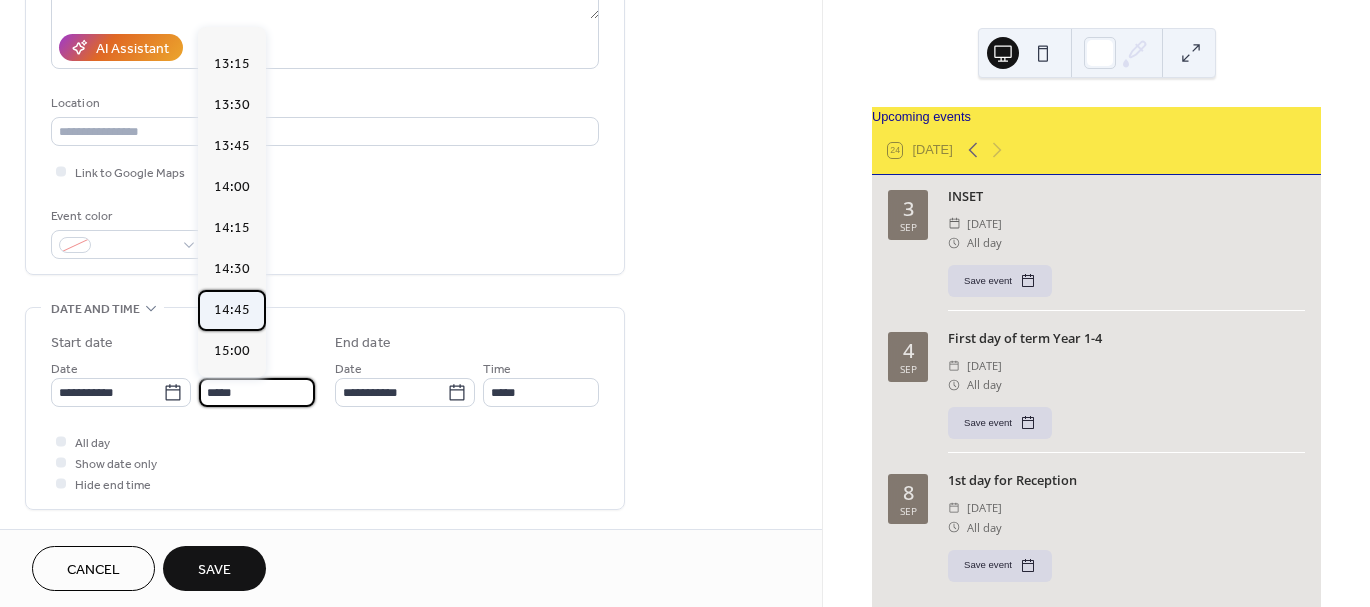click on "14:45" at bounding box center [232, 310] 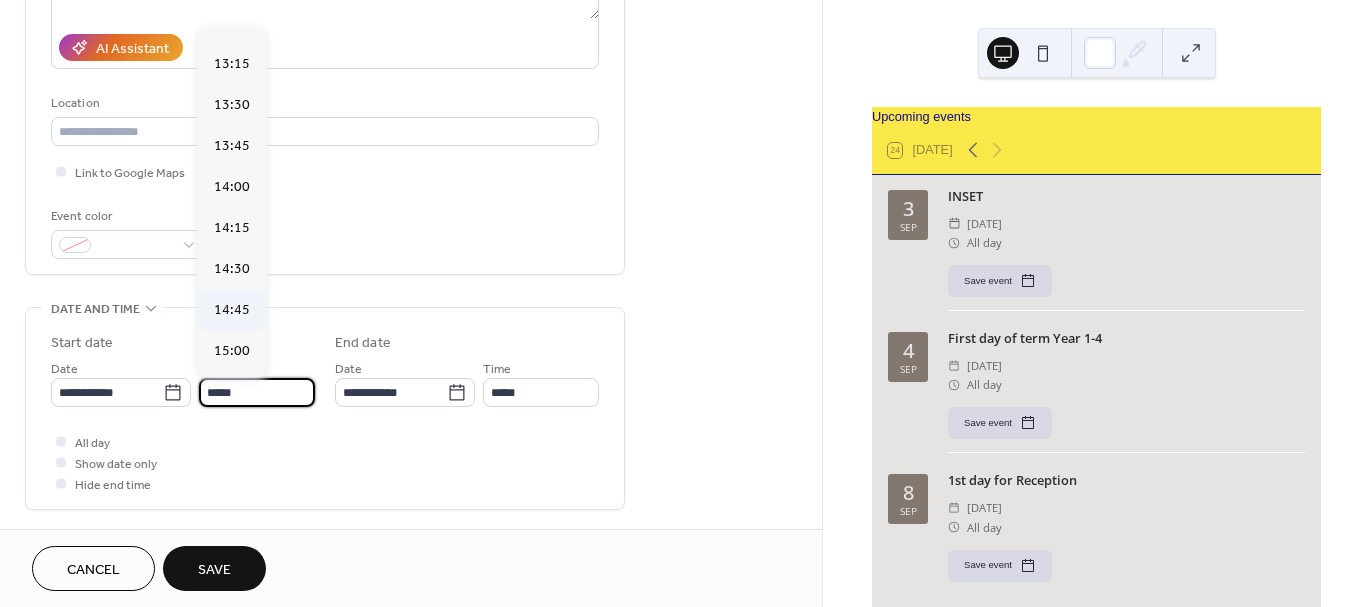 type on "*****" 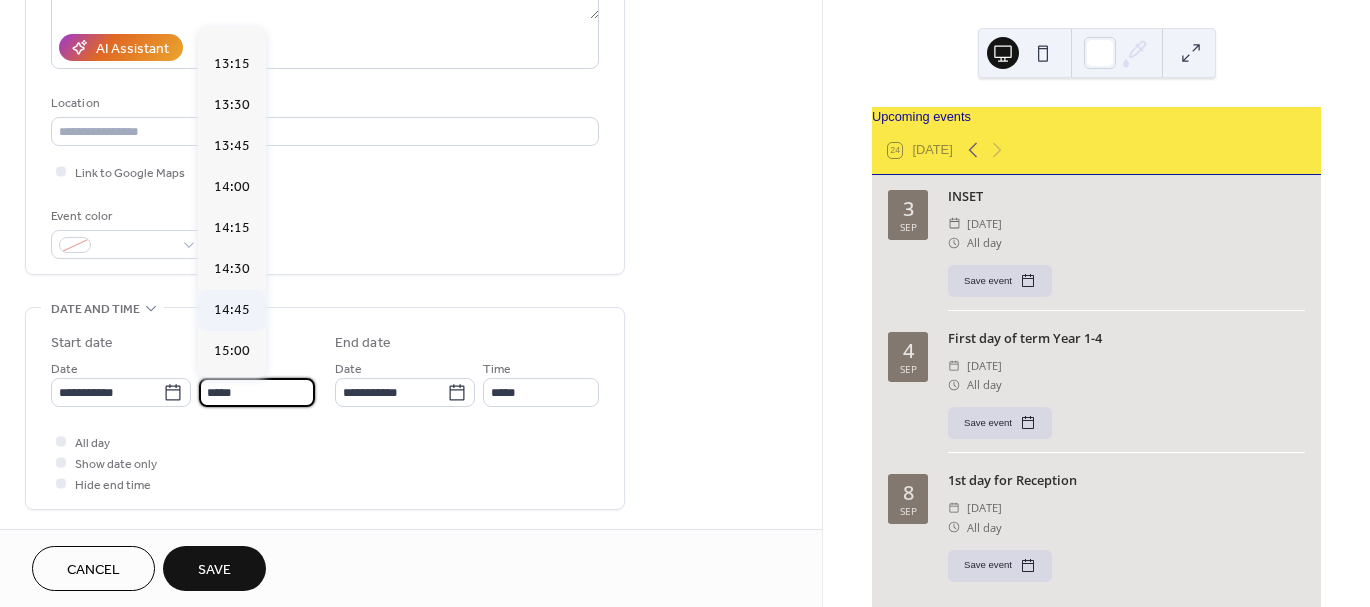 type on "*****" 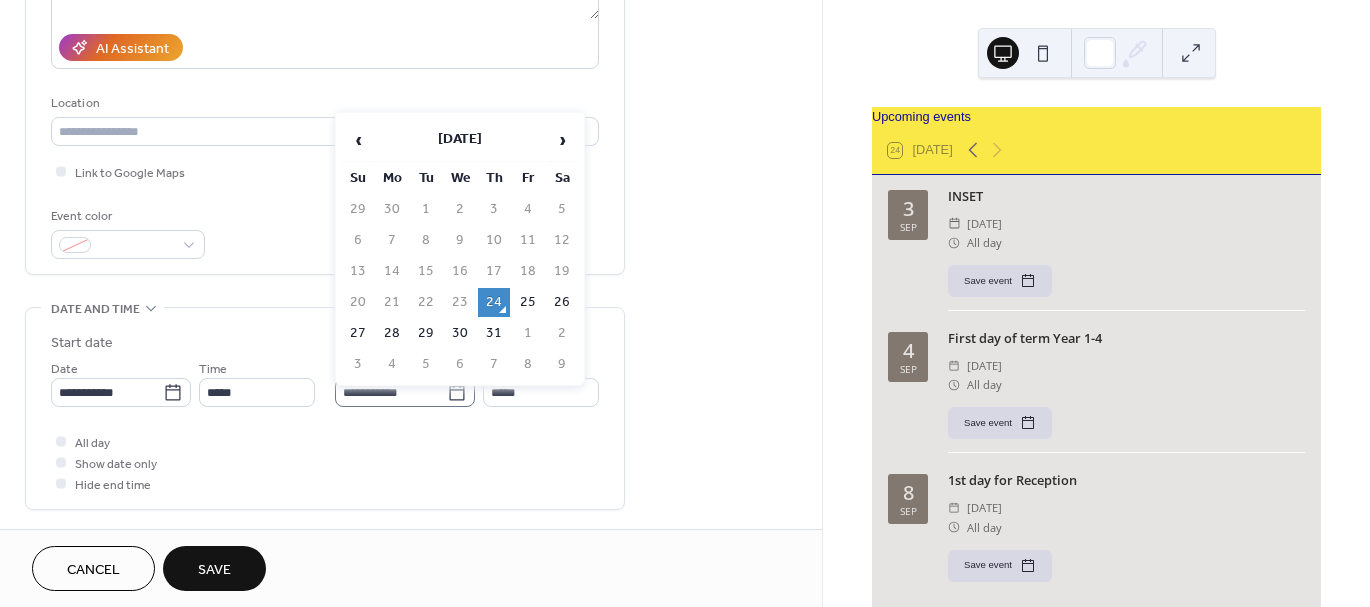 click 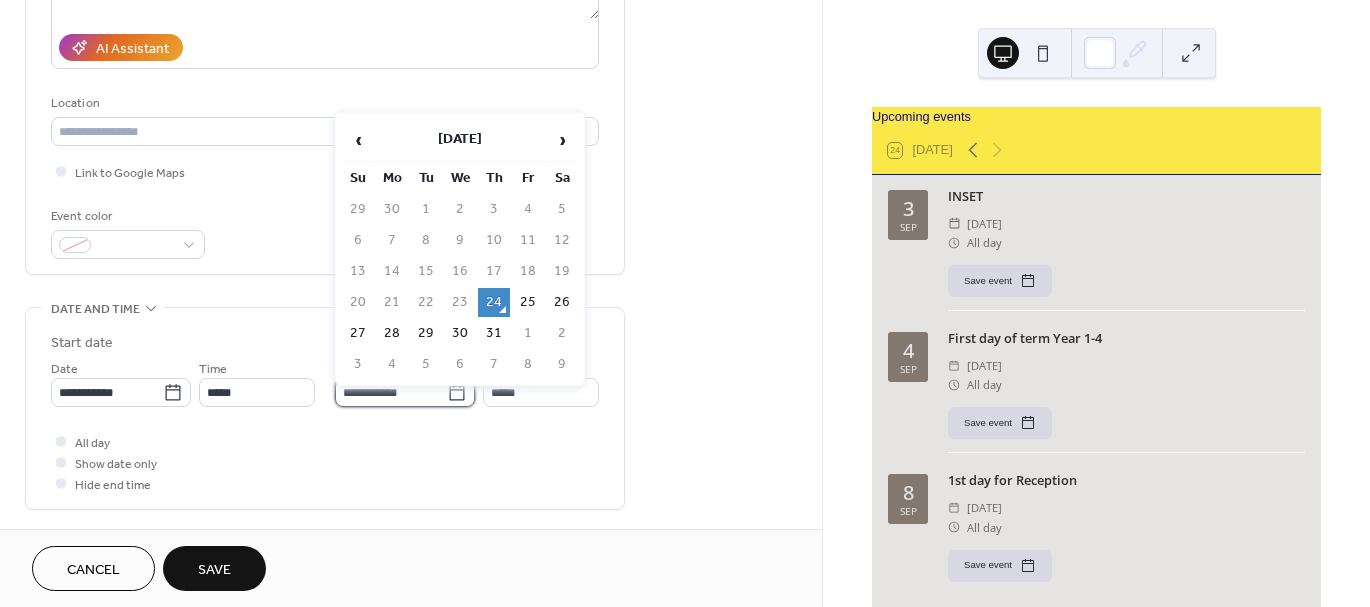 click on "**********" at bounding box center [391, 392] 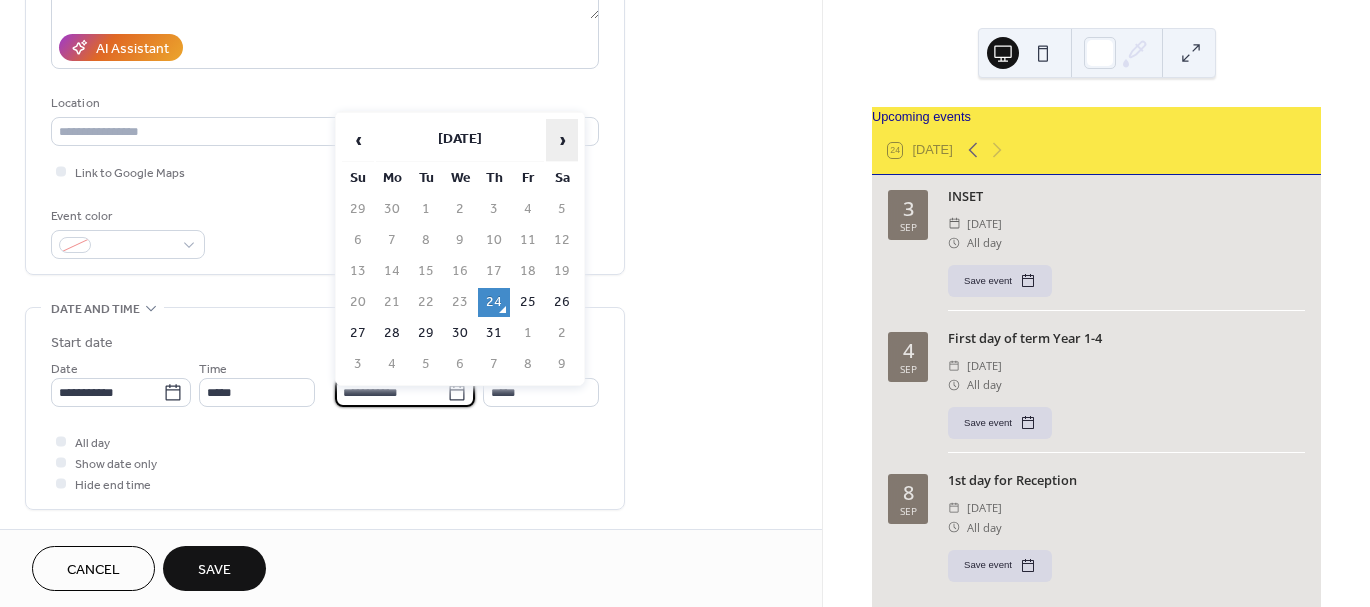 click on "›" at bounding box center [562, 140] 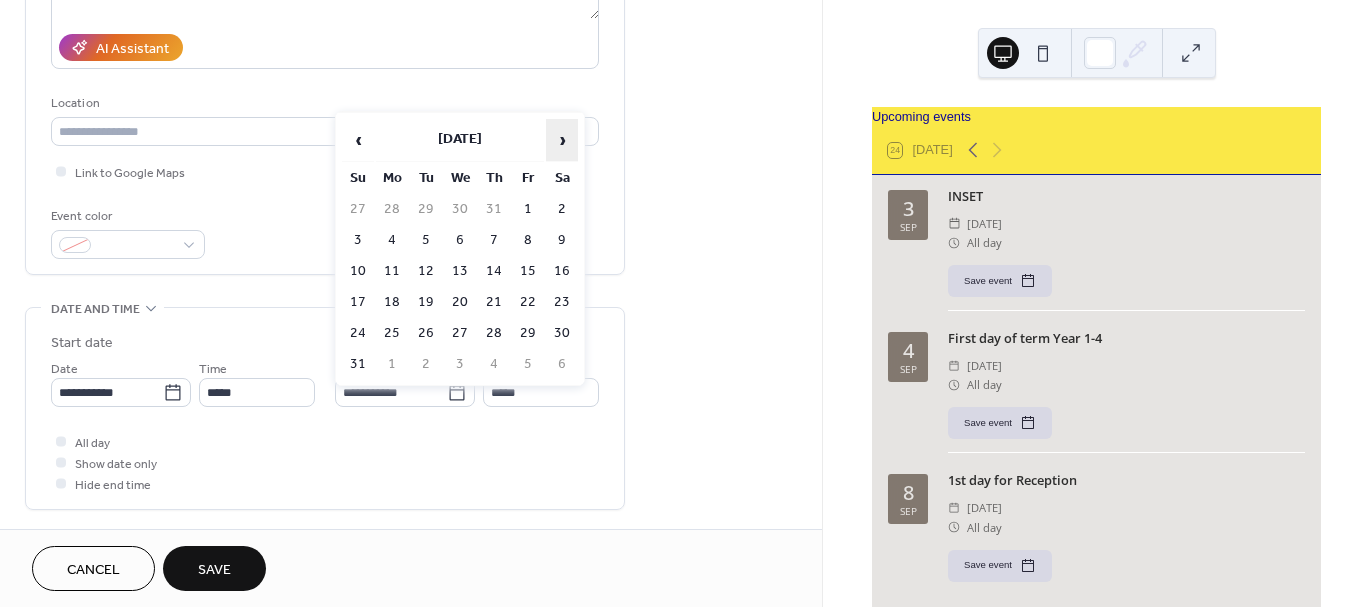 click on "›" at bounding box center (562, 140) 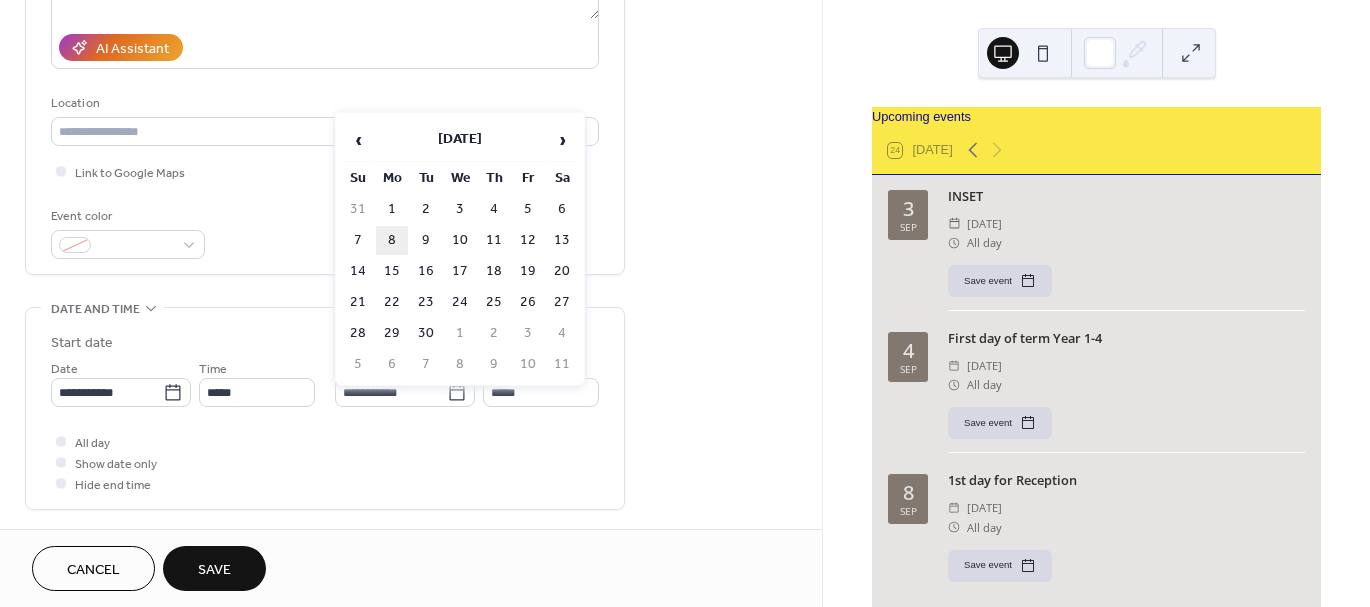 click on "8" at bounding box center [392, 240] 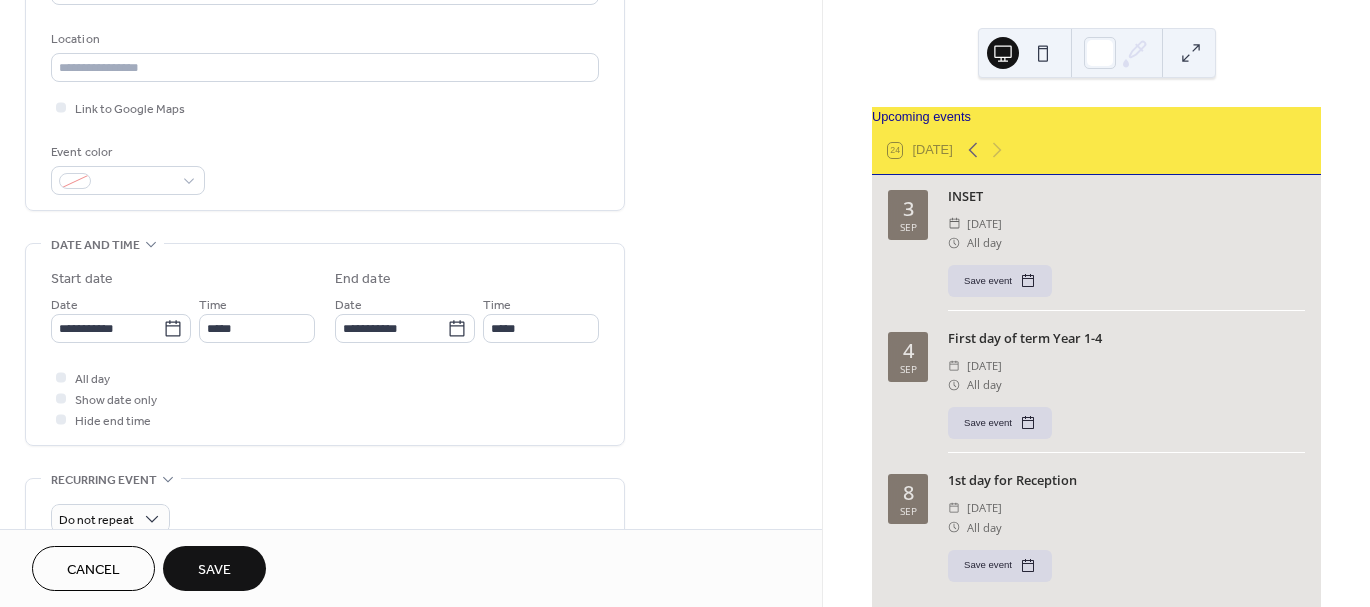 scroll, scrollTop: 416, scrollLeft: 0, axis: vertical 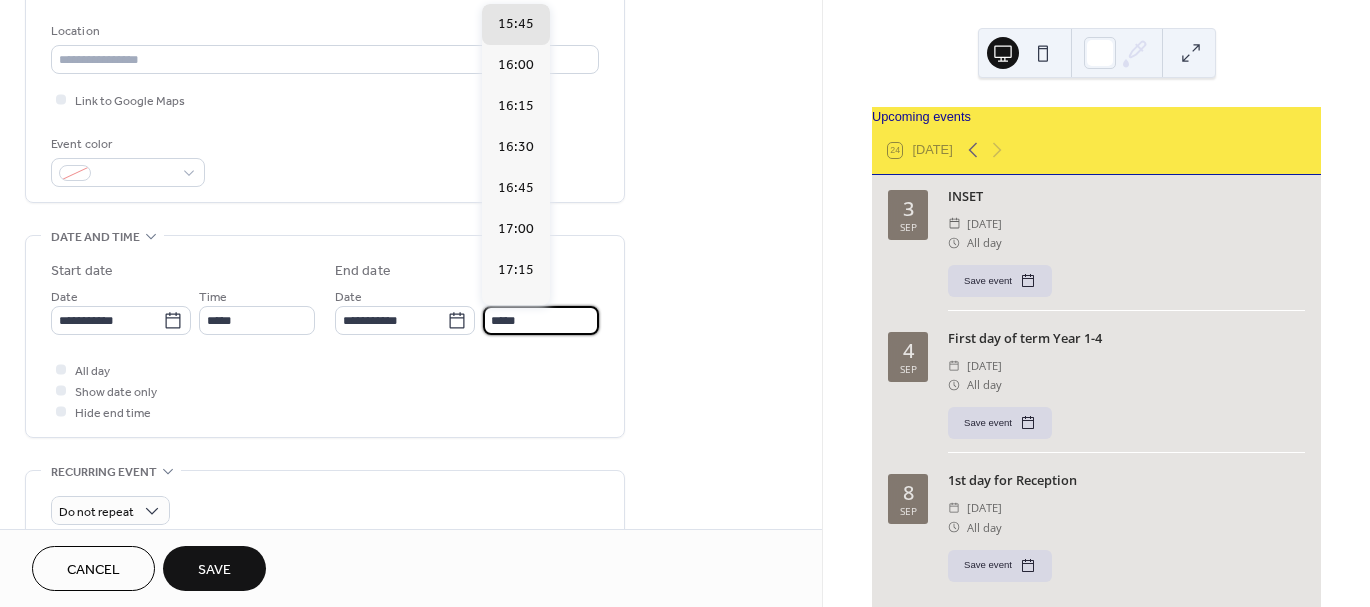 click on "*****" at bounding box center (541, 320) 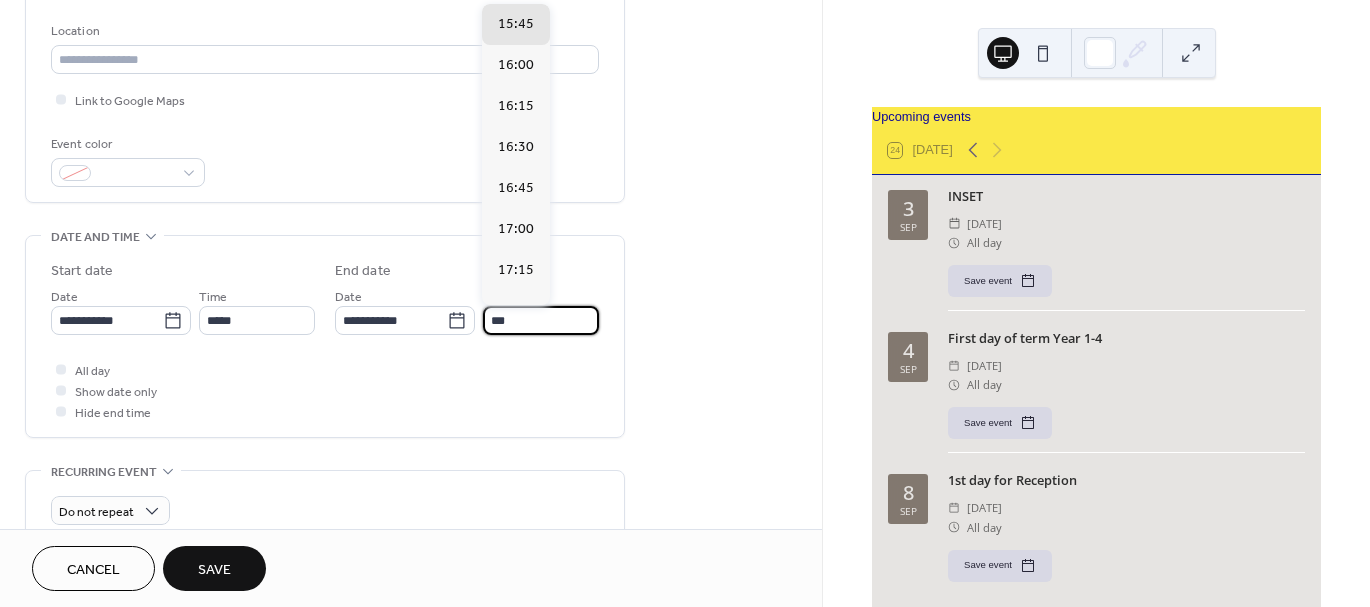 scroll, scrollTop: 2460, scrollLeft: 0, axis: vertical 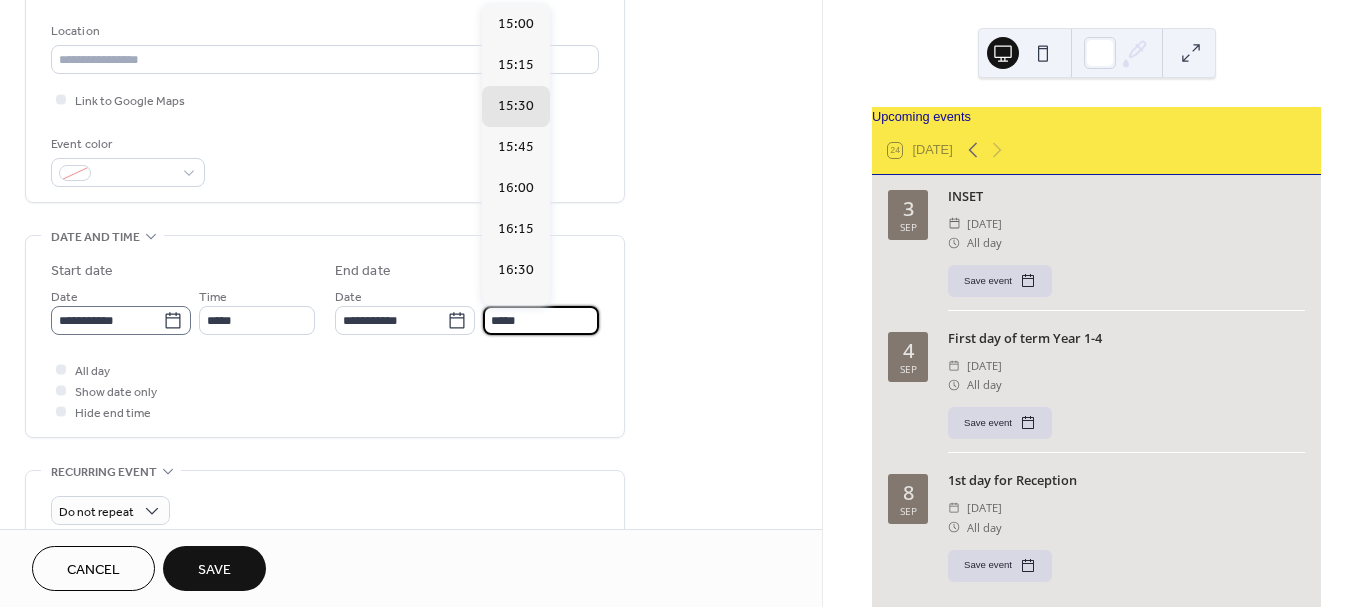 type on "*****" 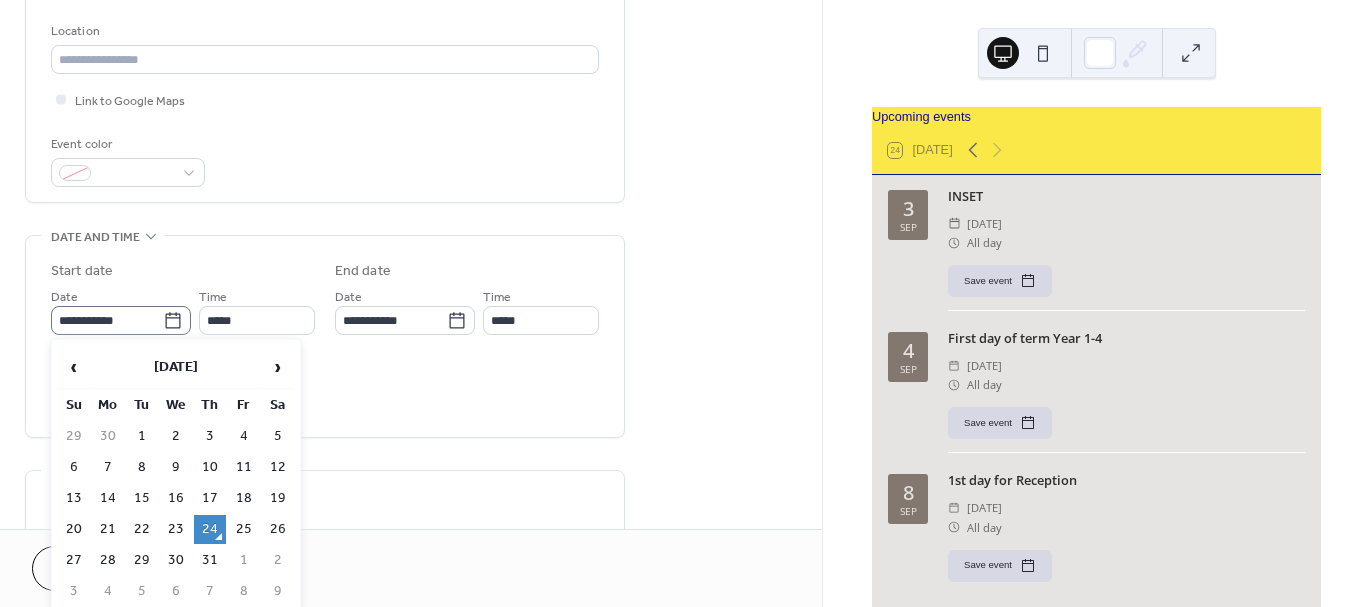 click 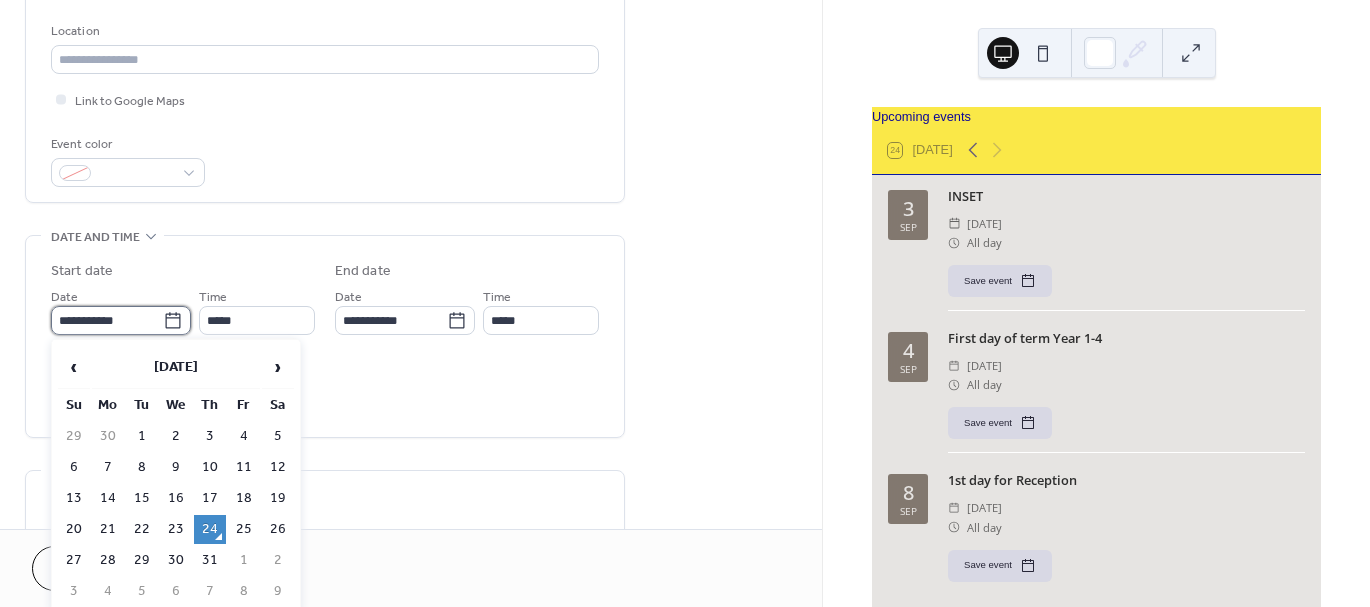 click on "**********" at bounding box center (107, 320) 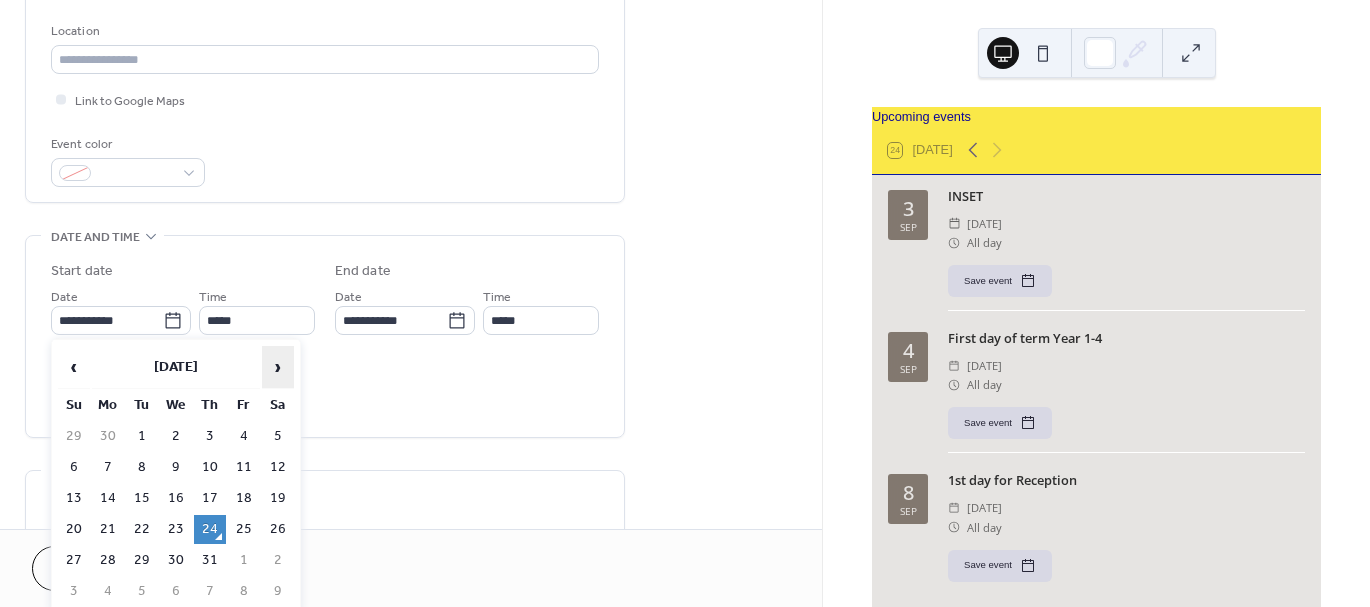 click on "›" at bounding box center (278, 367) 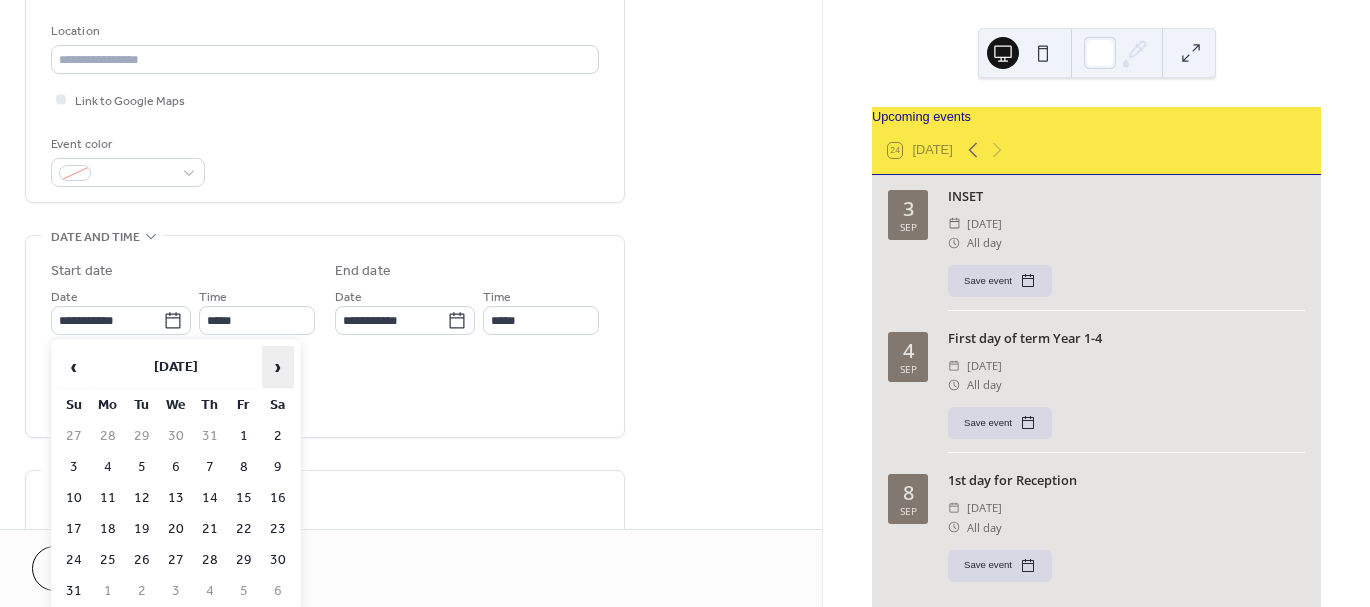 click on "›" at bounding box center [278, 367] 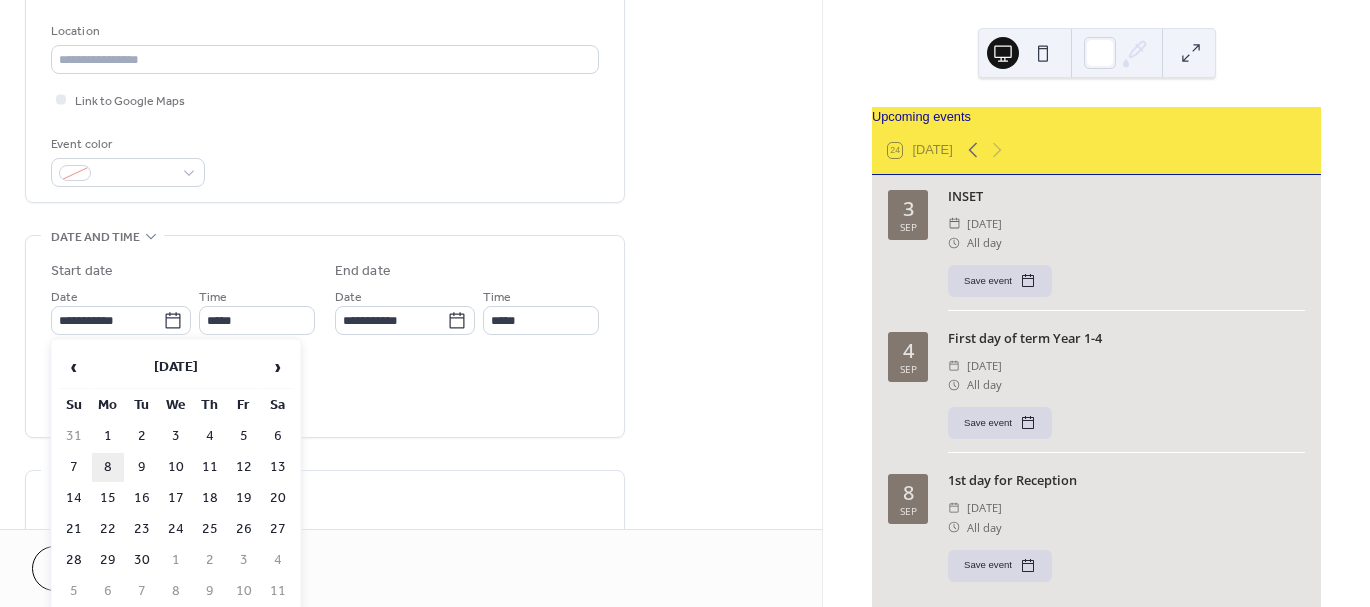 click on "8" at bounding box center (108, 467) 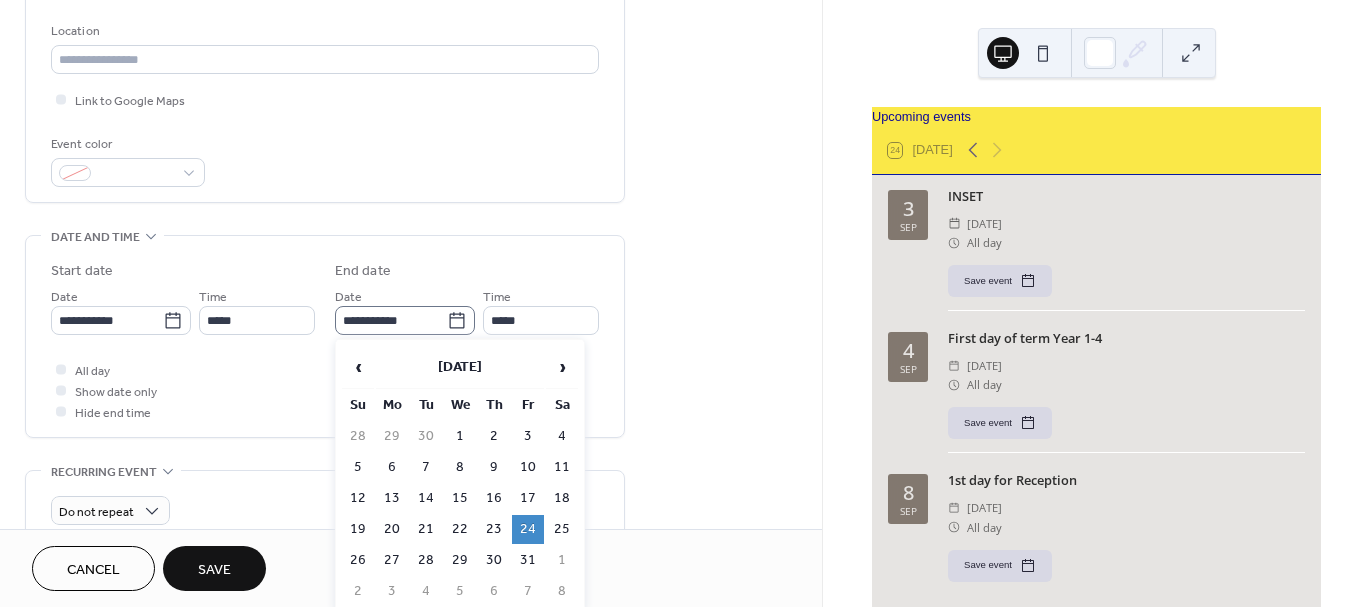 click 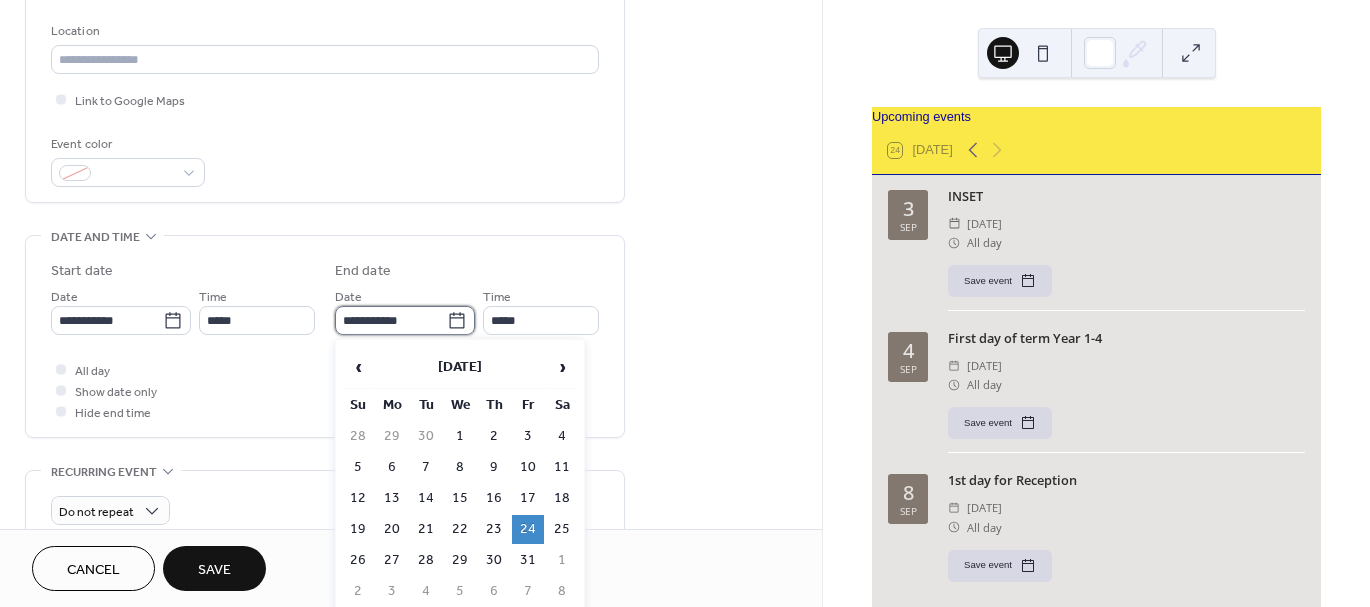 click on "**********" at bounding box center (391, 320) 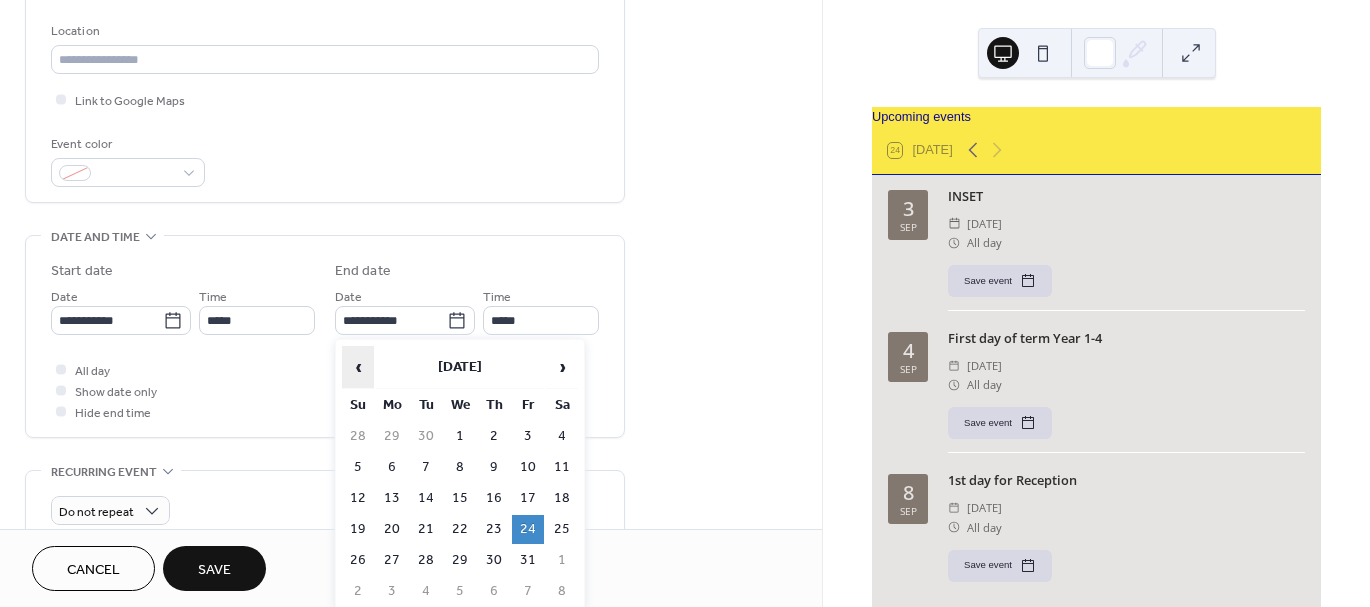 click on "‹" at bounding box center [358, 367] 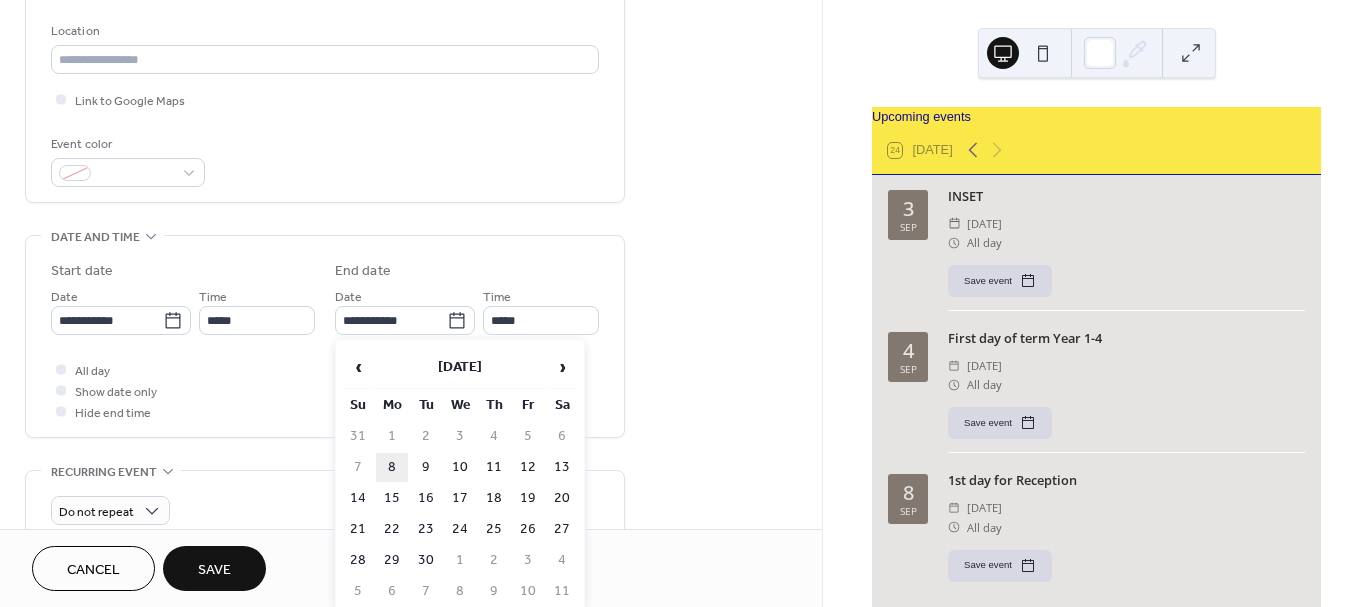 click on "8" at bounding box center [392, 467] 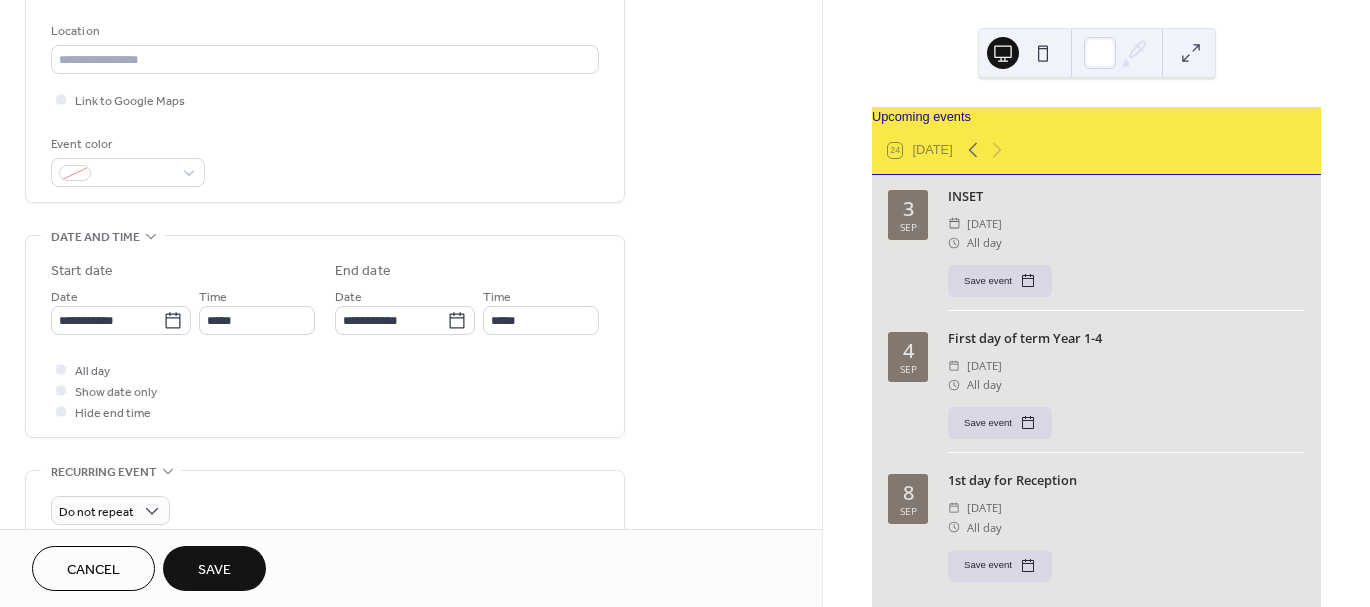 click on "Save" at bounding box center (214, 570) 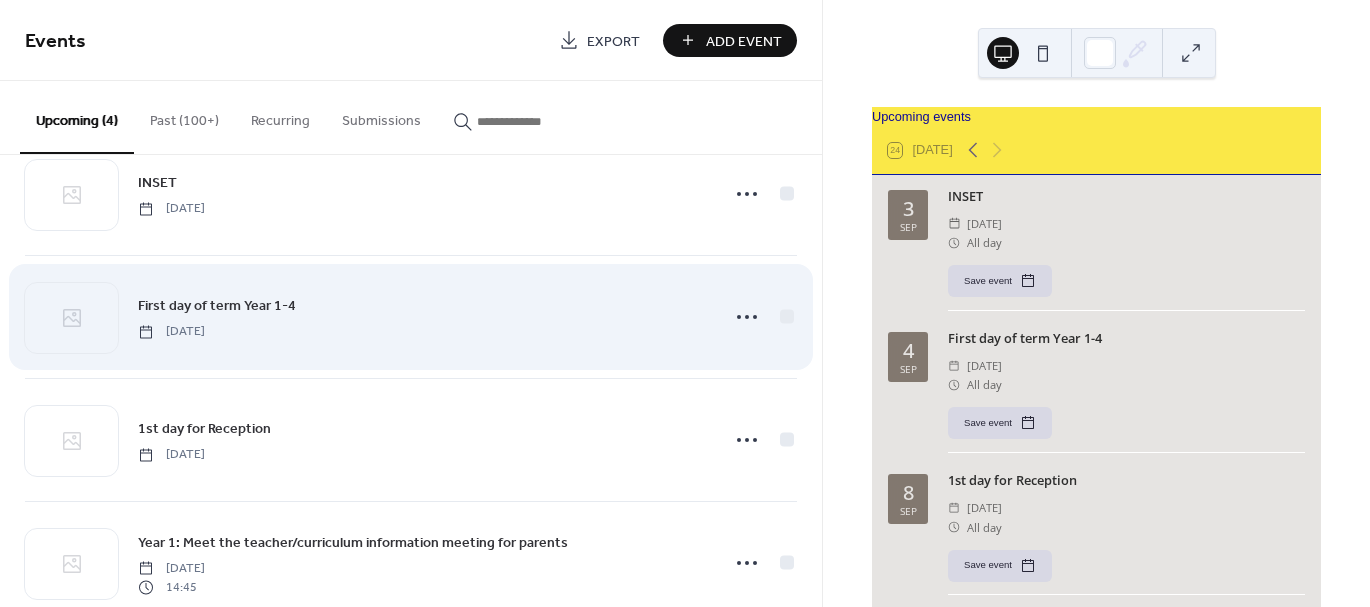 scroll, scrollTop: 97, scrollLeft: 0, axis: vertical 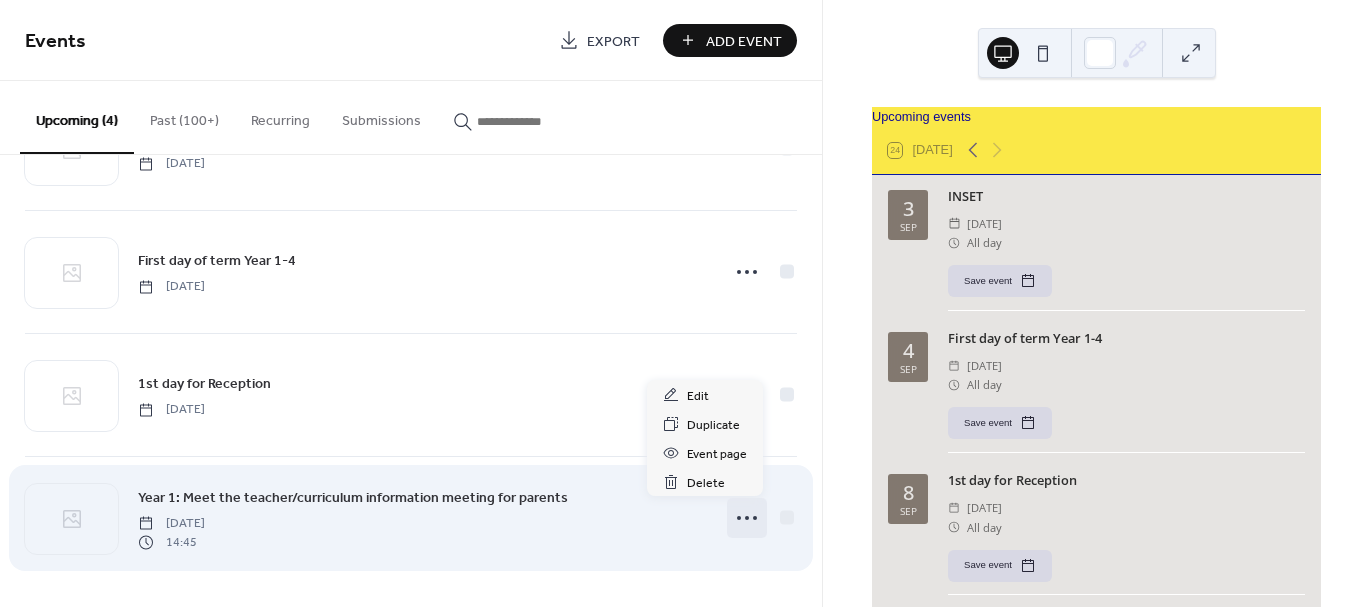 click 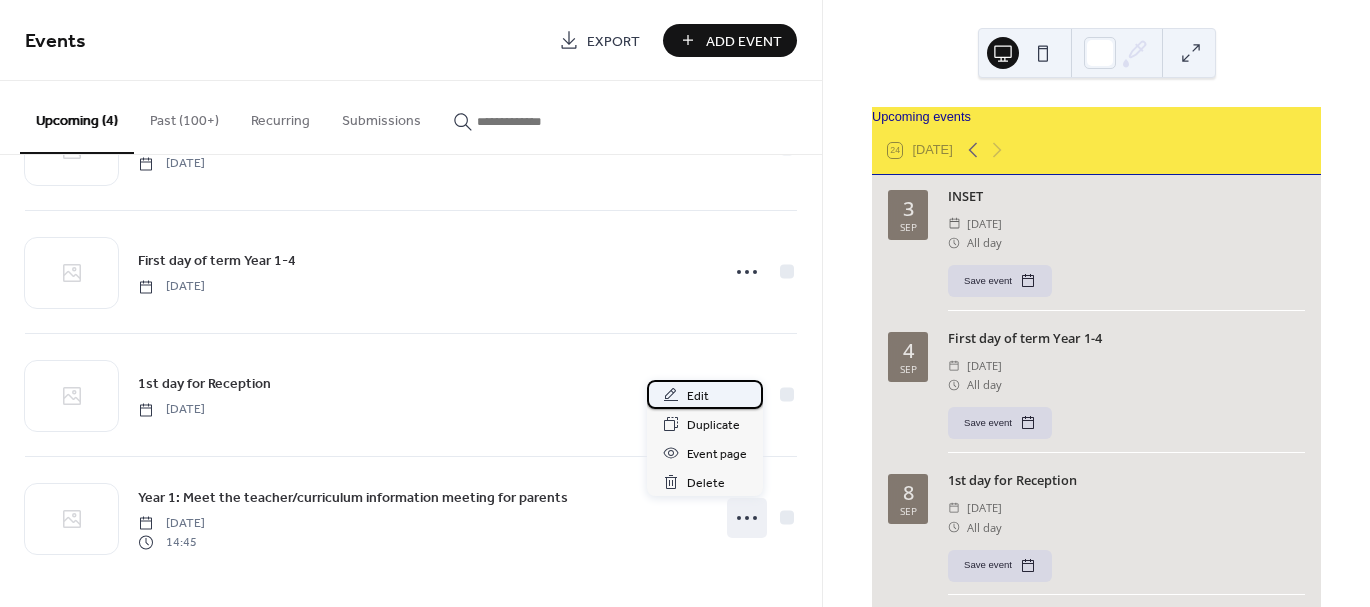 click on "Edit" at bounding box center [698, 396] 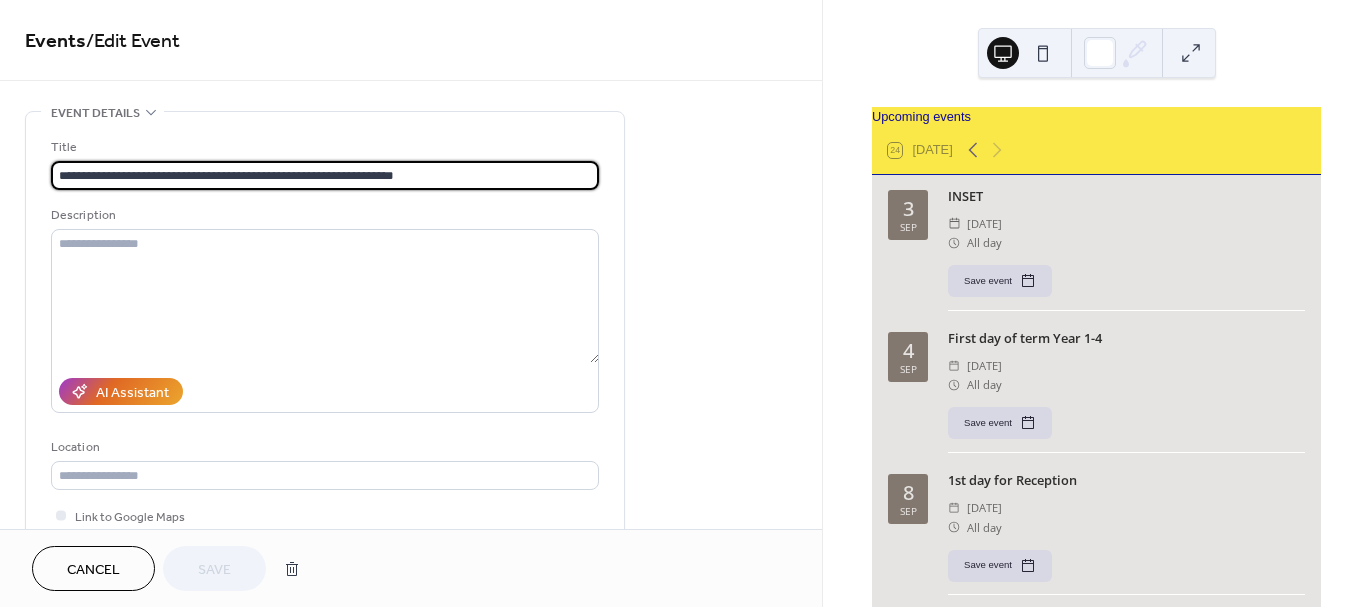 drag, startPoint x: 458, startPoint y: 174, endPoint x: 40, endPoint y: 181, distance: 418.0586 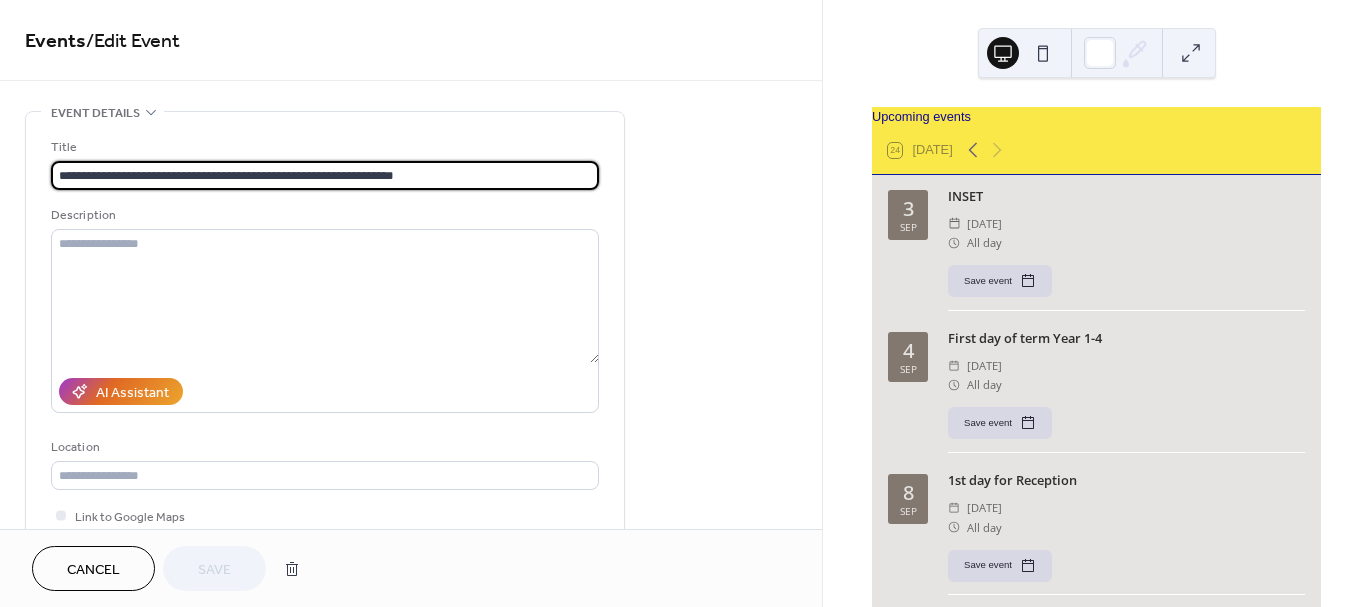 click on "**********" at bounding box center (325, 365) 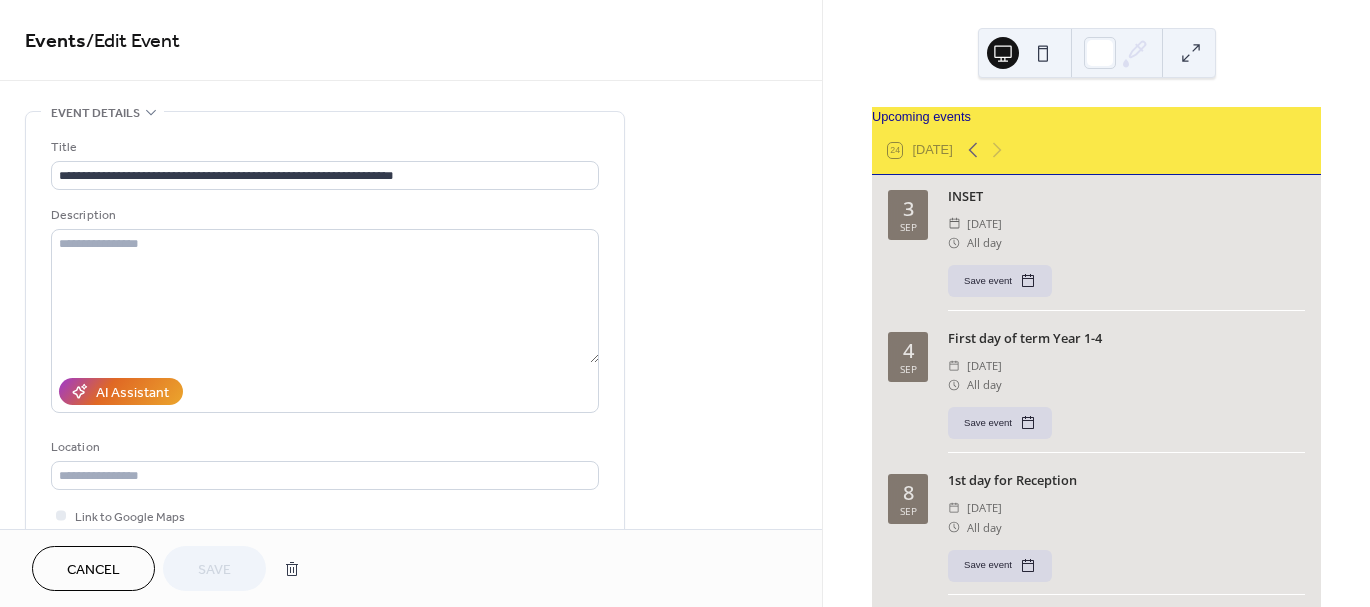 click on "Cancel" at bounding box center [93, 570] 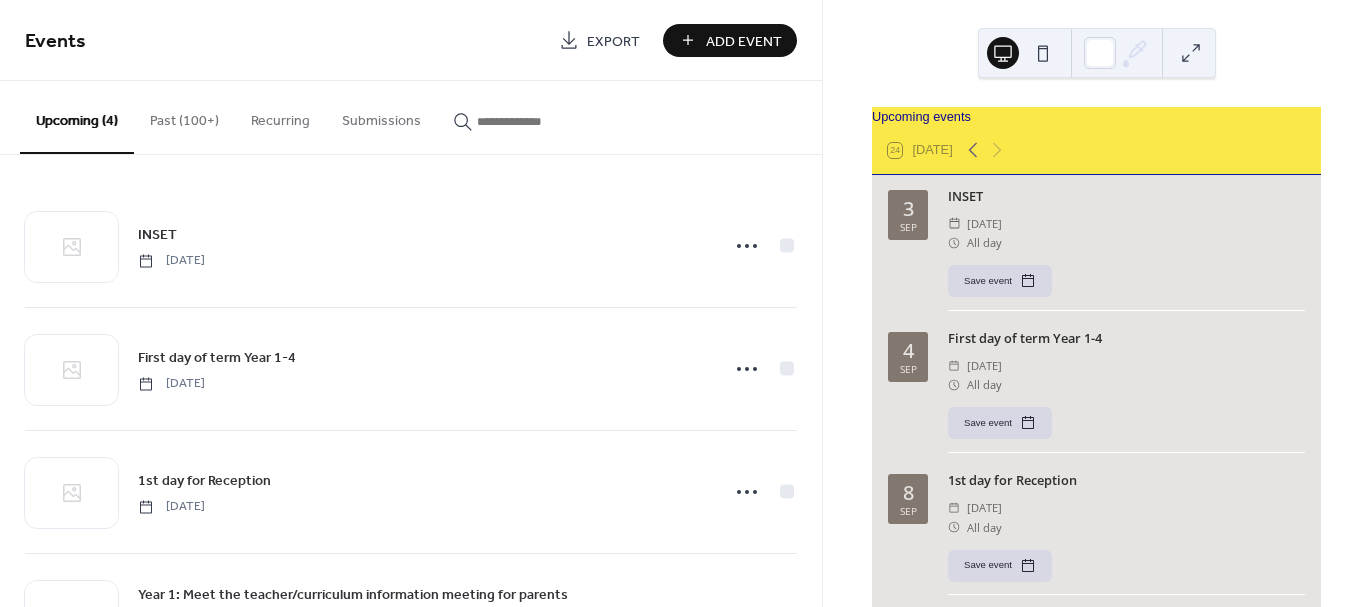 click on "Add Event" at bounding box center (744, 41) 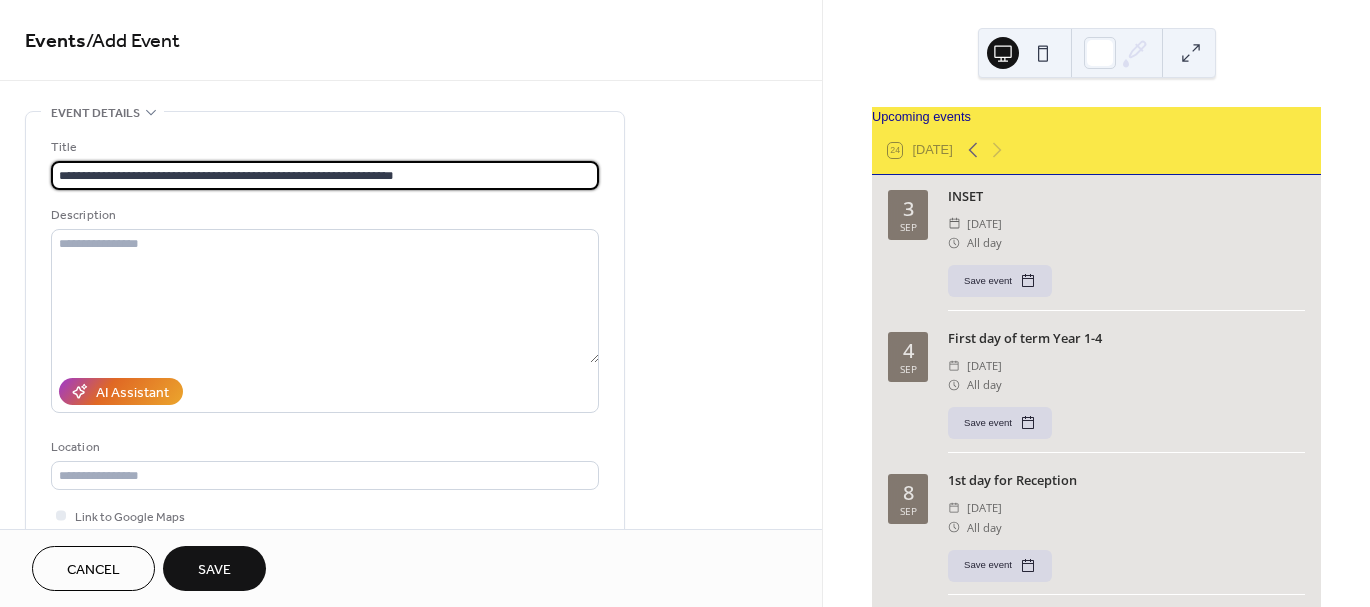 click on "**********" at bounding box center (325, 175) 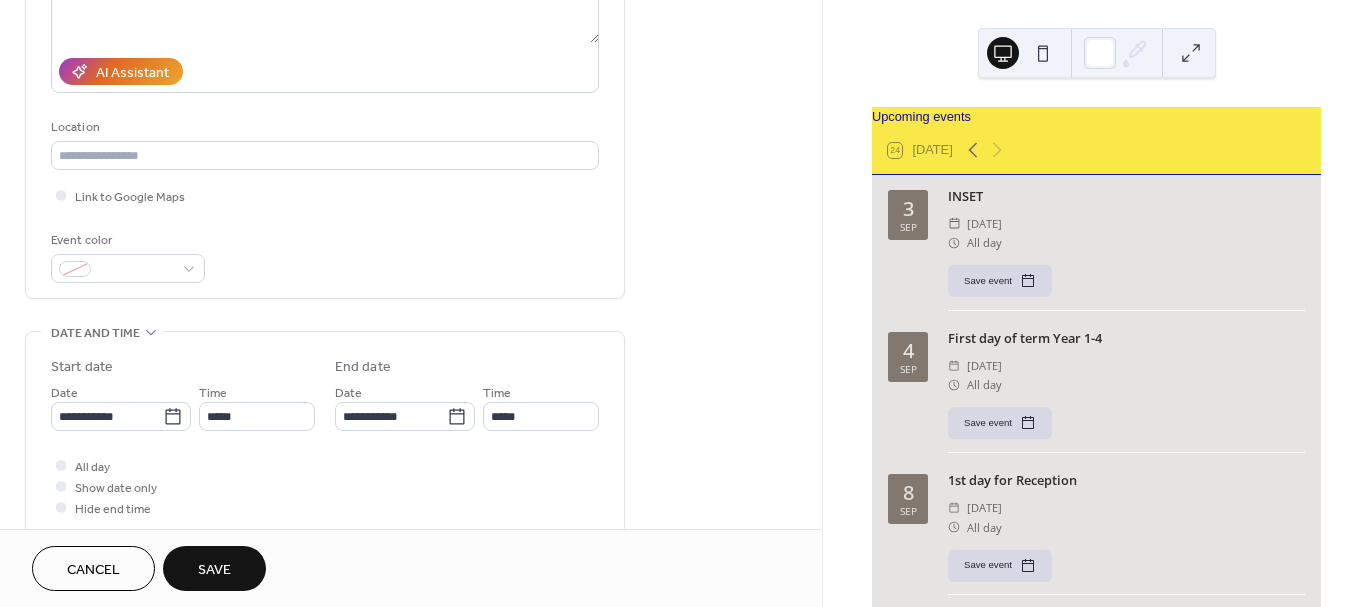 scroll, scrollTop: 324, scrollLeft: 0, axis: vertical 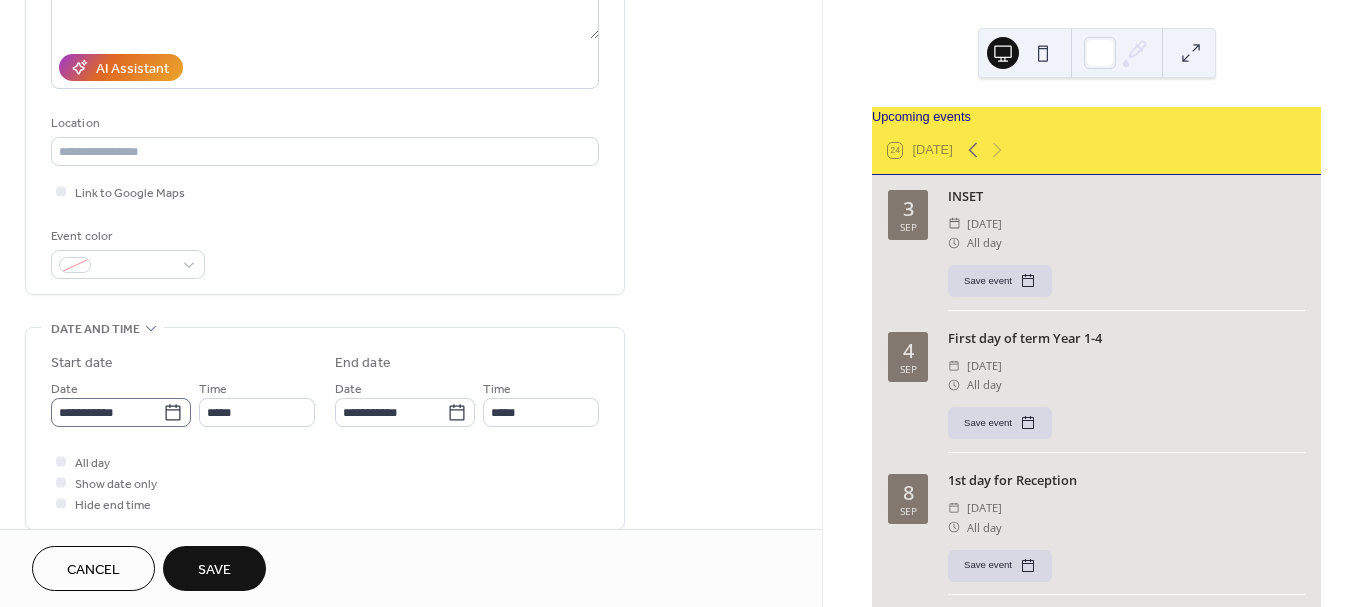 type on "**********" 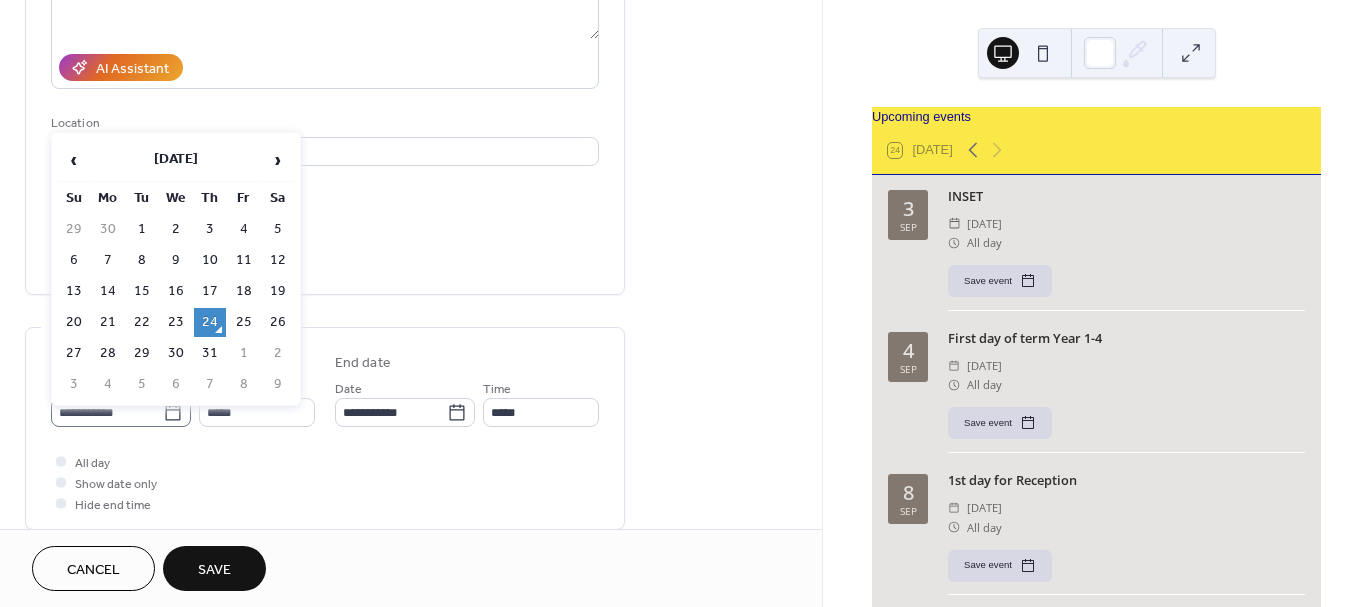 click 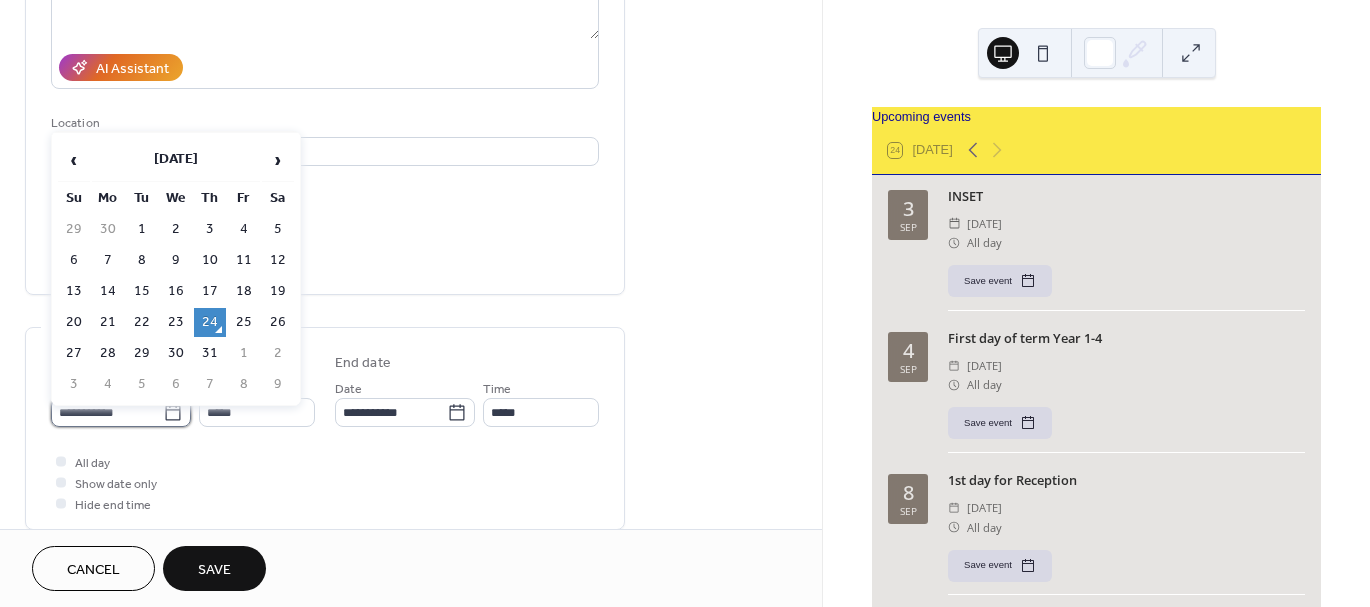 click on "**********" at bounding box center [107, 412] 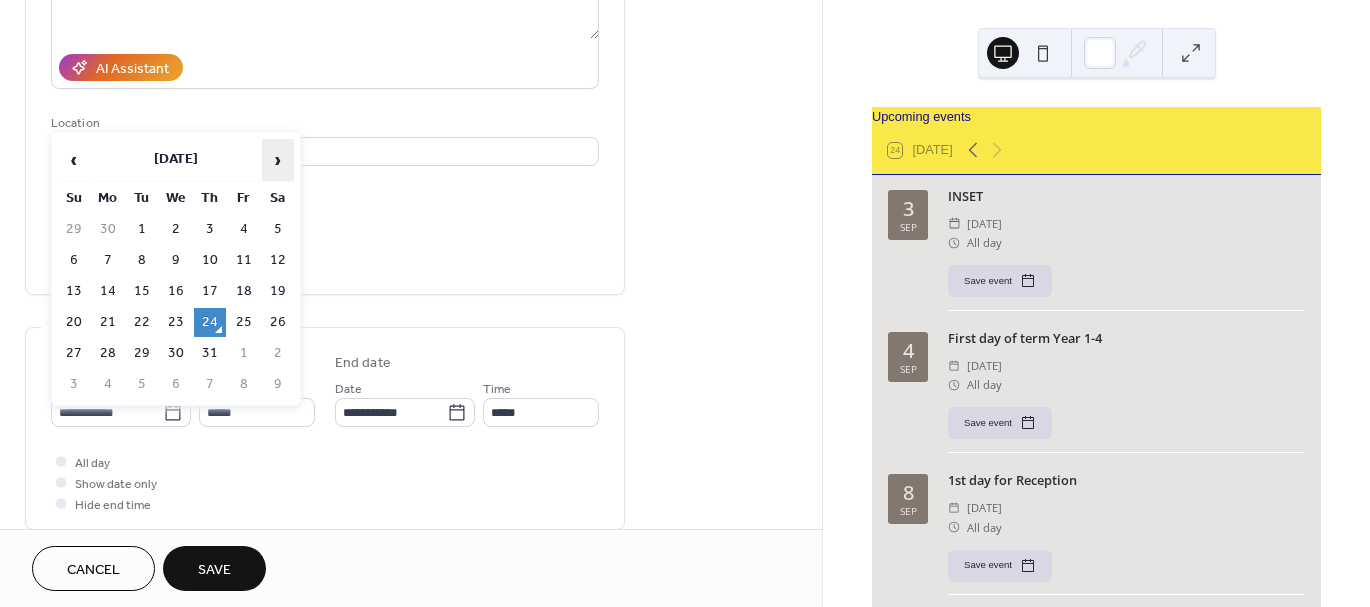 click on "›" at bounding box center [278, 160] 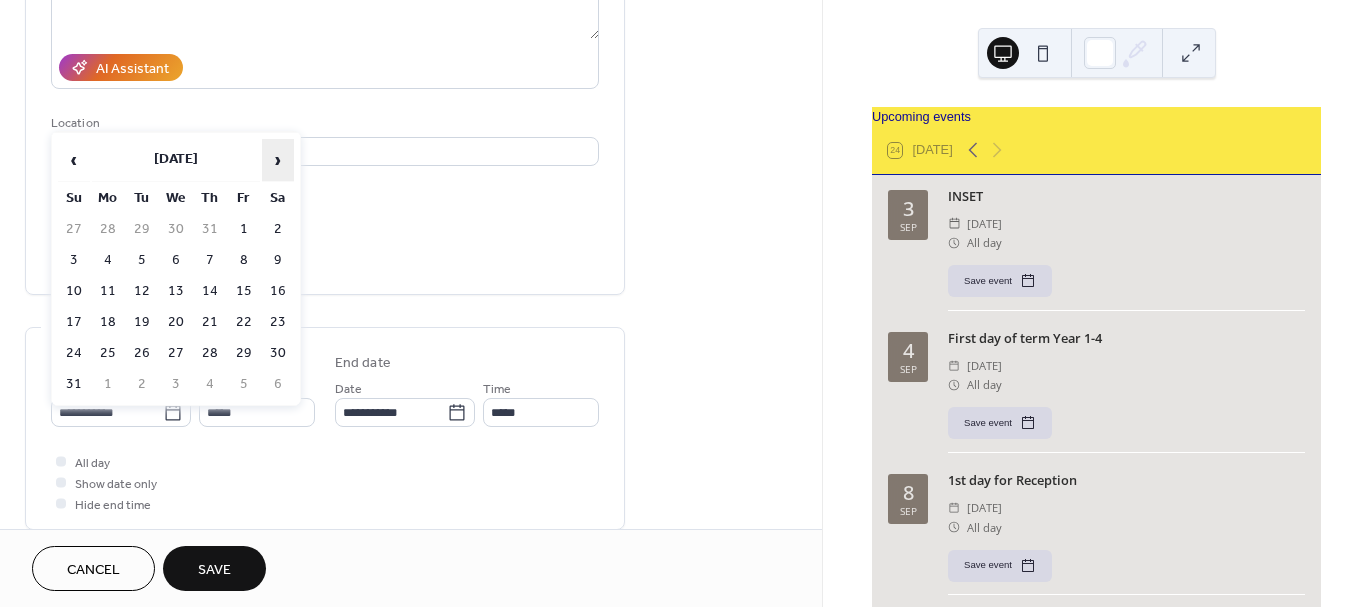 click on "›" at bounding box center (278, 160) 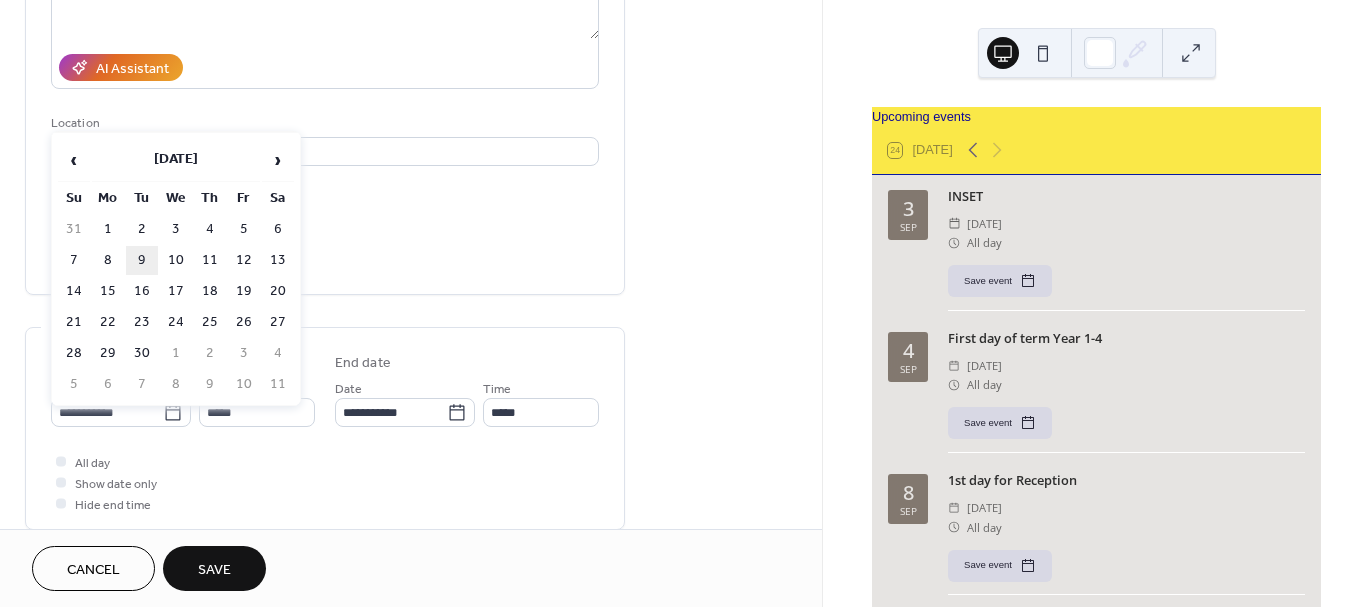 click on "9" at bounding box center [142, 260] 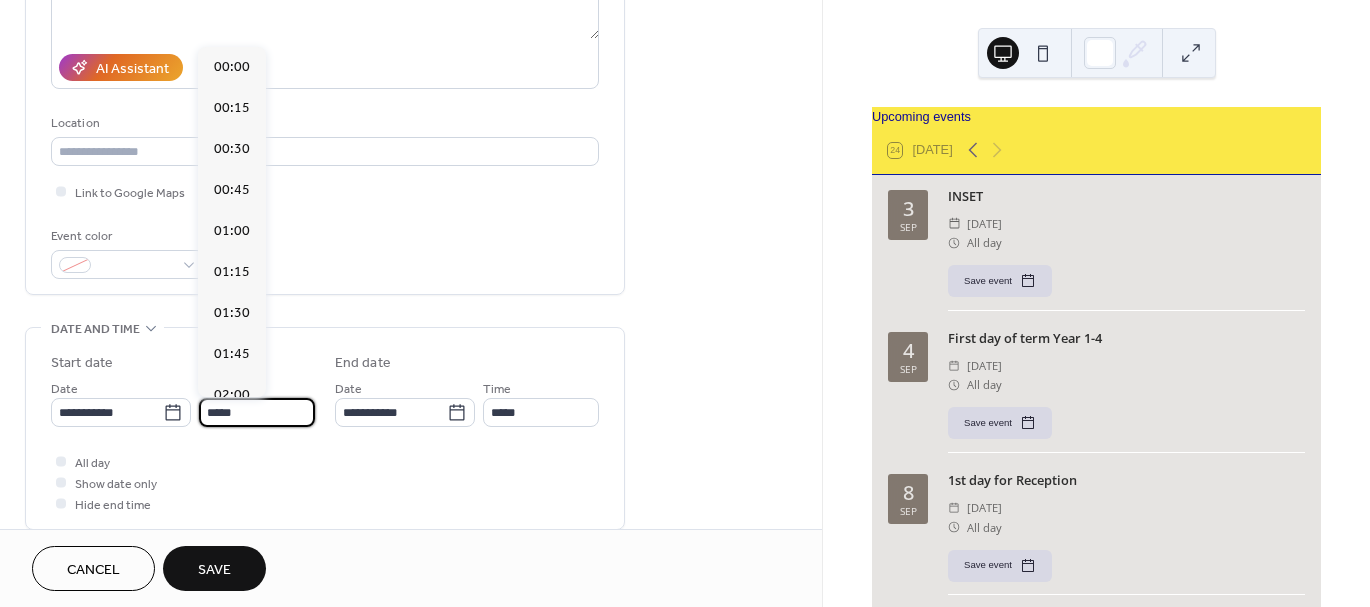 click on "*****" at bounding box center [257, 412] 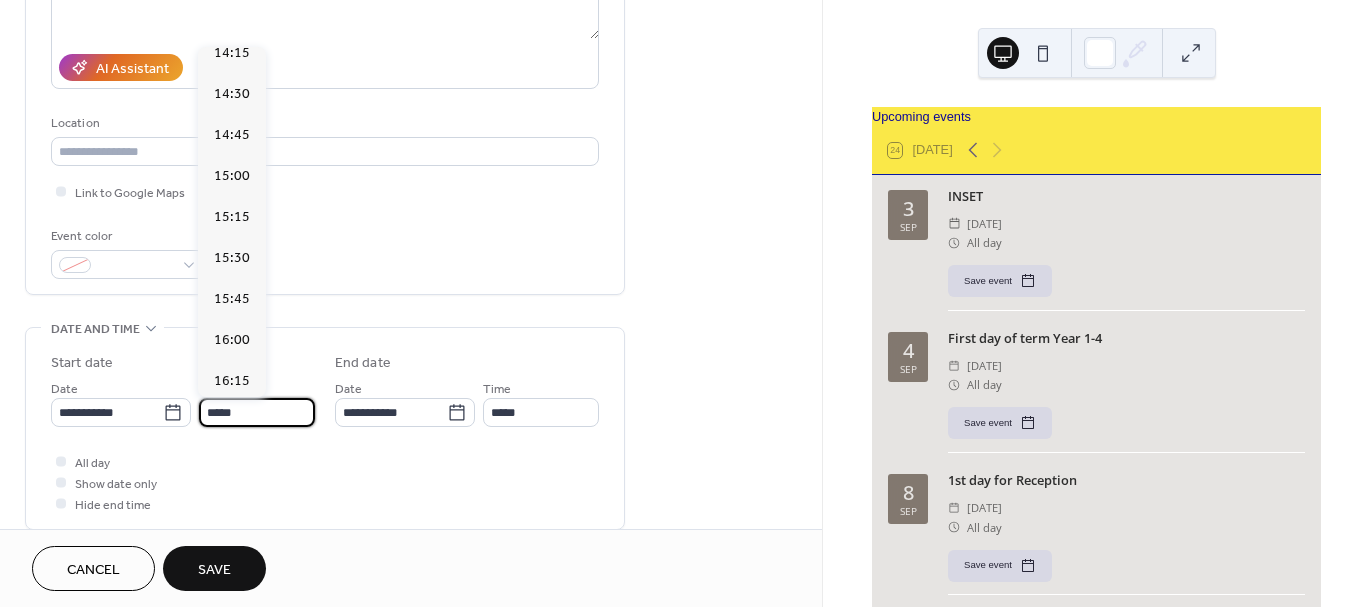 scroll, scrollTop: 2352, scrollLeft: 0, axis: vertical 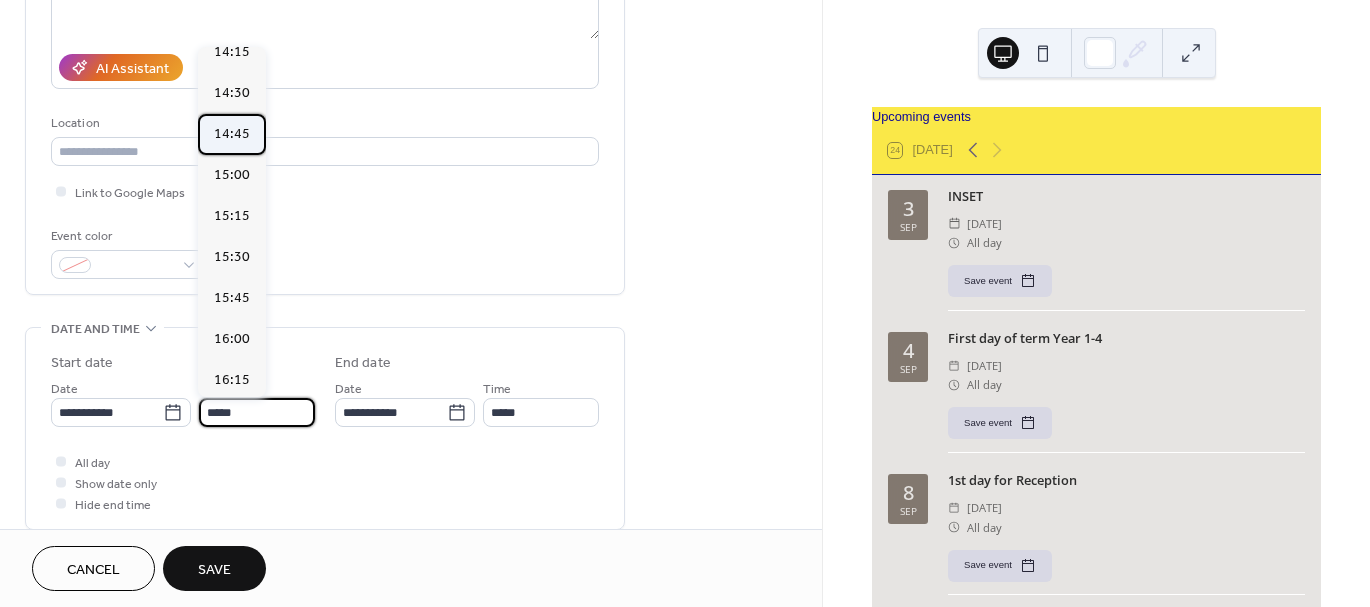 click on "14:45" at bounding box center (232, 134) 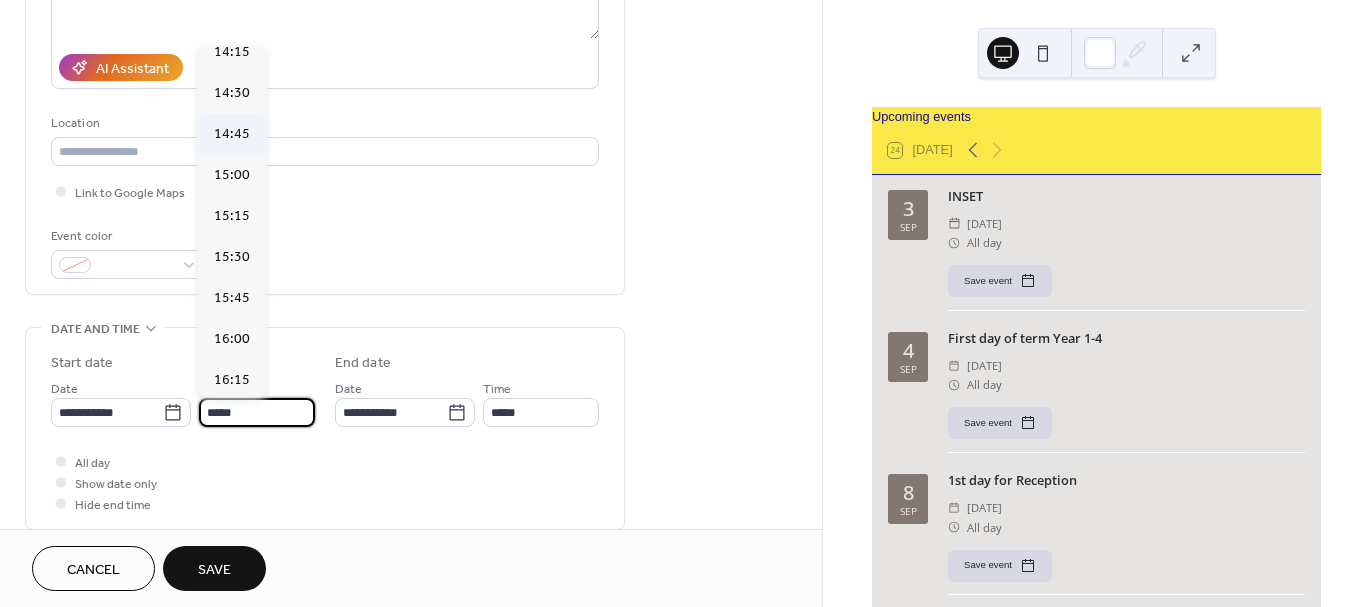 type on "*****" 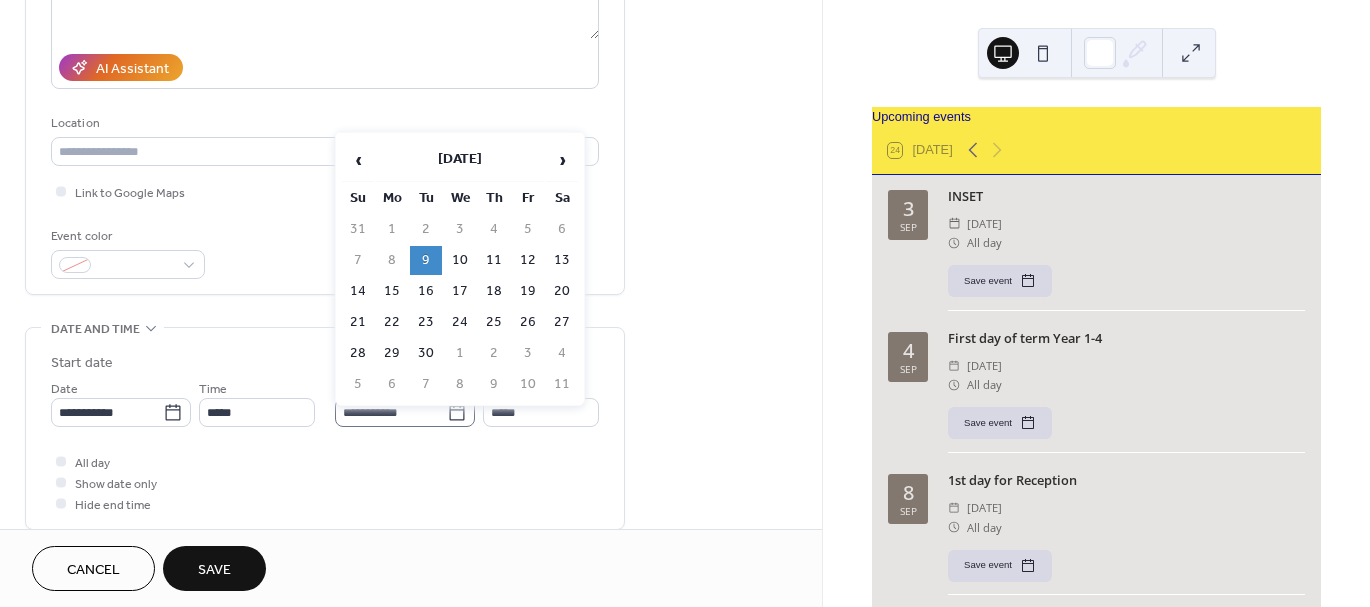 click 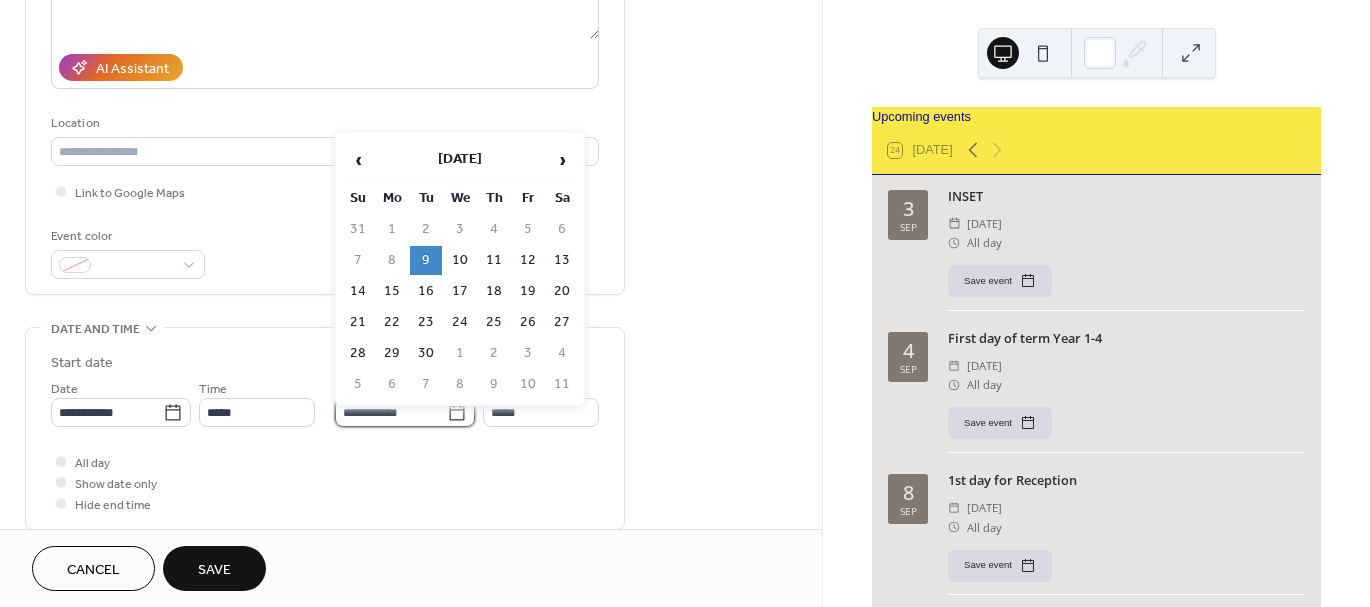 click on "**********" at bounding box center (391, 412) 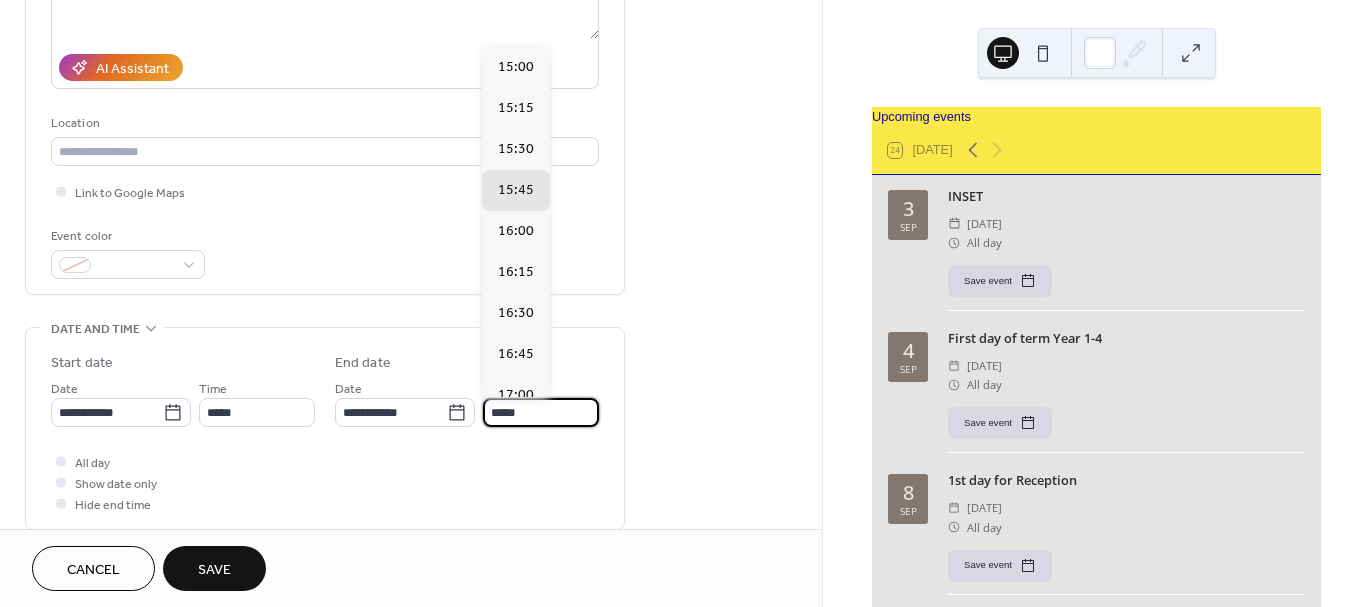click on "*****" at bounding box center [541, 412] 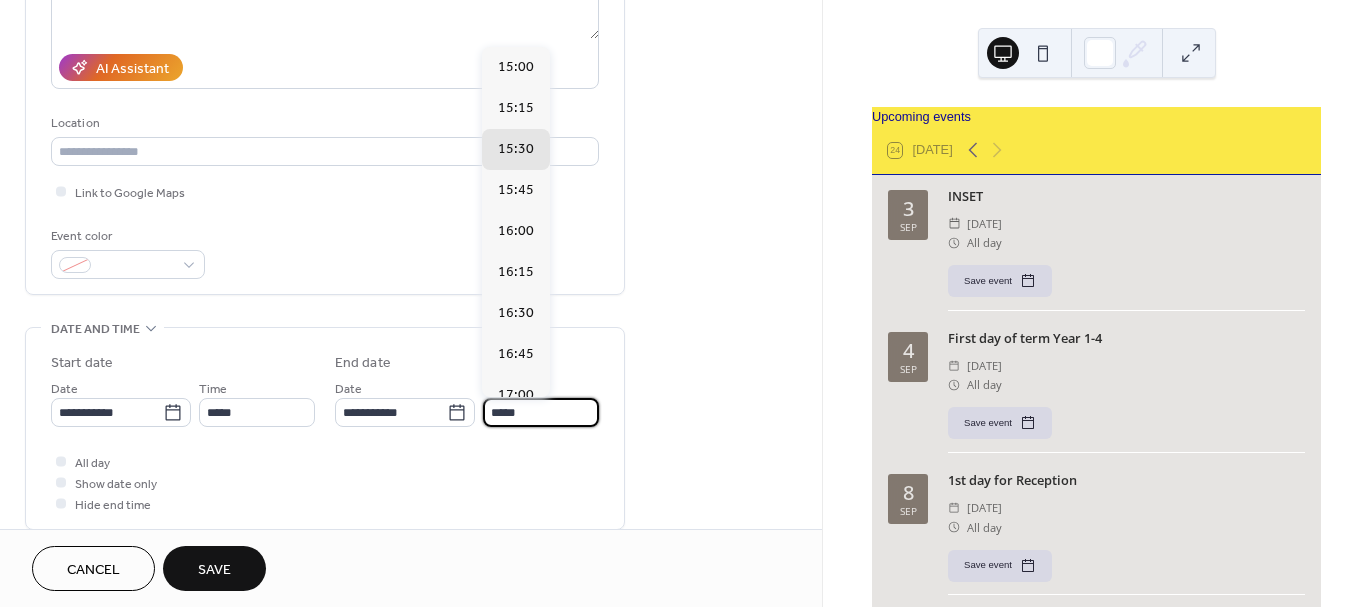 type on "*****" 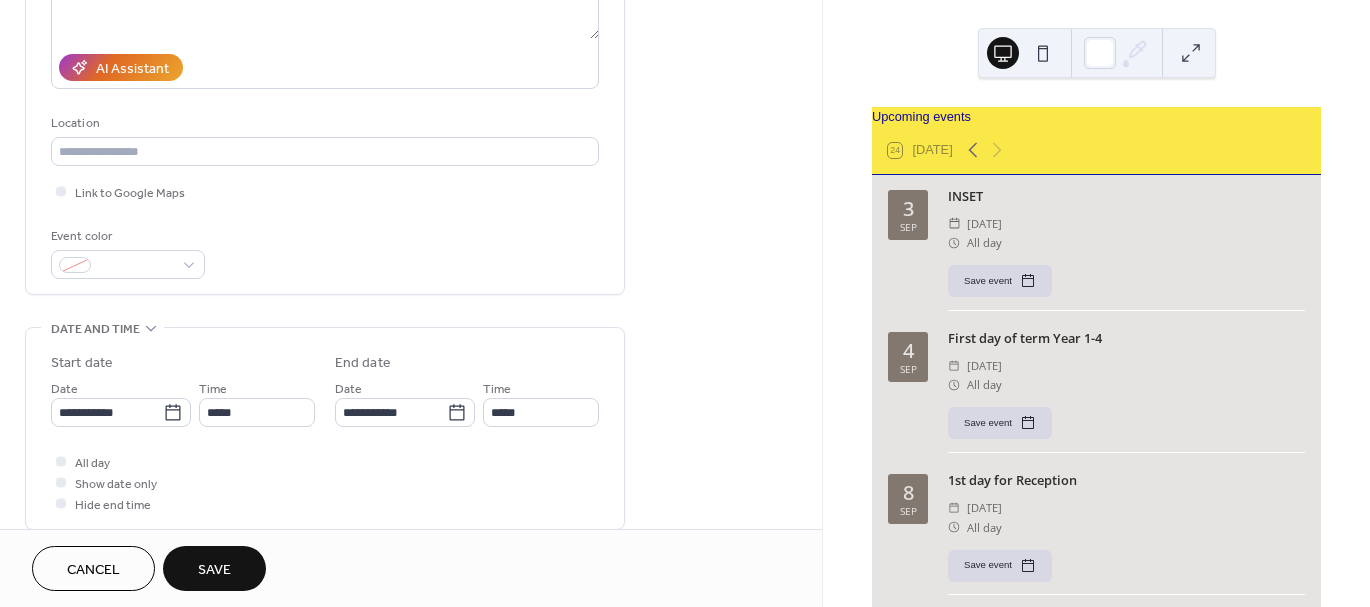 click on "All day Show date only Hide end time" at bounding box center [325, 482] 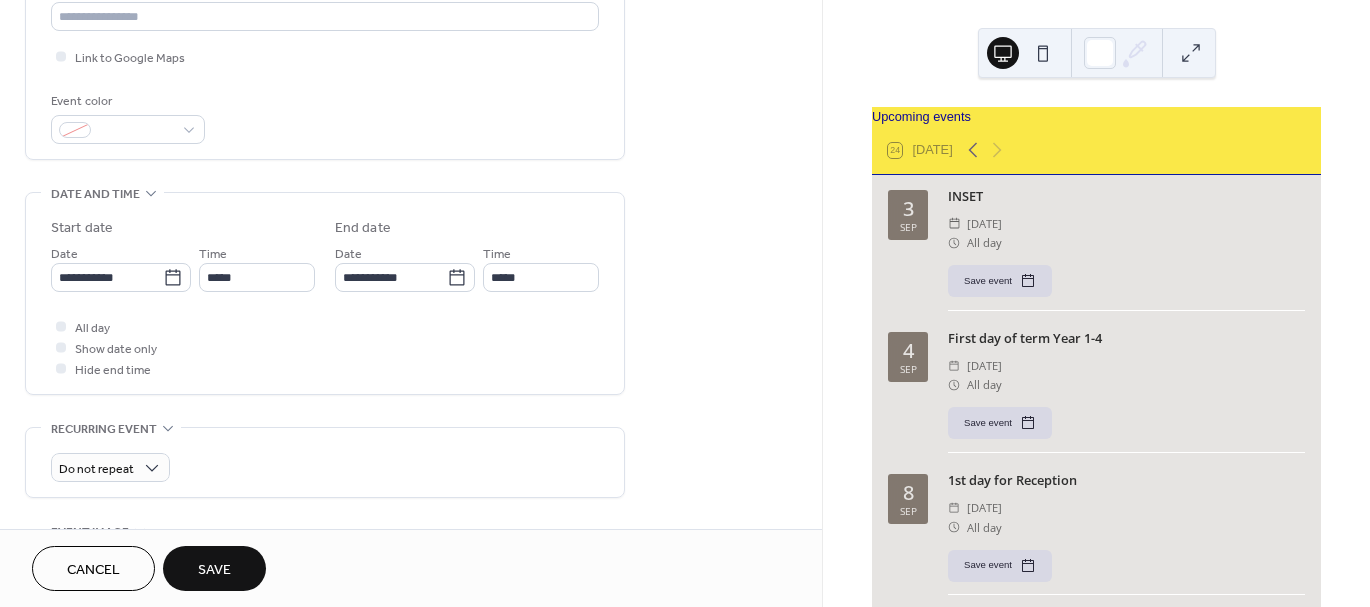 scroll, scrollTop: 460, scrollLeft: 0, axis: vertical 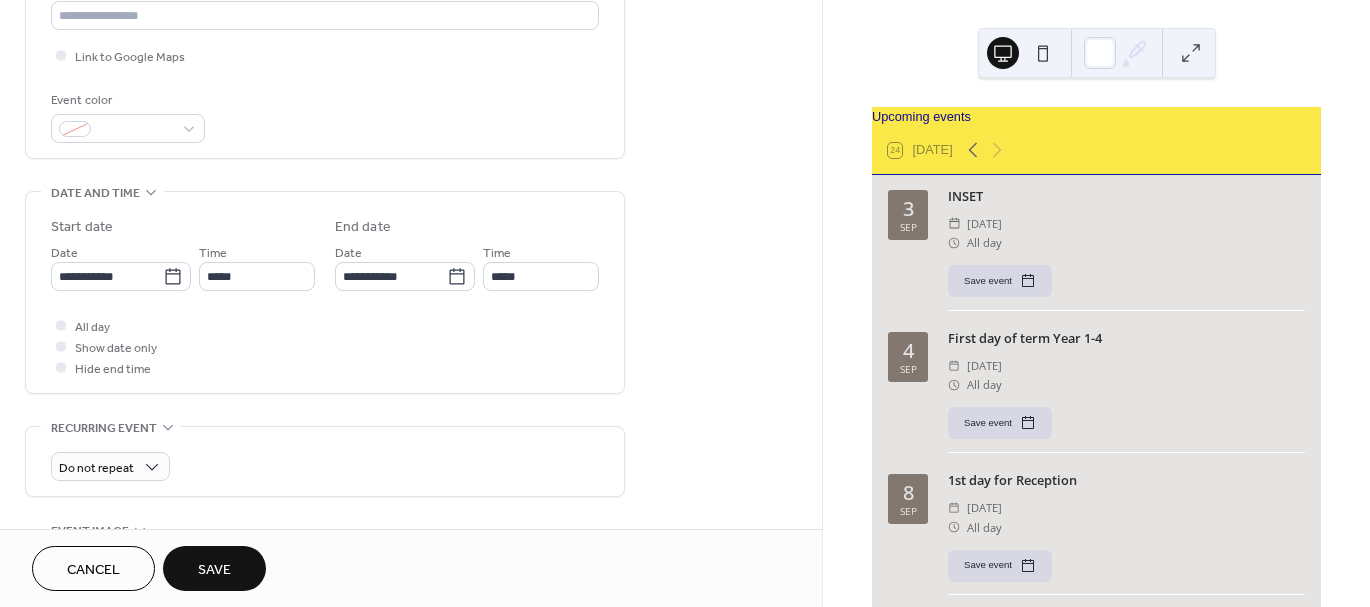 click on "Save" at bounding box center (214, 570) 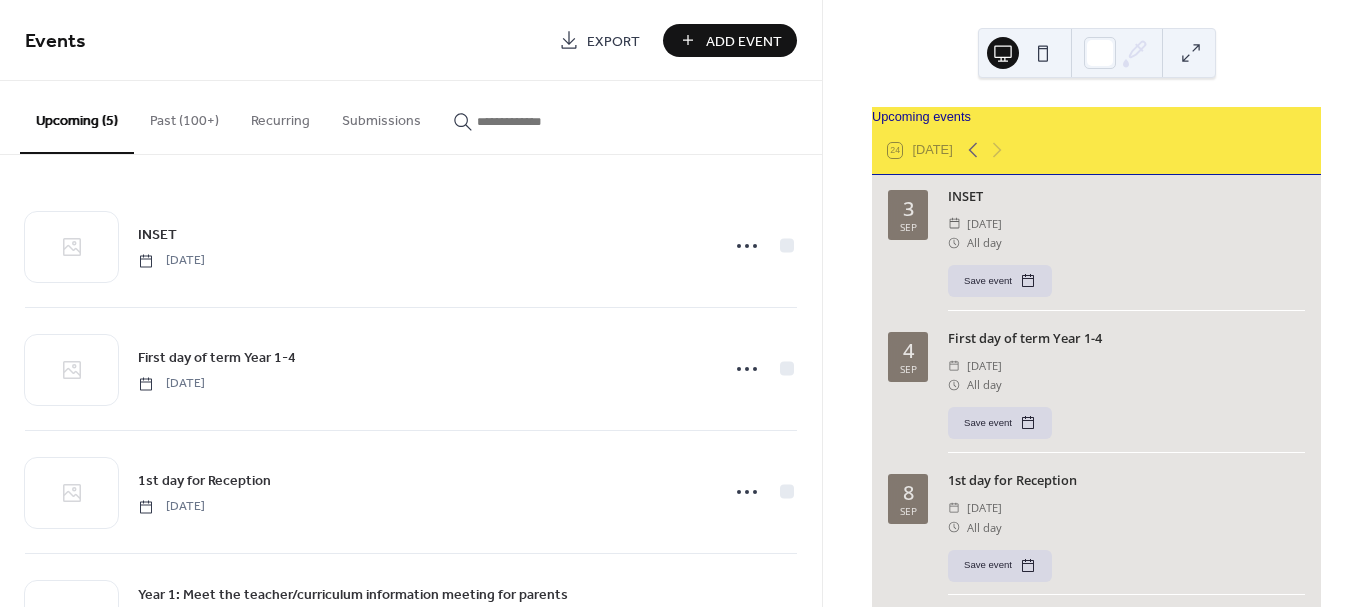 click on "Add Event" at bounding box center (744, 41) 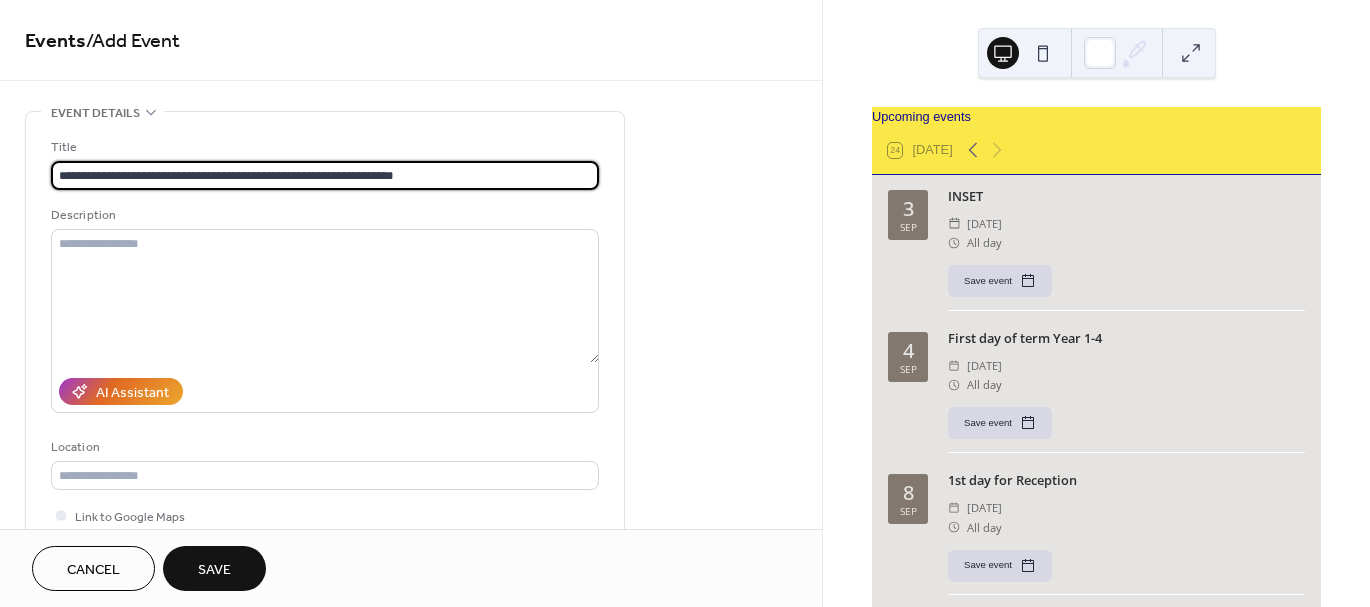 click on "**********" at bounding box center [325, 175] 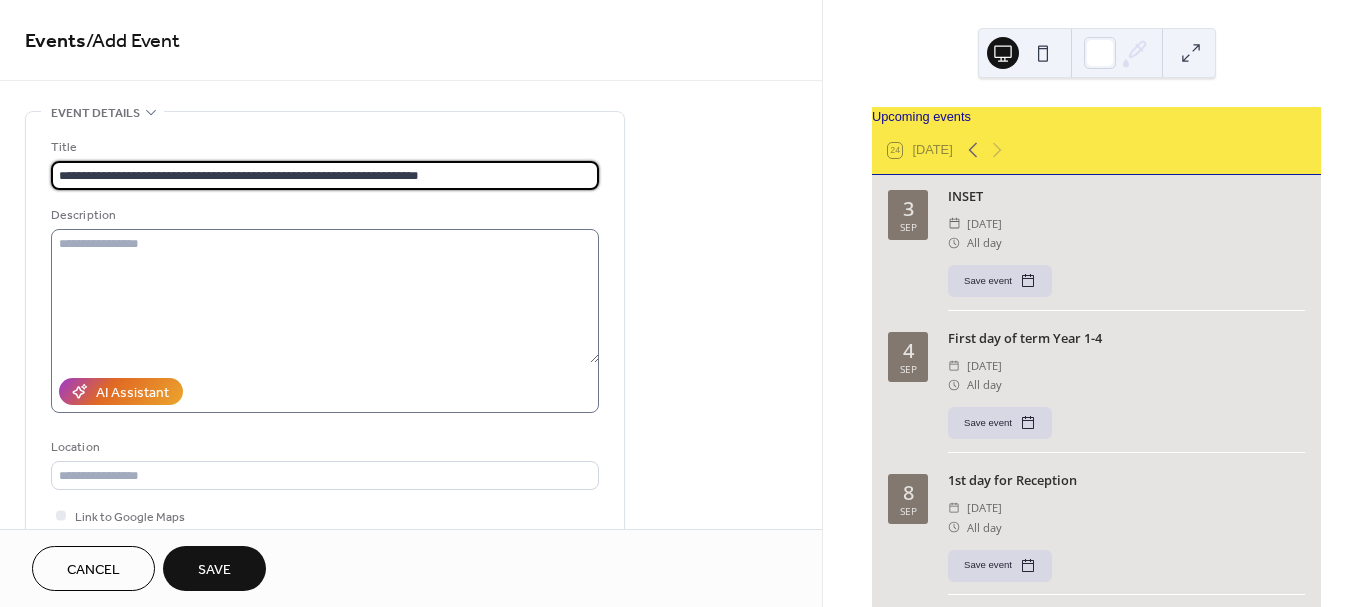 type on "**********" 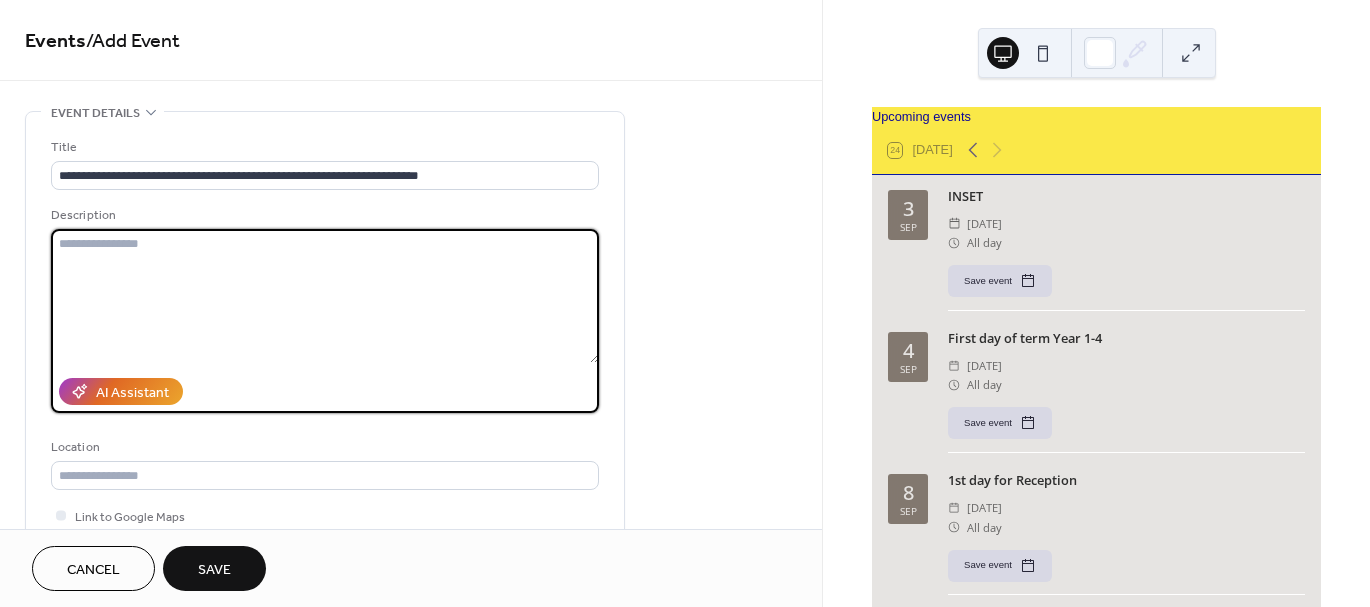 click at bounding box center [325, 296] 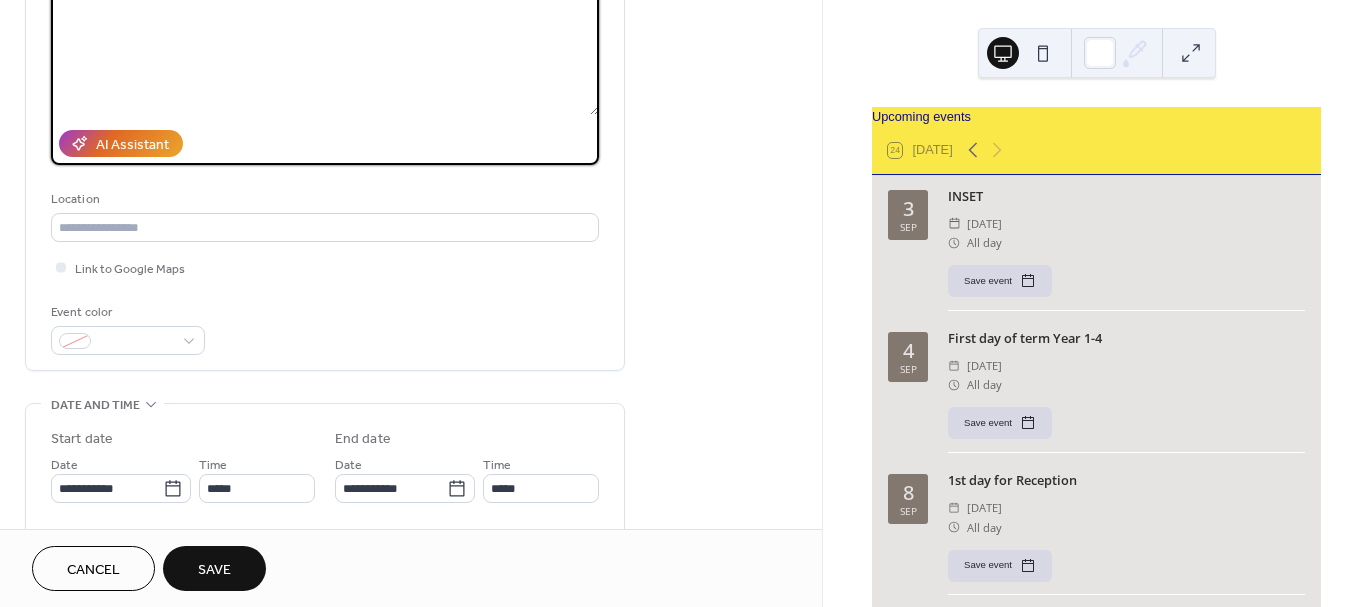 scroll, scrollTop: 272, scrollLeft: 0, axis: vertical 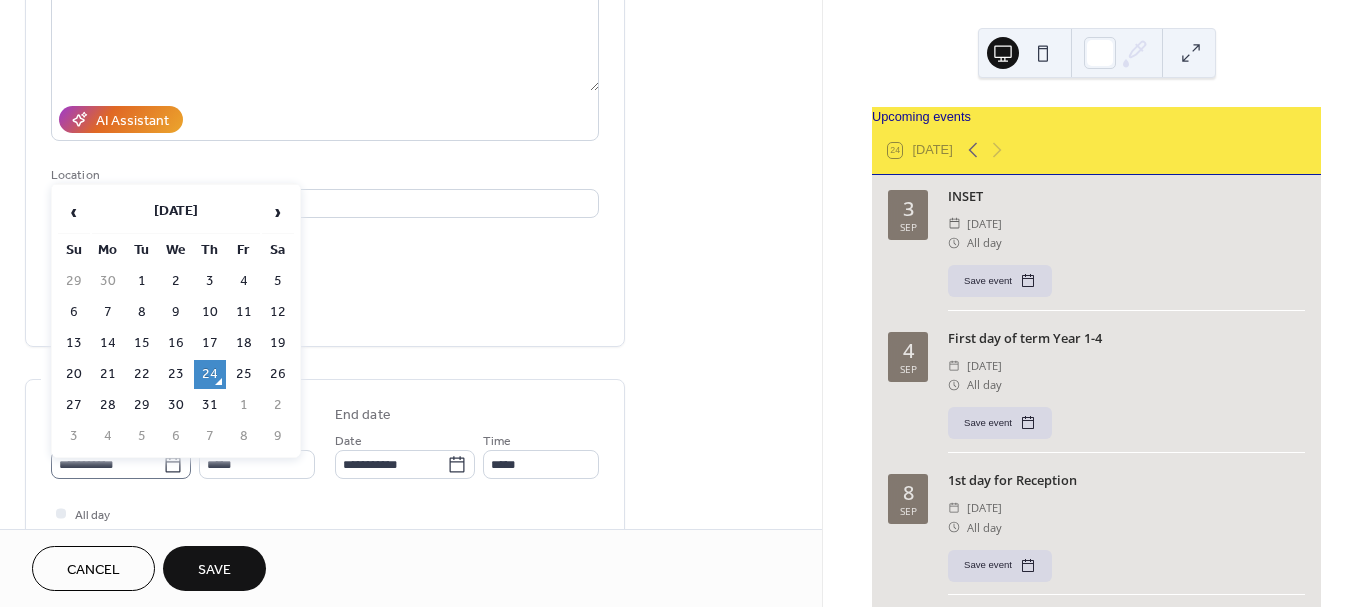 click 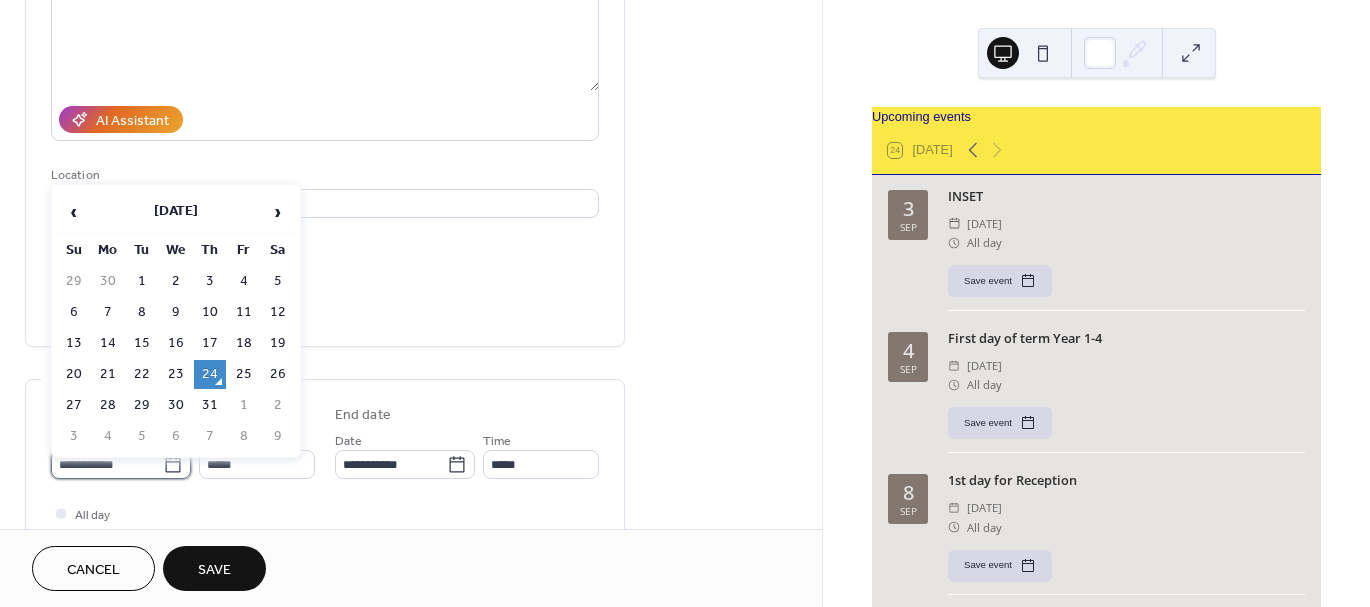 click on "**********" at bounding box center [107, 464] 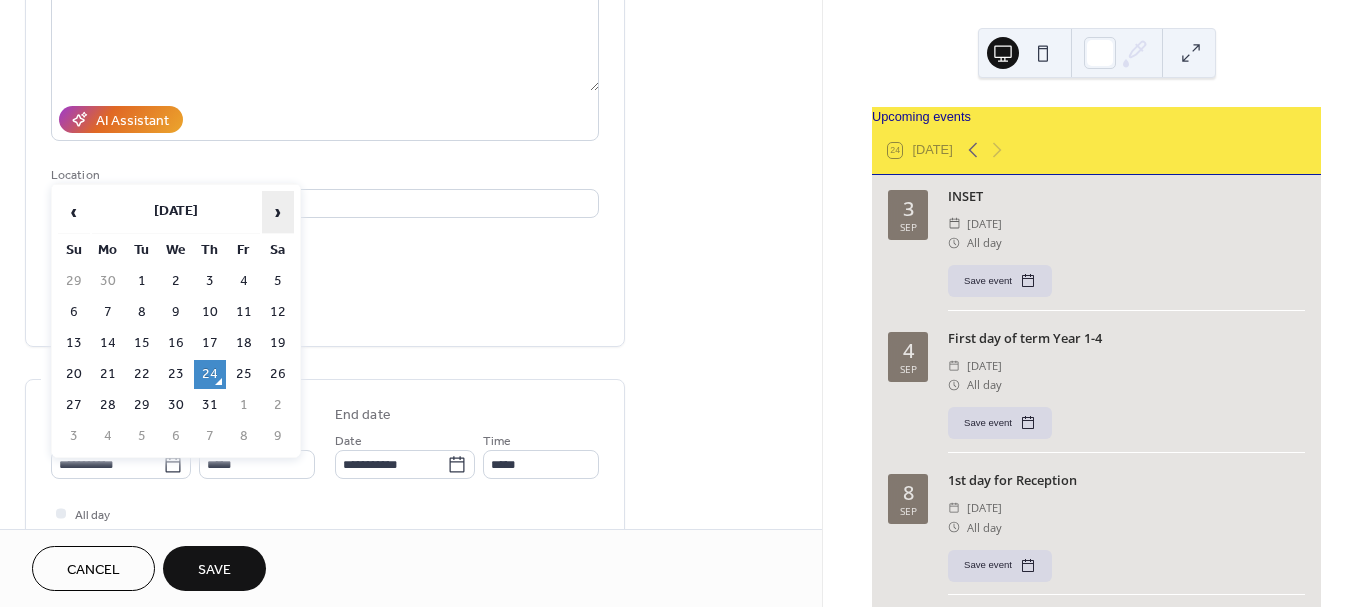 click on "›" at bounding box center [278, 212] 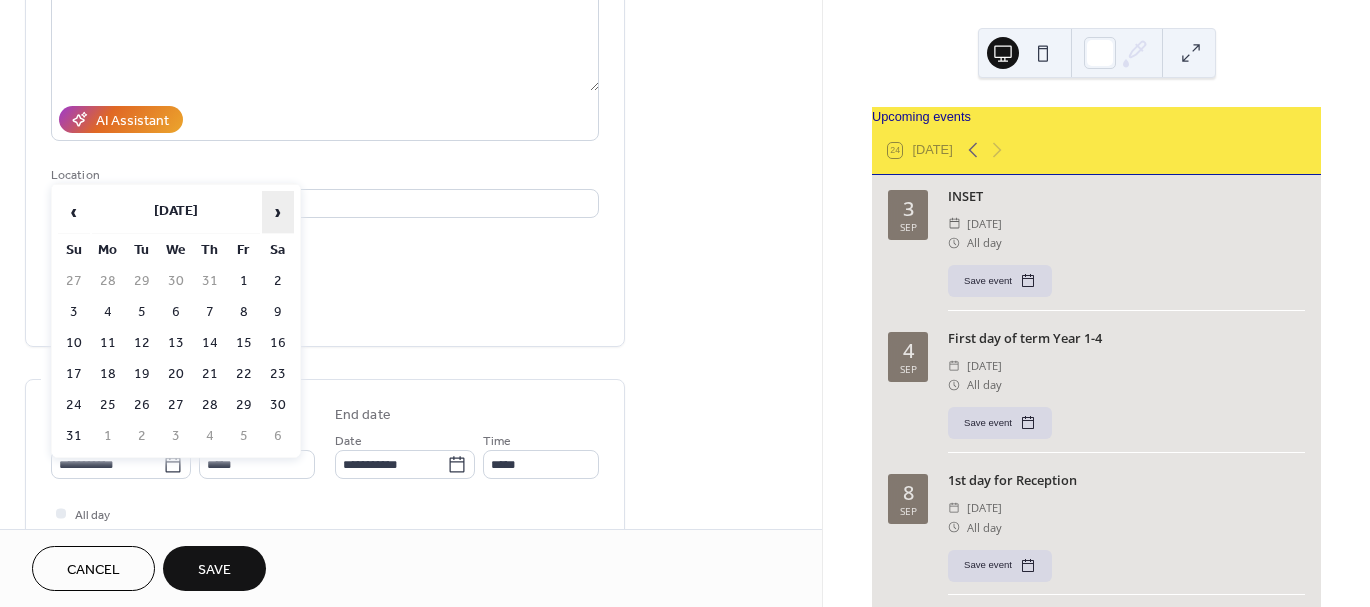 click on "›" at bounding box center [278, 212] 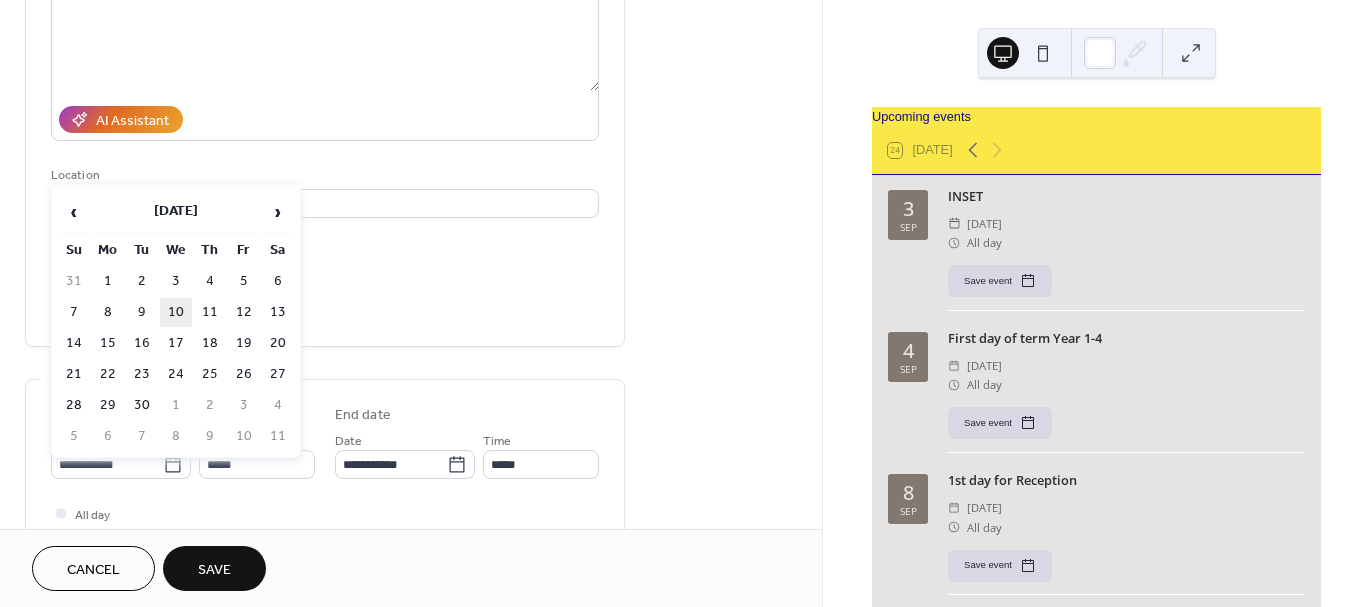 click on "10" at bounding box center [176, 312] 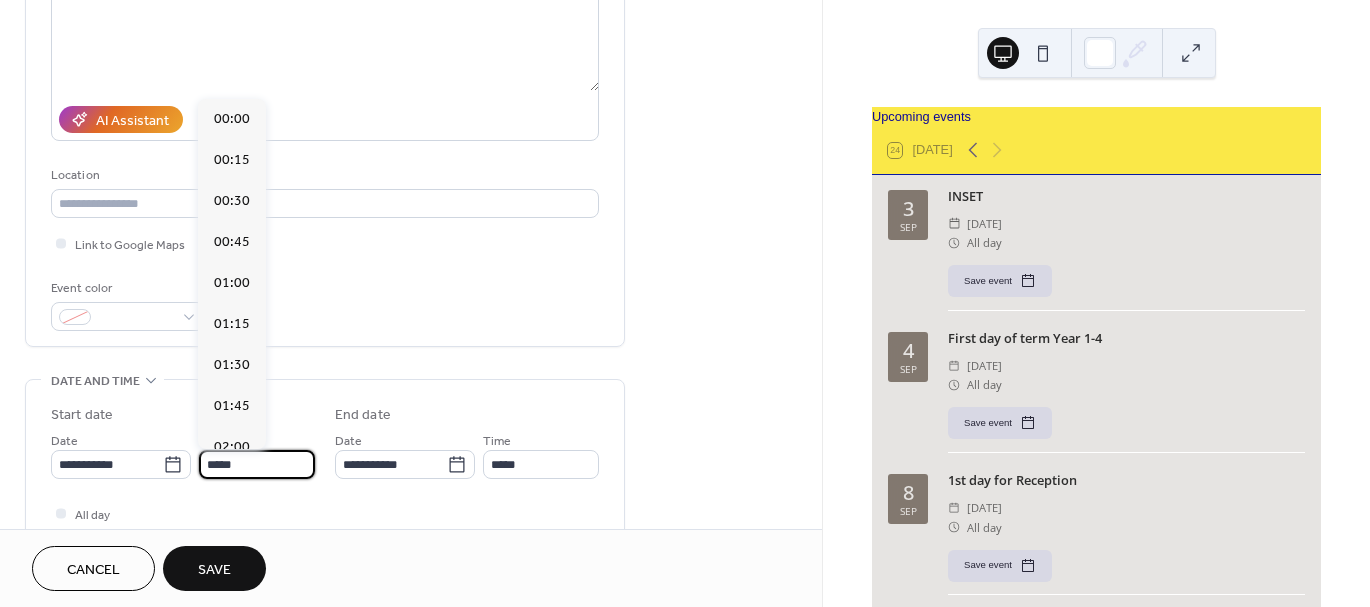 click on "*****" at bounding box center [257, 464] 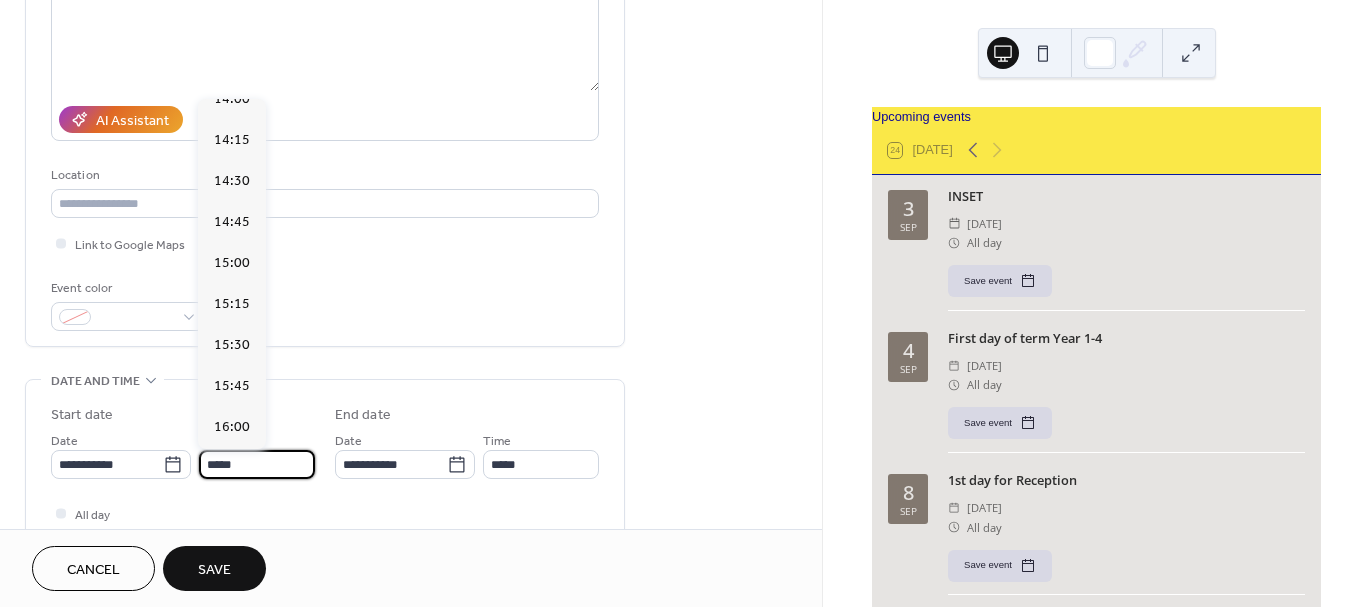 scroll, scrollTop: 2328, scrollLeft: 0, axis: vertical 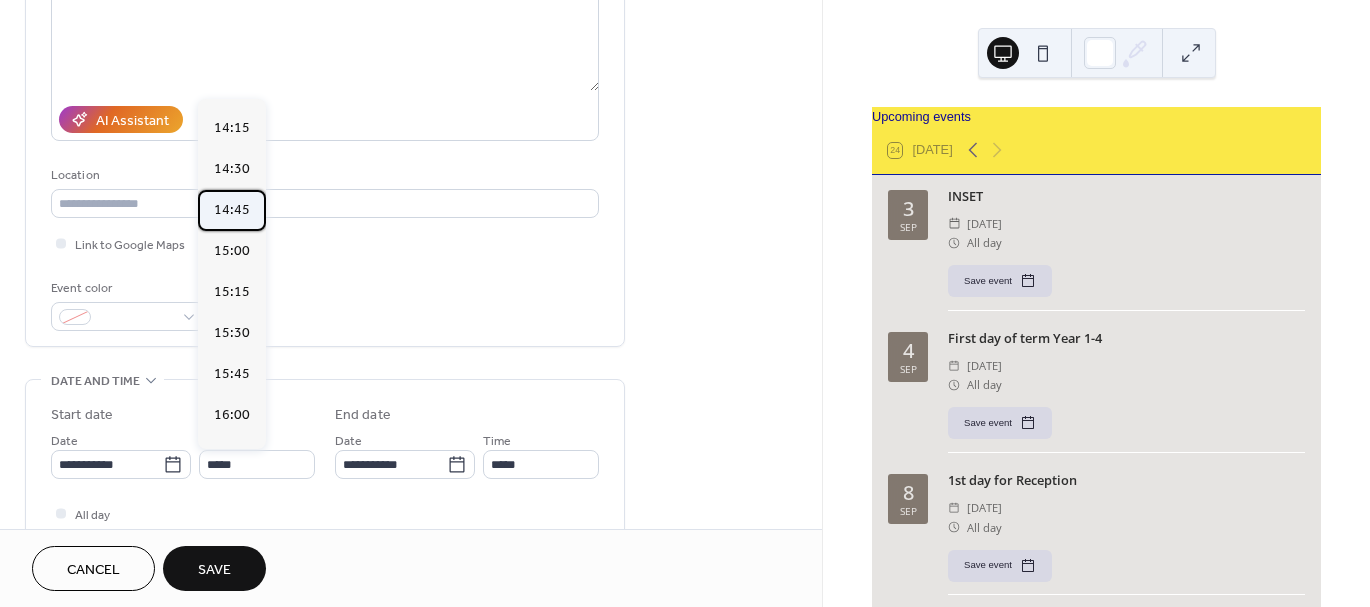 click on "14:45" at bounding box center [232, 210] 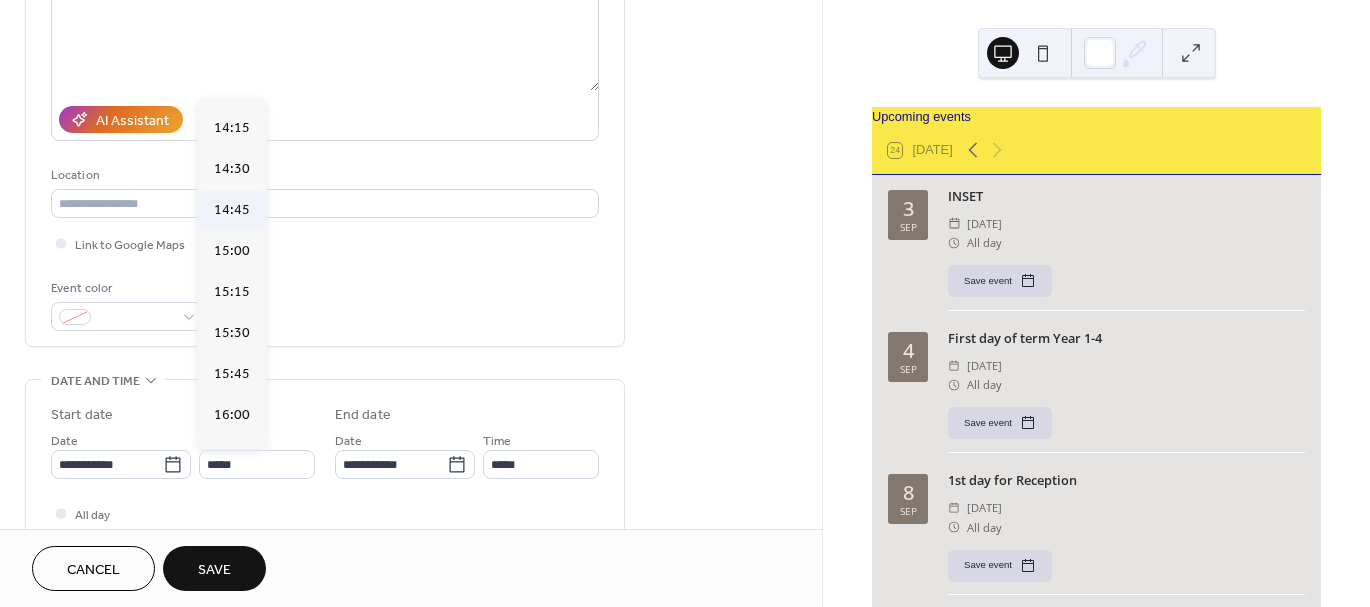 type on "*****" 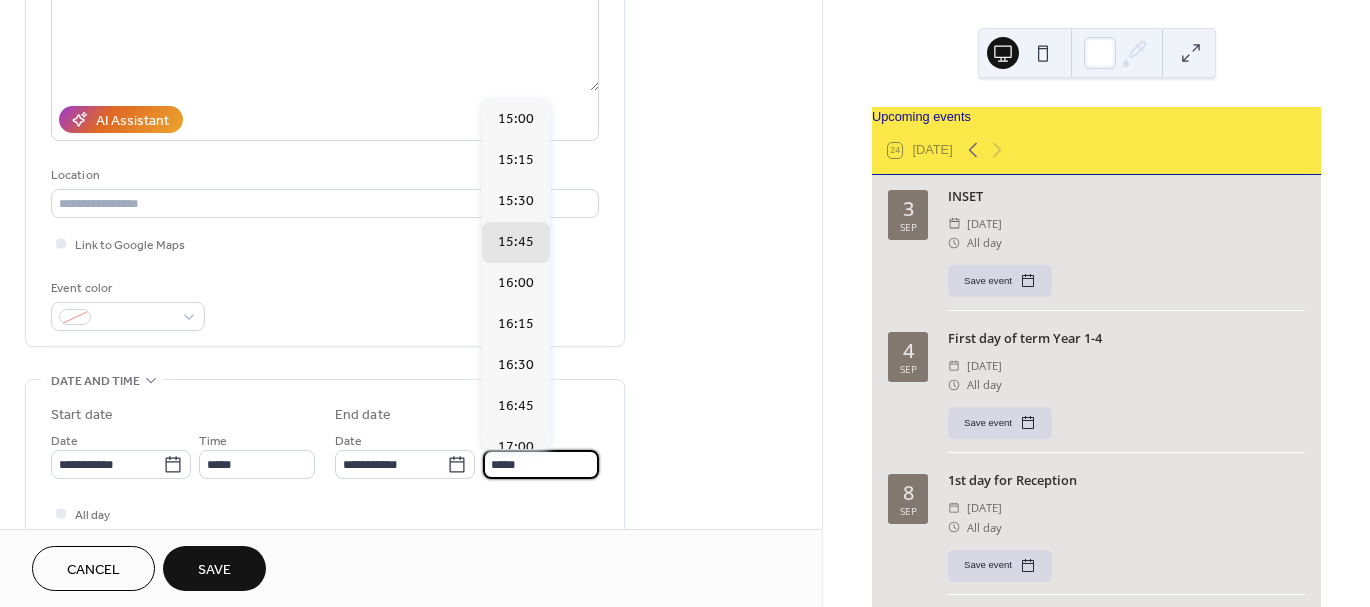 click on "*****" at bounding box center [541, 464] 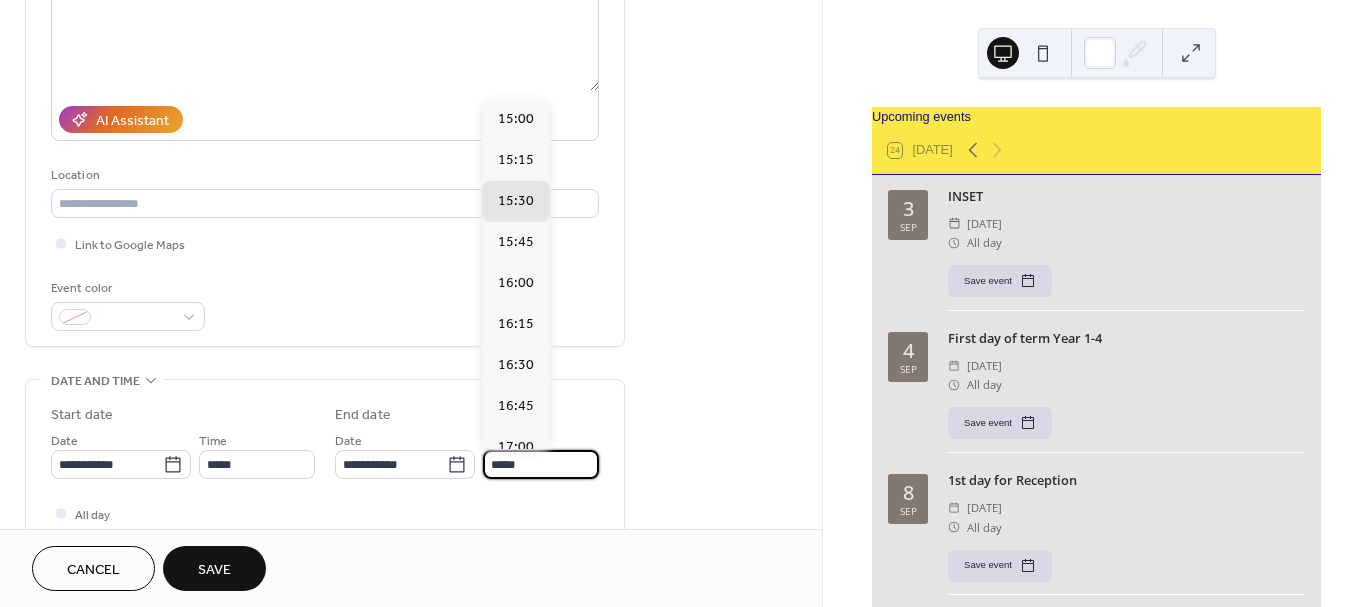 type on "*****" 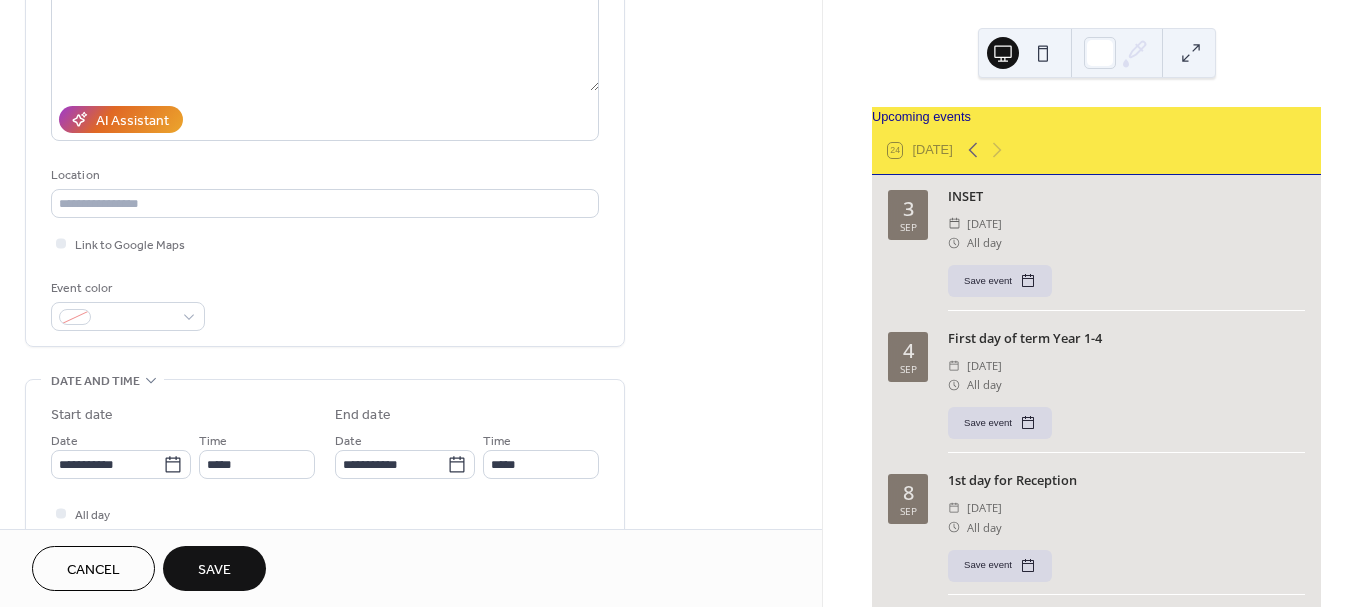 click on "Save" at bounding box center [214, 568] 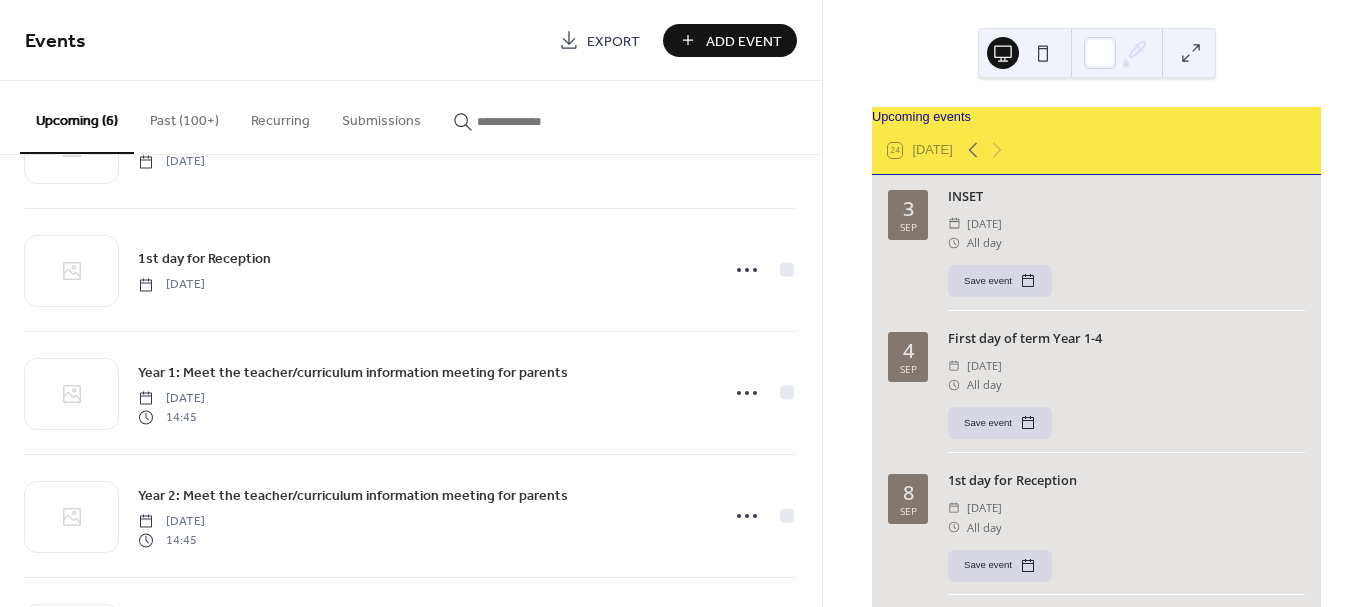 scroll, scrollTop: 0, scrollLeft: 0, axis: both 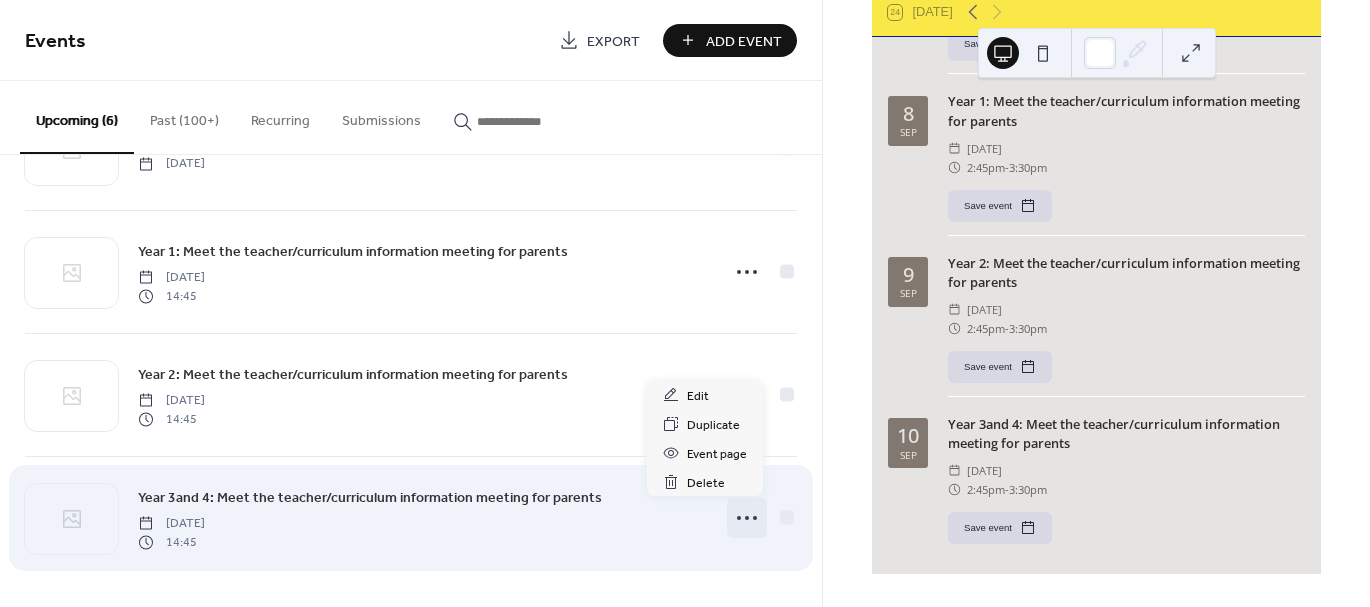 click 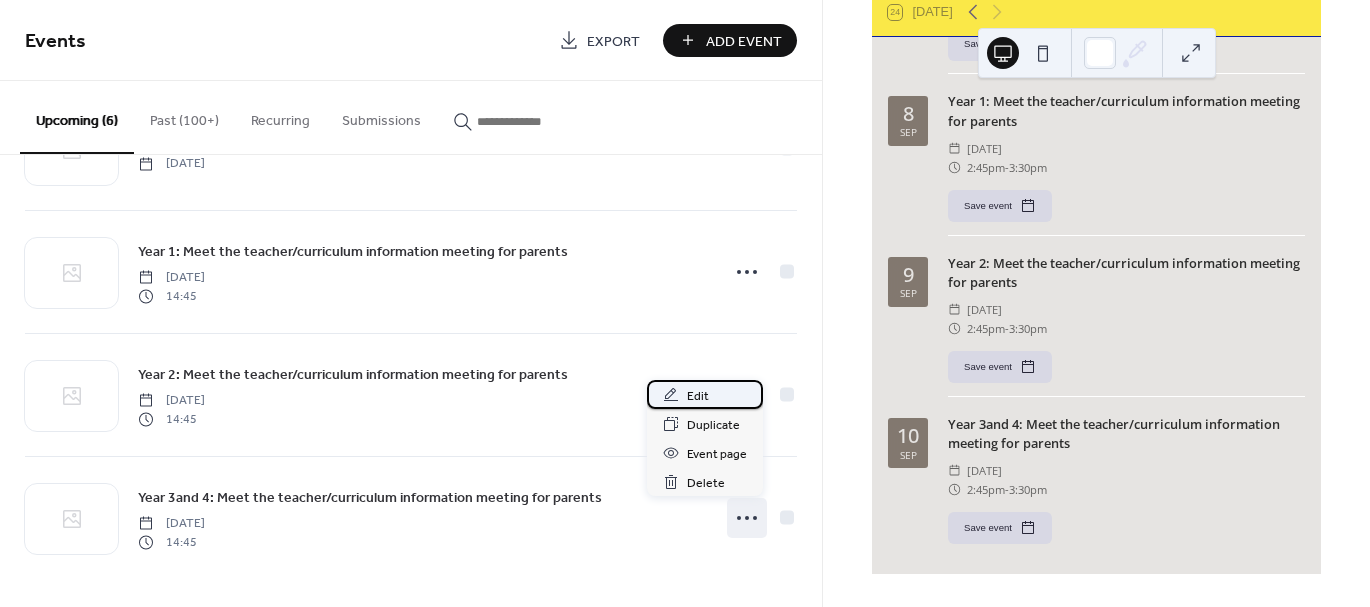 click on "Edit" at bounding box center [698, 396] 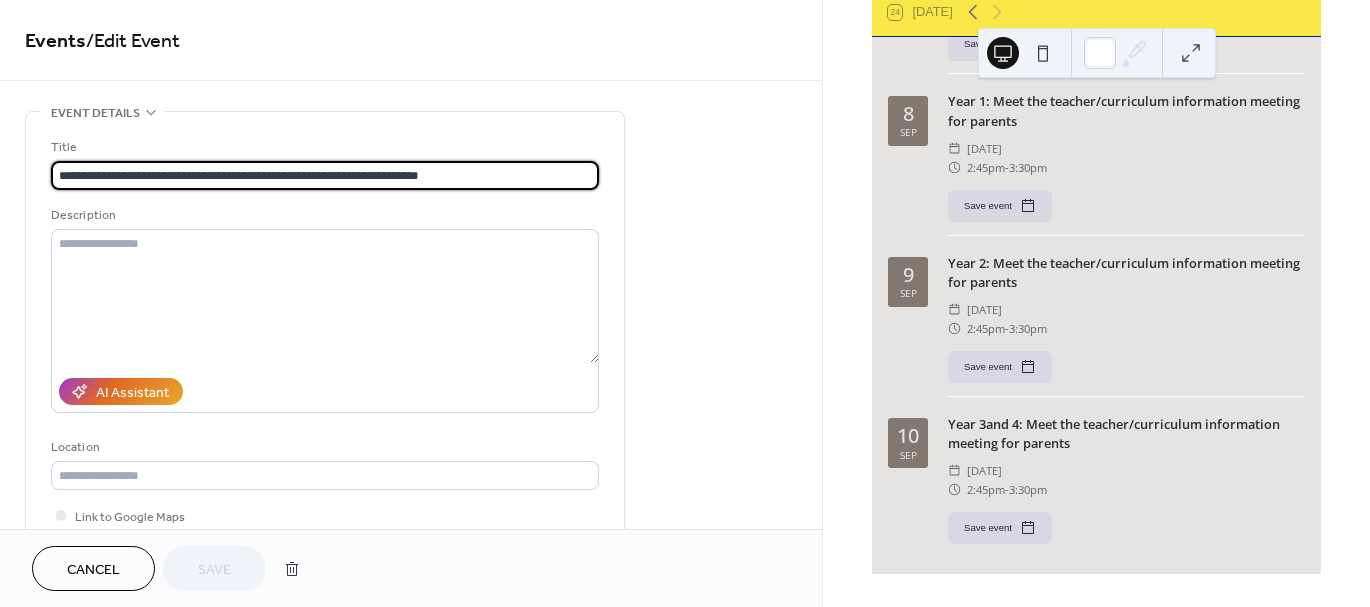 click on "**********" at bounding box center [325, 175] 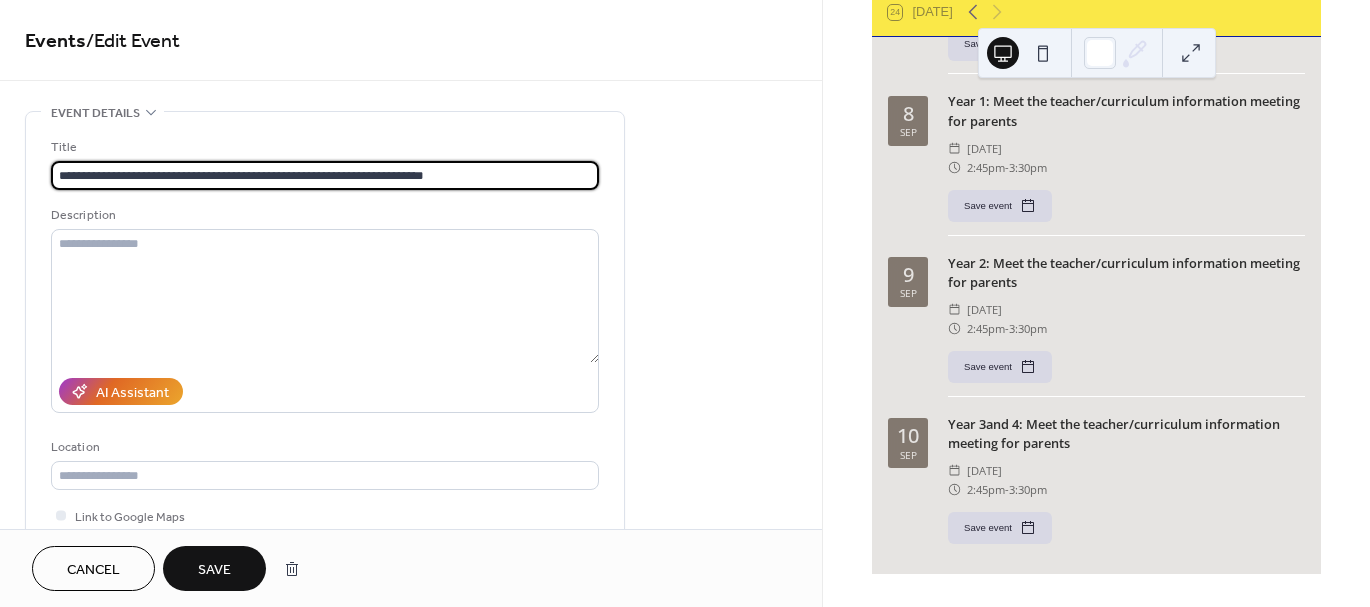 click on "**********" at bounding box center (325, 175) 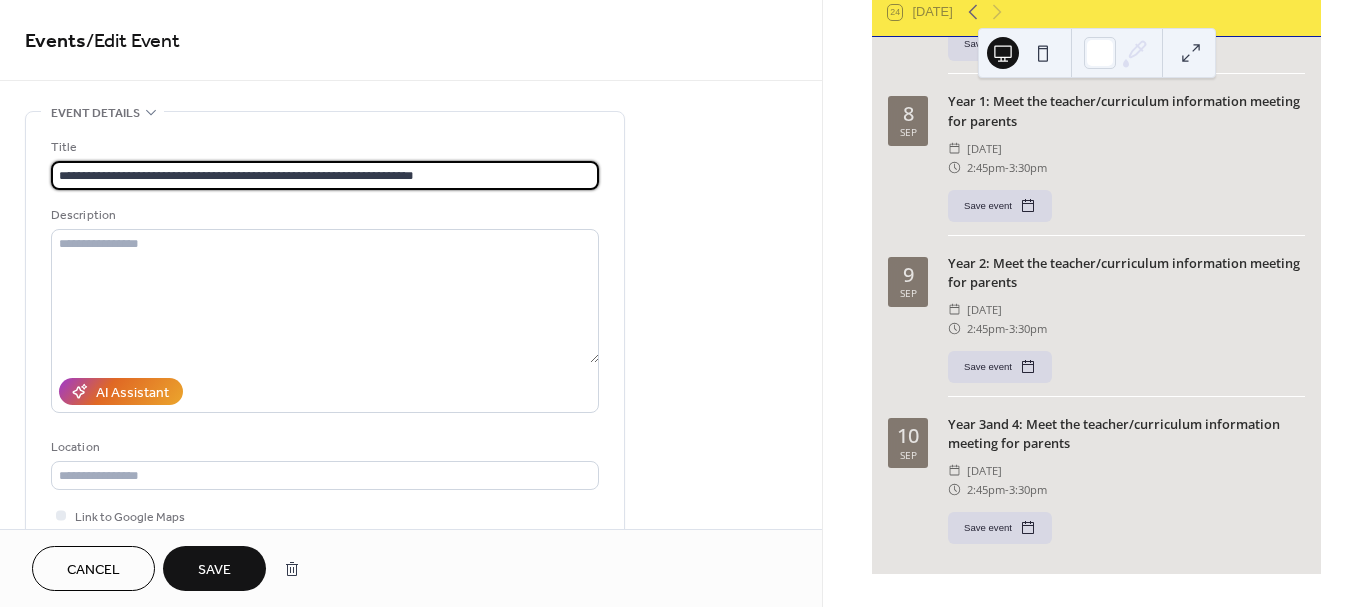 type on "**********" 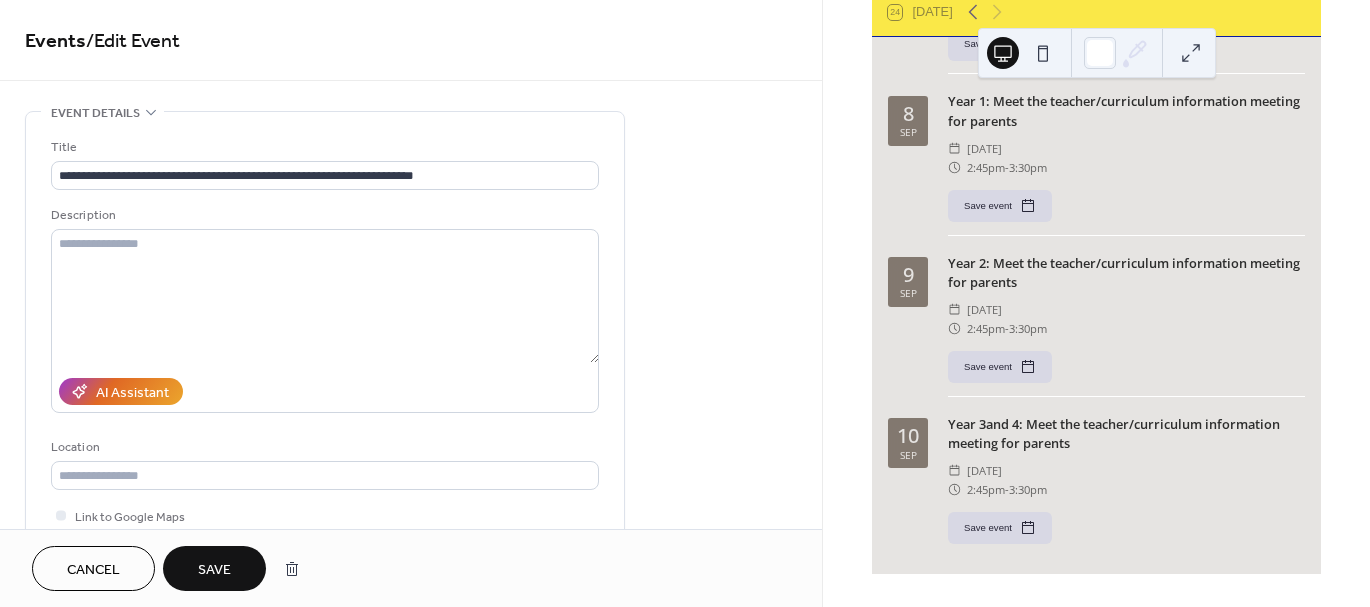 click on "Save" at bounding box center [214, 570] 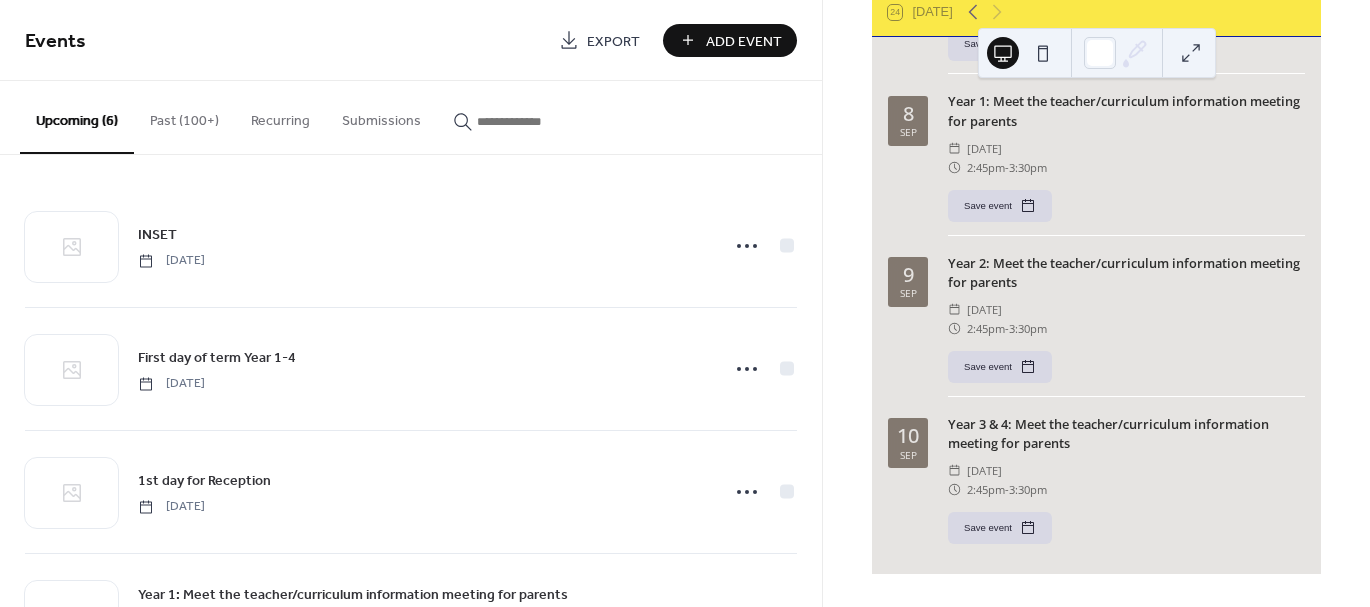 click on "Add Event" at bounding box center (730, 40) 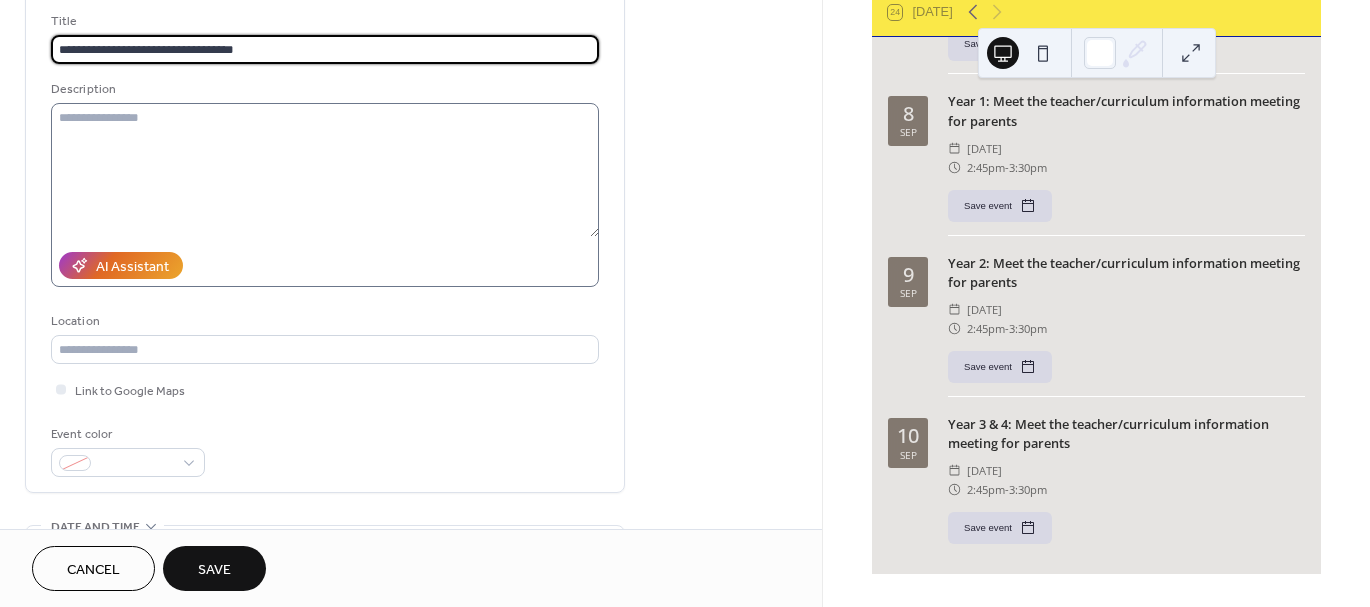 scroll, scrollTop: 127, scrollLeft: 0, axis: vertical 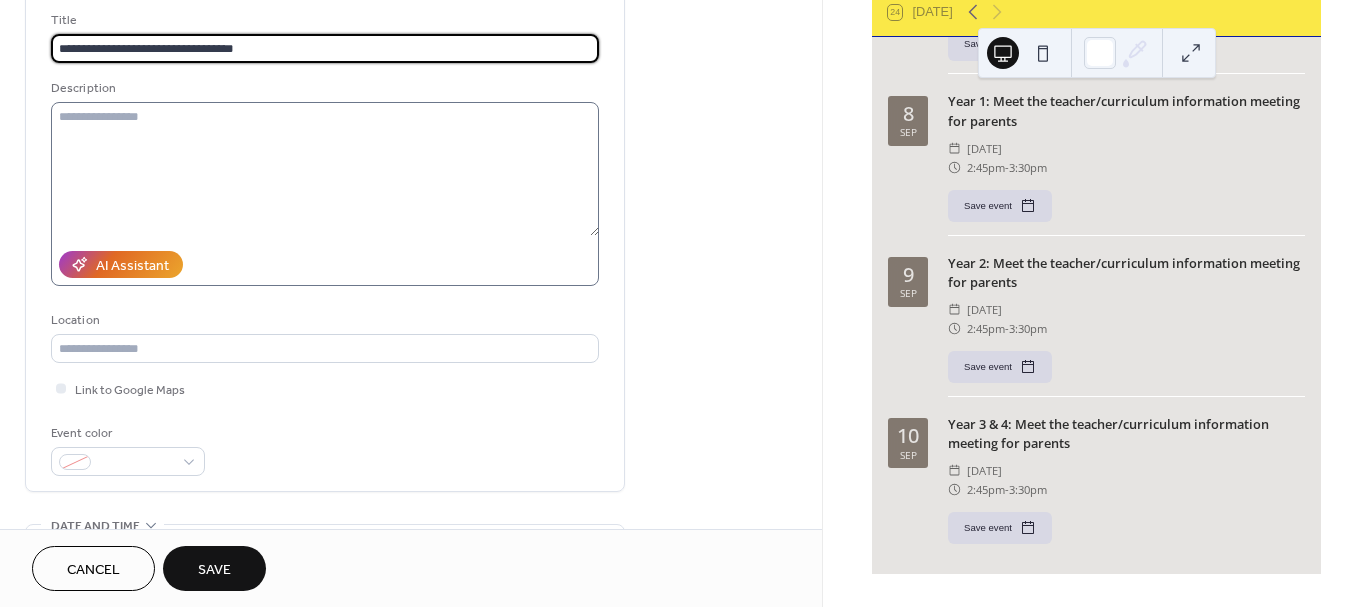 type on "**********" 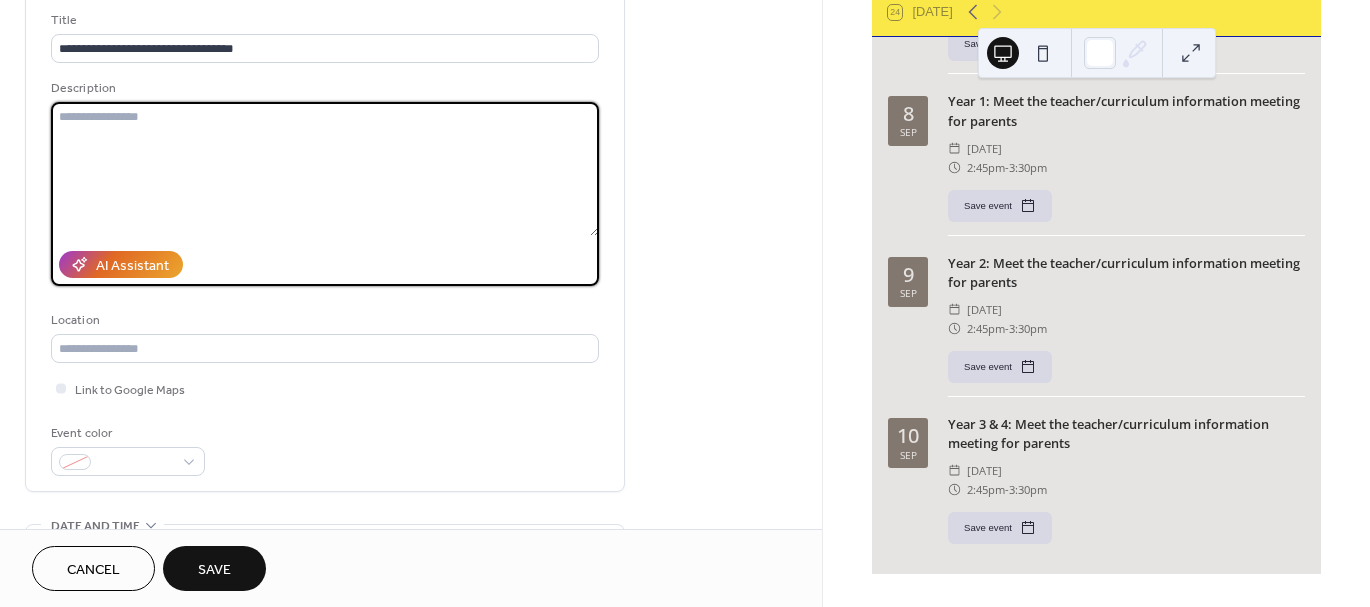 click at bounding box center [325, 169] 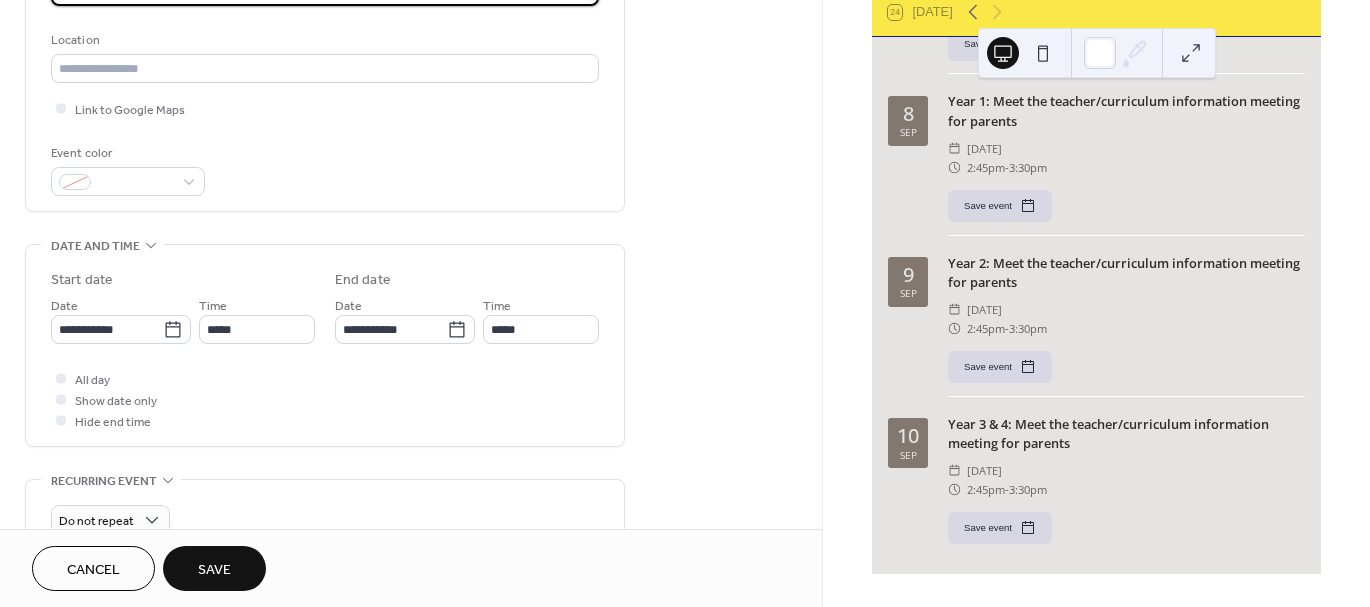 scroll, scrollTop: 415, scrollLeft: 0, axis: vertical 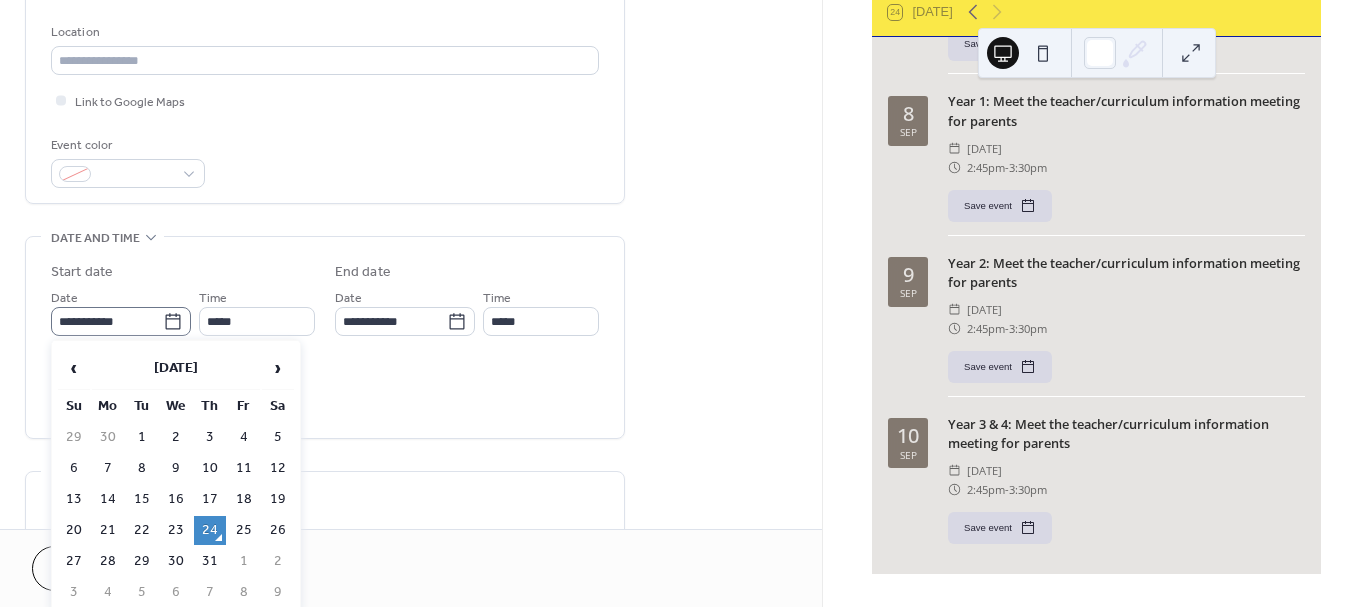 click 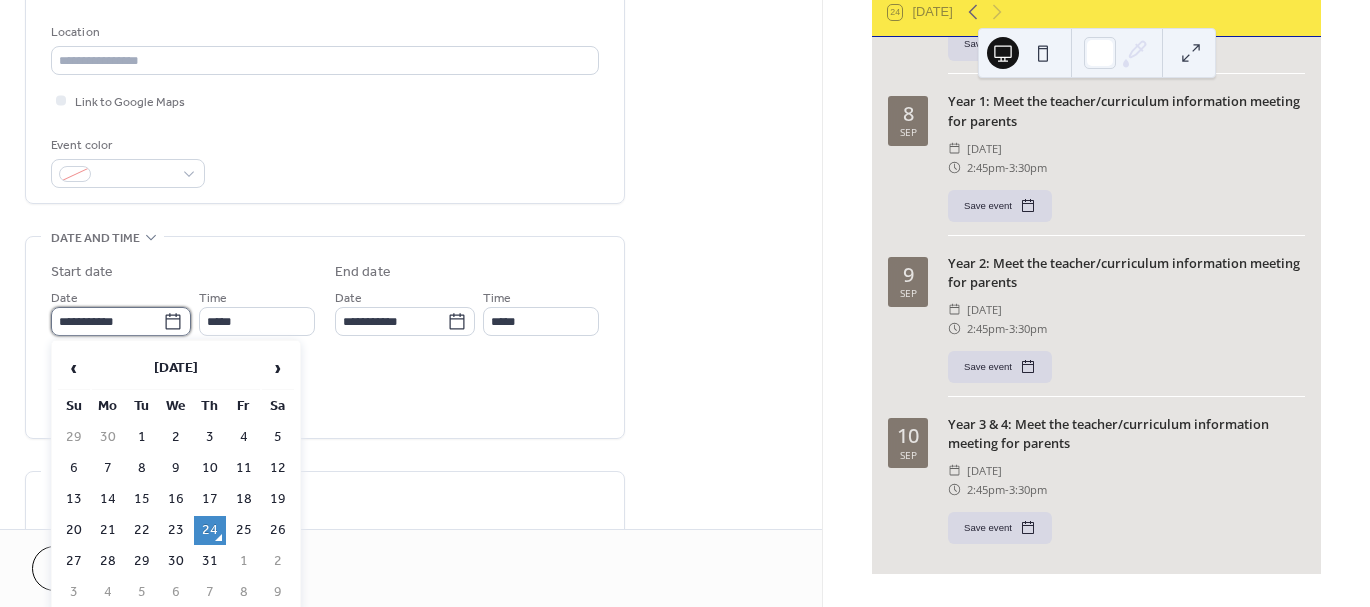 click on "**********" at bounding box center (107, 321) 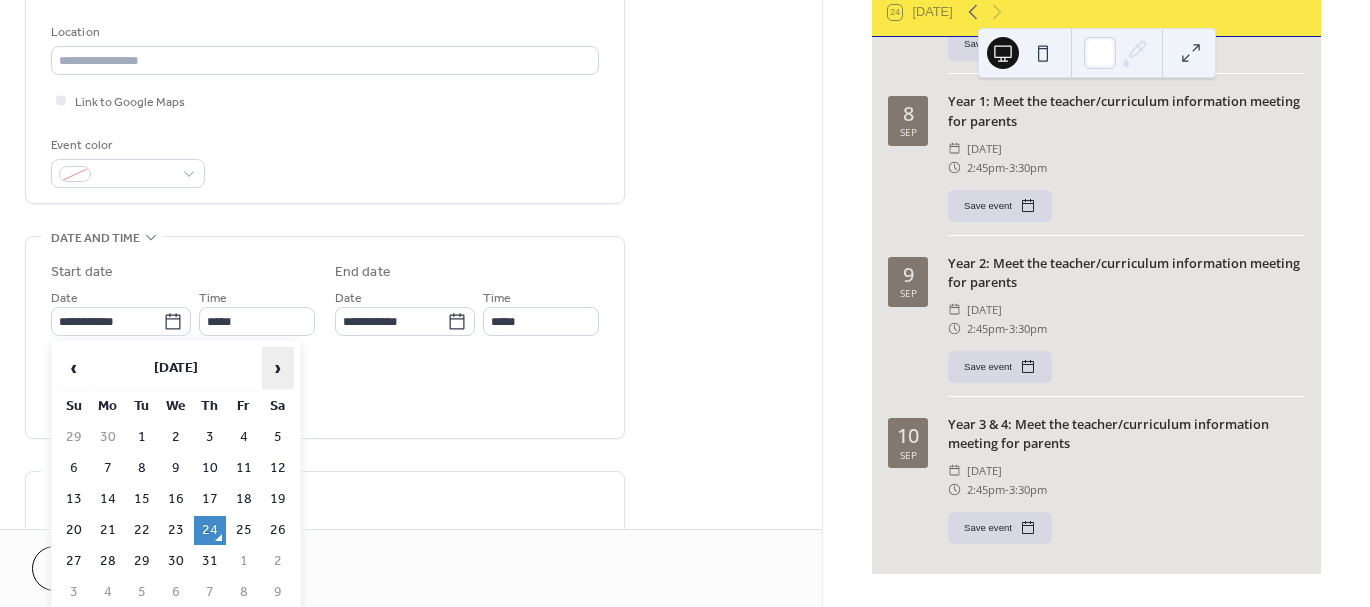 click on "›" at bounding box center [278, 368] 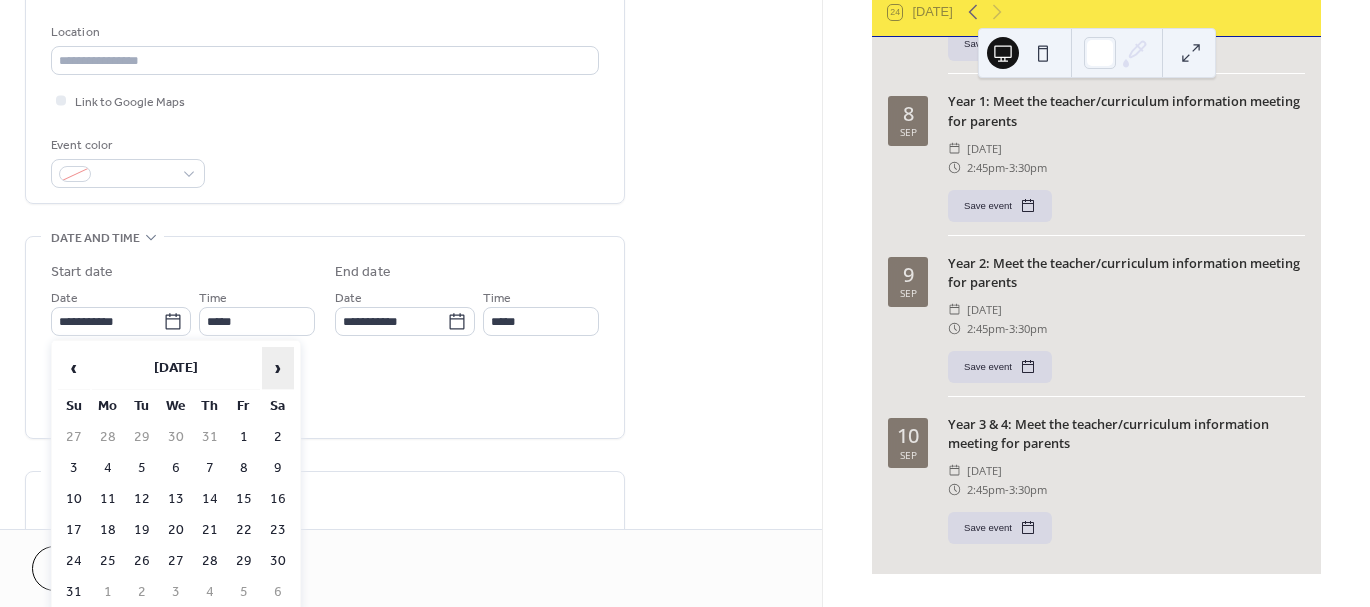 click on "›" at bounding box center [278, 368] 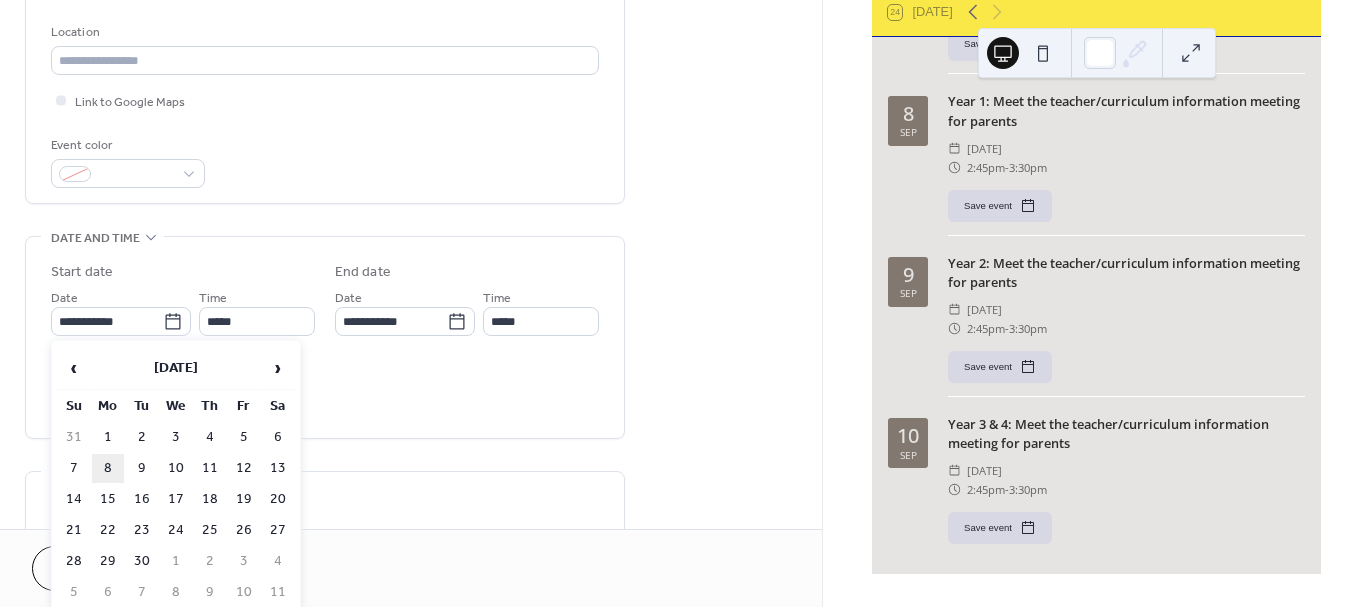 click on "8" at bounding box center (108, 468) 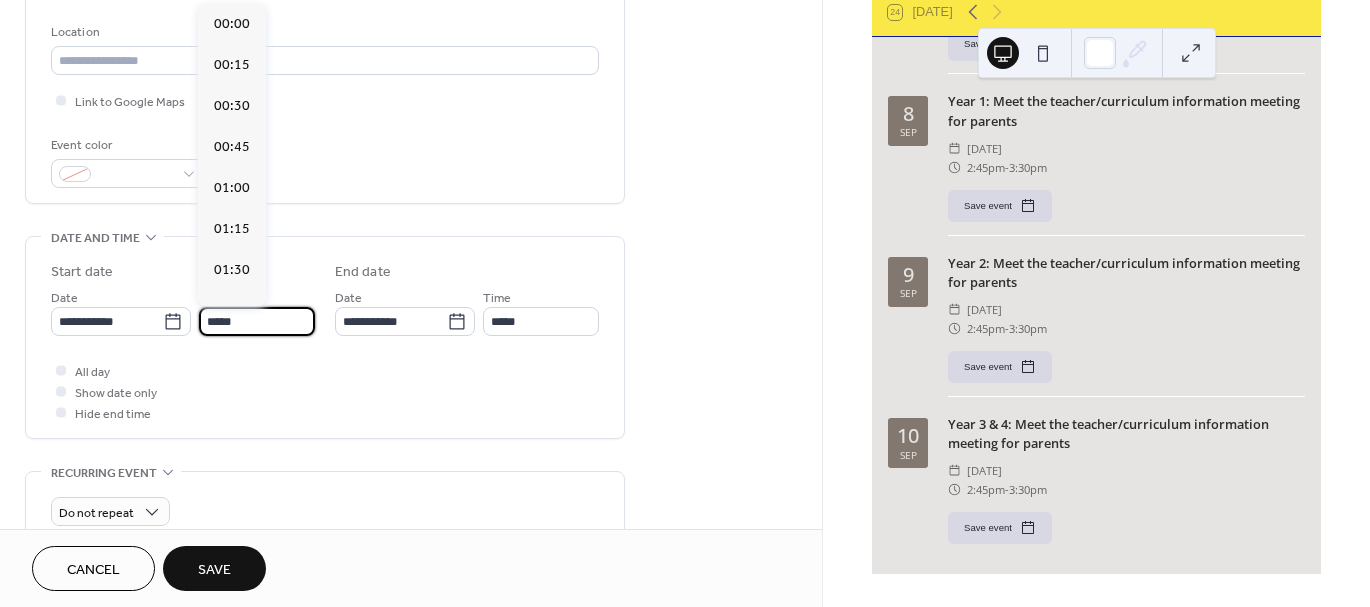 click on "*****" at bounding box center [257, 321] 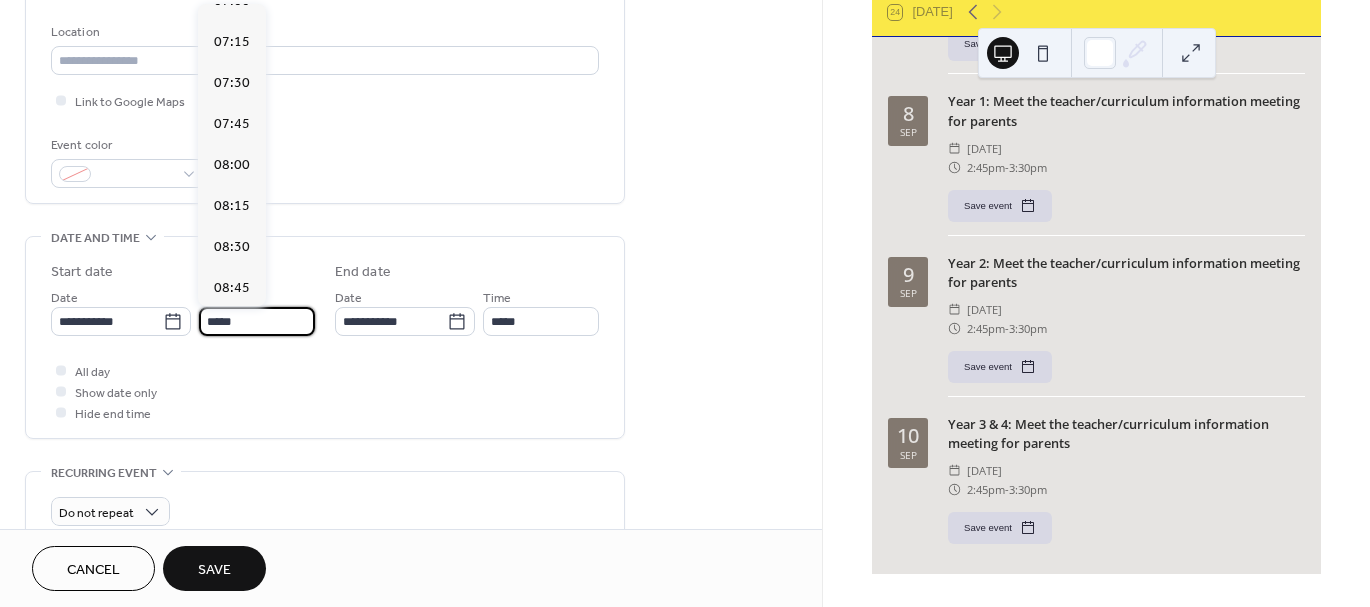 scroll, scrollTop: 1168, scrollLeft: 0, axis: vertical 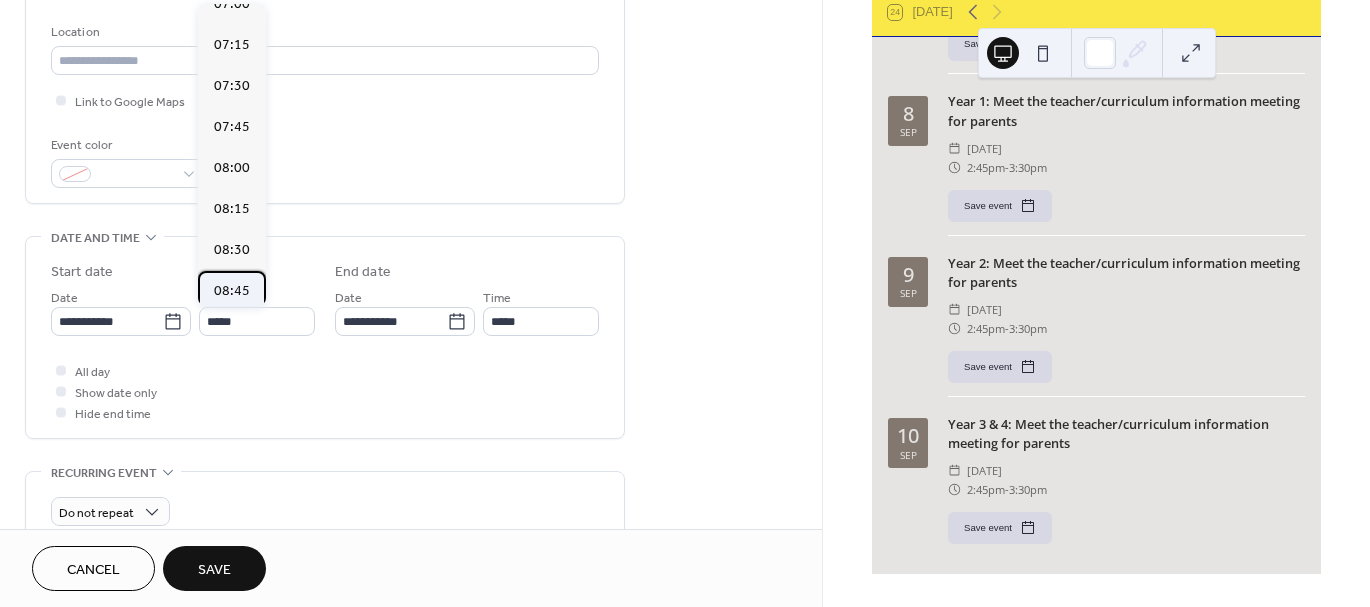 click on "08:45" at bounding box center [232, 291] 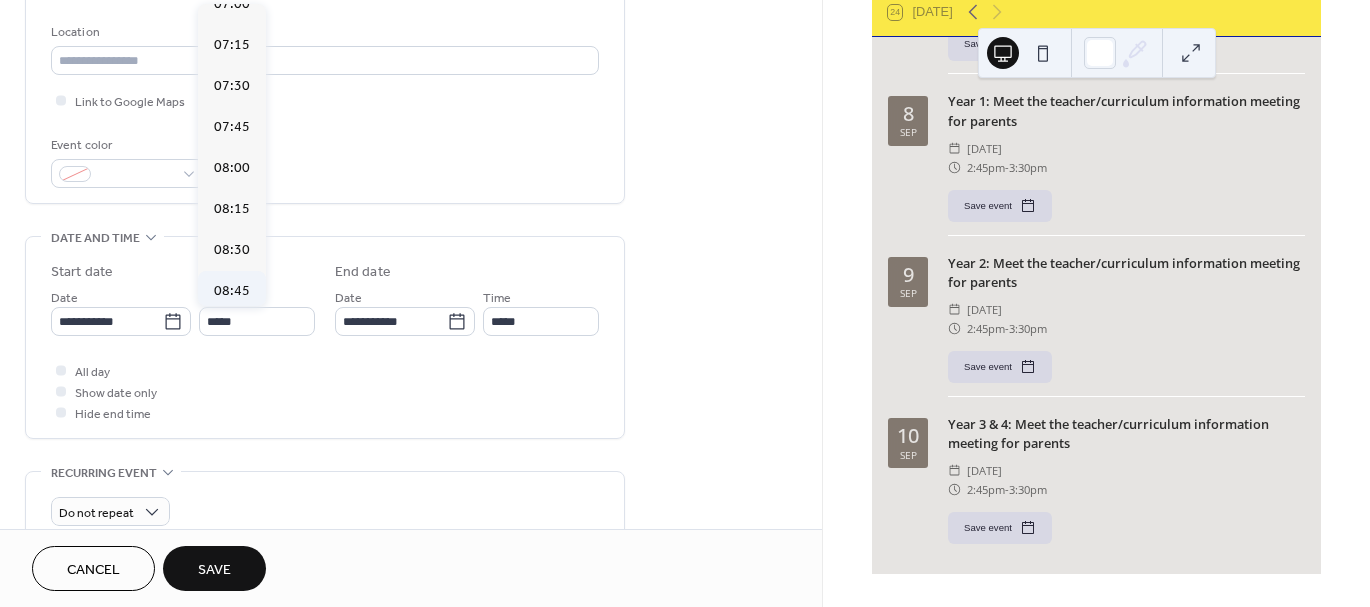 type on "*****" 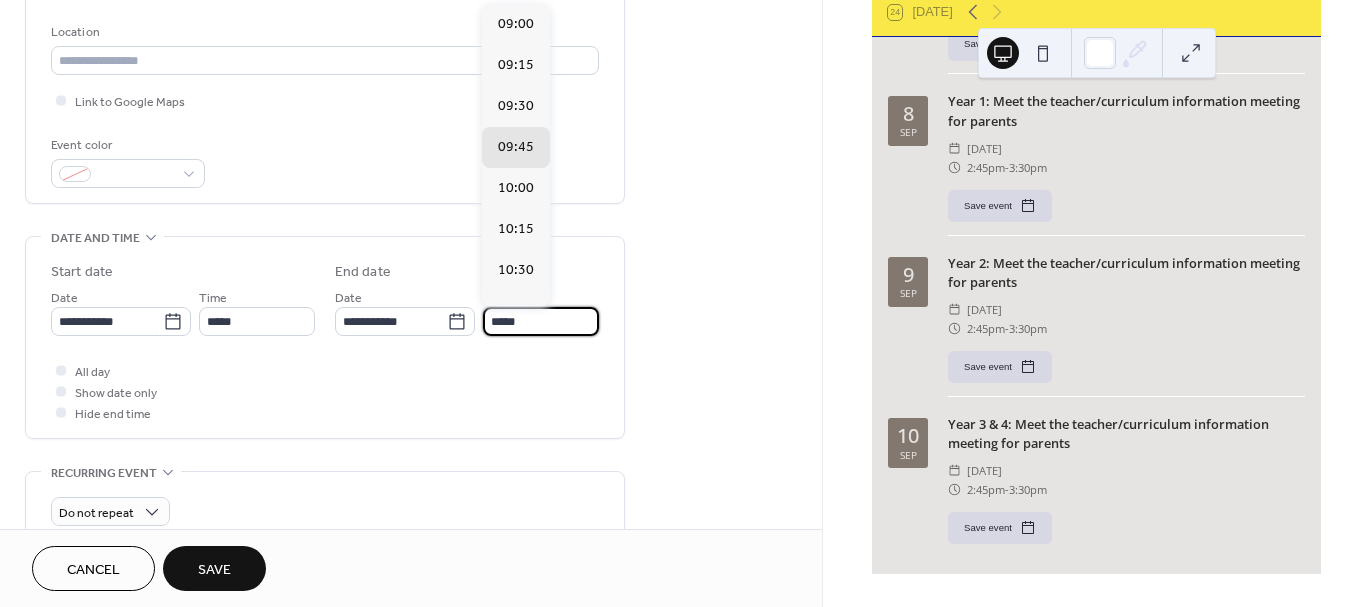 click on "*****" at bounding box center [541, 321] 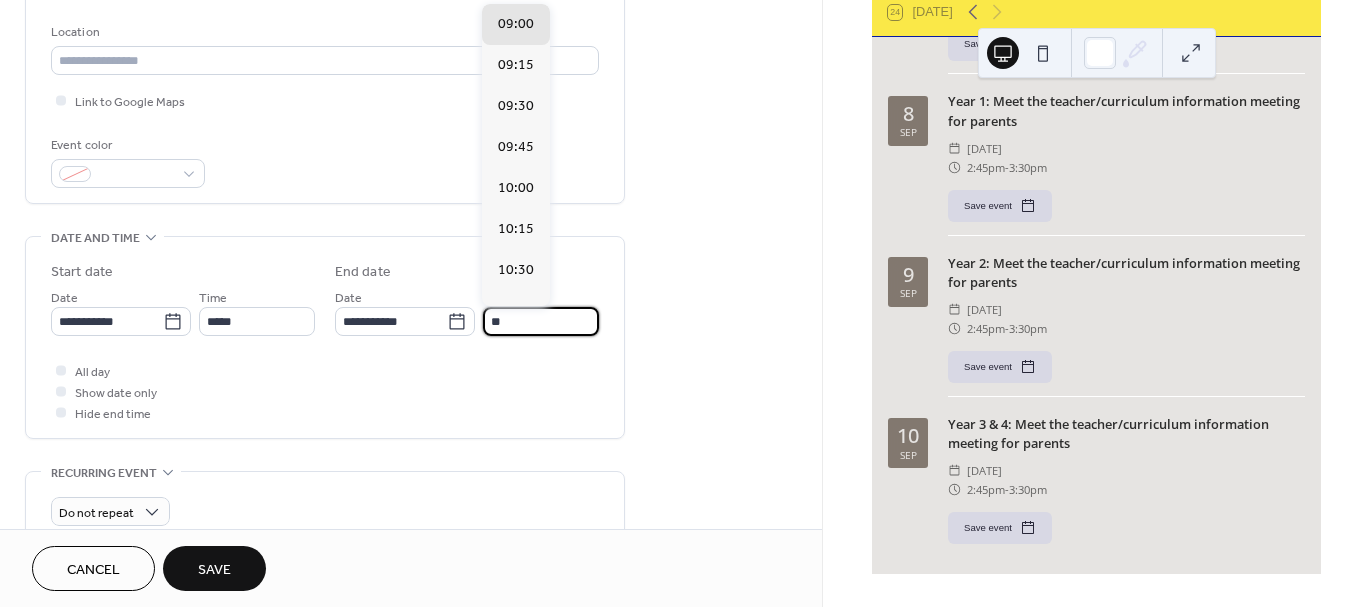 type on "*" 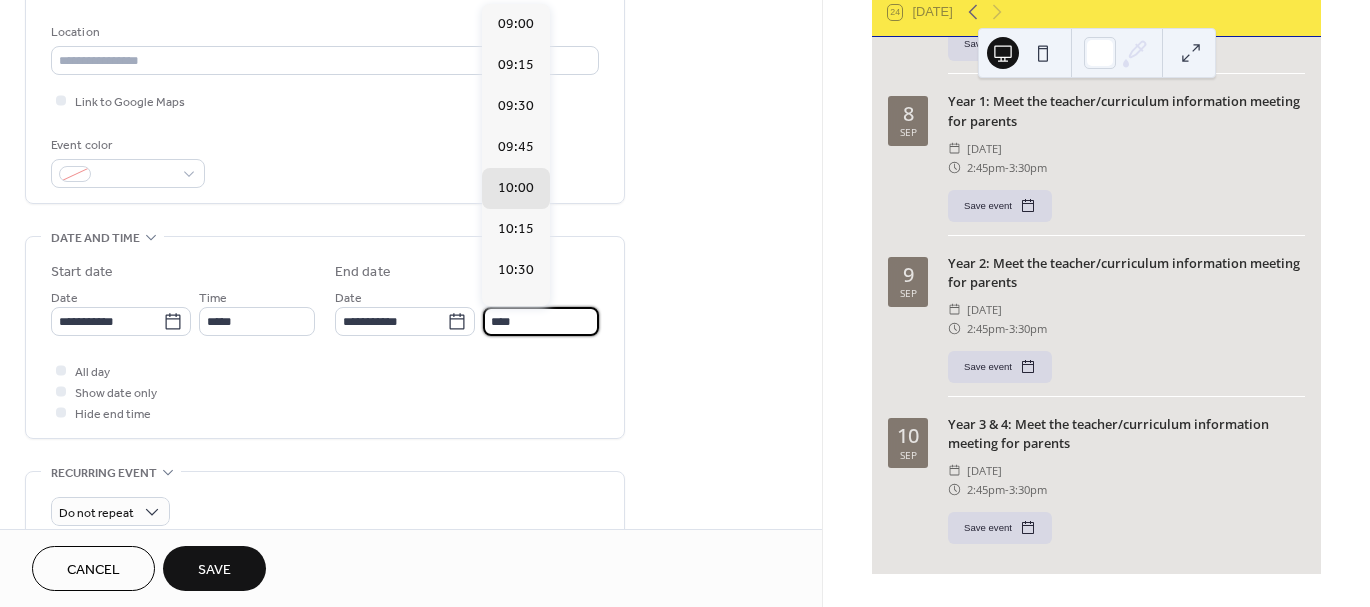 scroll, scrollTop: 287, scrollLeft: 0, axis: vertical 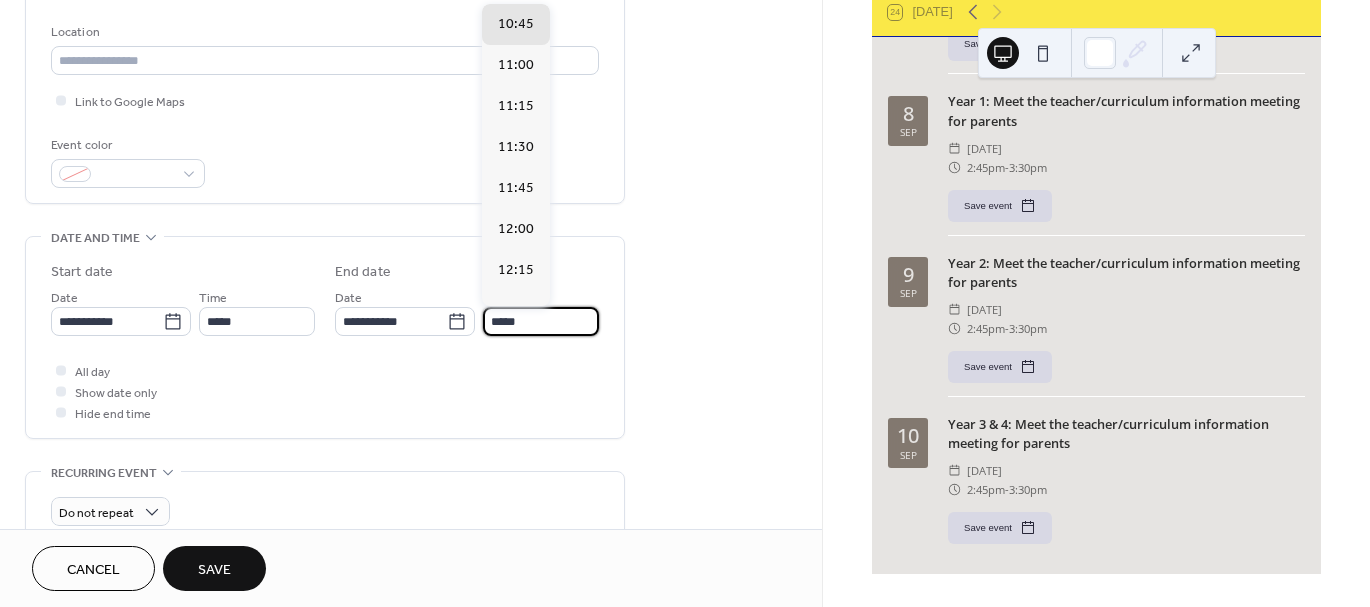 type on "*****" 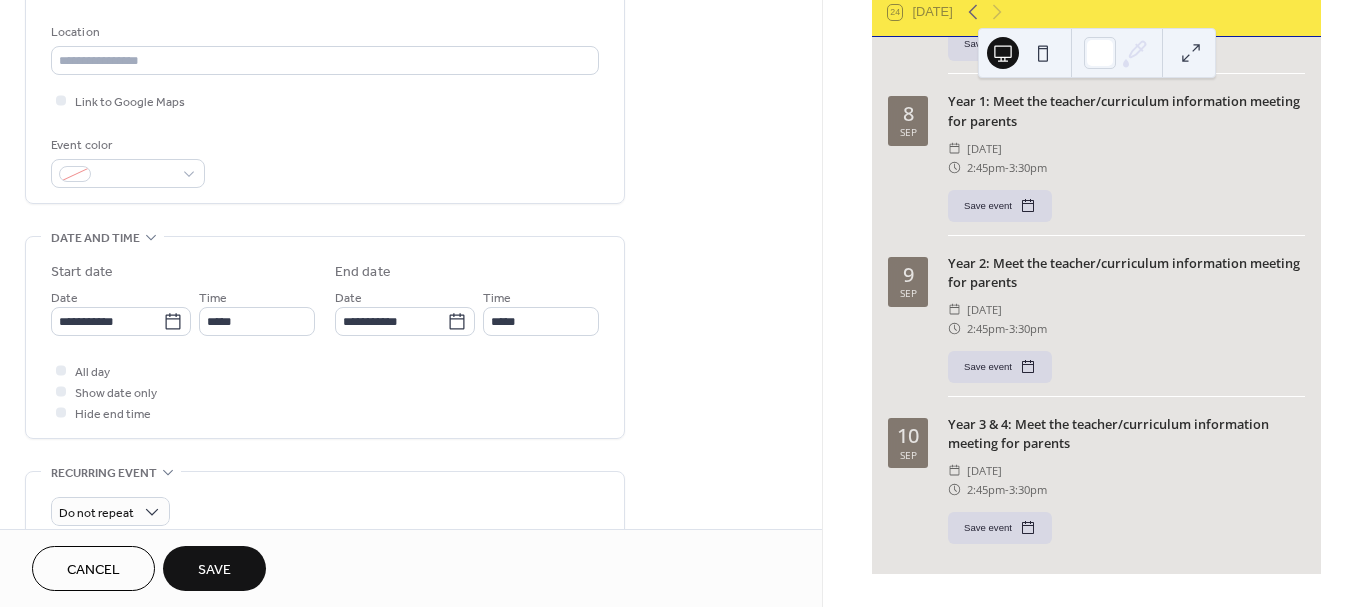 click on "**********" at bounding box center [411, 305] 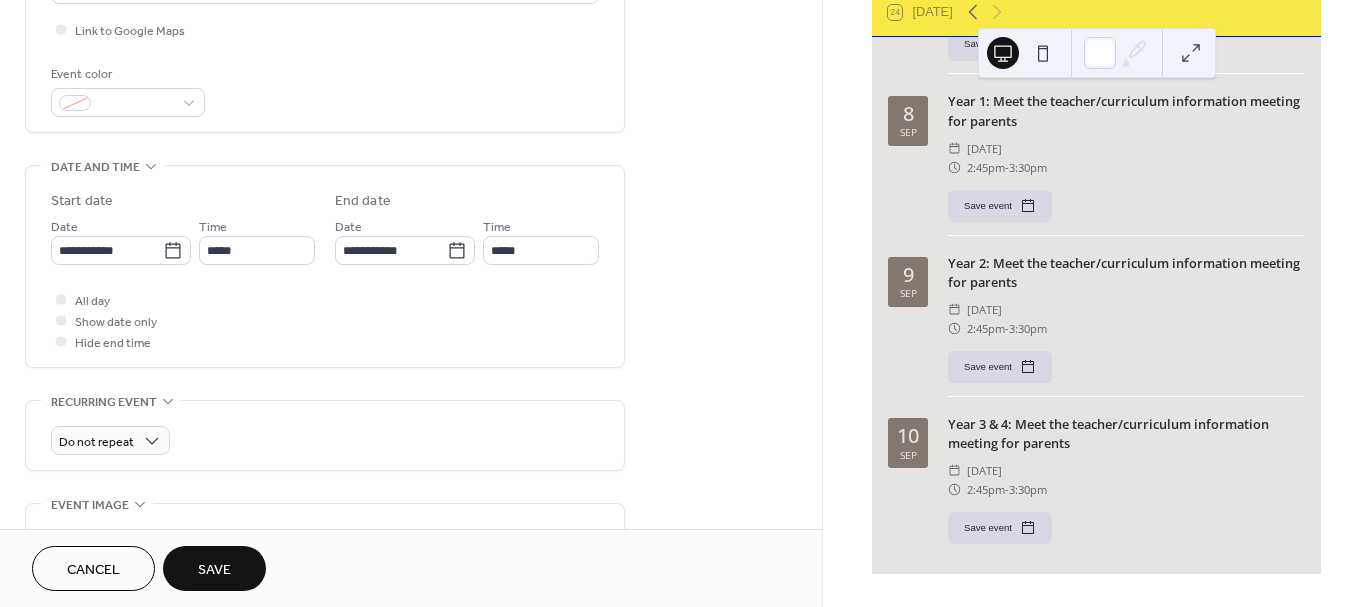 scroll, scrollTop: 487, scrollLeft: 0, axis: vertical 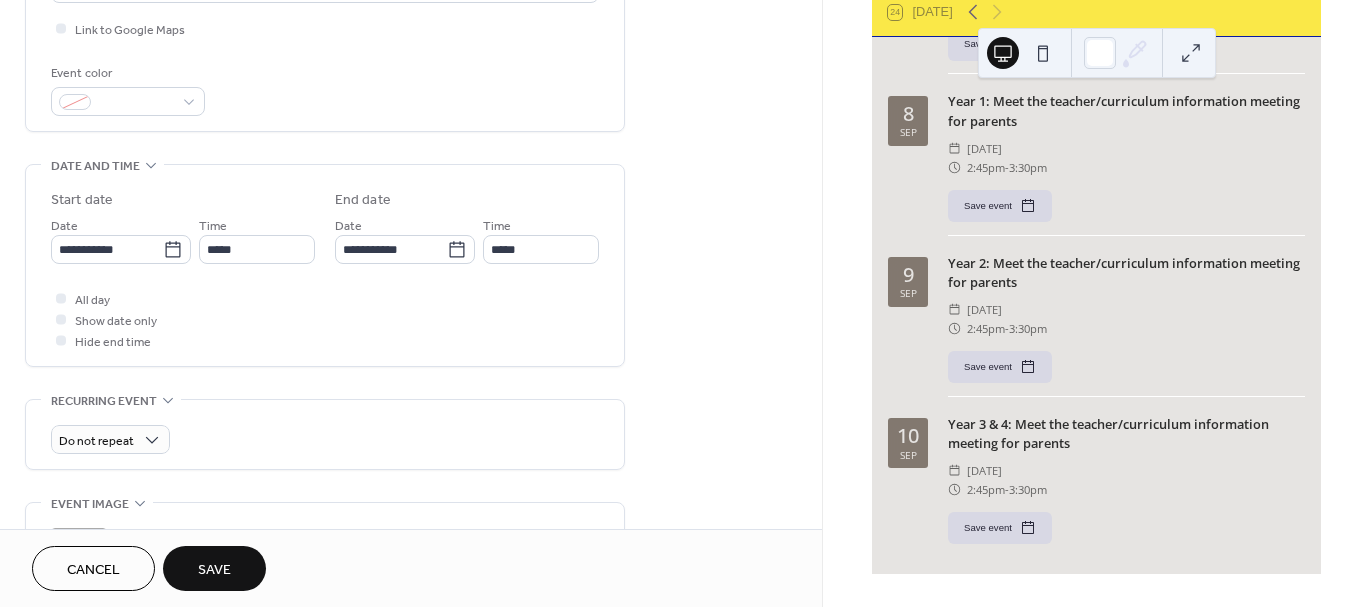 click on "Save" at bounding box center (214, 570) 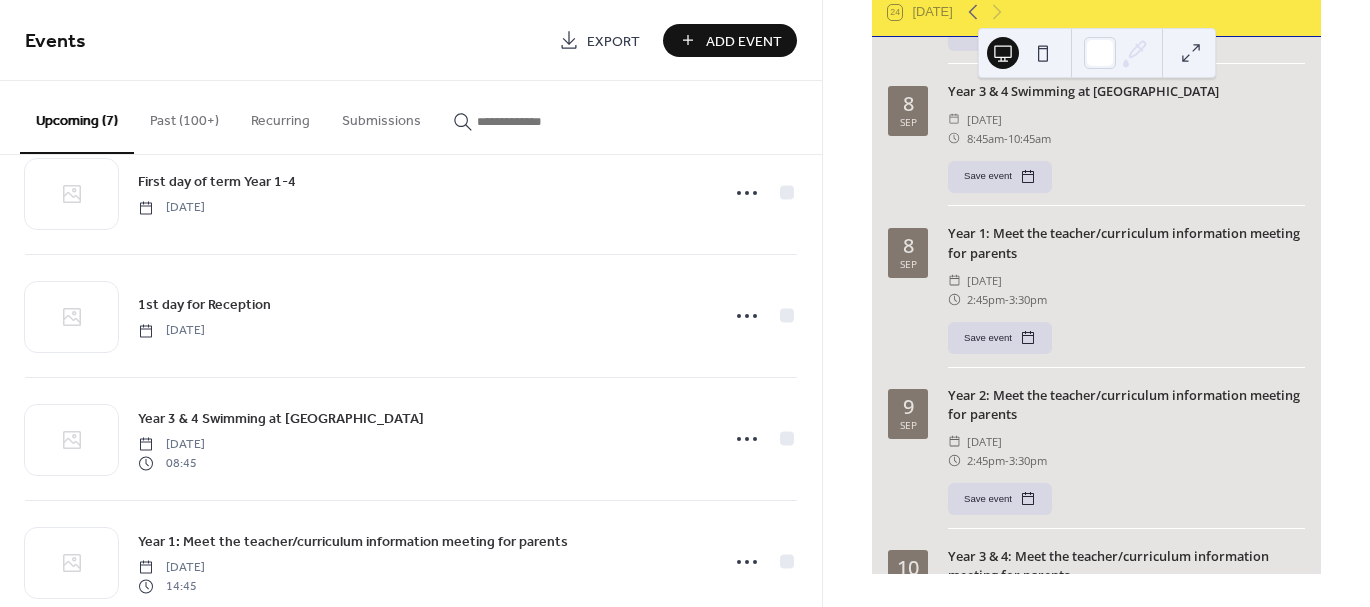 scroll, scrollTop: 465, scrollLeft: 0, axis: vertical 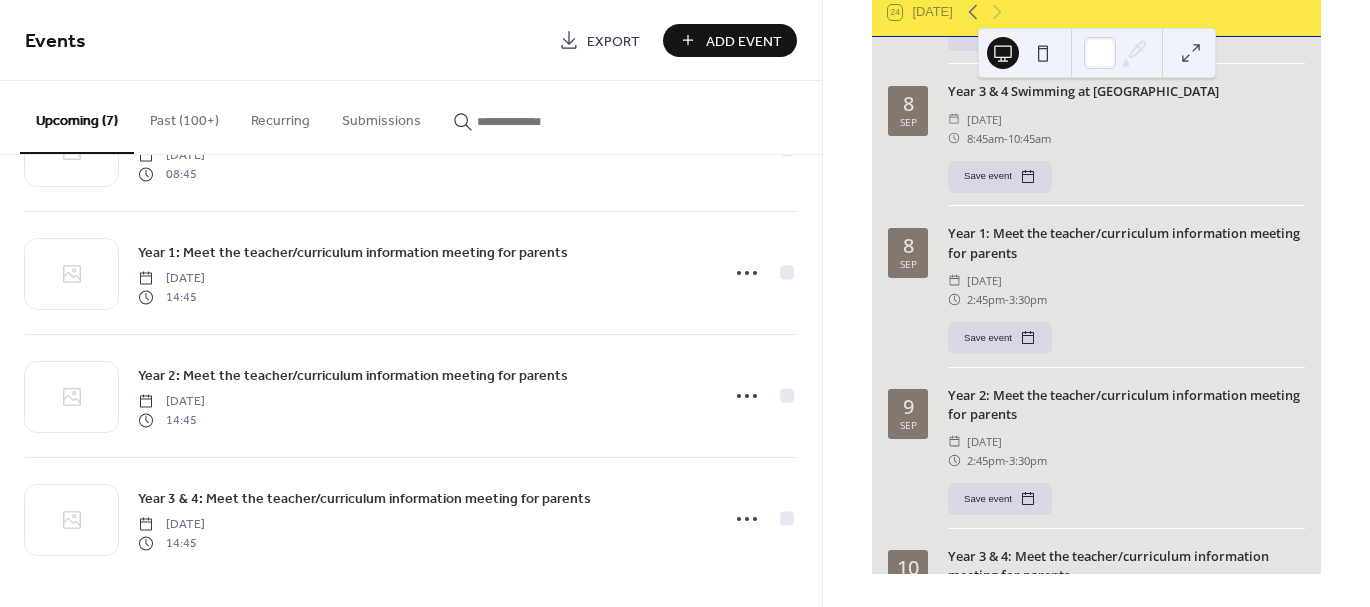 click on "Add Event" at bounding box center (744, 41) 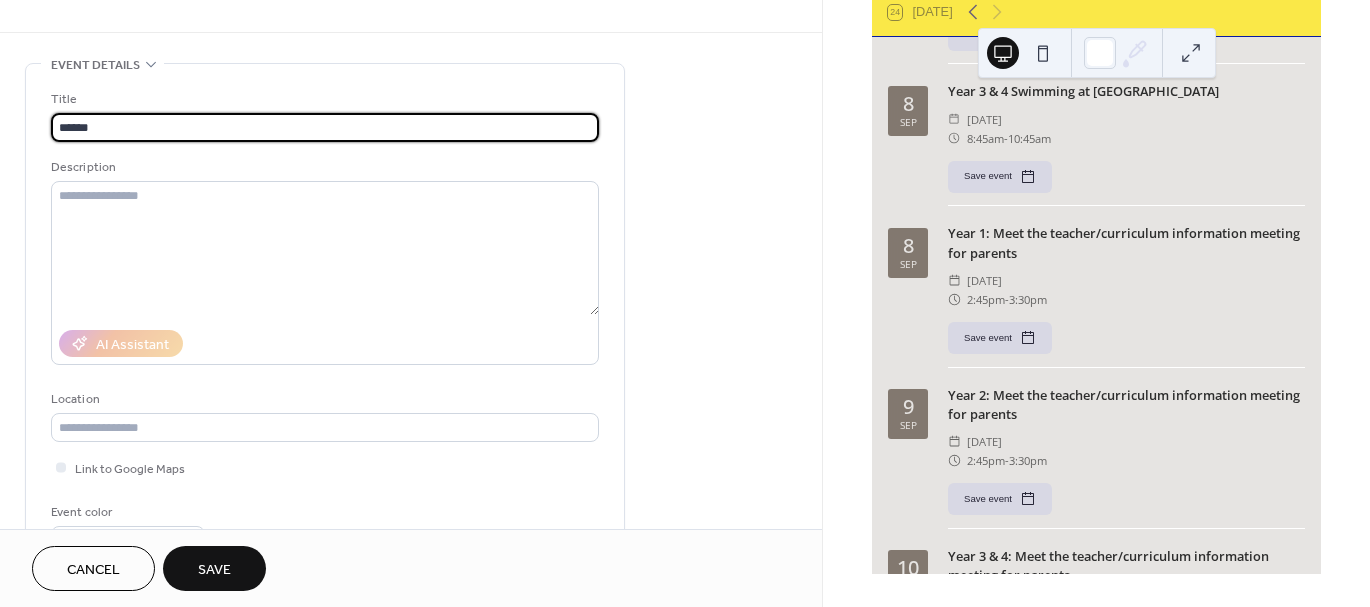 scroll, scrollTop: 48, scrollLeft: 0, axis: vertical 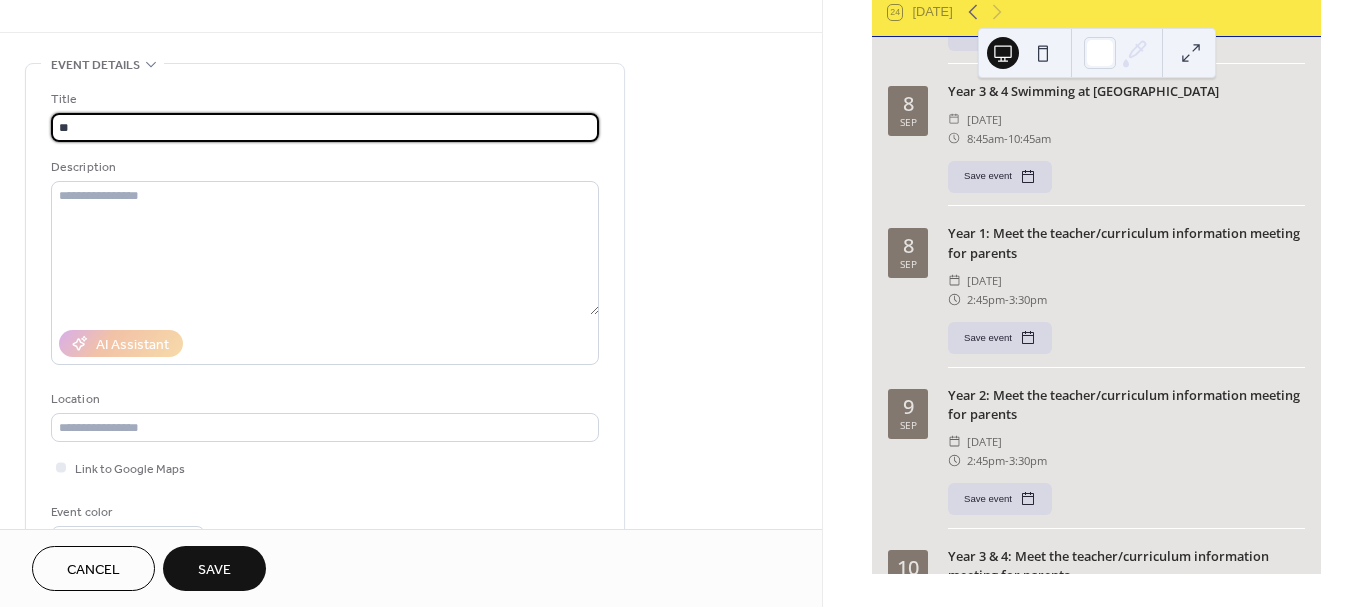 type on "*" 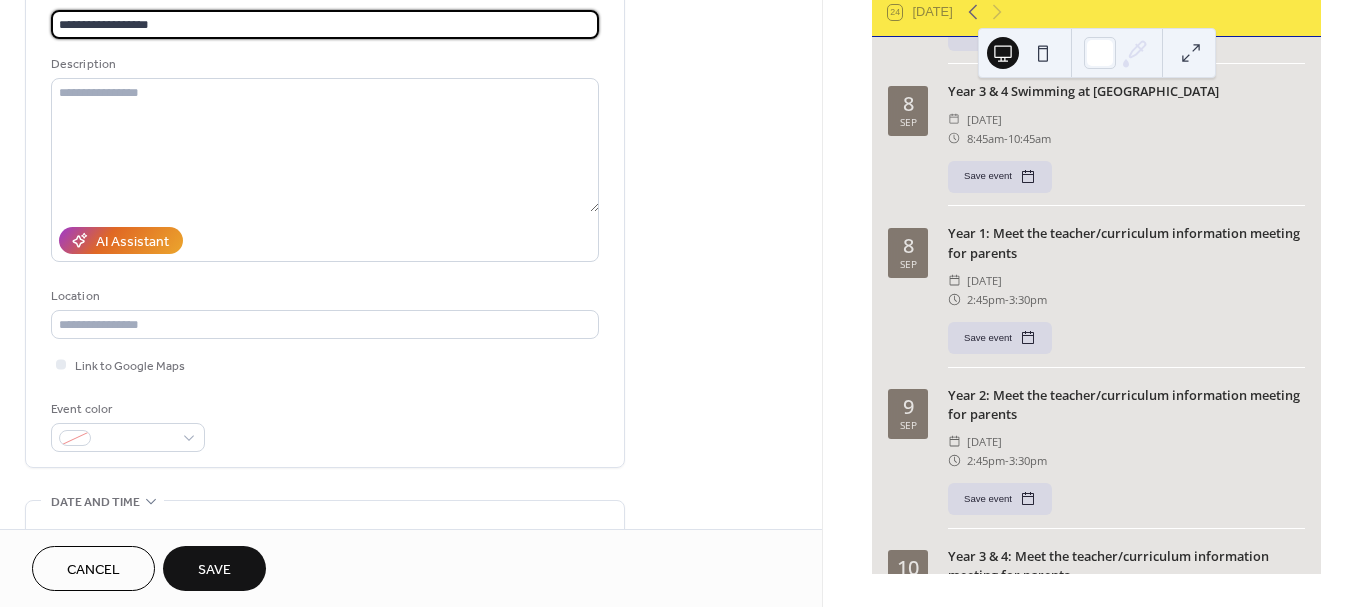 scroll, scrollTop: 152, scrollLeft: 0, axis: vertical 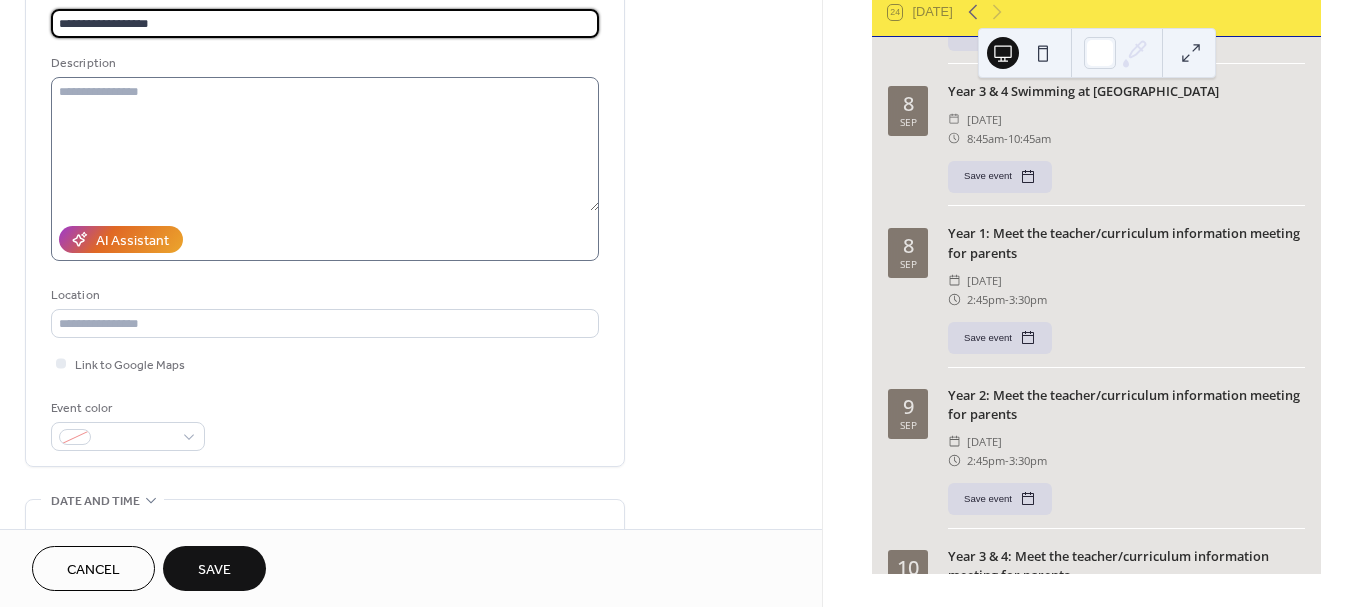type on "**********" 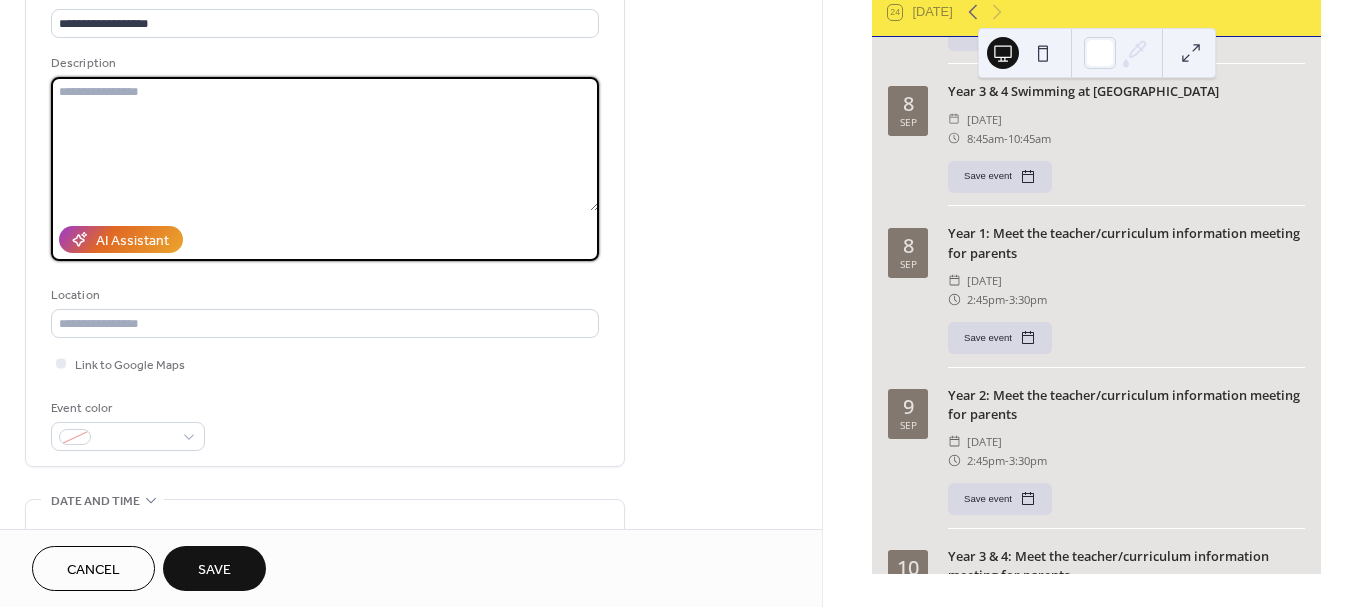 click at bounding box center (325, 144) 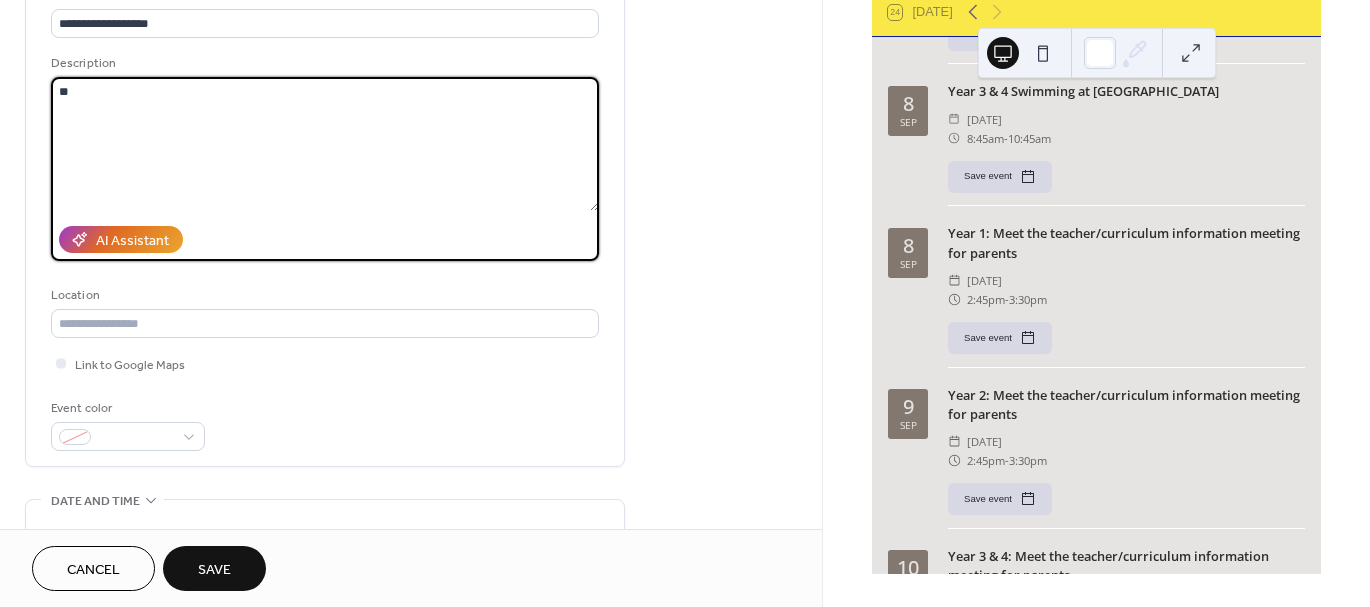type on "*" 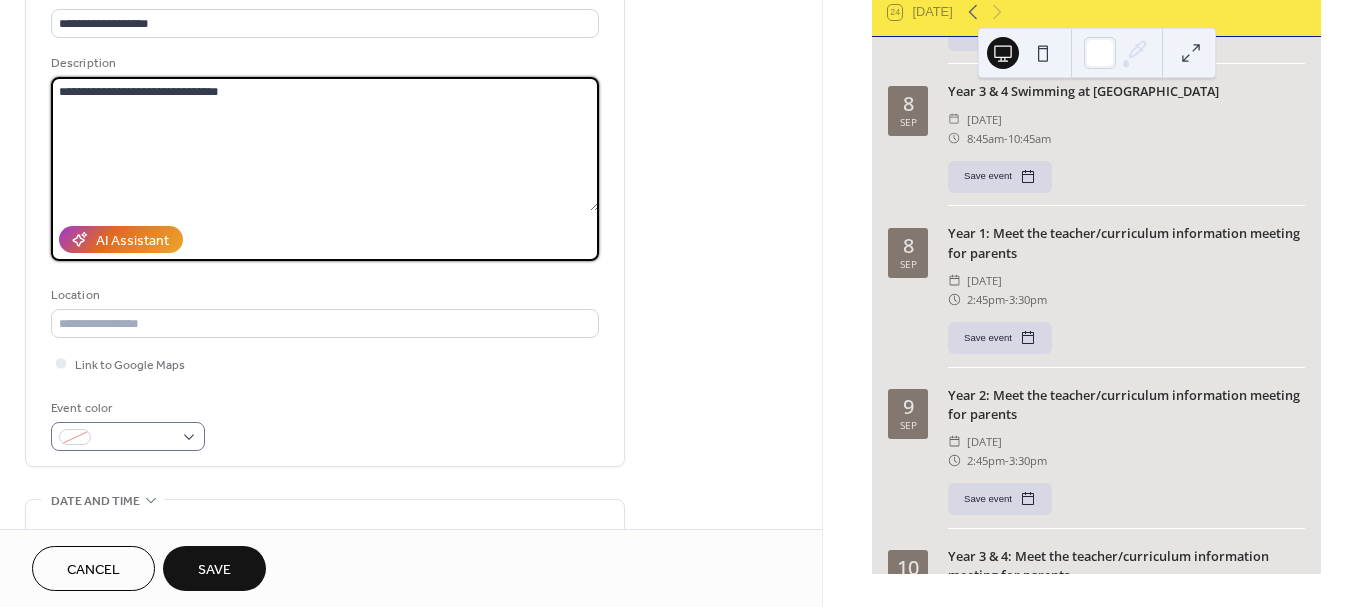 type on "**********" 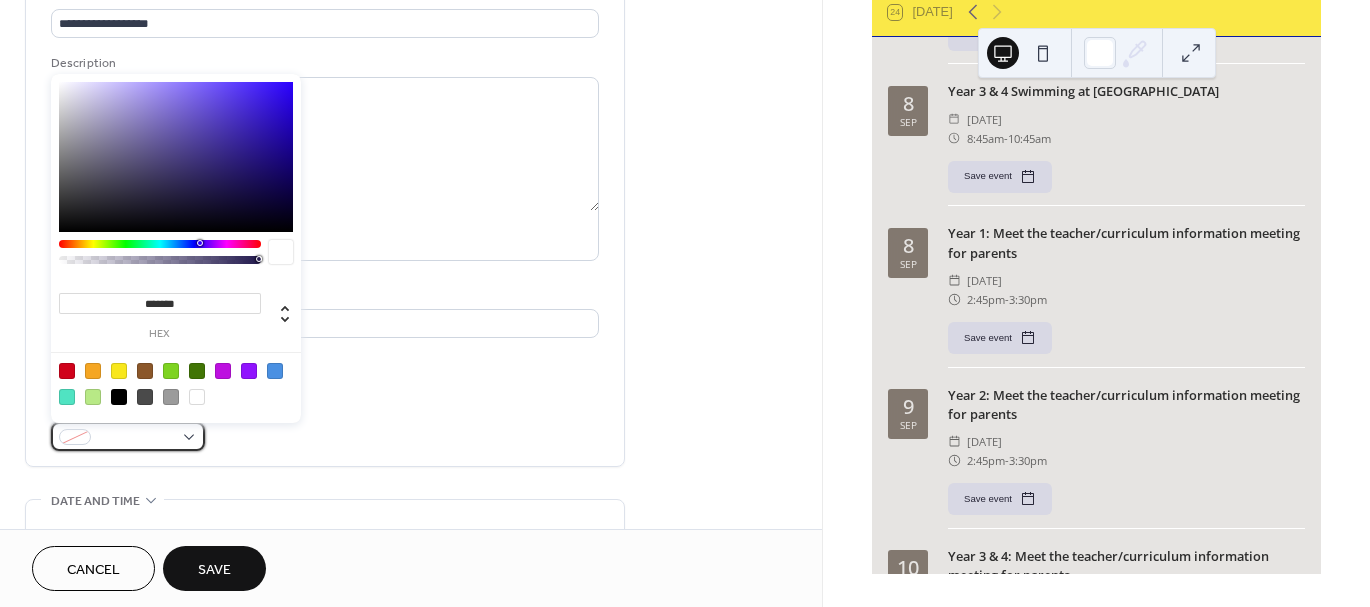 click at bounding box center [128, 436] 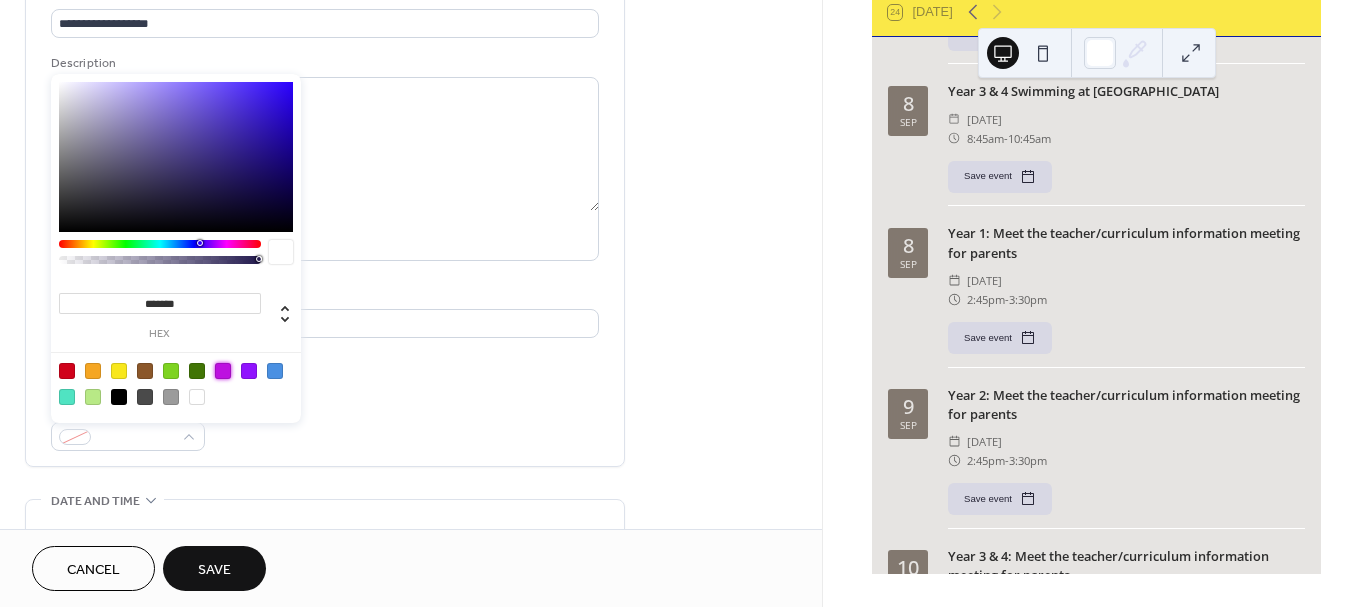 click at bounding box center (223, 371) 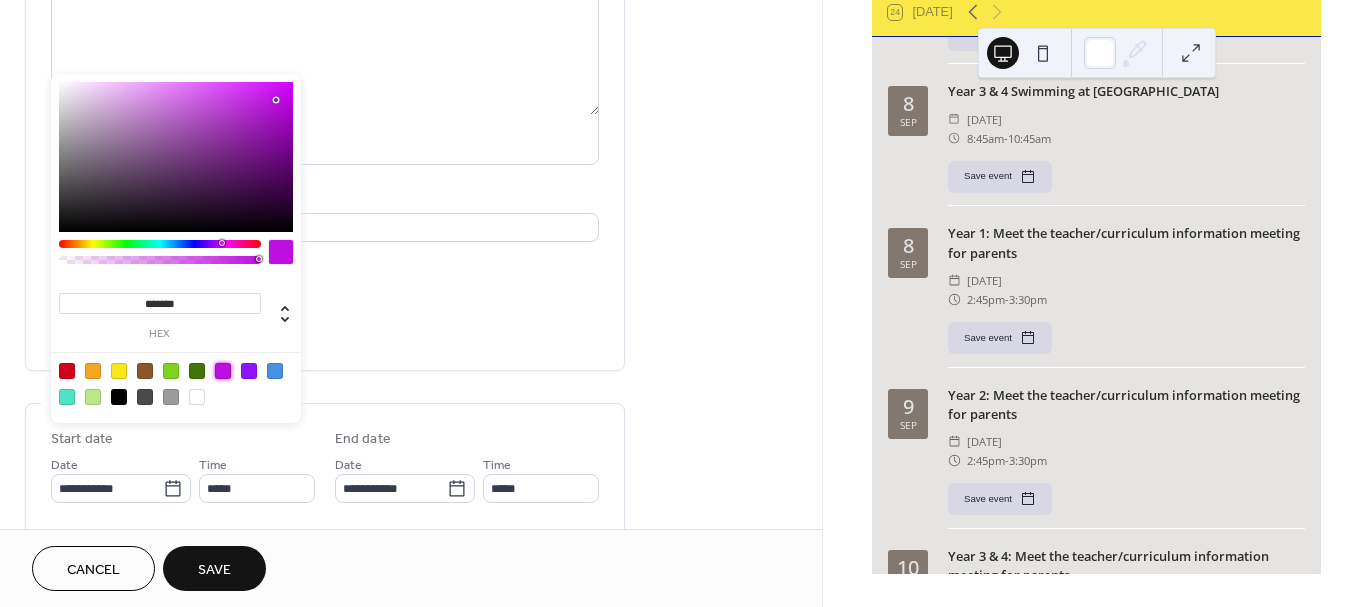 scroll, scrollTop: 246, scrollLeft: 0, axis: vertical 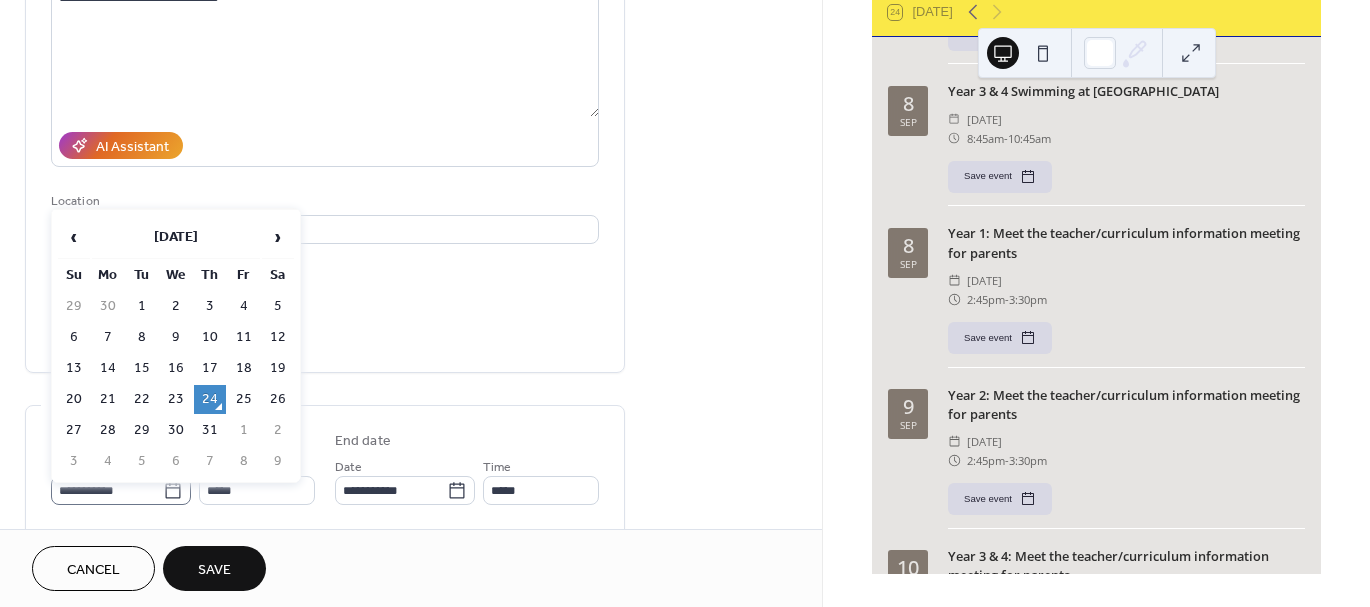 click 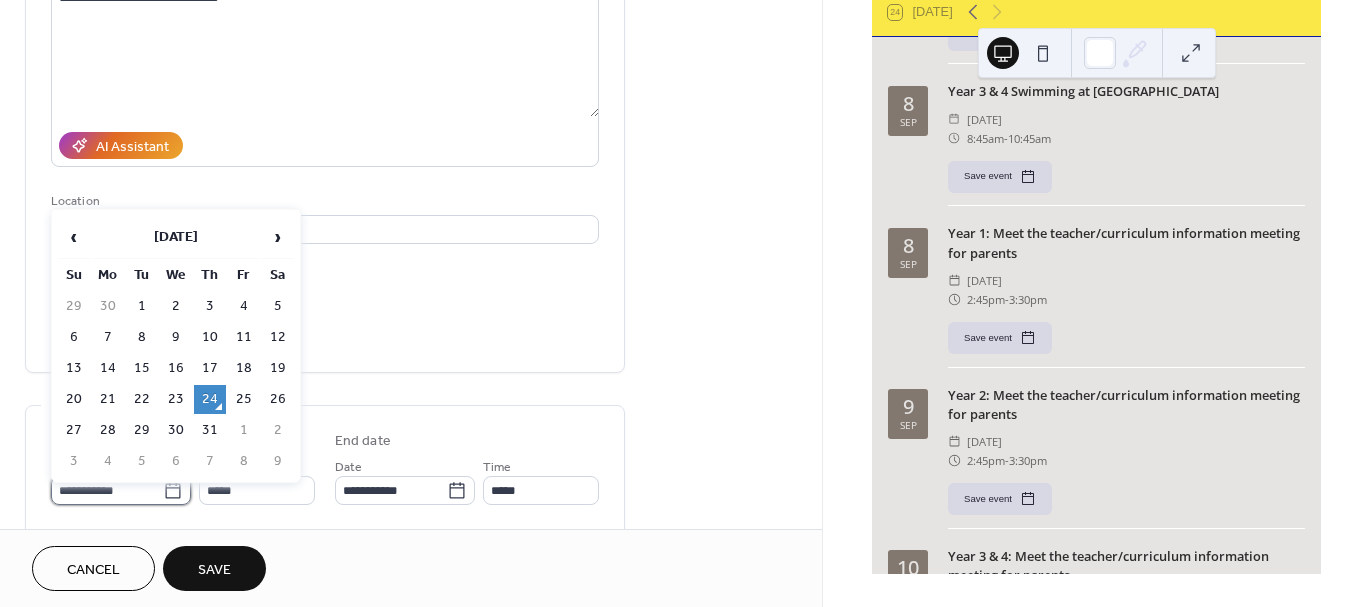 click on "**********" at bounding box center (107, 490) 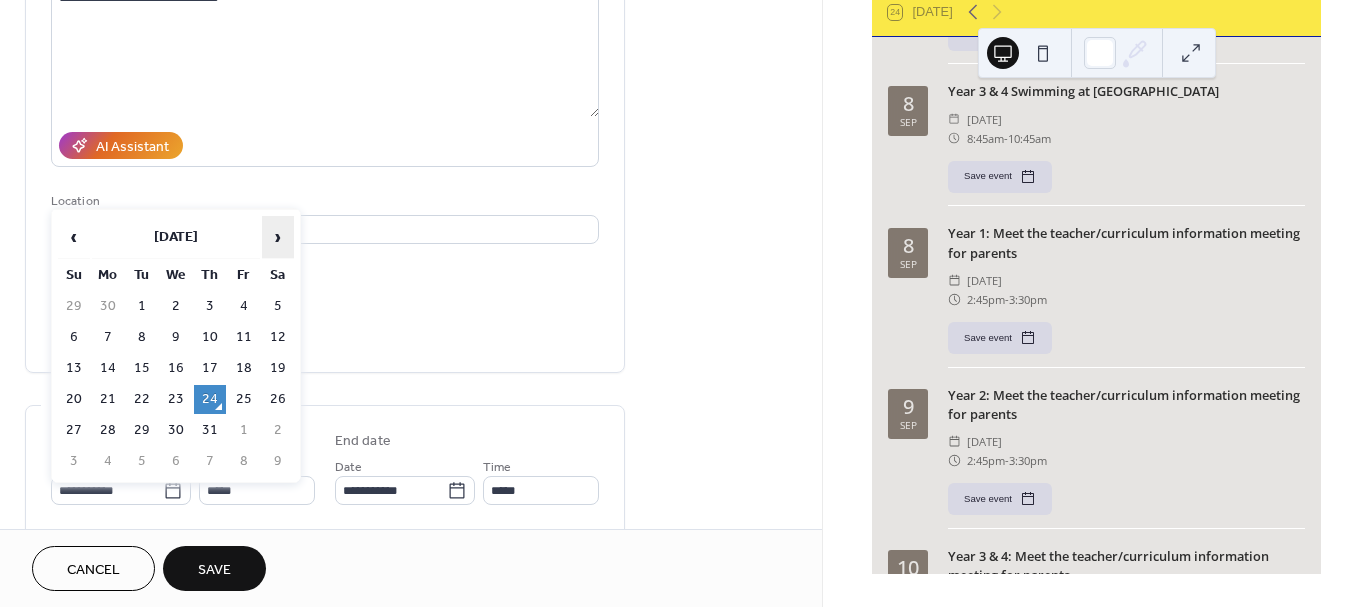 click on "›" at bounding box center [278, 237] 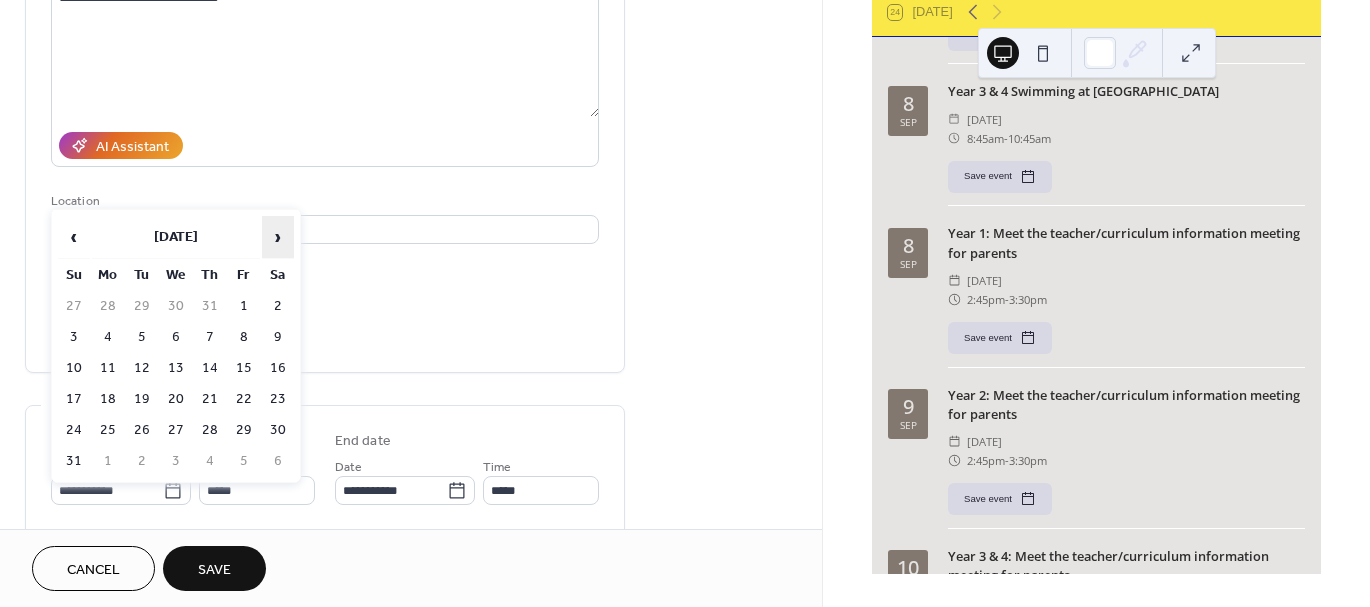 click on "›" at bounding box center (278, 237) 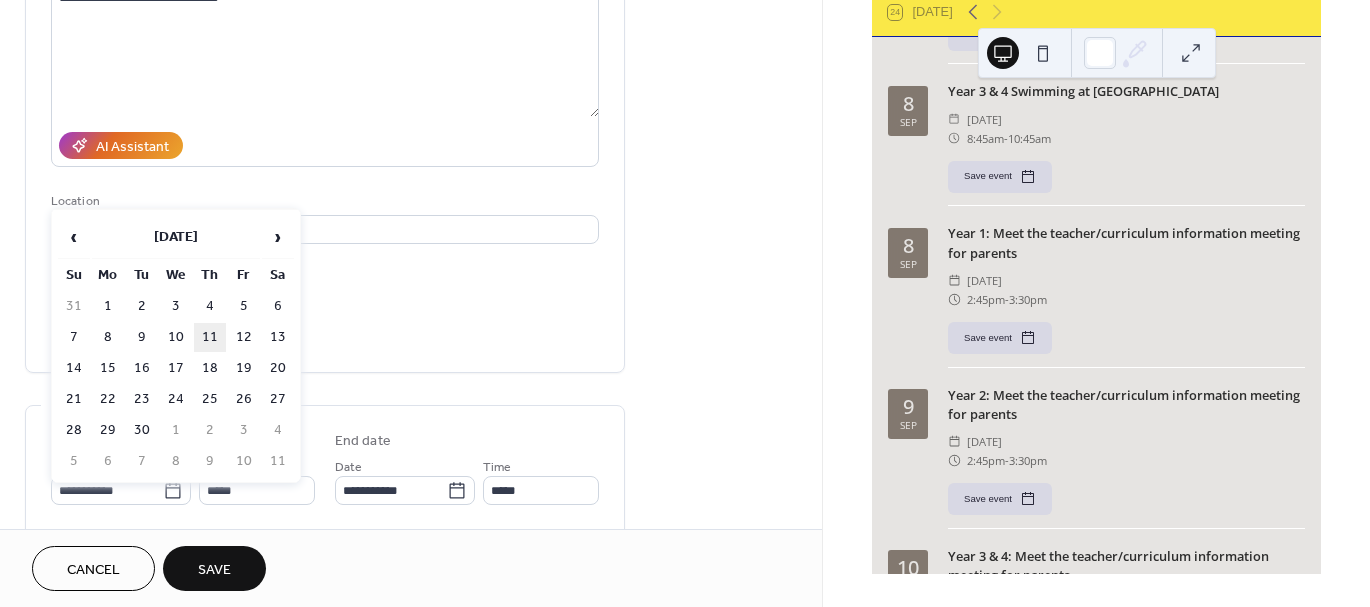 click on "11" at bounding box center (210, 337) 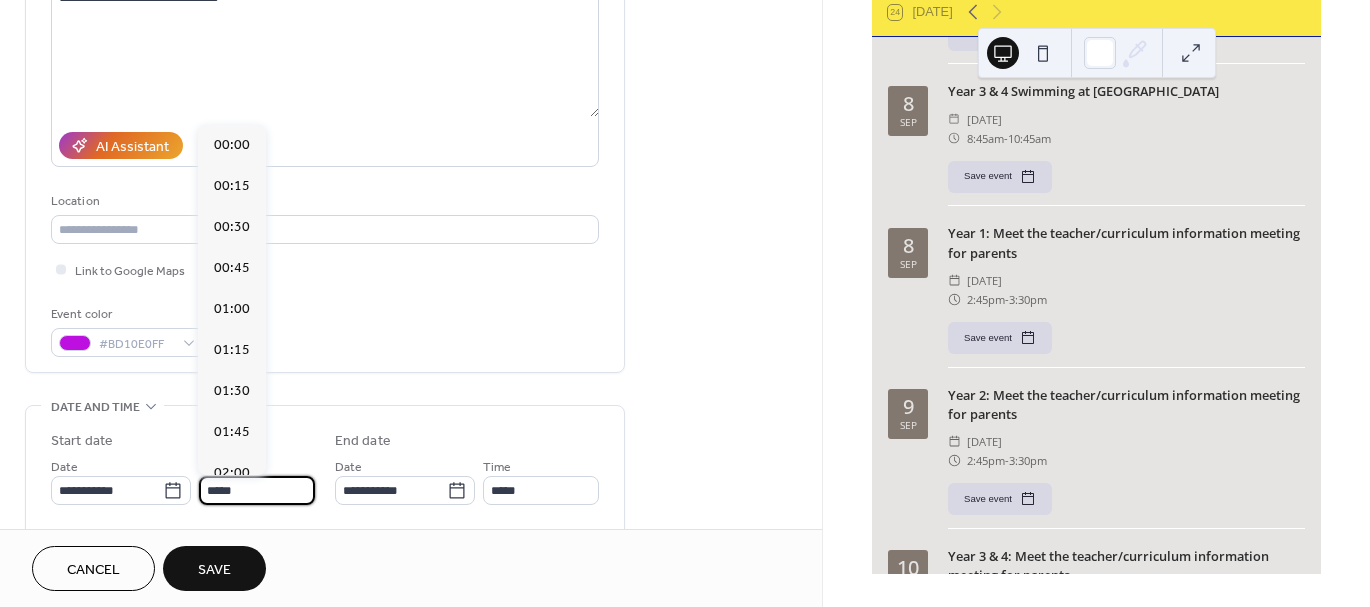 click on "*****" at bounding box center (257, 490) 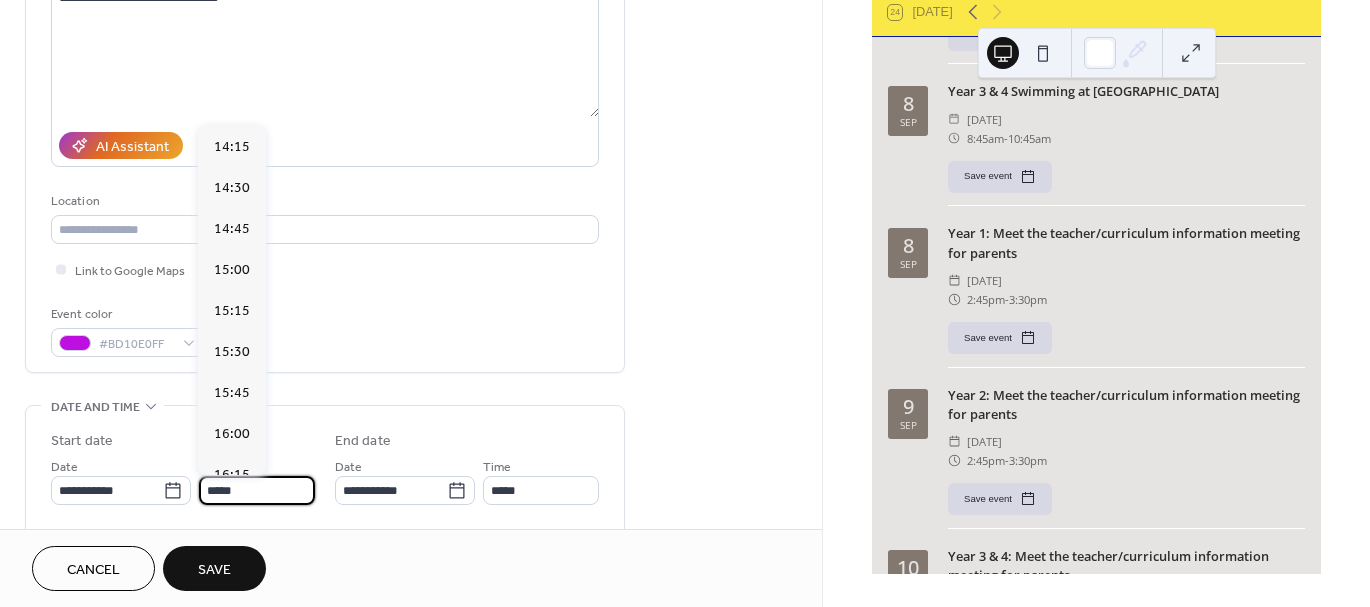 scroll, scrollTop: 2338, scrollLeft: 0, axis: vertical 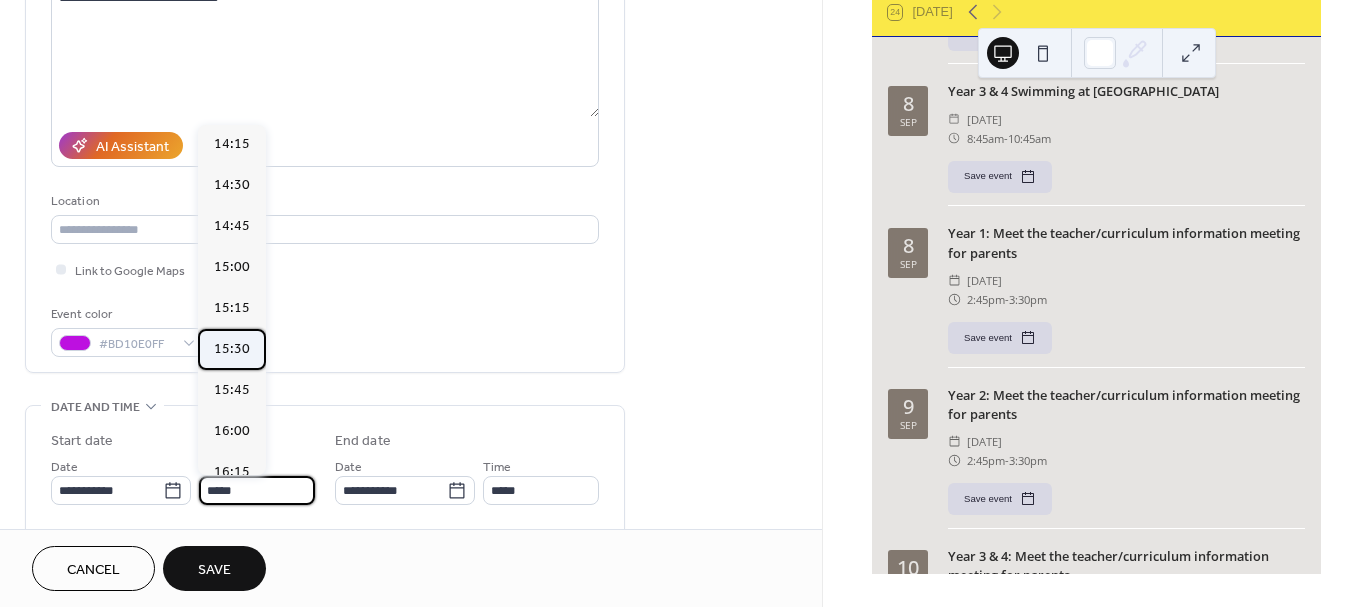 click on "15:30" at bounding box center (232, 348) 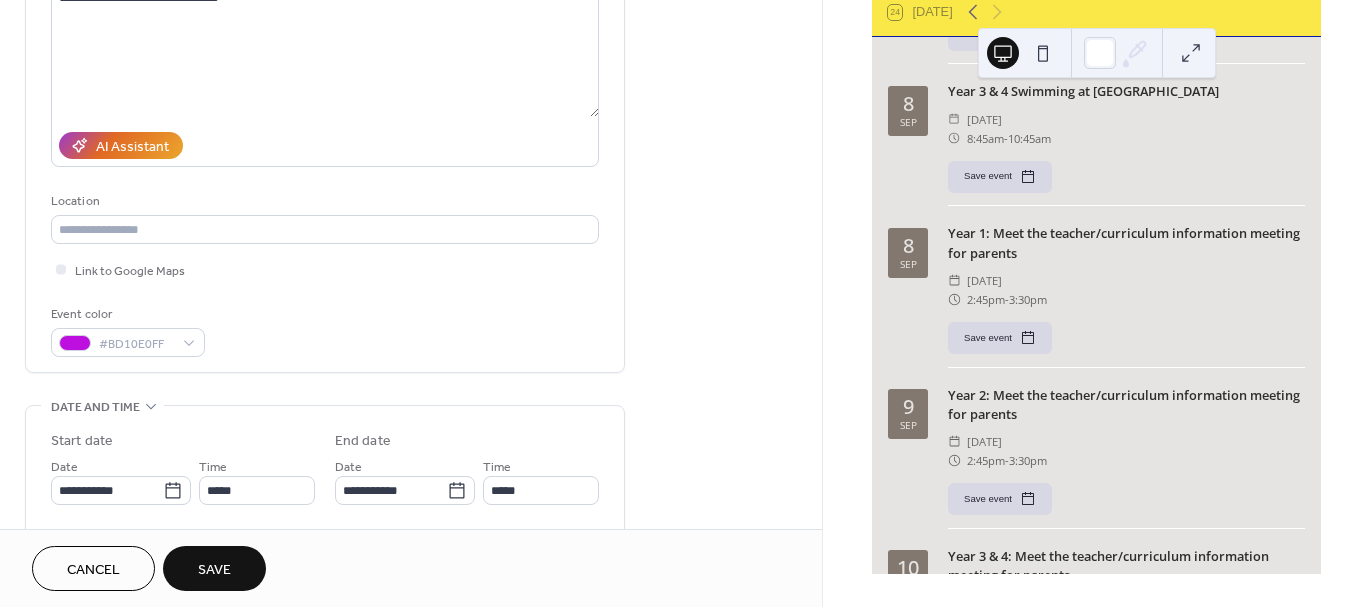 type on "*****" 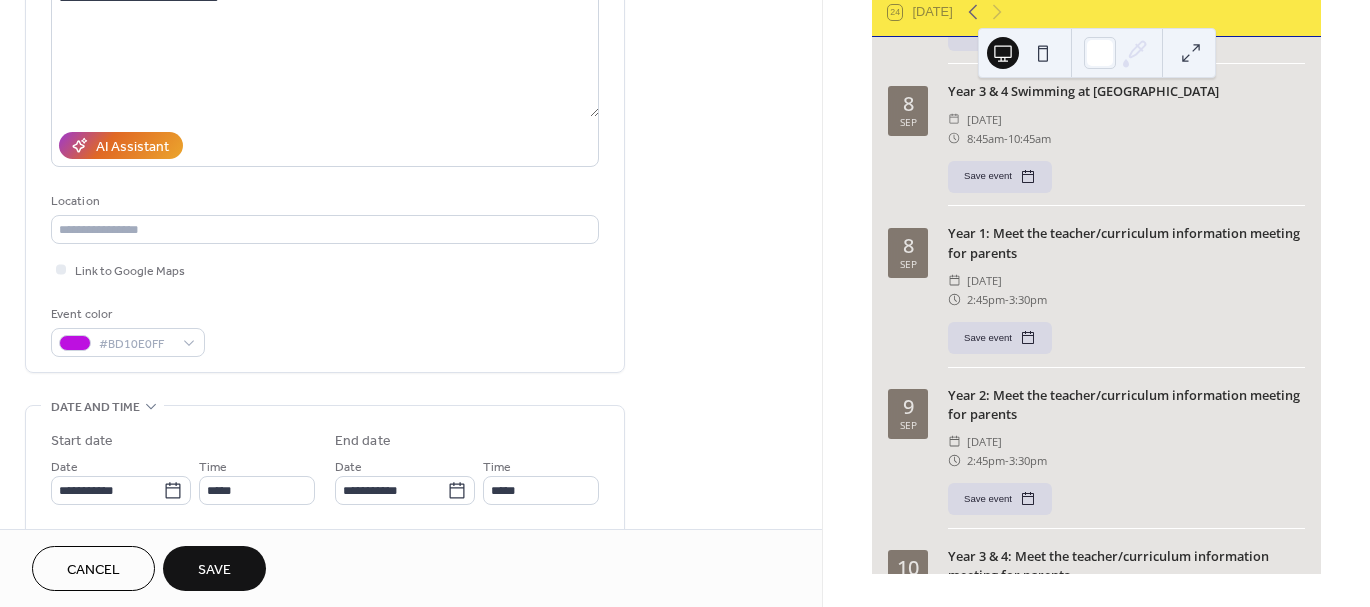 type on "*****" 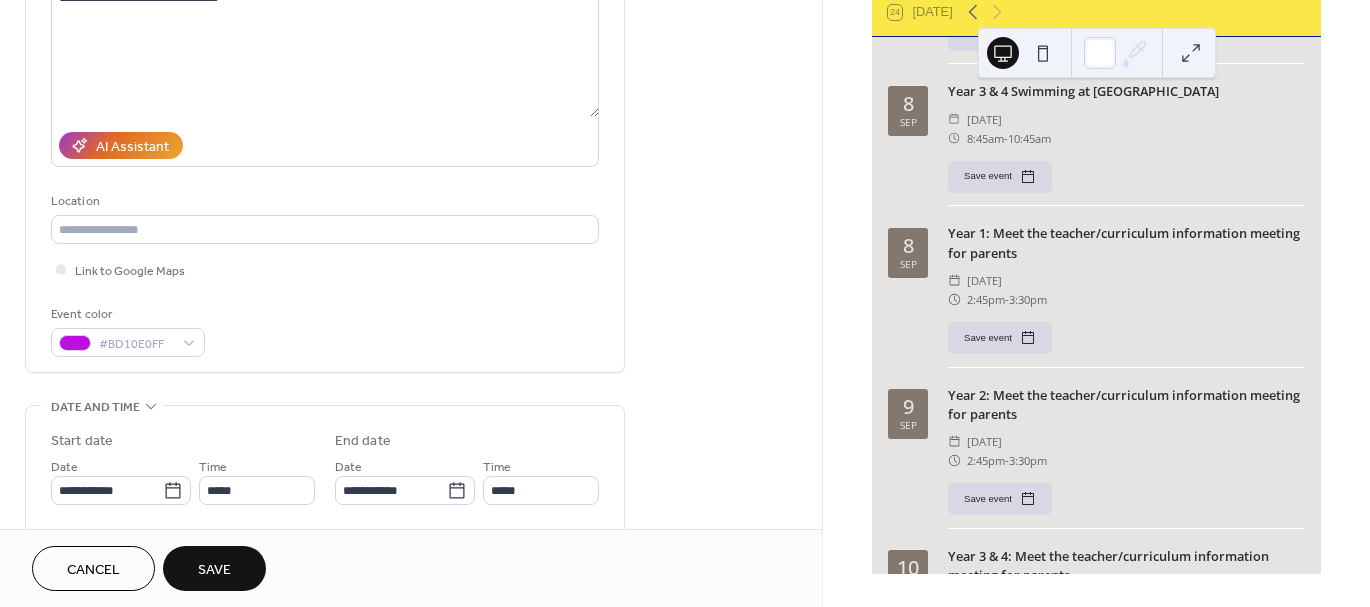 scroll, scrollTop: 290, scrollLeft: 0, axis: vertical 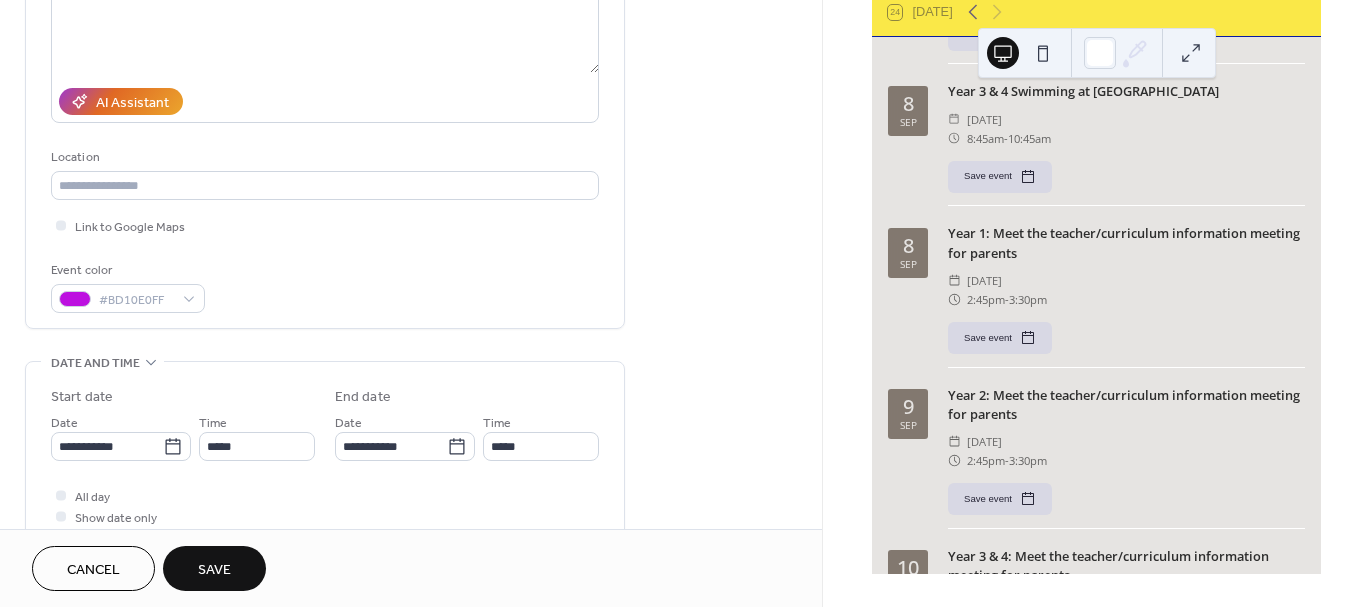 click on "Save" at bounding box center [214, 570] 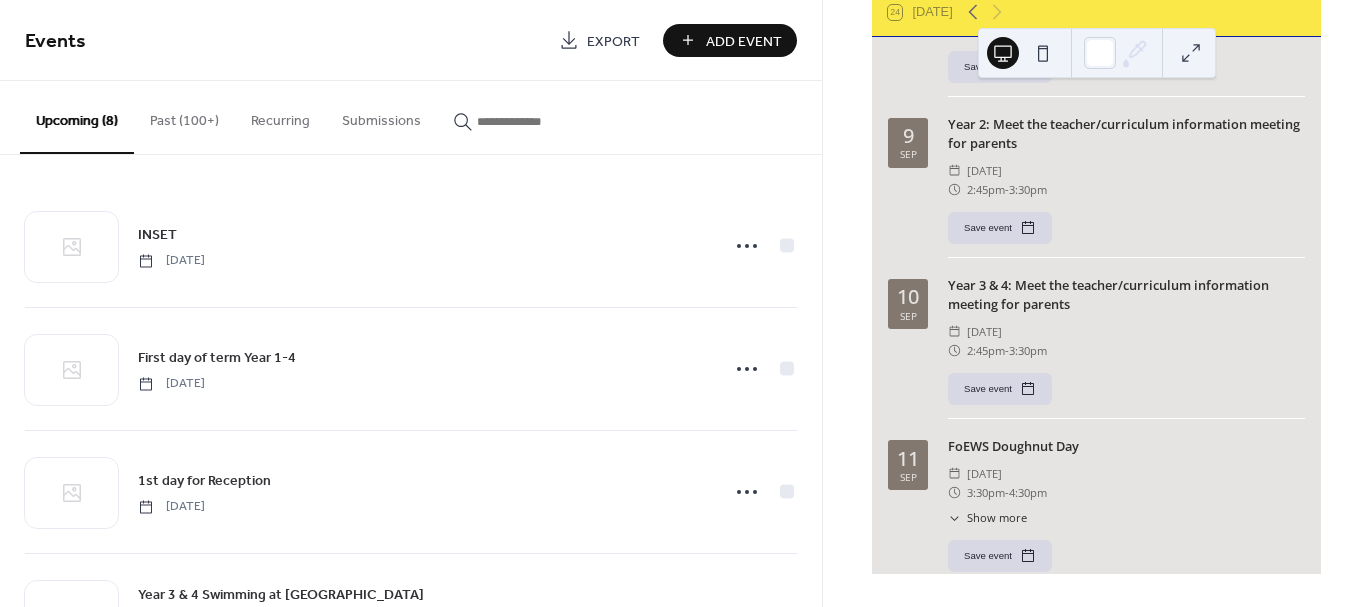 scroll, scrollTop: 701, scrollLeft: 0, axis: vertical 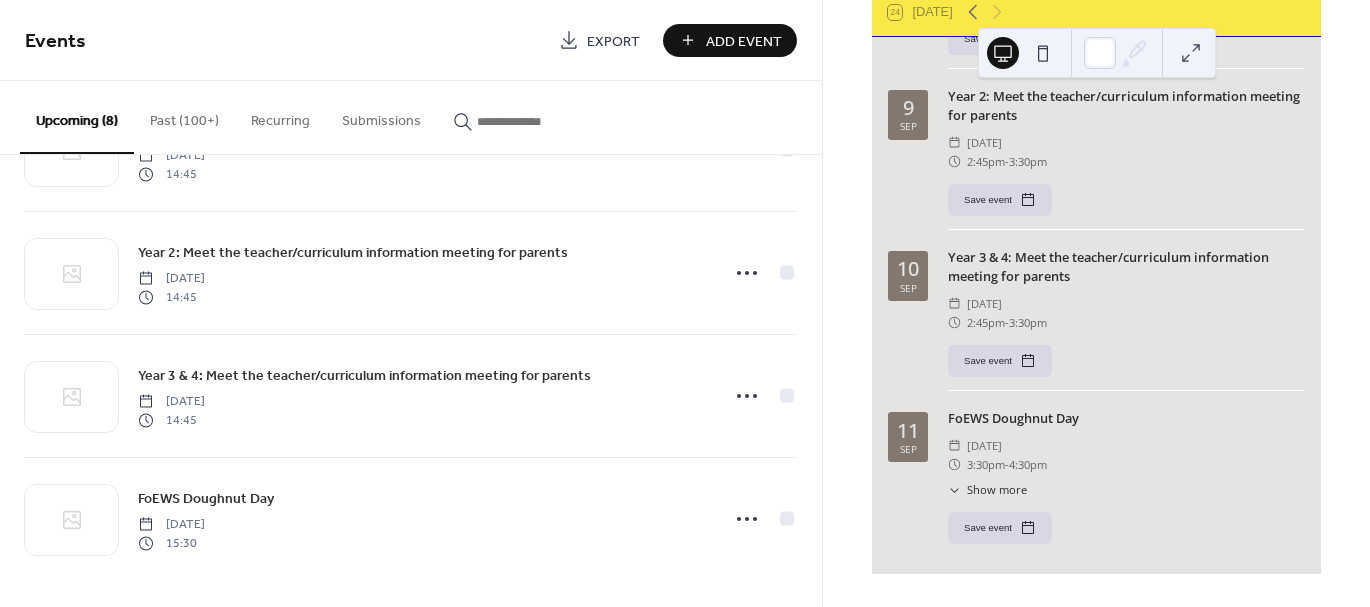 click on "Add Event" at bounding box center (744, 41) 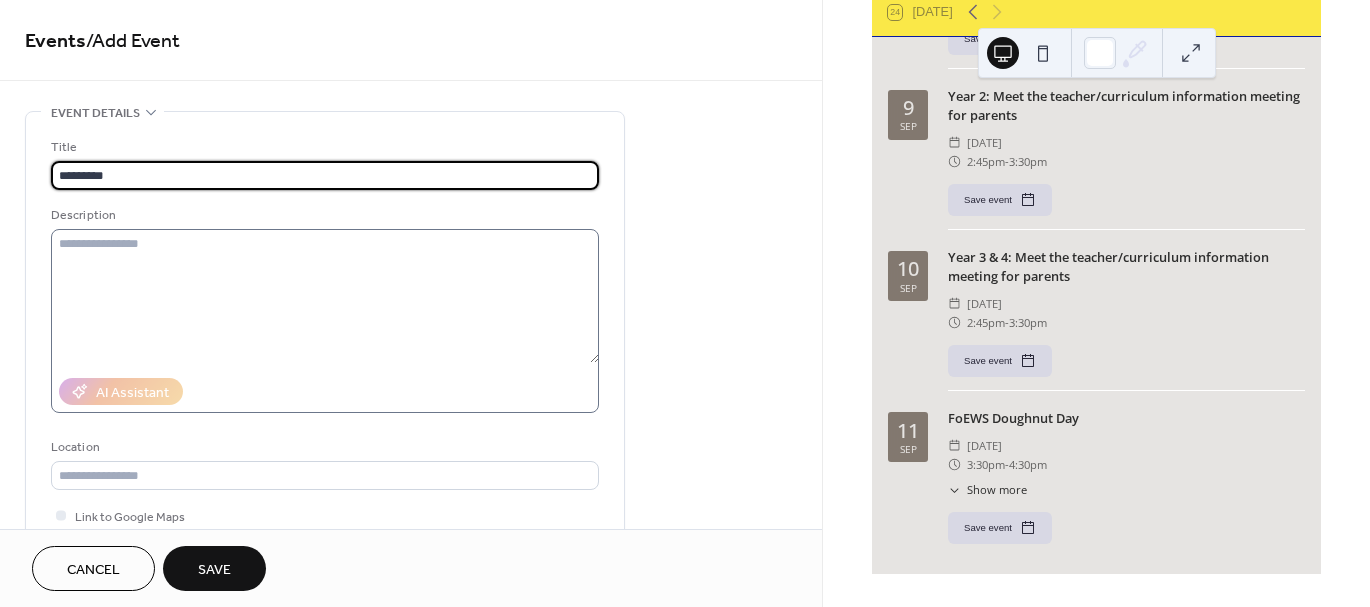 type on "*********" 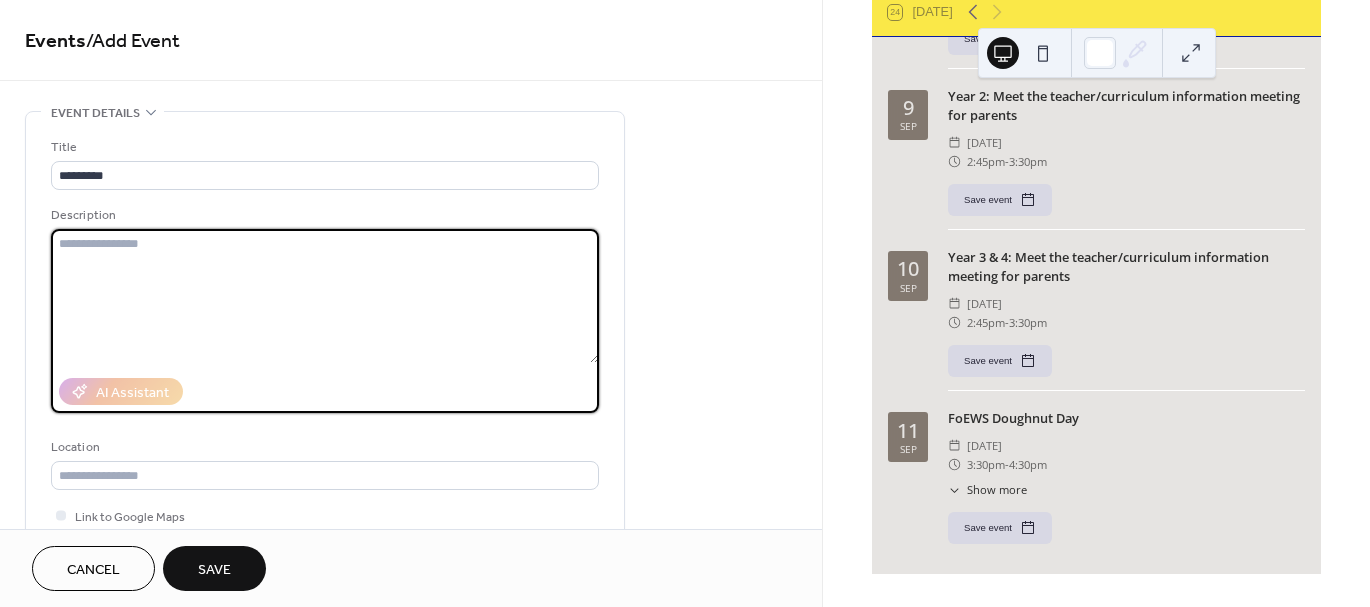 click at bounding box center (325, 296) 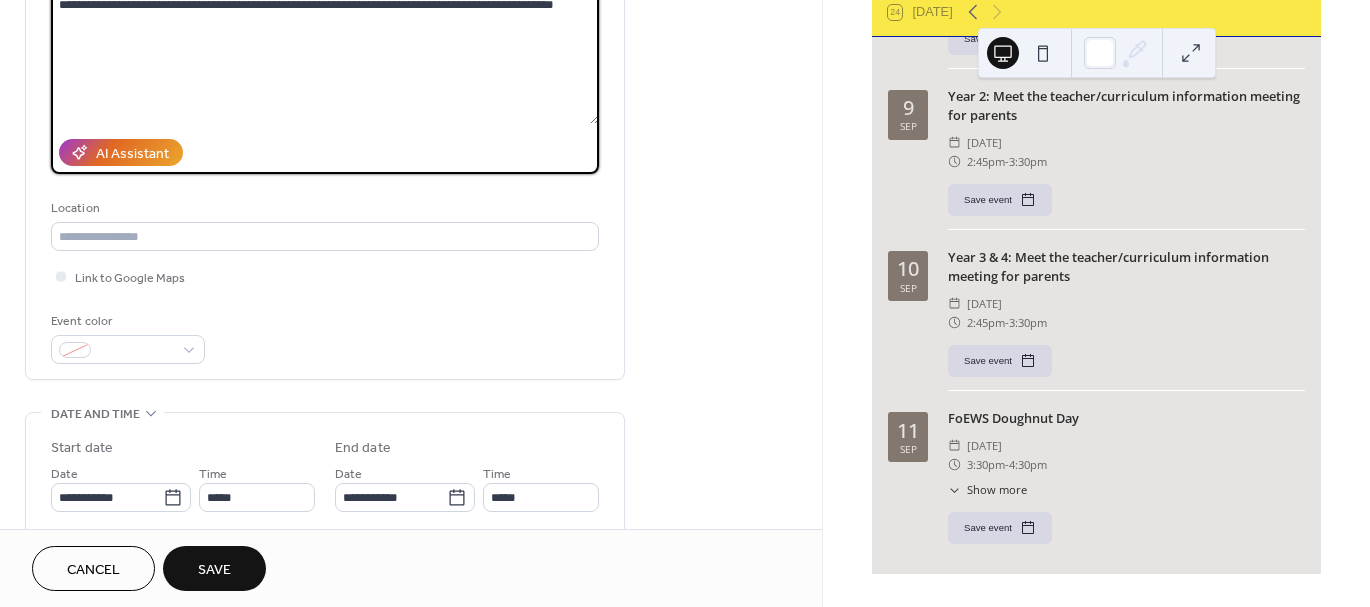 scroll, scrollTop: 282, scrollLeft: 0, axis: vertical 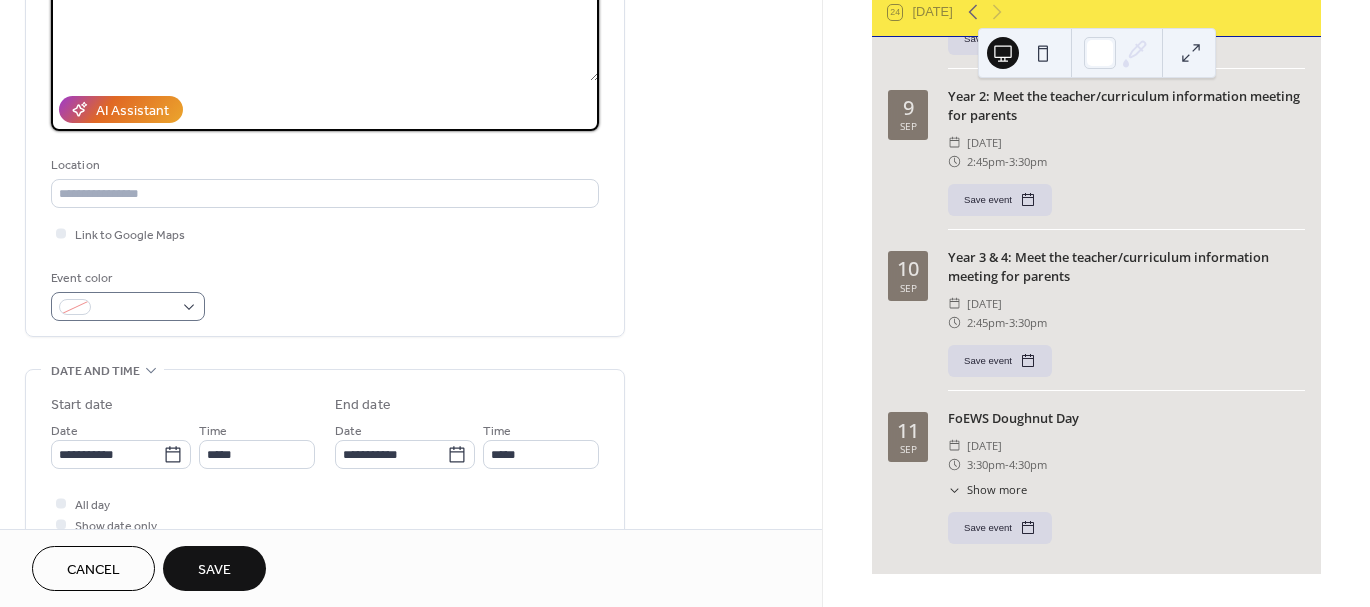 type on "**********" 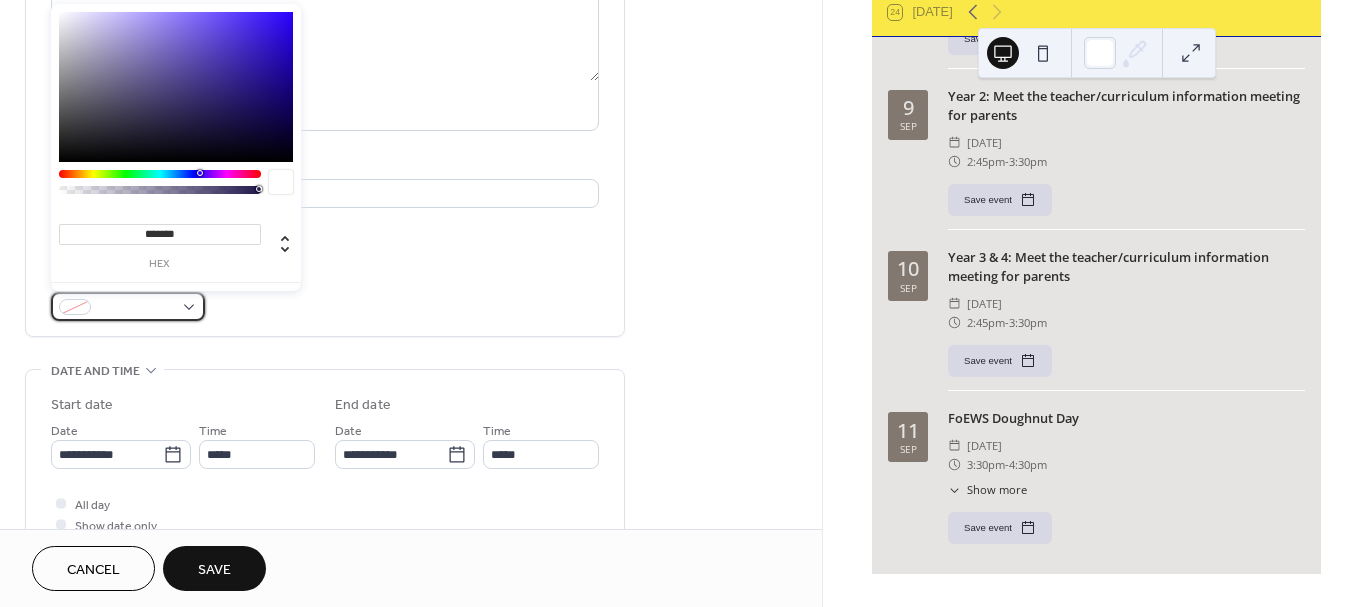 click at bounding box center [128, 306] 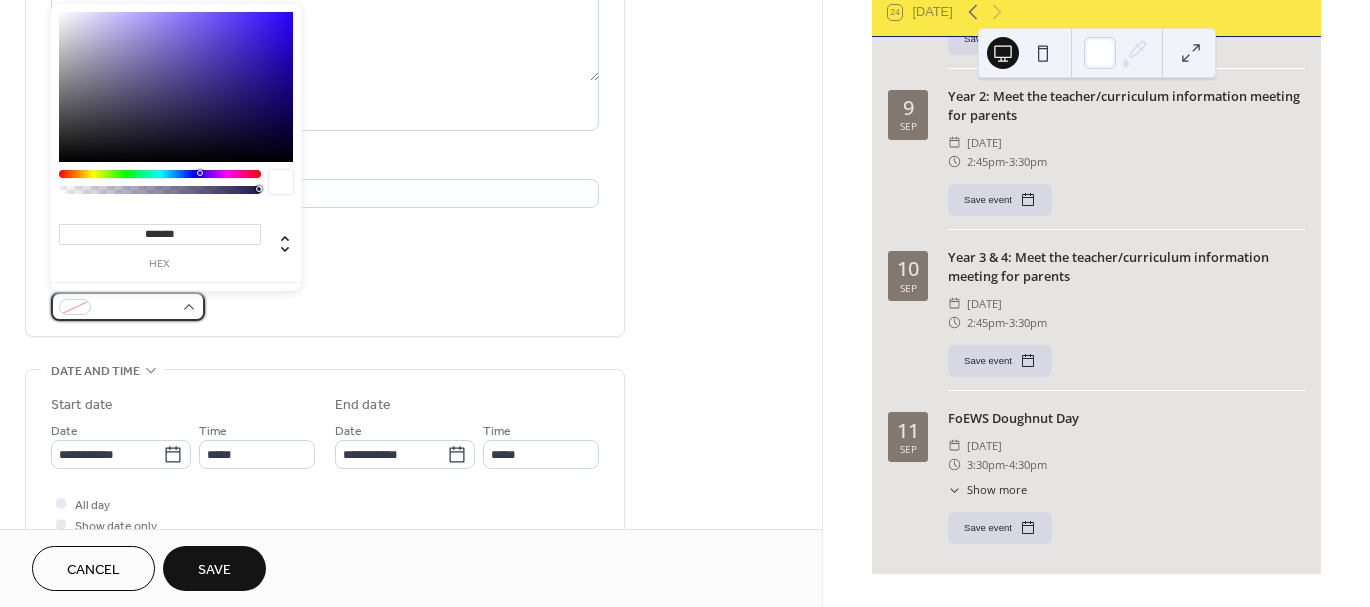 click at bounding box center (128, 306) 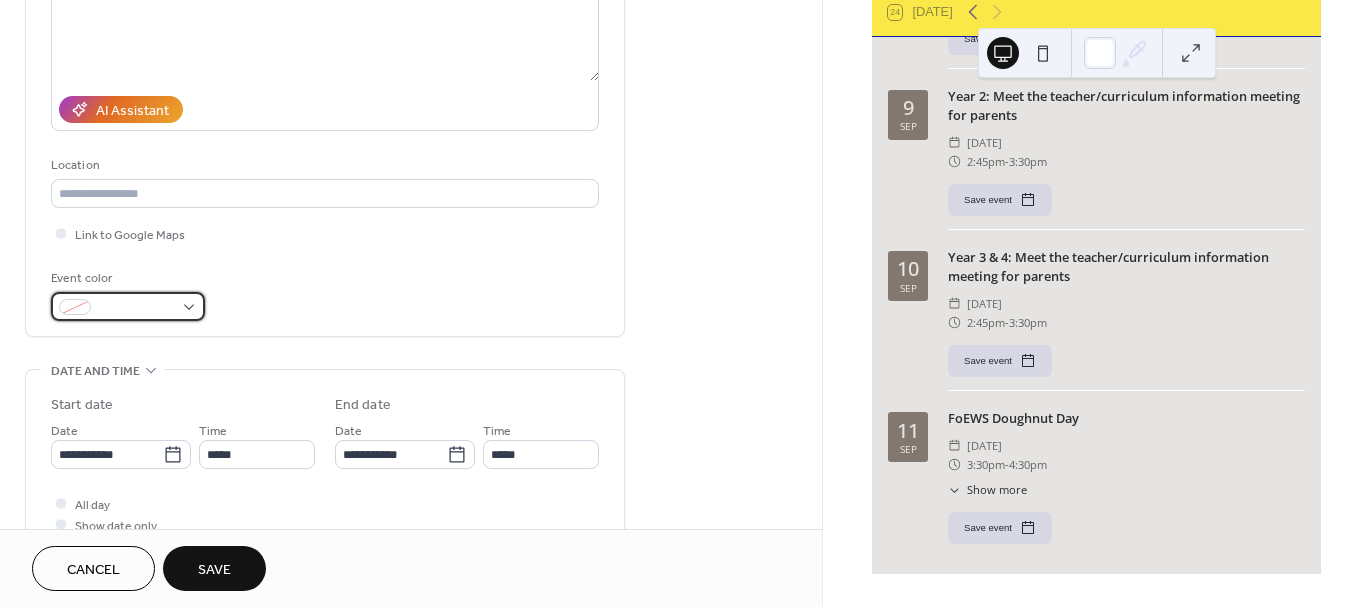 click at bounding box center [128, 306] 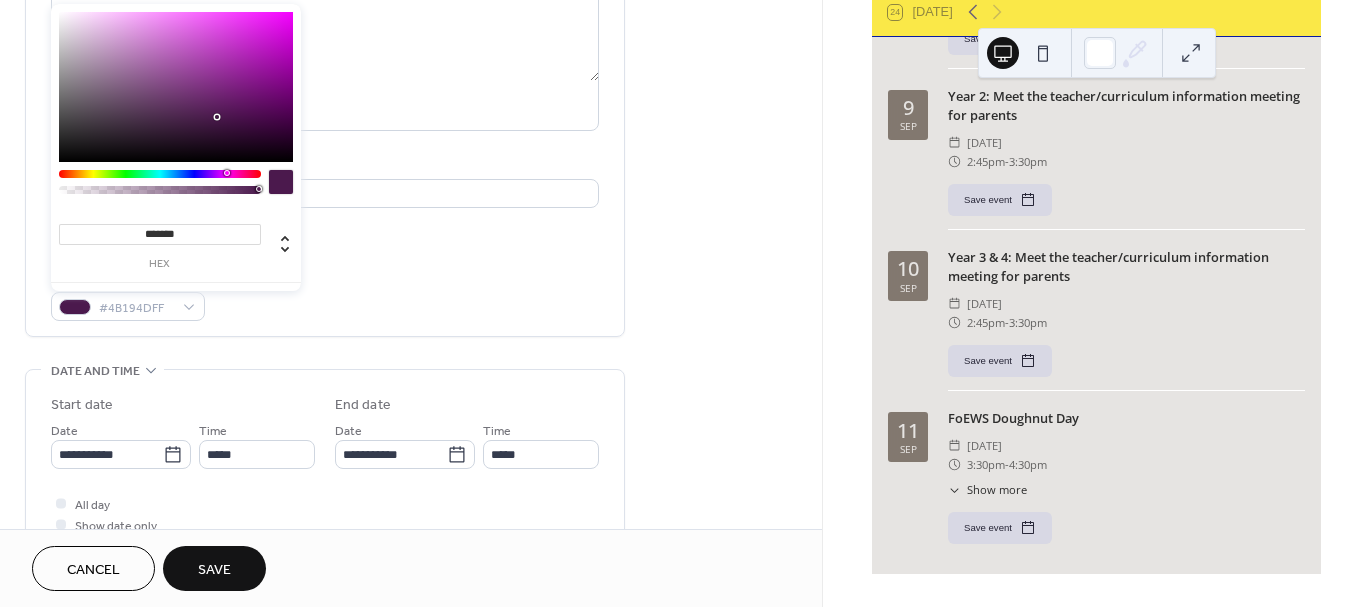 click at bounding box center [160, 174] 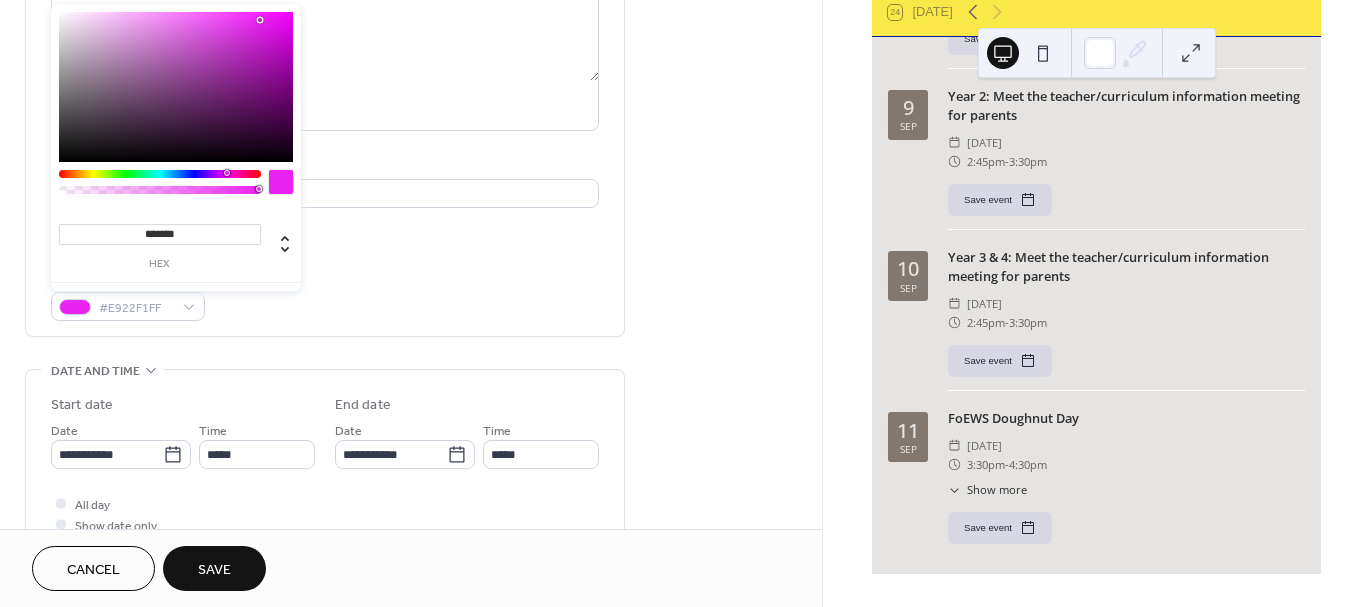 click at bounding box center [176, 87] 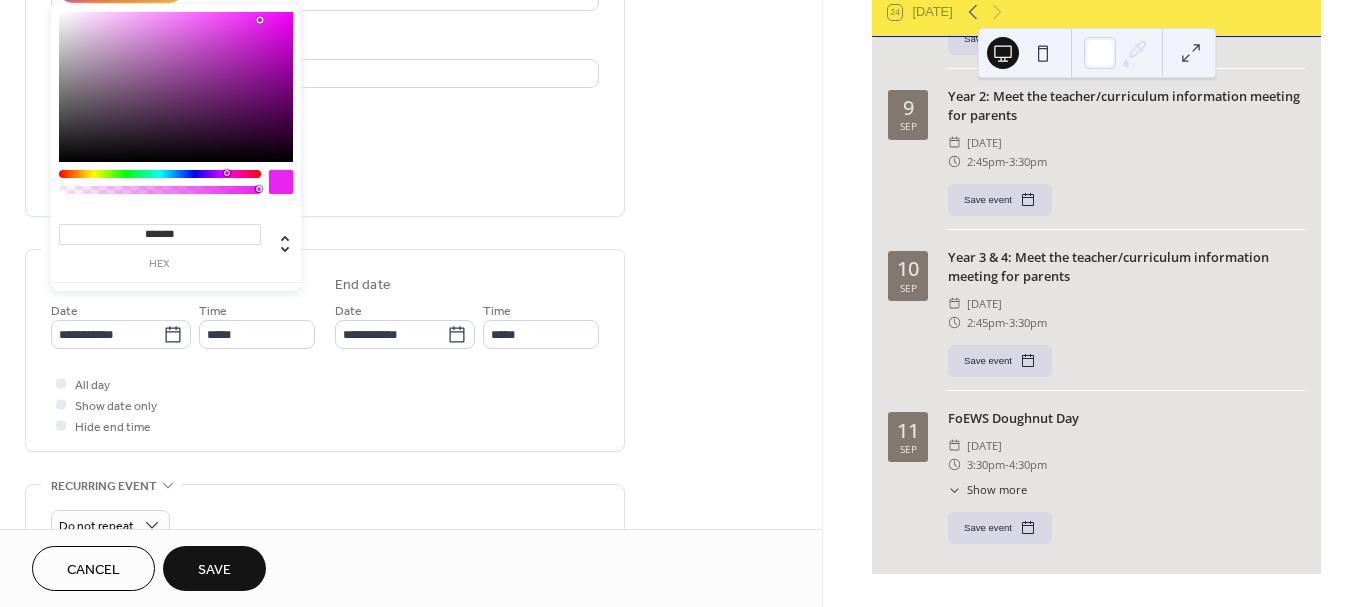 scroll, scrollTop: 406, scrollLeft: 0, axis: vertical 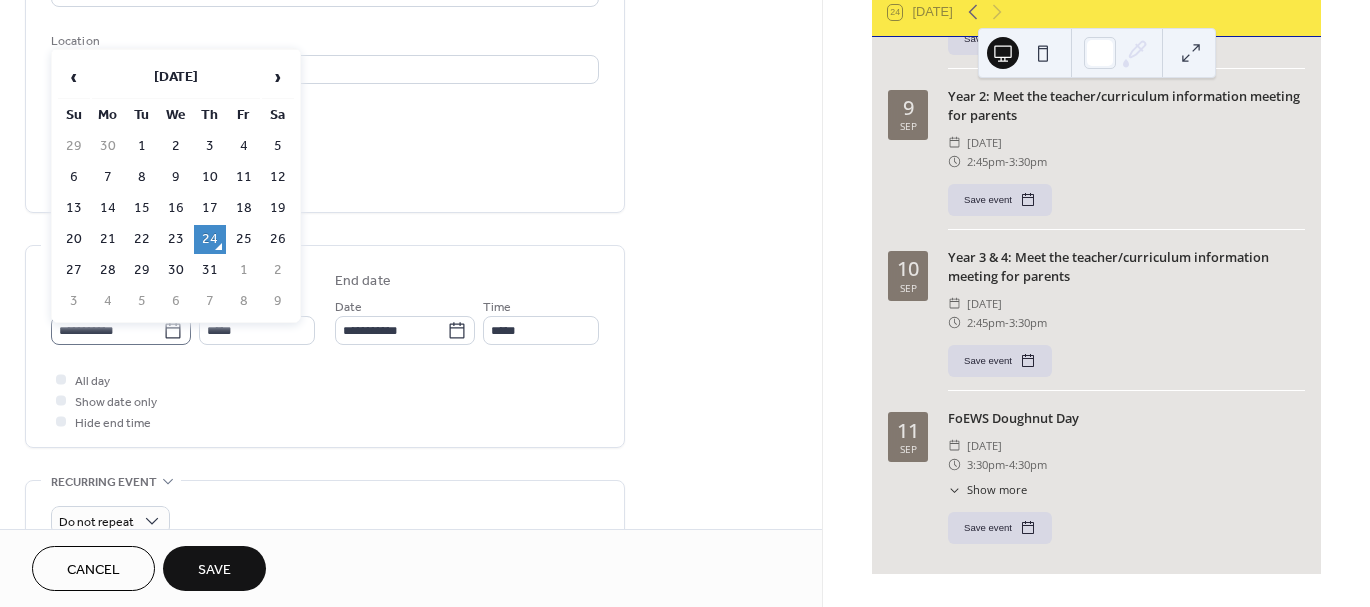 click 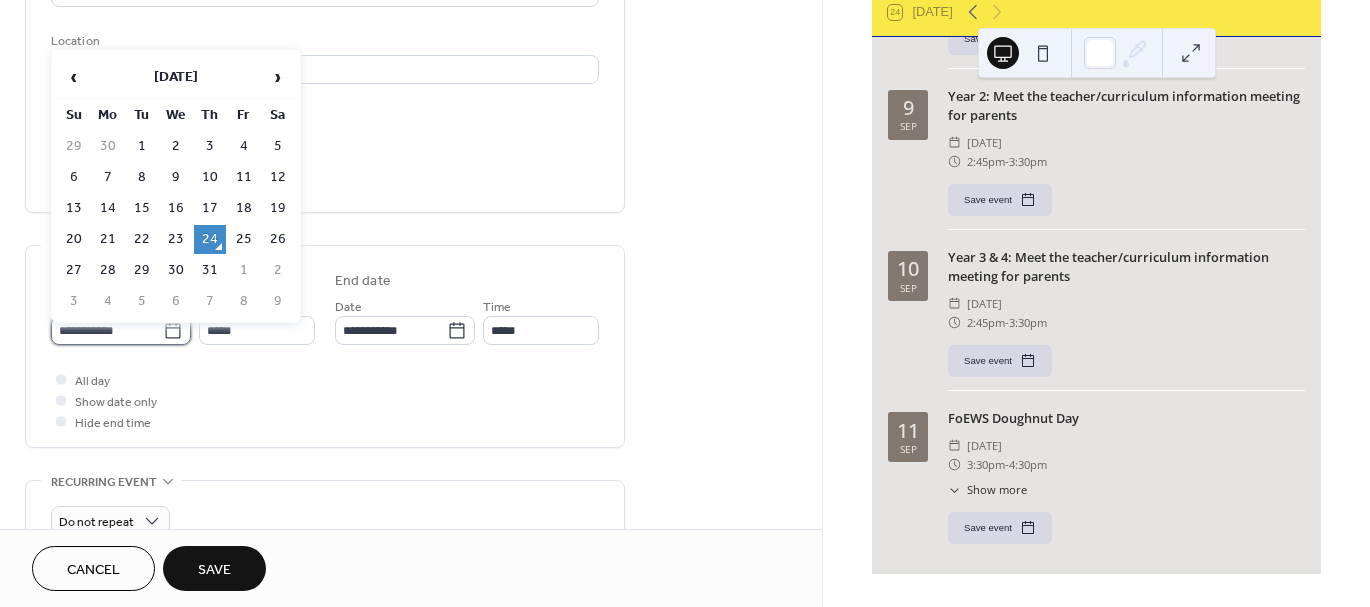 click on "**********" at bounding box center (107, 330) 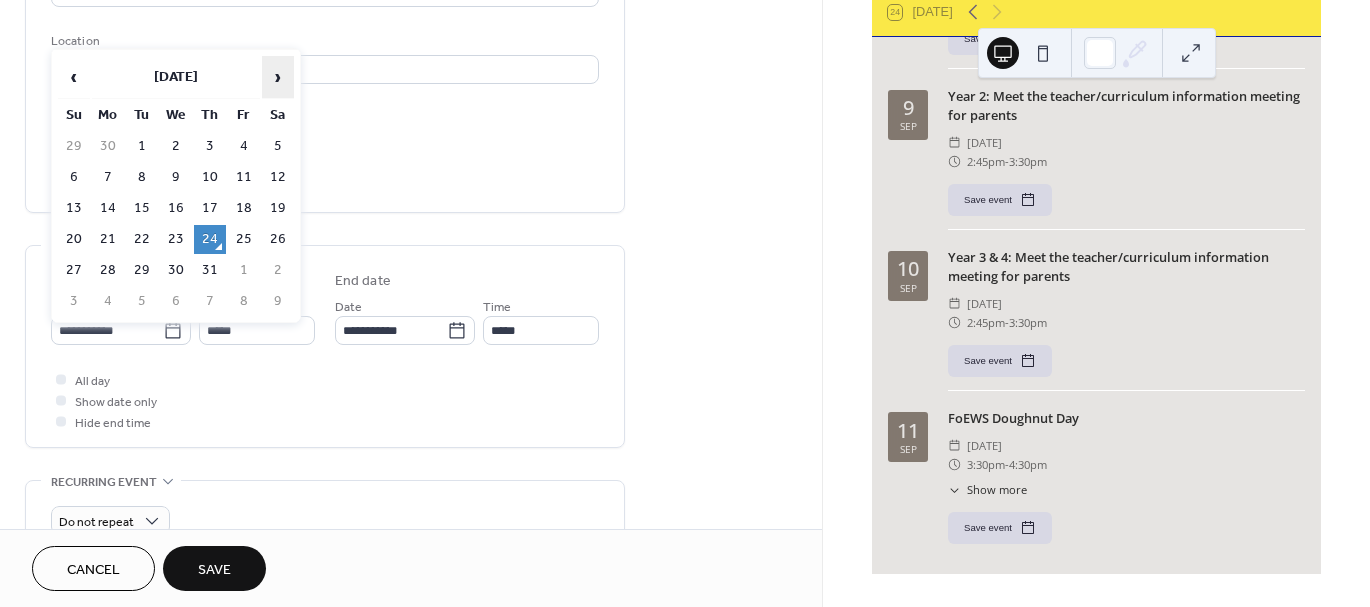 click on "›" at bounding box center (278, 77) 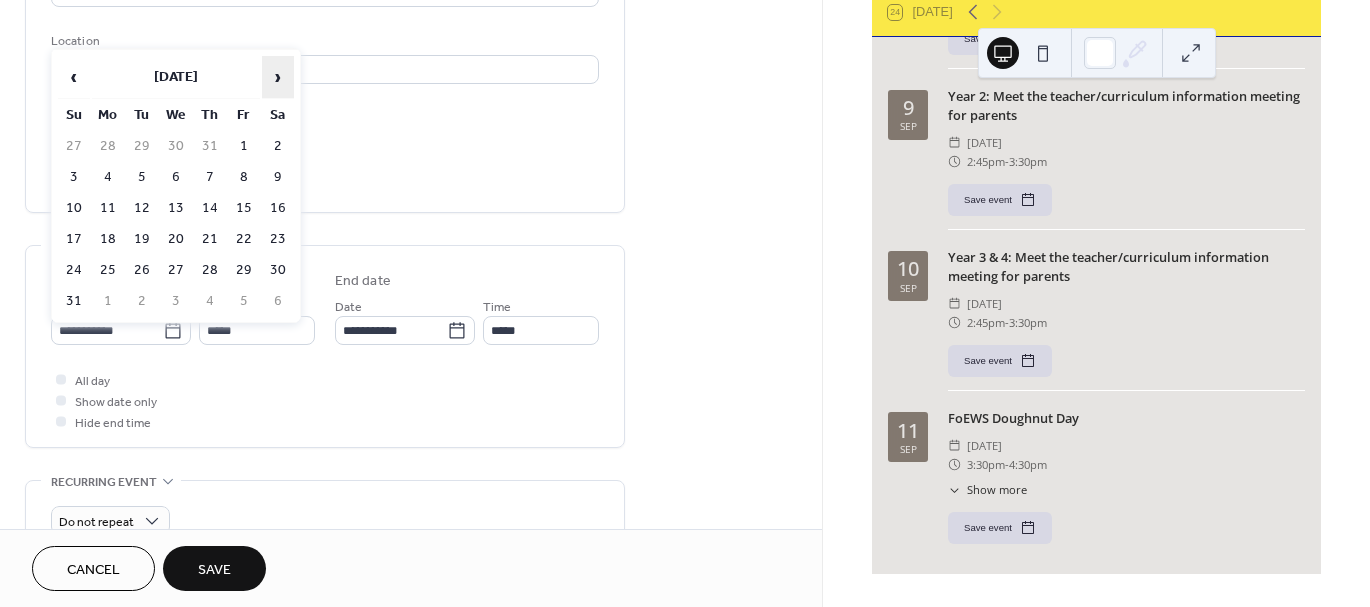 click on "›" at bounding box center [278, 77] 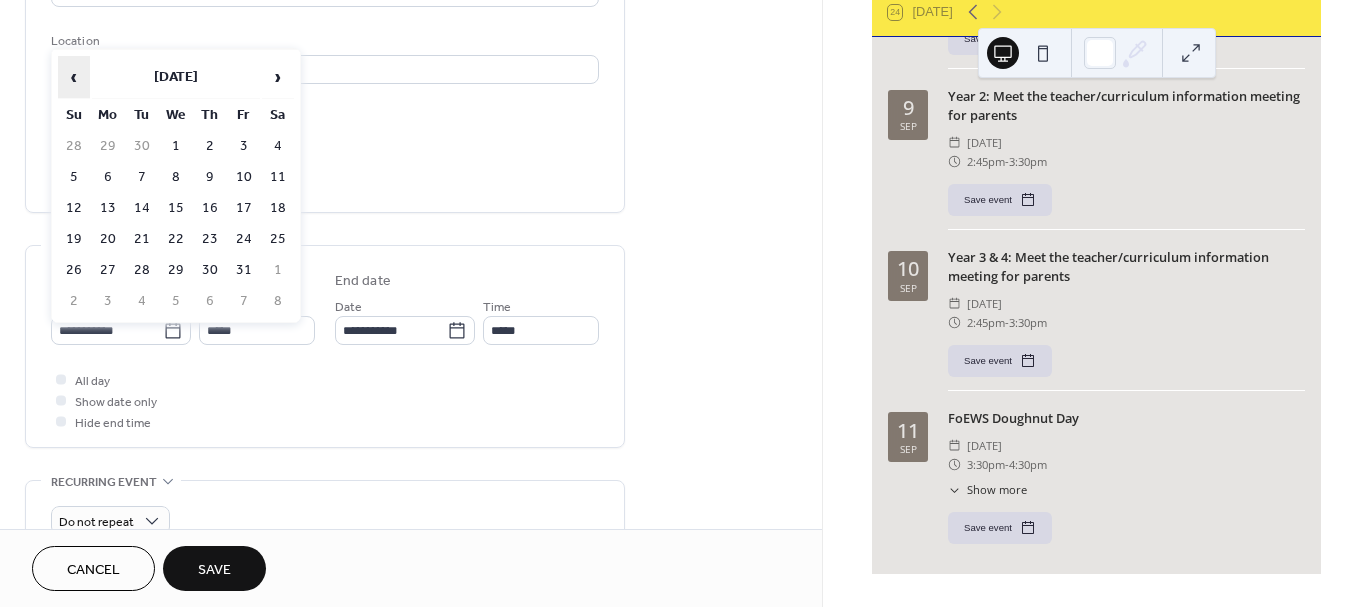 click on "‹" at bounding box center [74, 77] 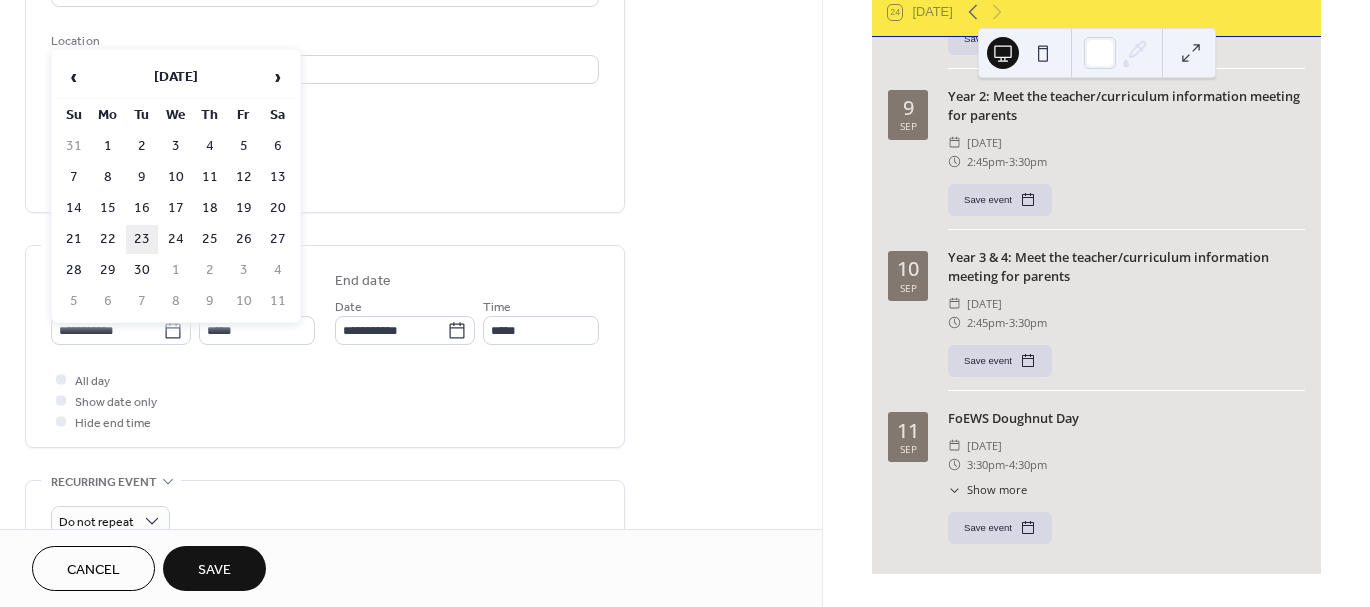 click on "23" at bounding box center [142, 239] 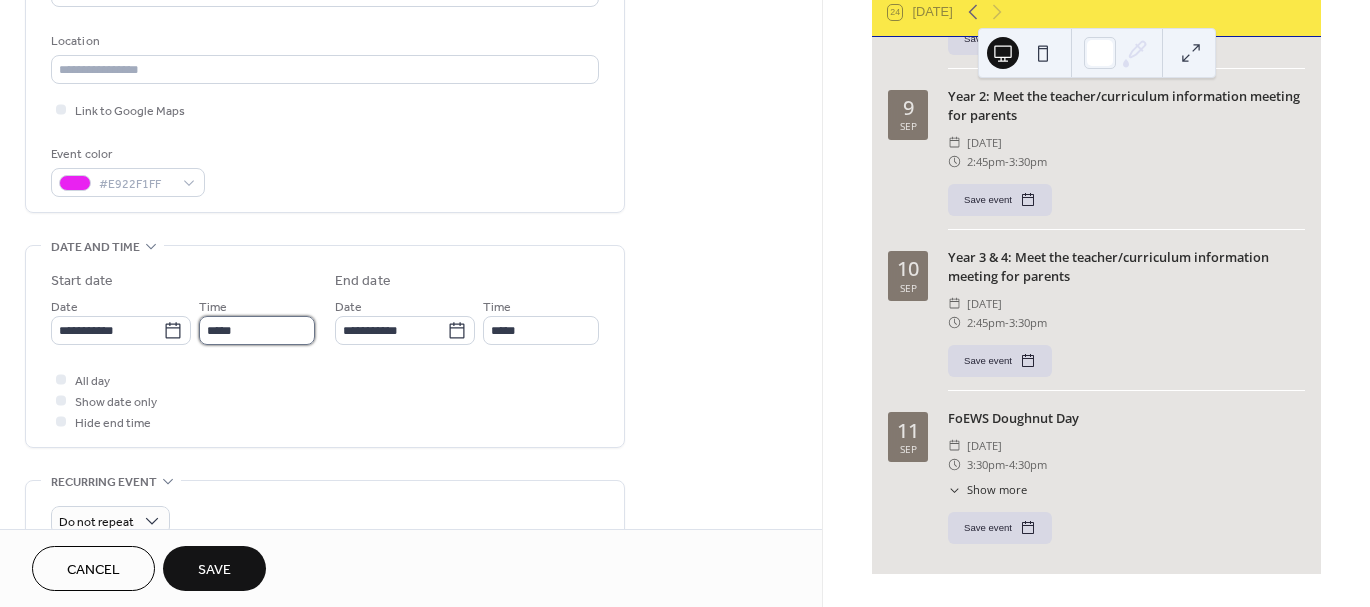click on "*****" at bounding box center (257, 330) 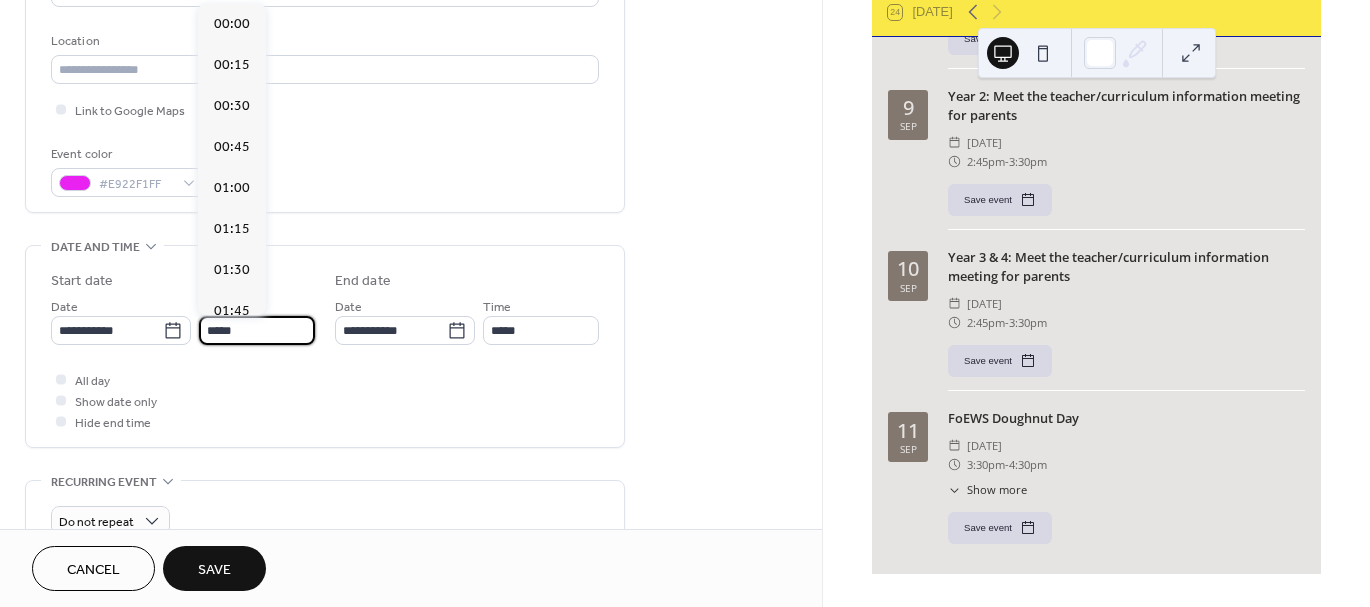 scroll, scrollTop: 1968, scrollLeft: 0, axis: vertical 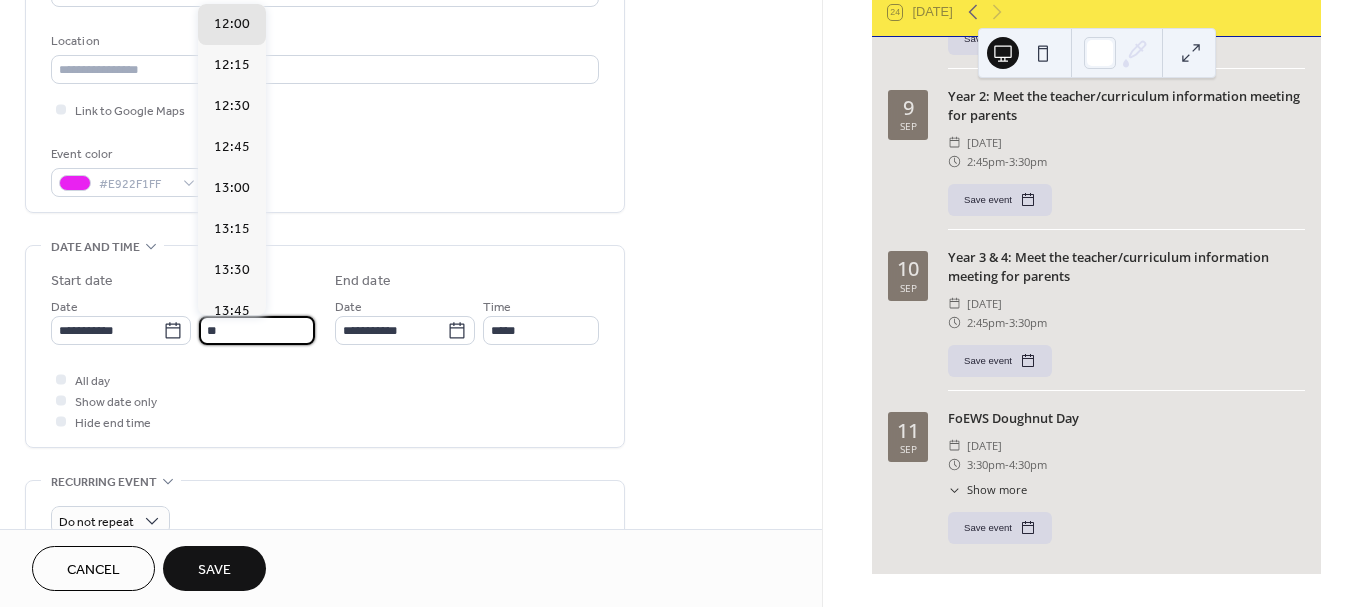 type on "*" 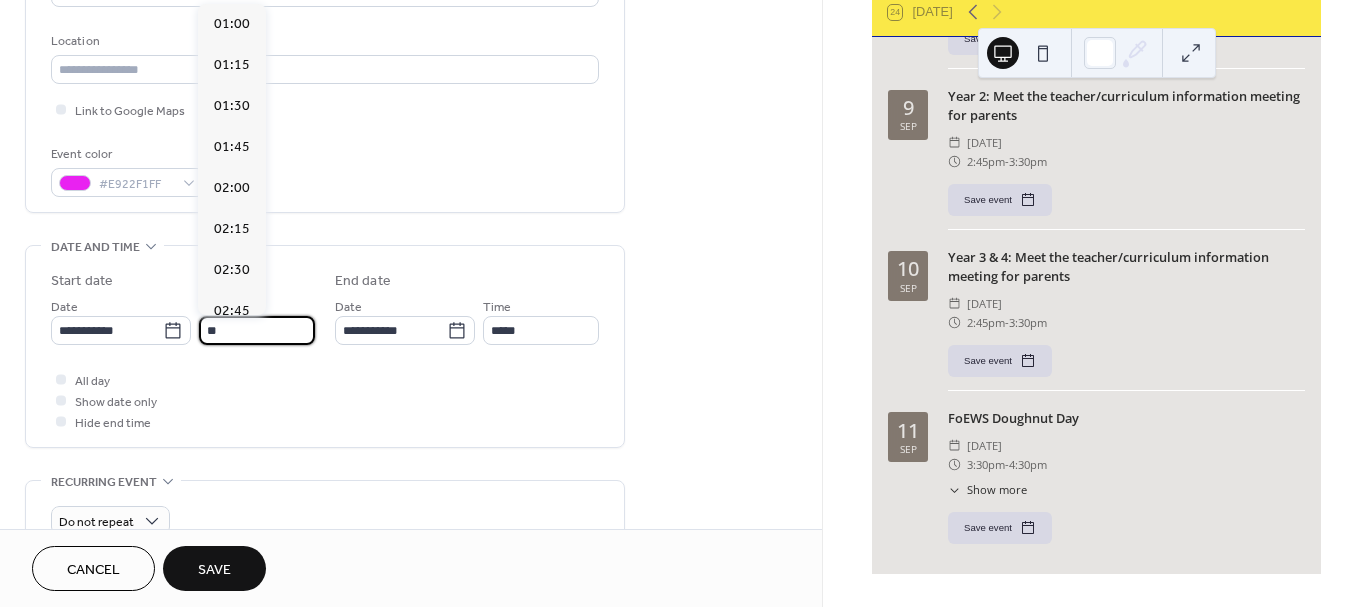 scroll, scrollTop: 2296, scrollLeft: 0, axis: vertical 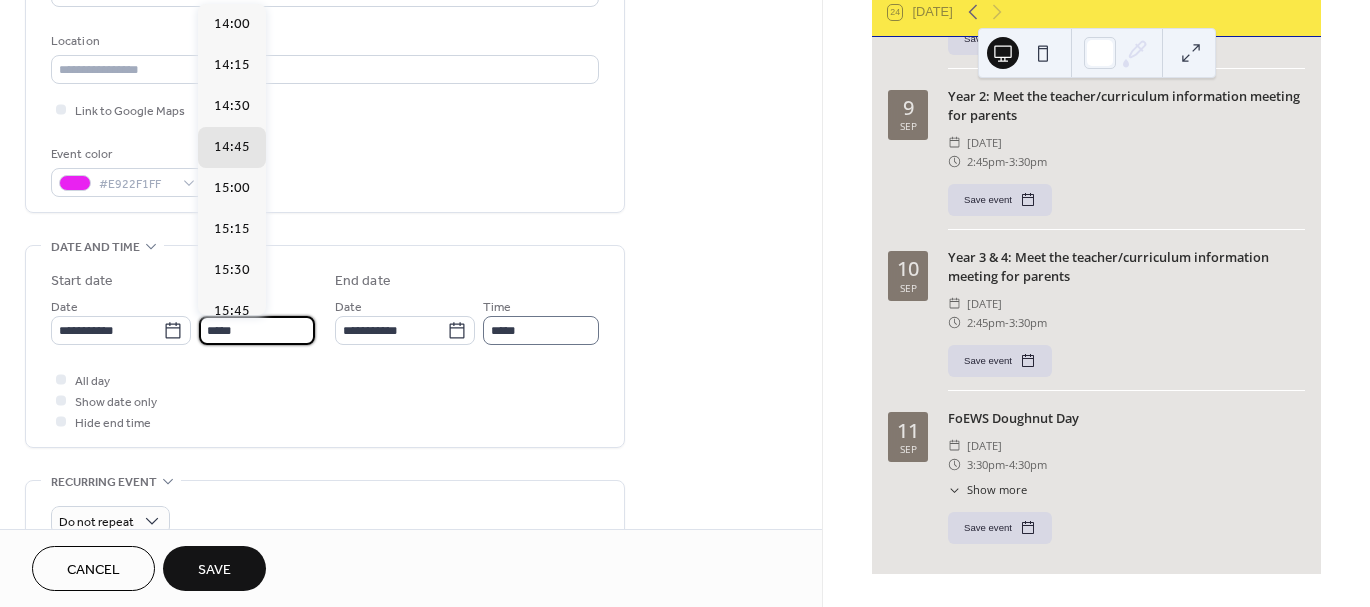 type on "*****" 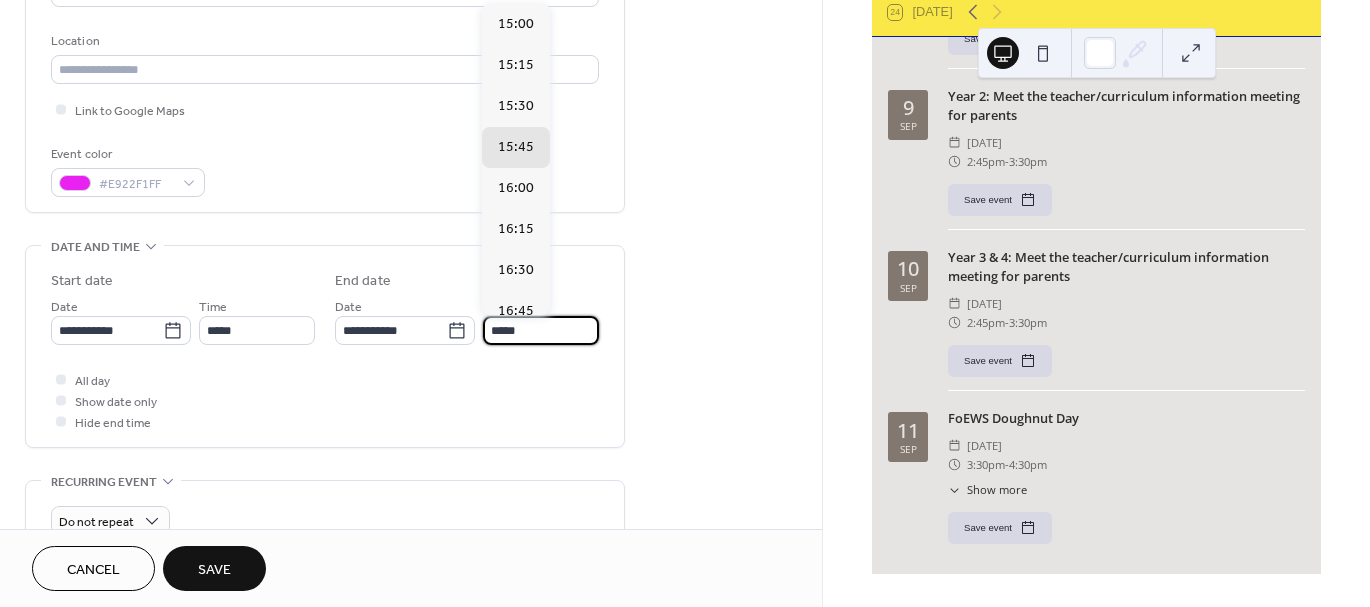 click on "*****" at bounding box center (541, 330) 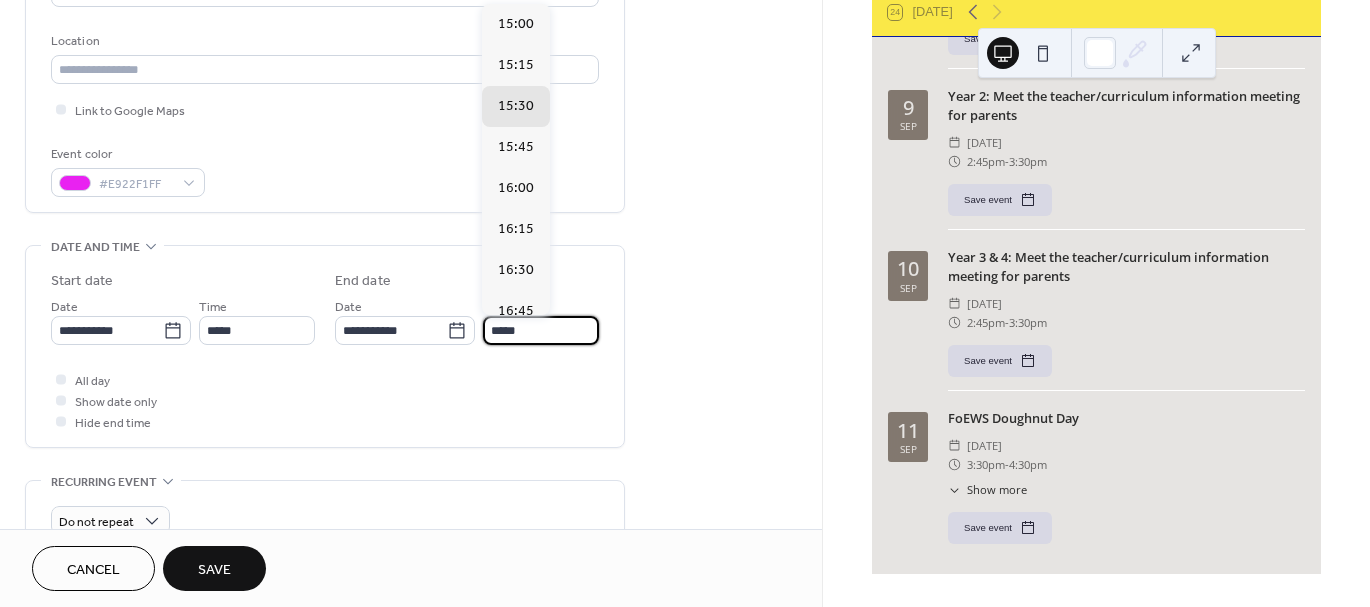 type on "*****" 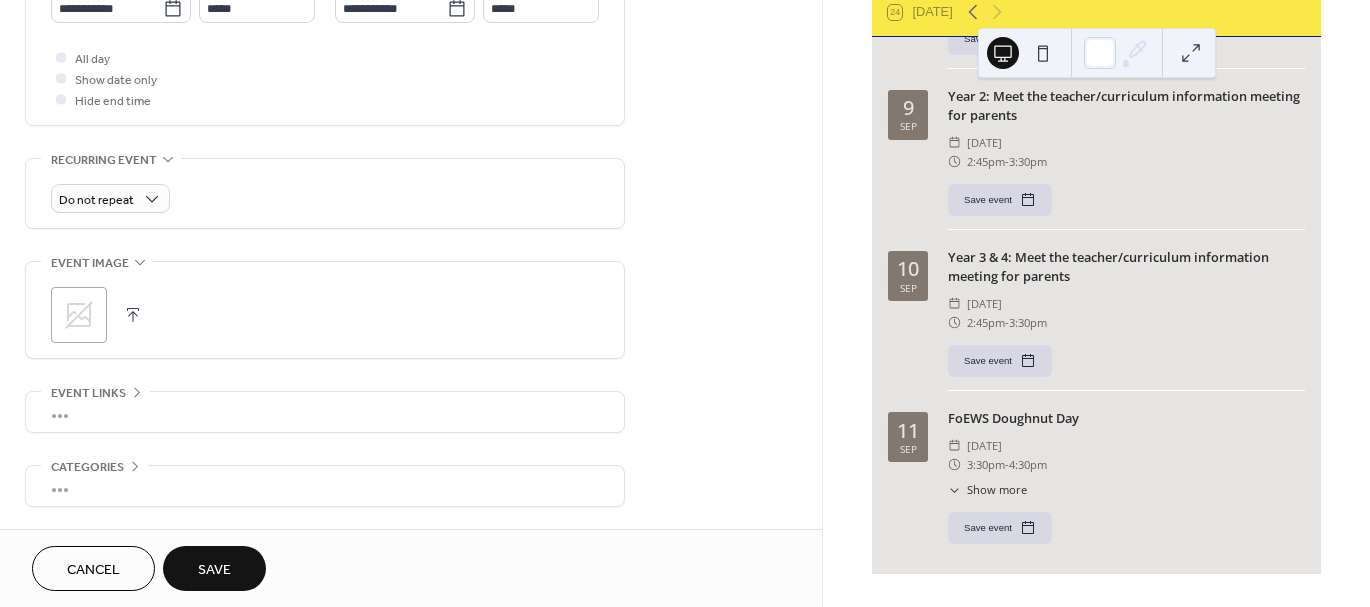 scroll, scrollTop: 797, scrollLeft: 0, axis: vertical 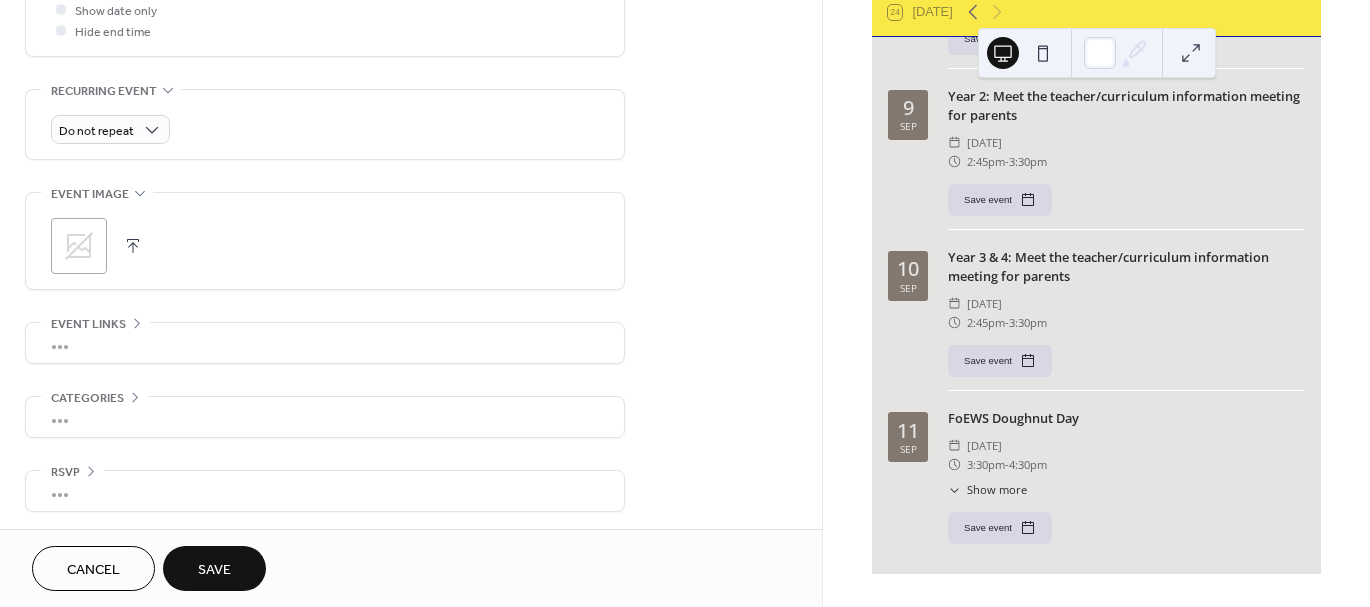 click on "Save" at bounding box center (214, 570) 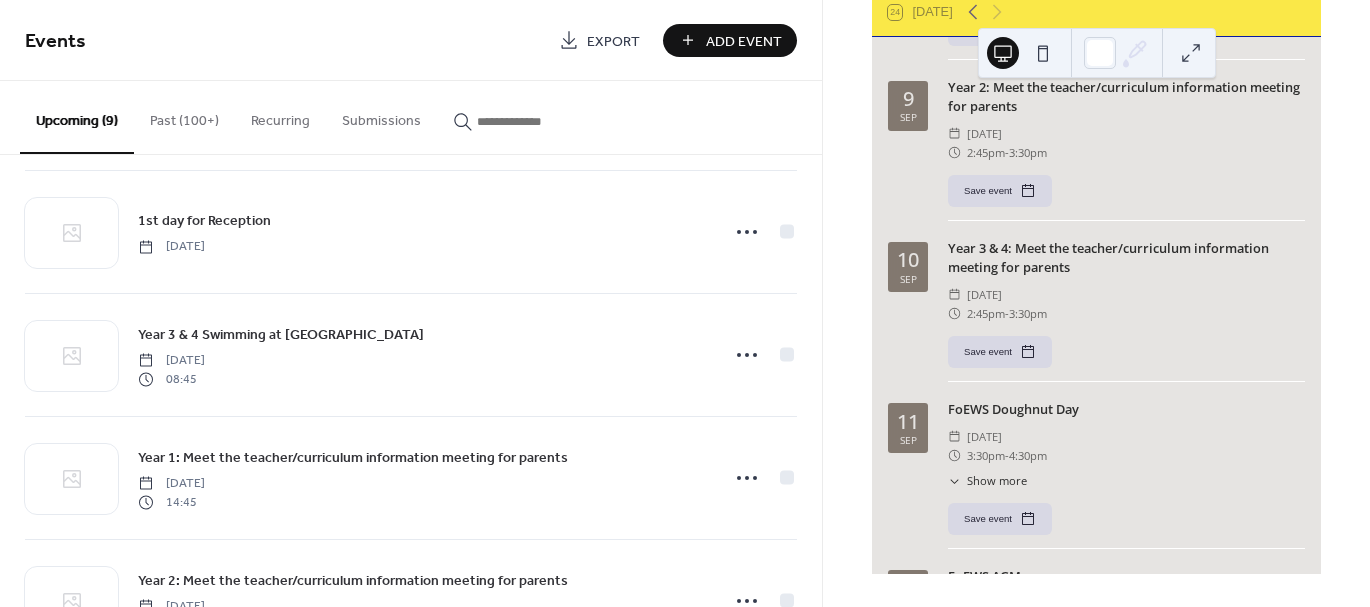 scroll, scrollTop: 264, scrollLeft: 0, axis: vertical 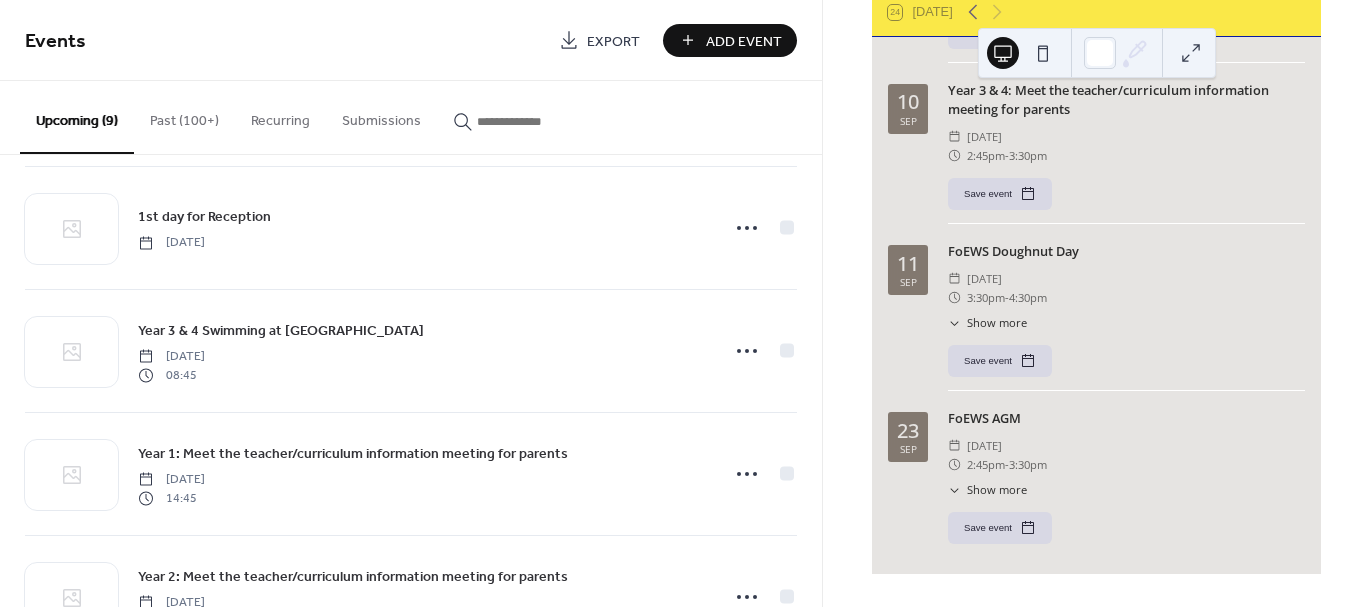click on "Add Event" at bounding box center [744, 41] 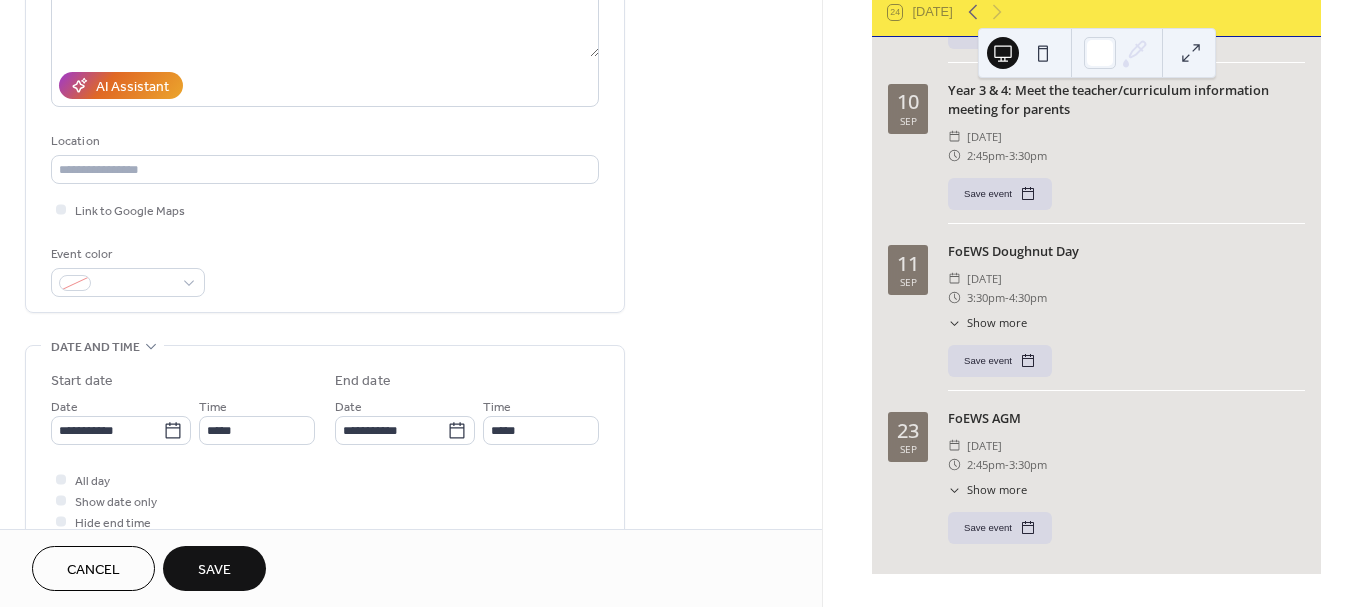 scroll, scrollTop: 312, scrollLeft: 0, axis: vertical 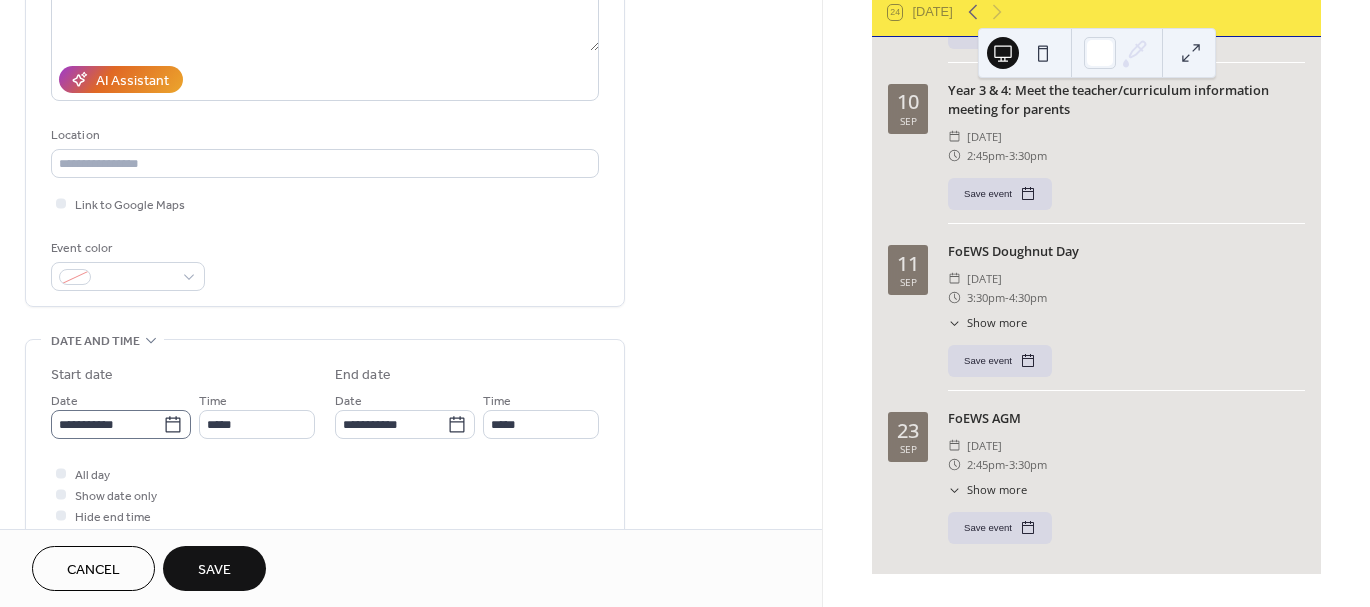 type on "**********" 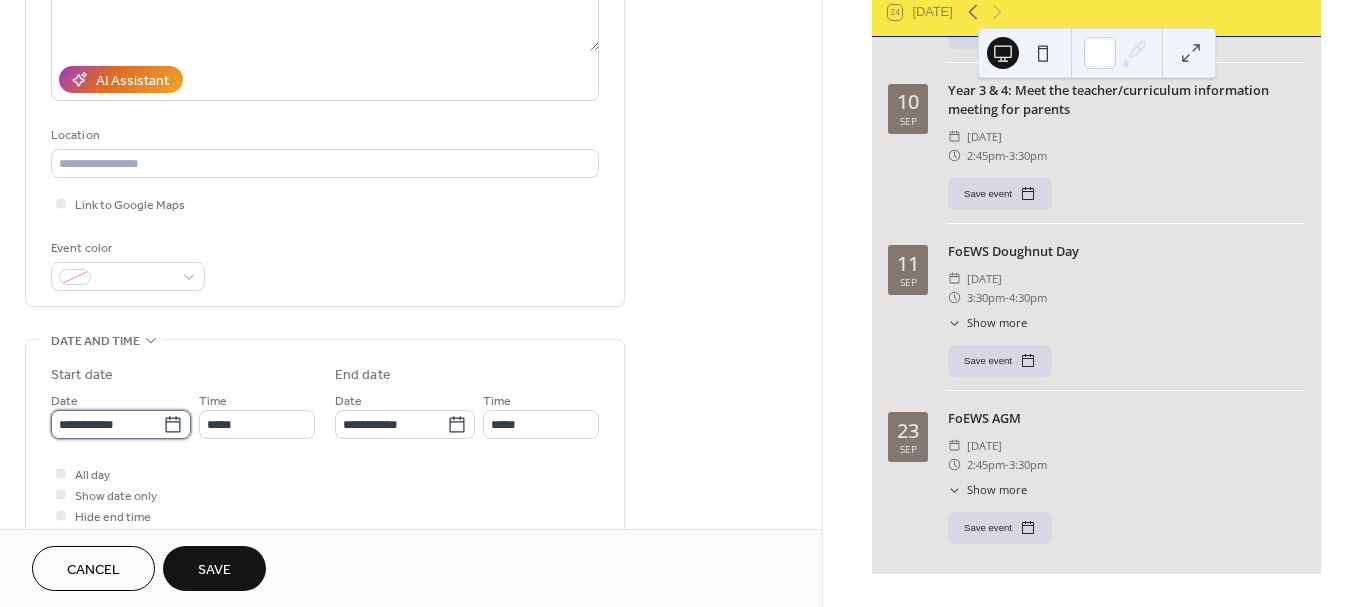 click on "**********" at bounding box center (107, 424) 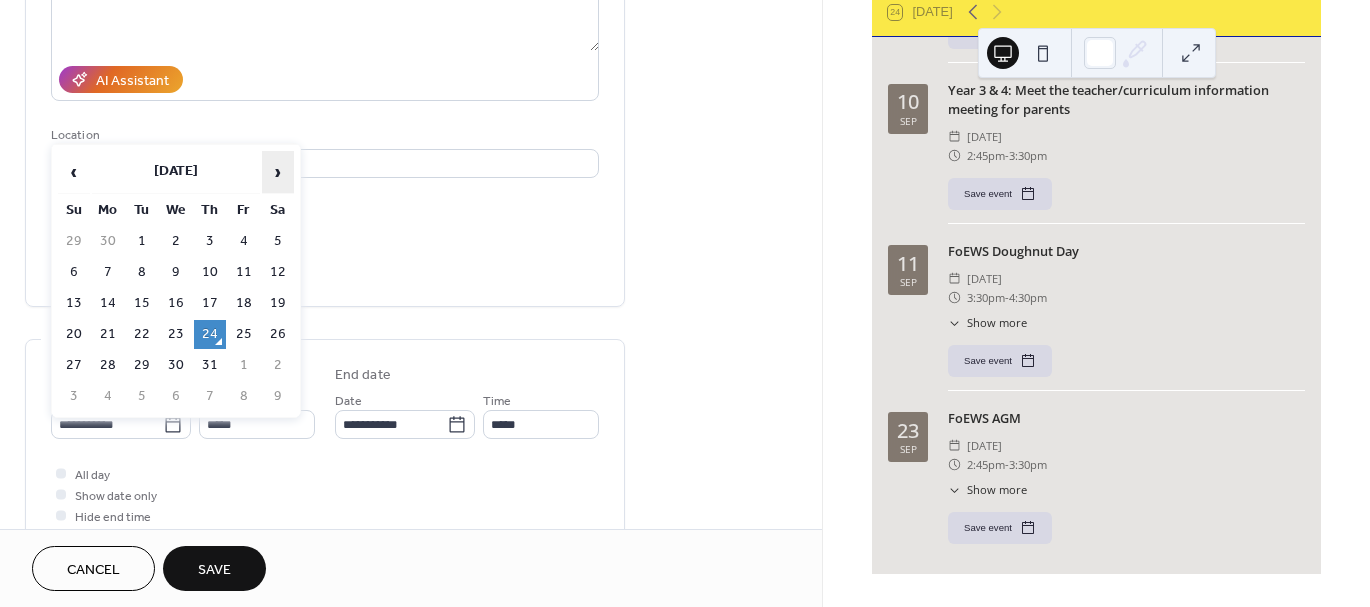 click on "›" at bounding box center (278, 172) 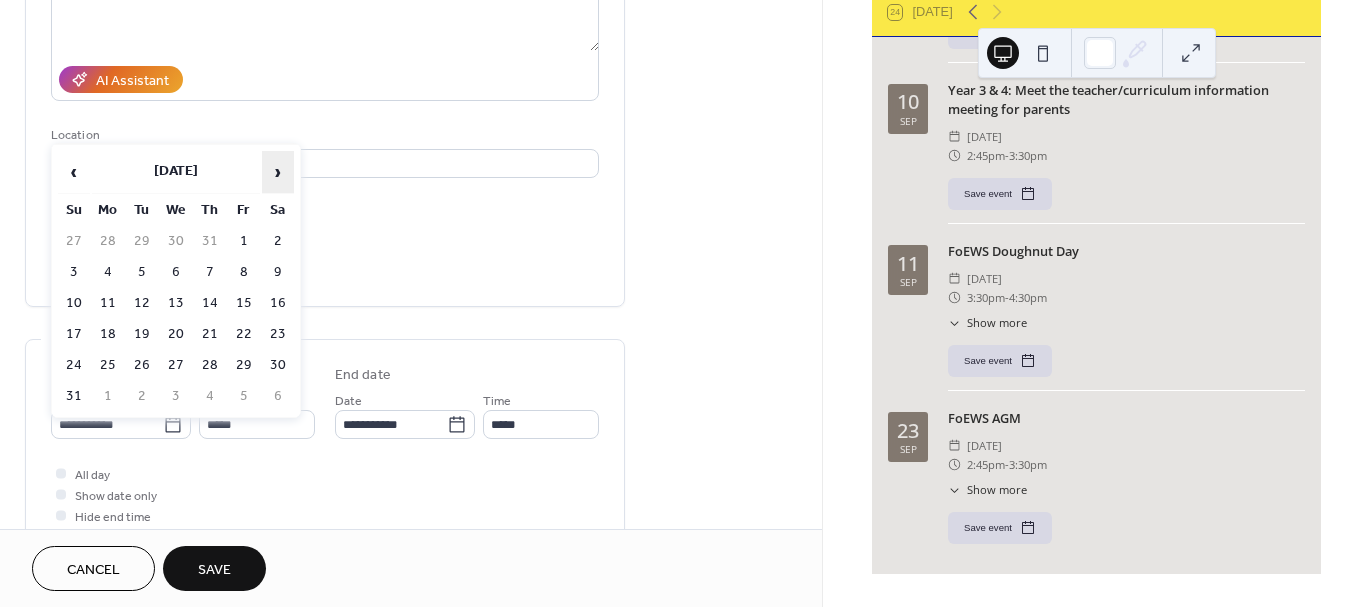 click on "›" at bounding box center [278, 172] 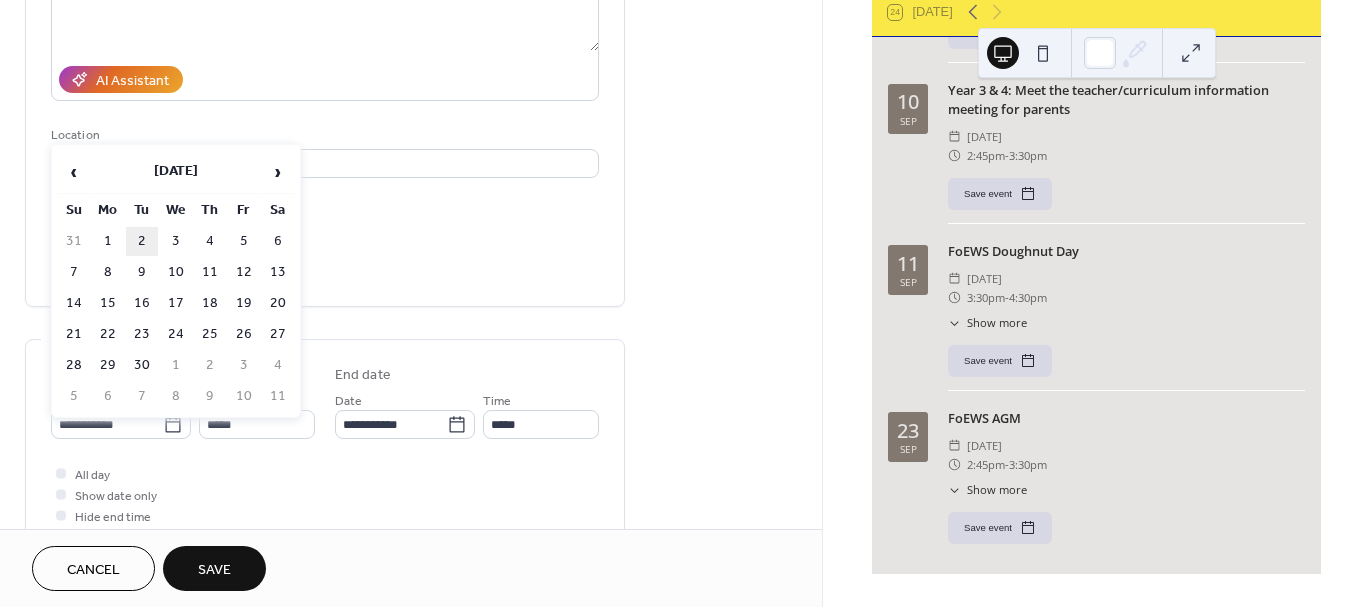 click on "2" at bounding box center [142, 241] 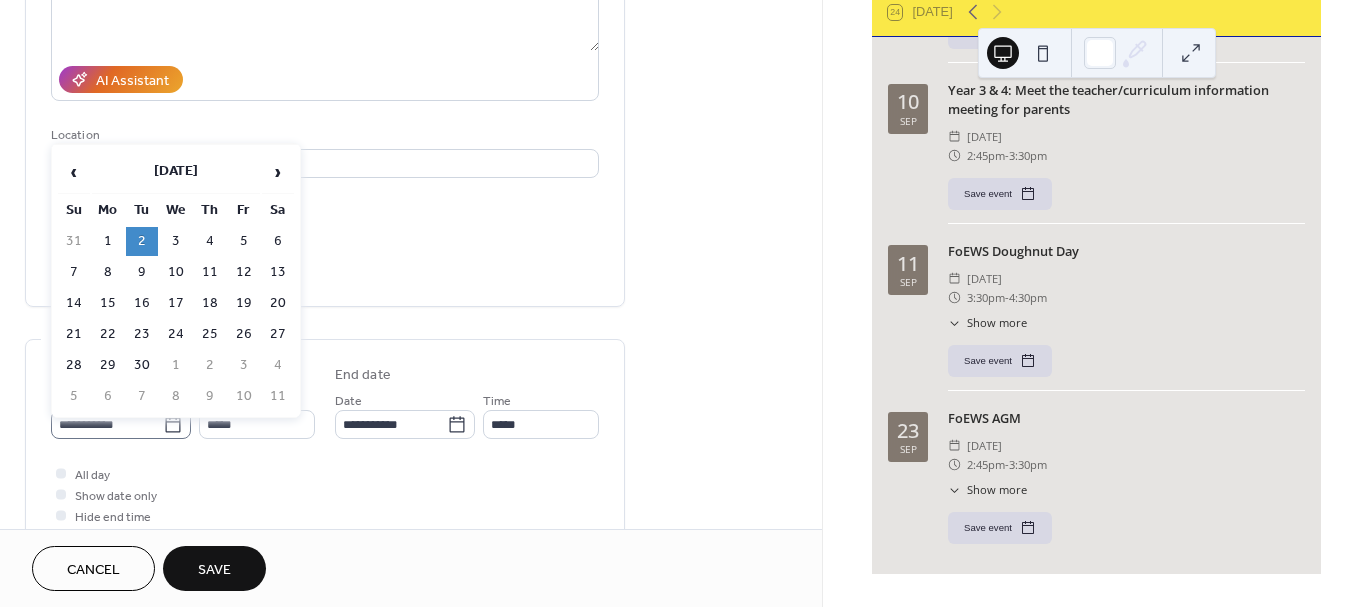 click 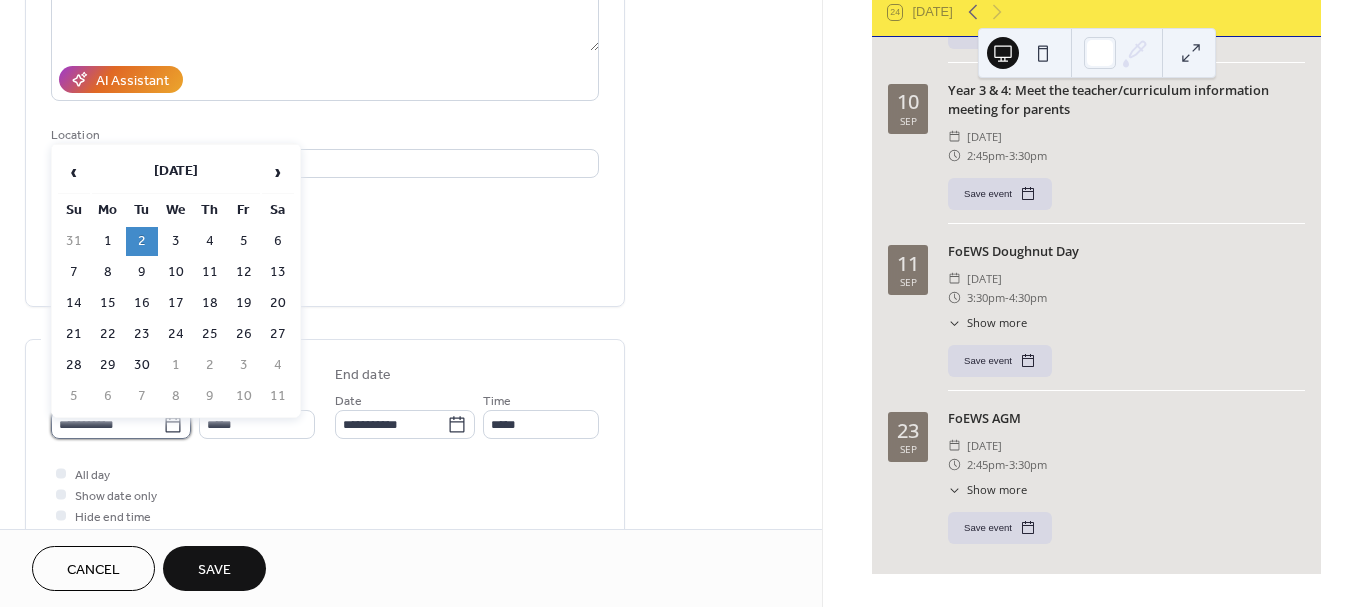 click on "**********" at bounding box center [107, 424] 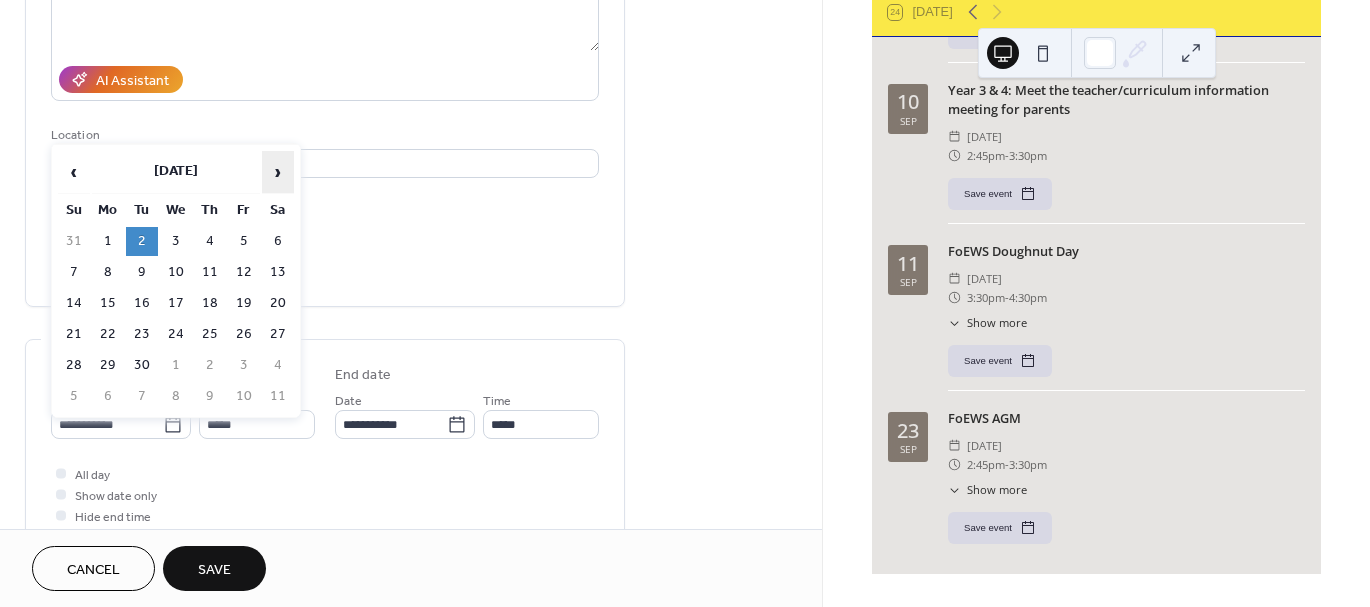 click on "›" at bounding box center (278, 172) 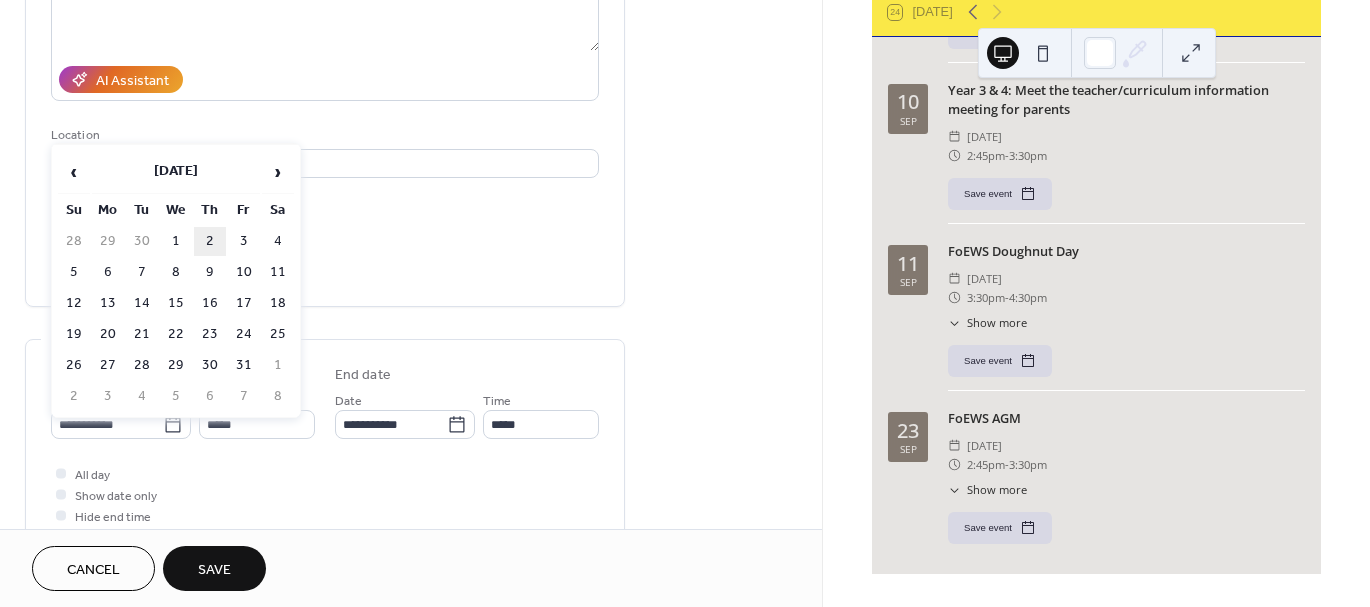 click on "2" at bounding box center [210, 241] 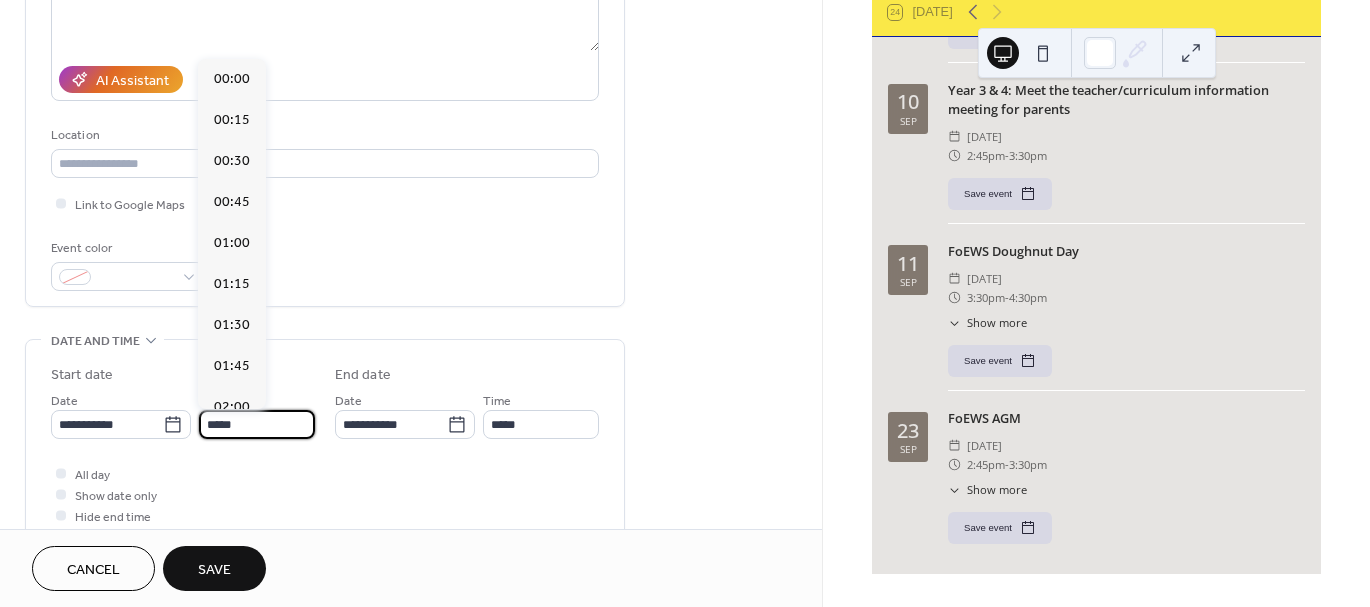 click on "*****" at bounding box center [257, 424] 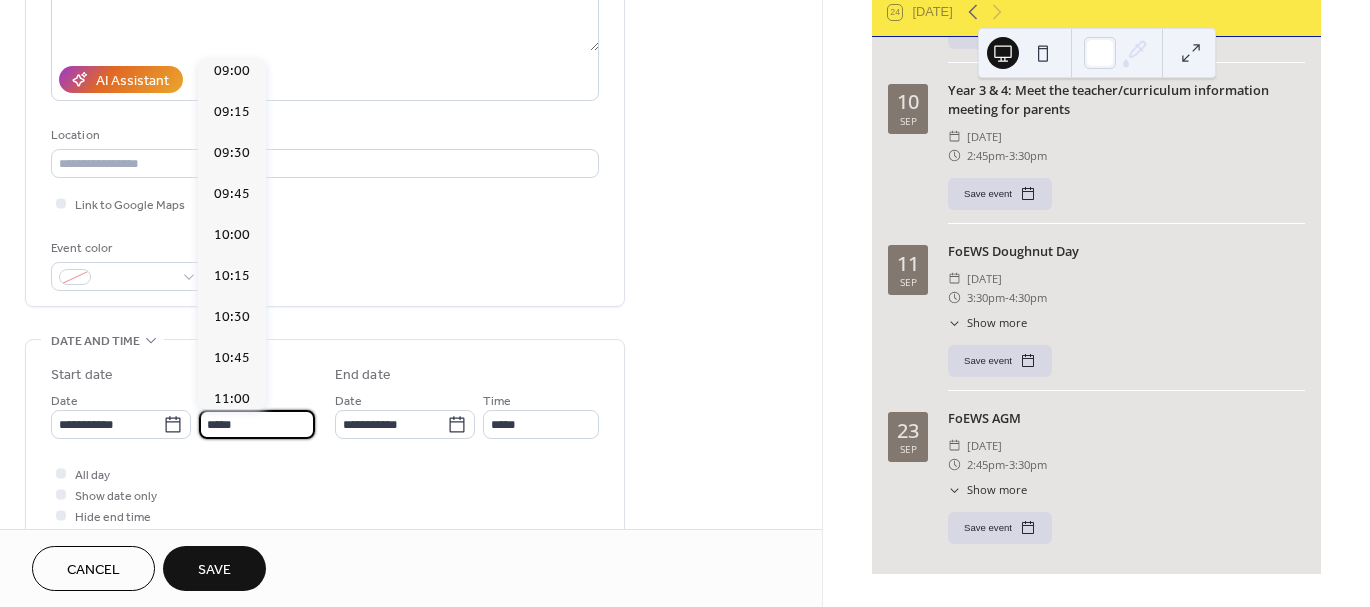 scroll, scrollTop: 1435, scrollLeft: 0, axis: vertical 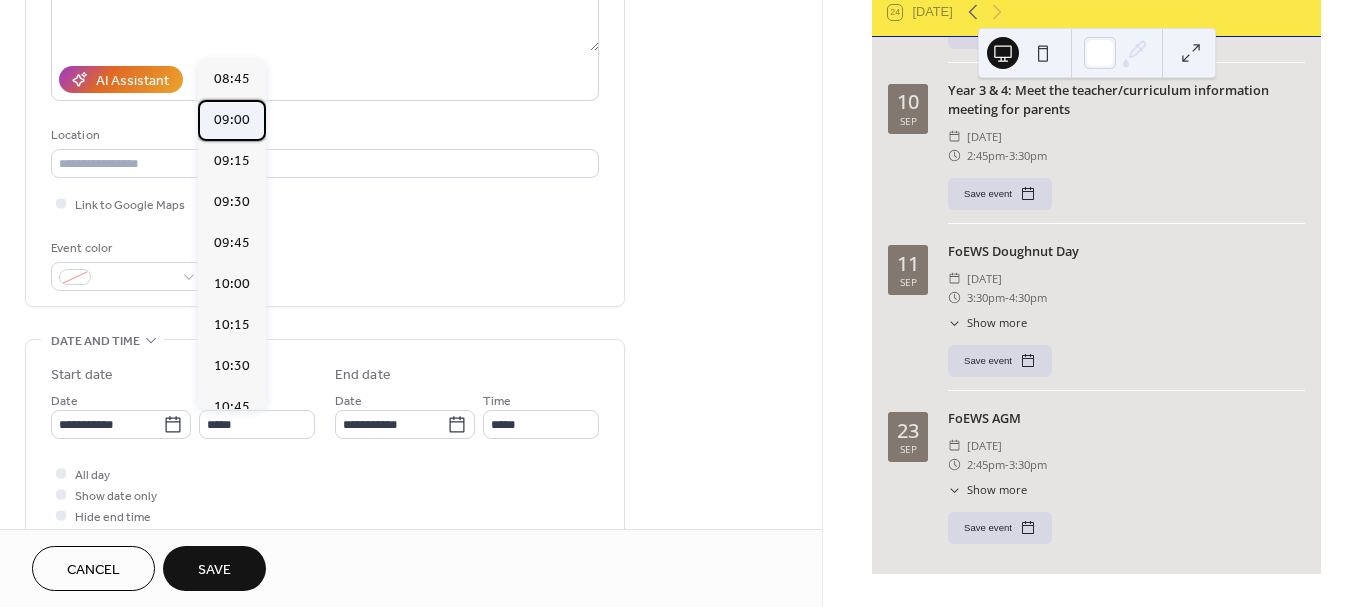 click on "09:00" at bounding box center (232, 120) 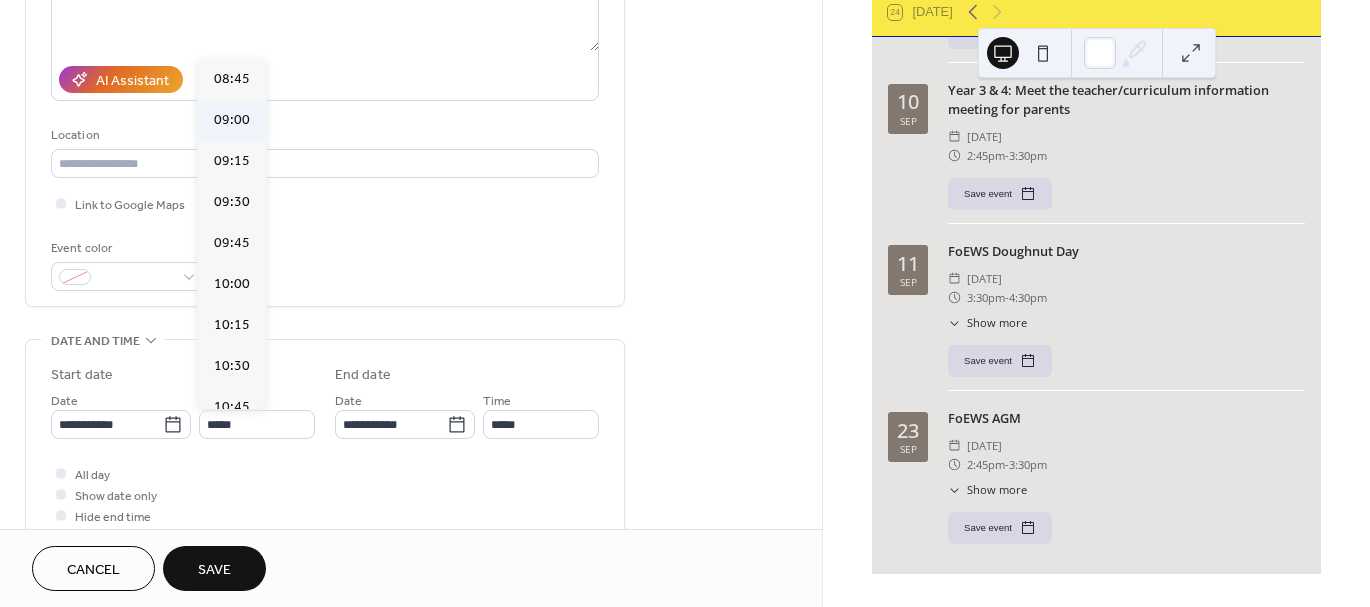 type on "*****" 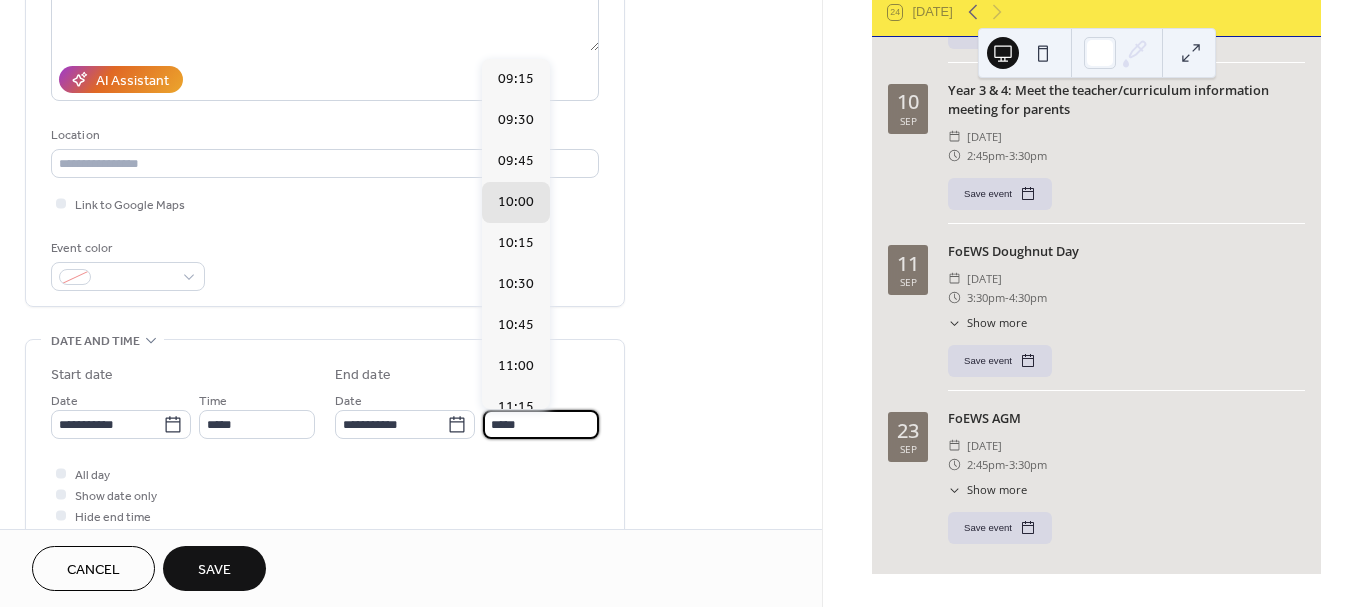 click on "*****" at bounding box center [541, 424] 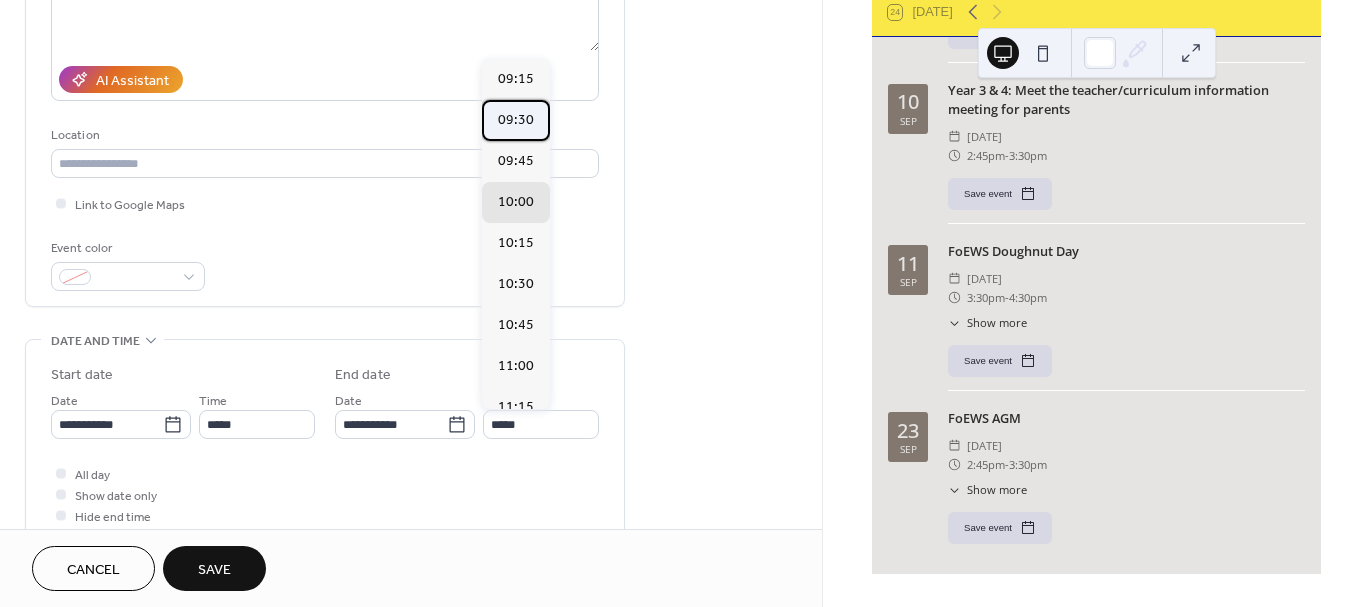 click on "09:30" at bounding box center [516, 120] 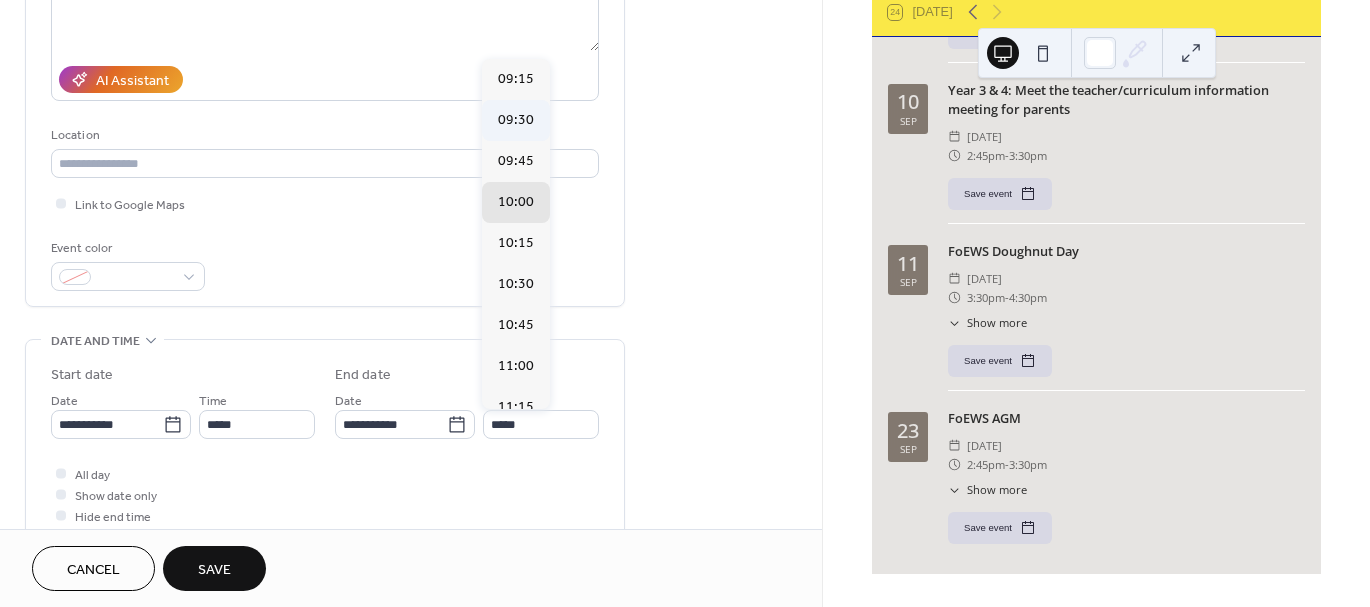 type on "*****" 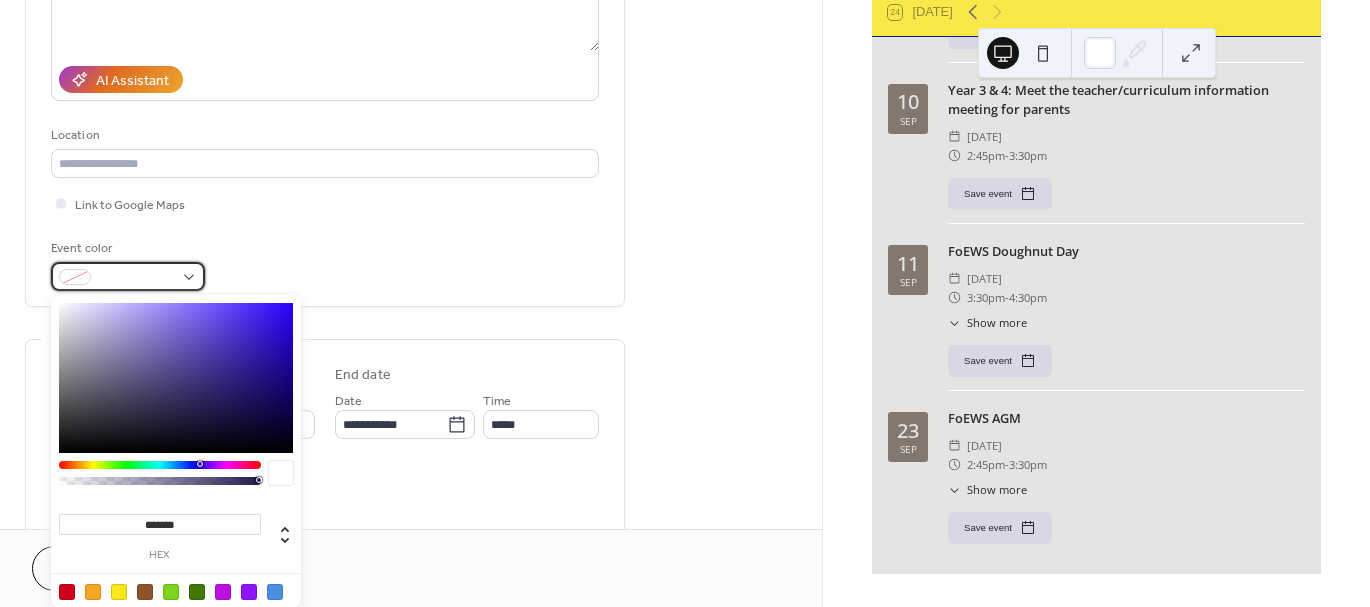 click at bounding box center (128, 276) 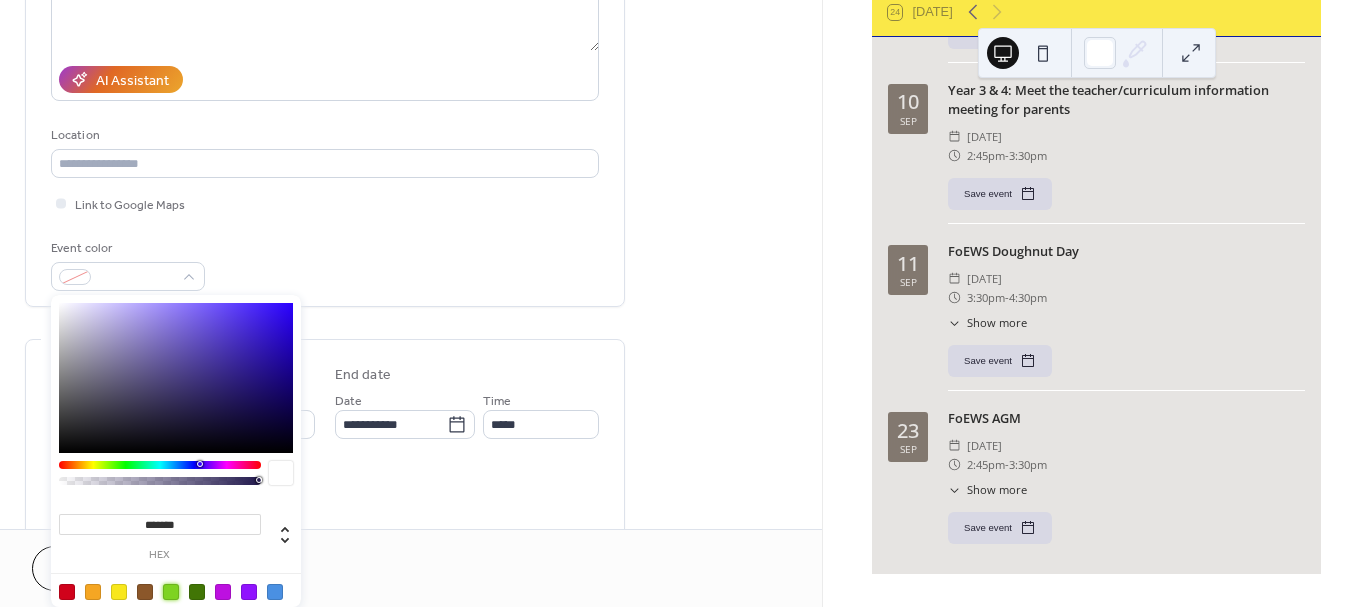 click at bounding box center (171, 592) 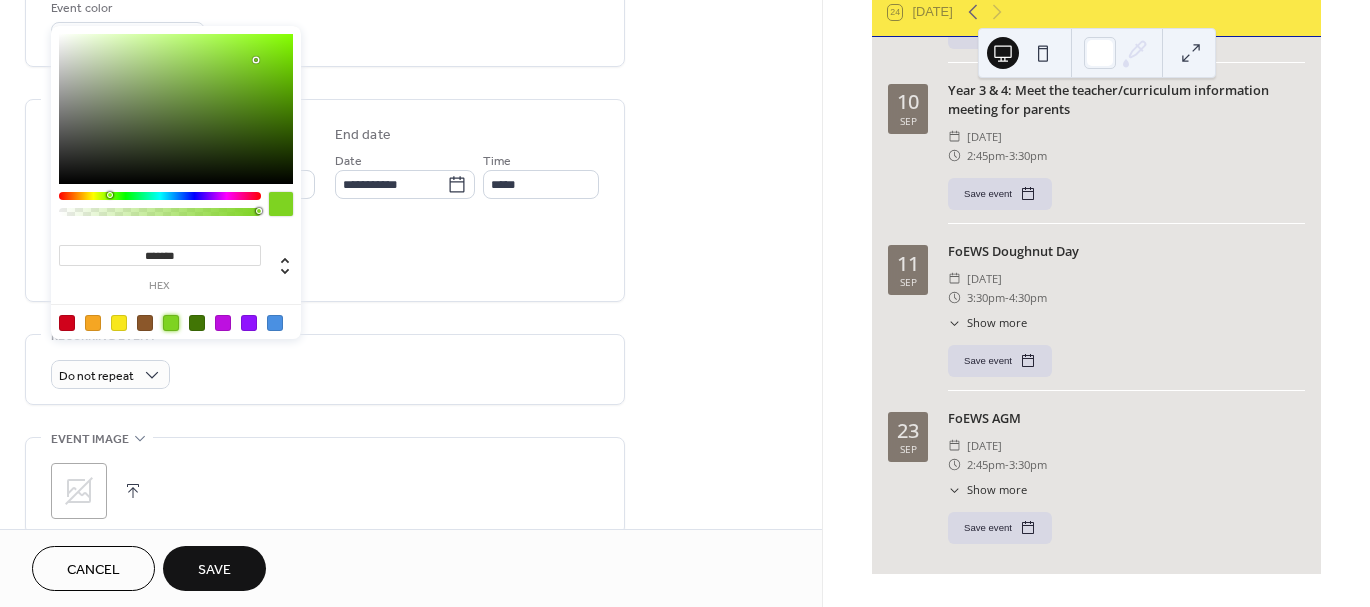 scroll, scrollTop: 586, scrollLeft: 0, axis: vertical 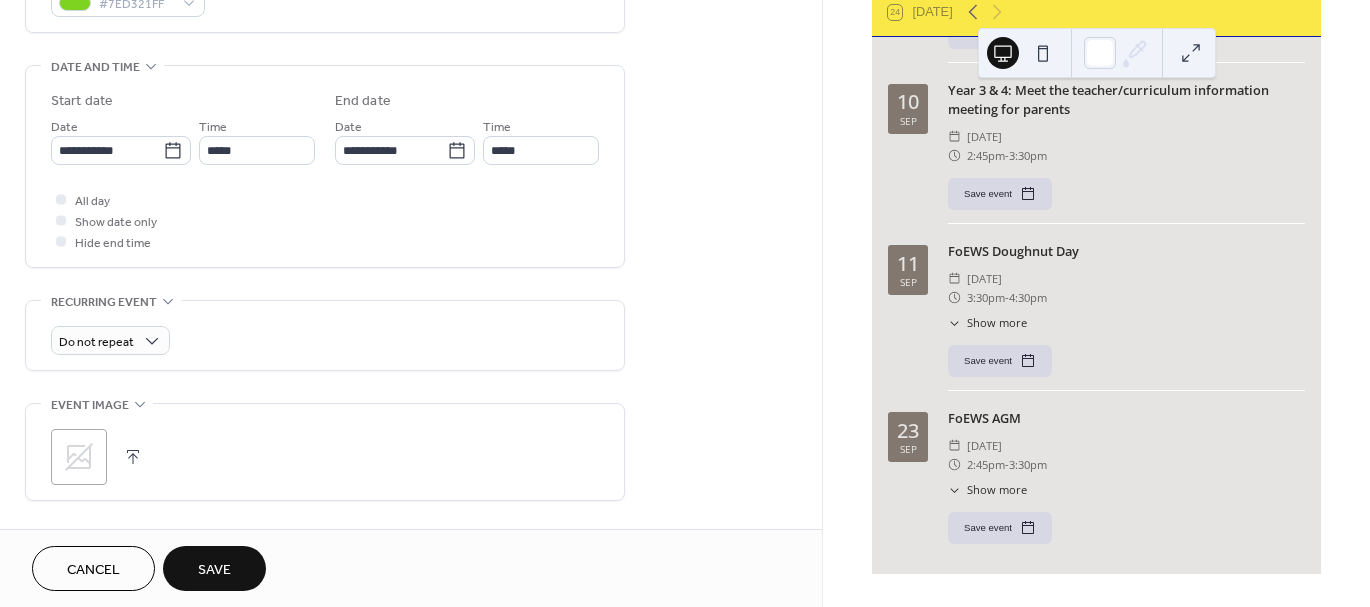 click on "Save" at bounding box center [214, 570] 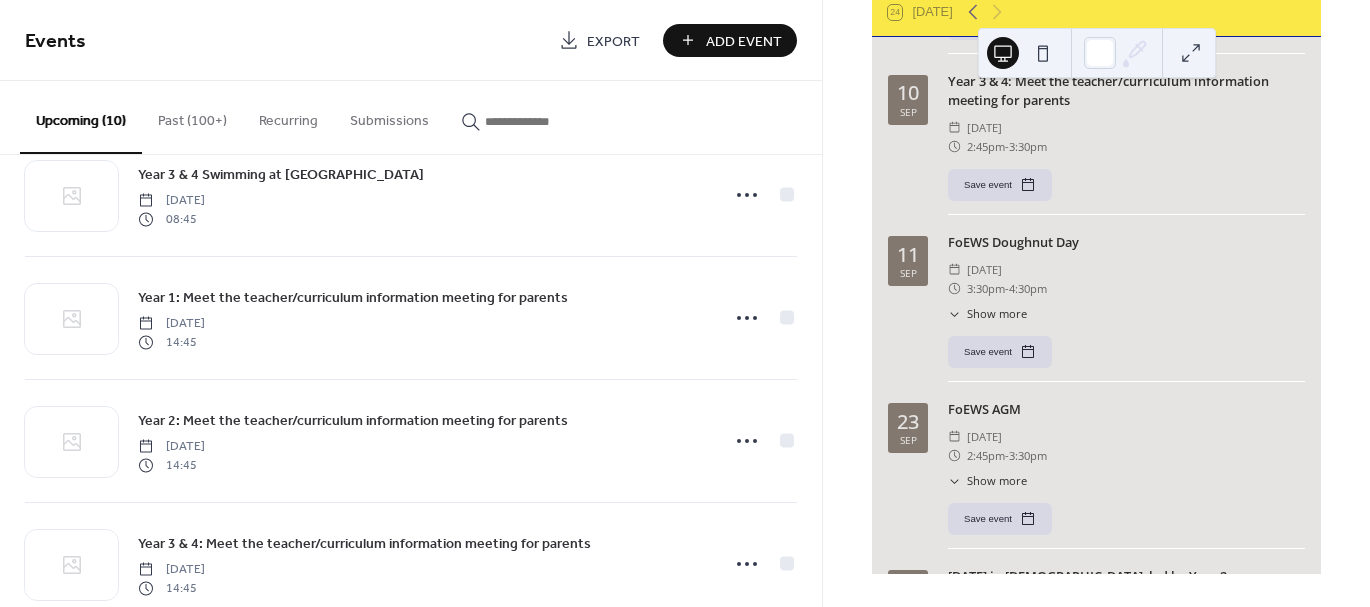 scroll, scrollTop: 834, scrollLeft: 0, axis: vertical 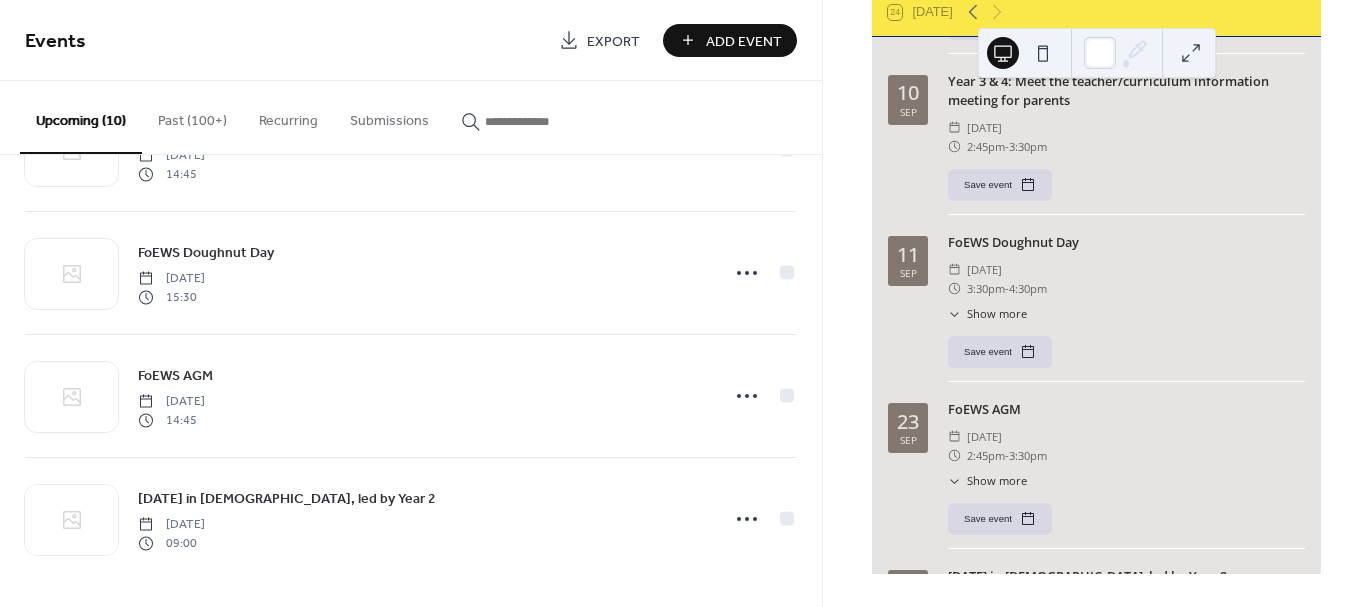 click on "Add Event" at bounding box center [744, 41] 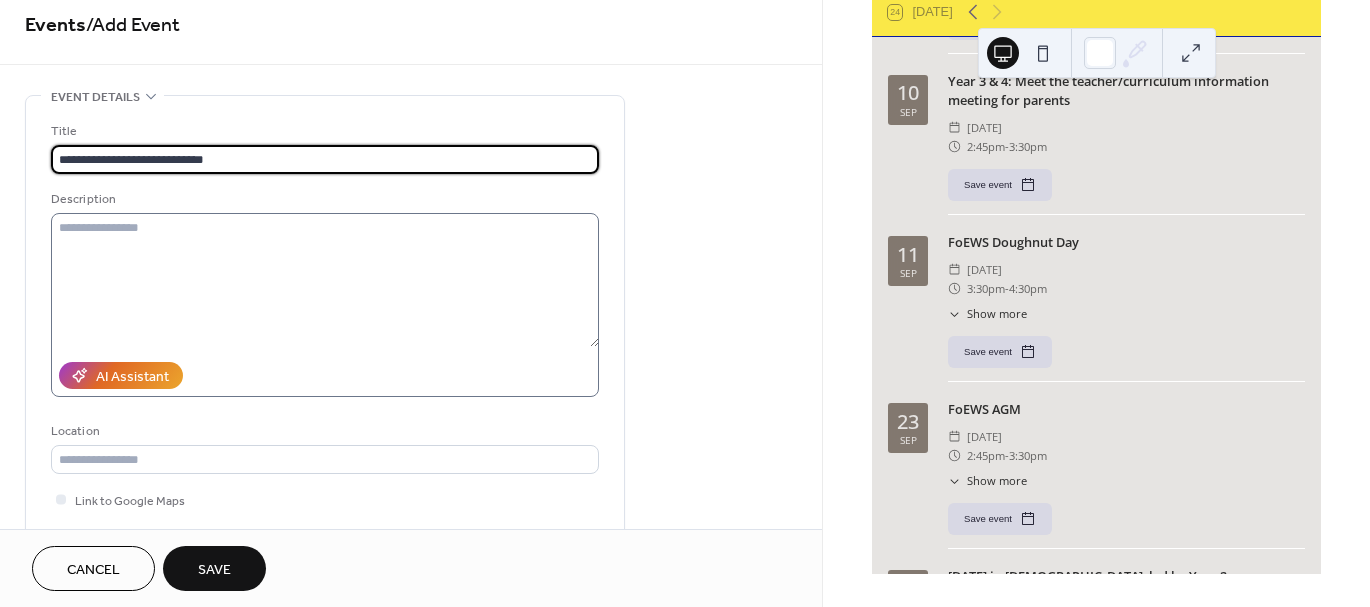 scroll, scrollTop: 36, scrollLeft: 0, axis: vertical 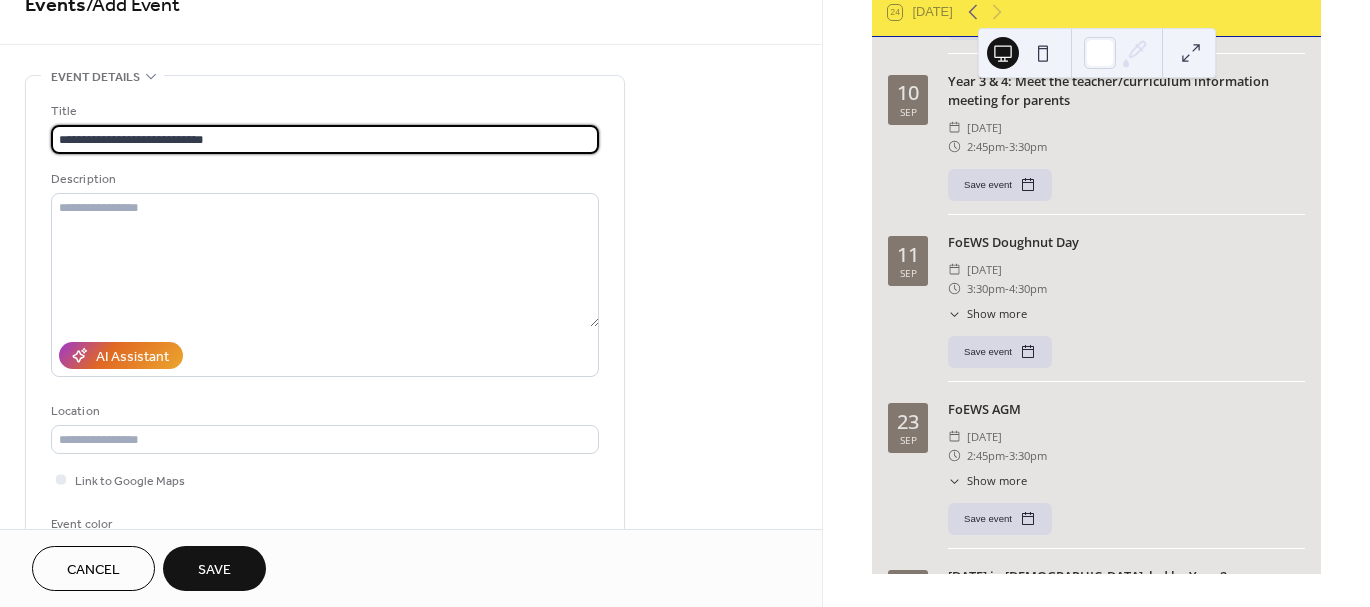 click on "**********" at bounding box center [325, 139] 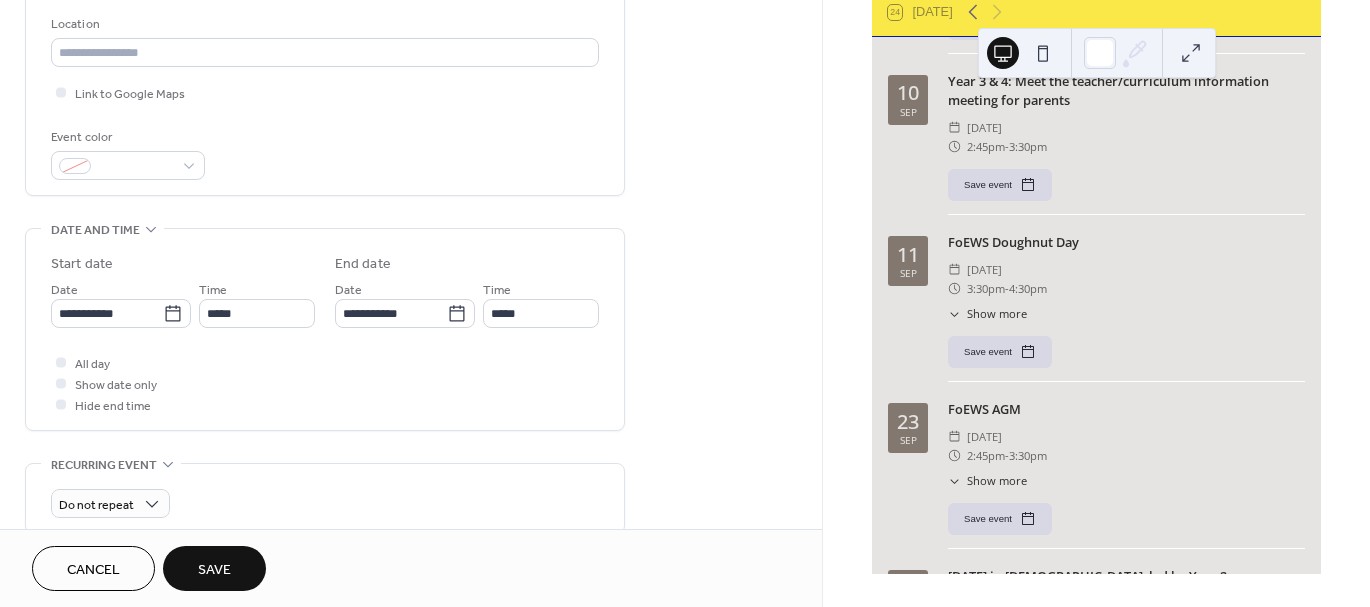 scroll, scrollTop: 424, scrollLeft: 0, axis: vertical 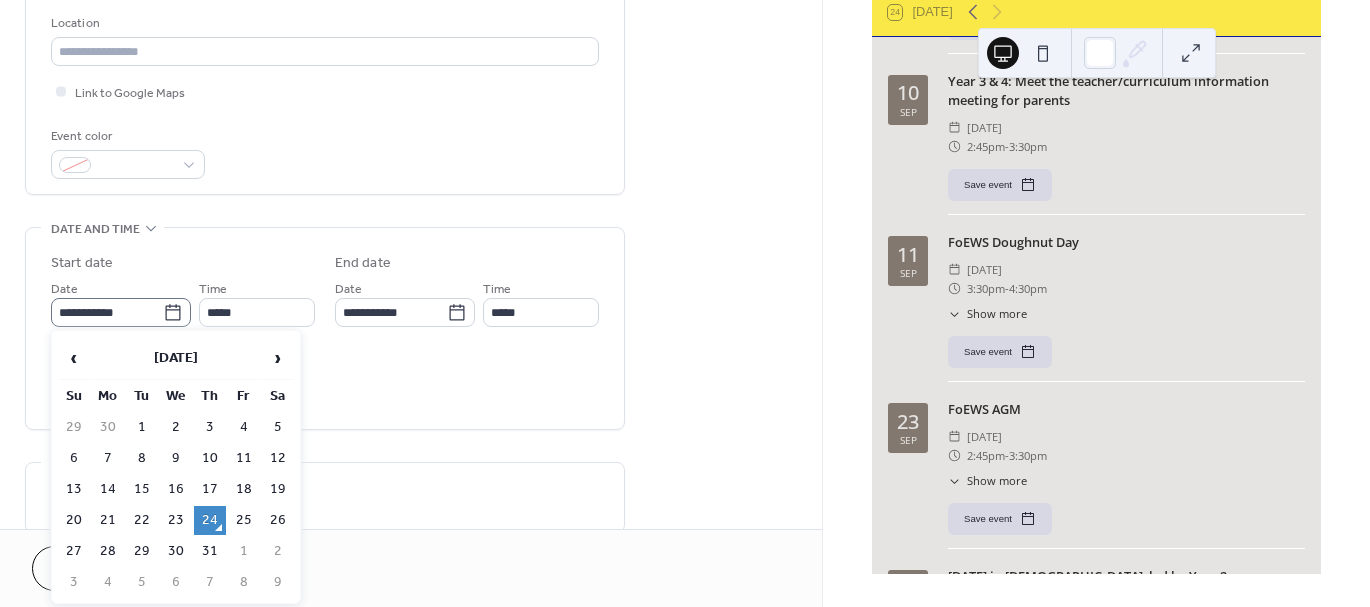 click 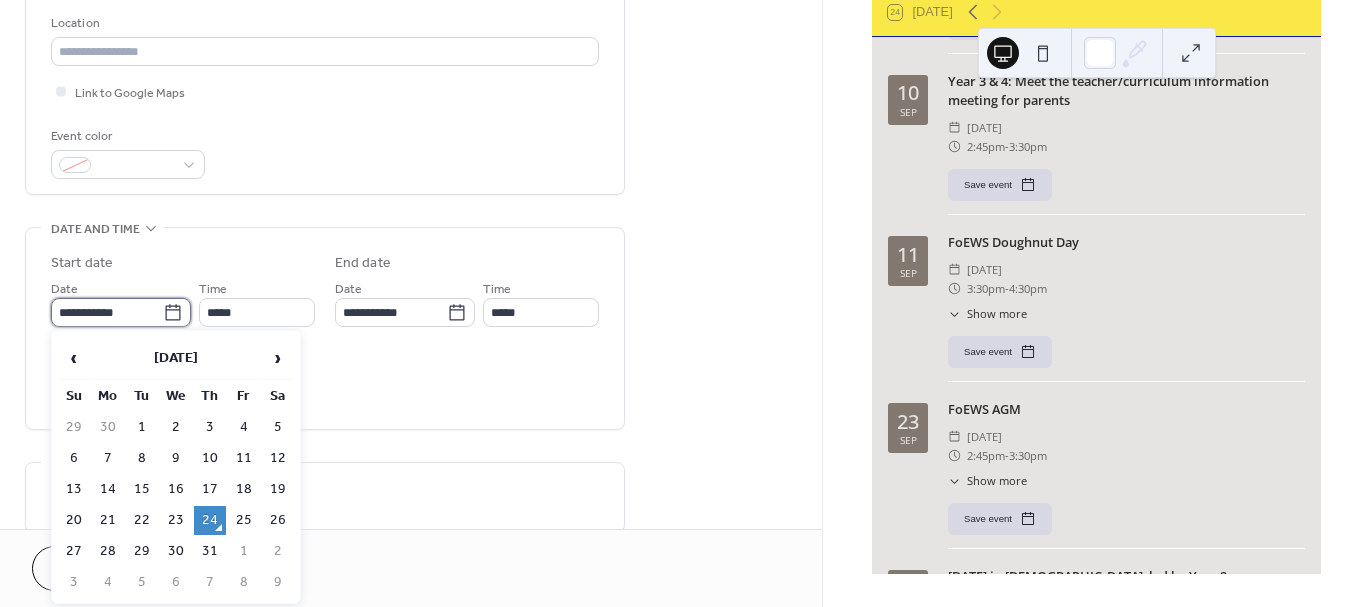 click on "**********" at bounding box center [107, 312] 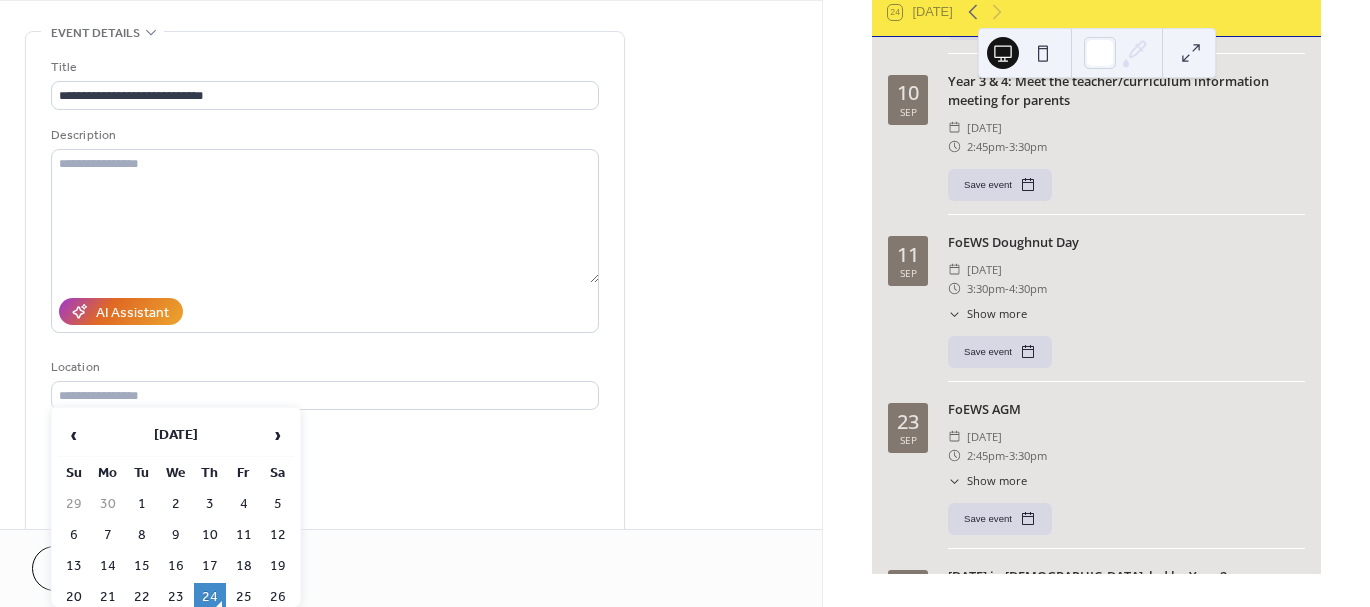 scroll, scrollTop: 78, scrollLeft: 0, axis: vertical 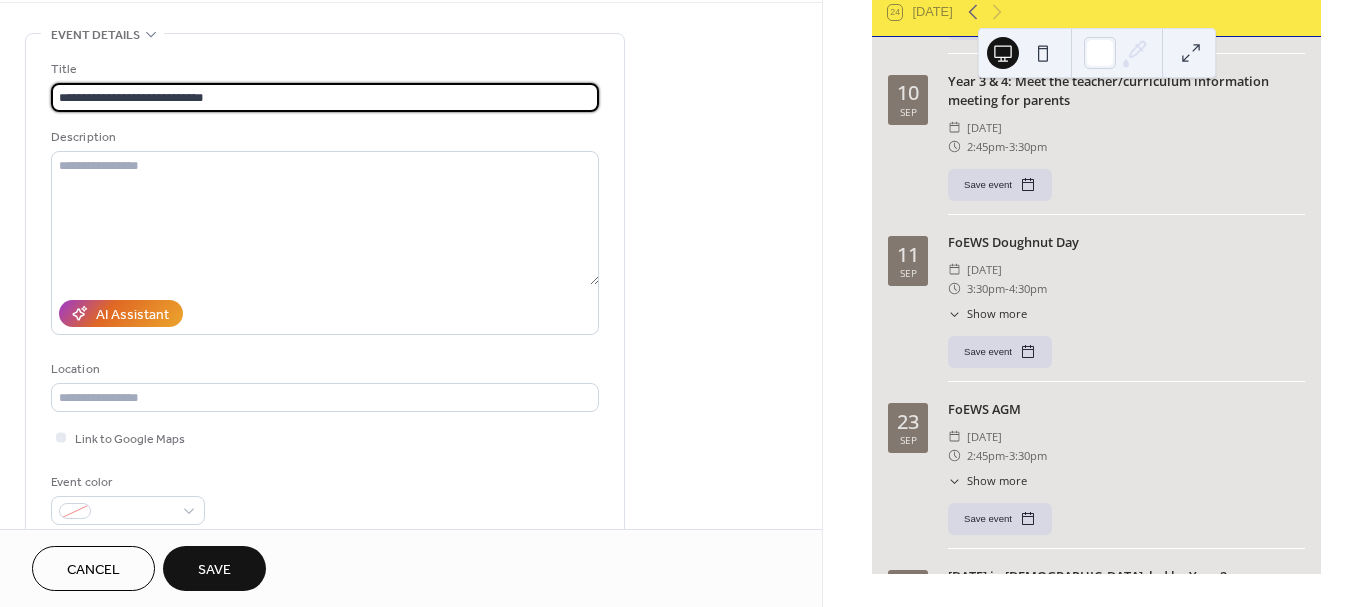 click on "**********" at bounding box center [325, 97] 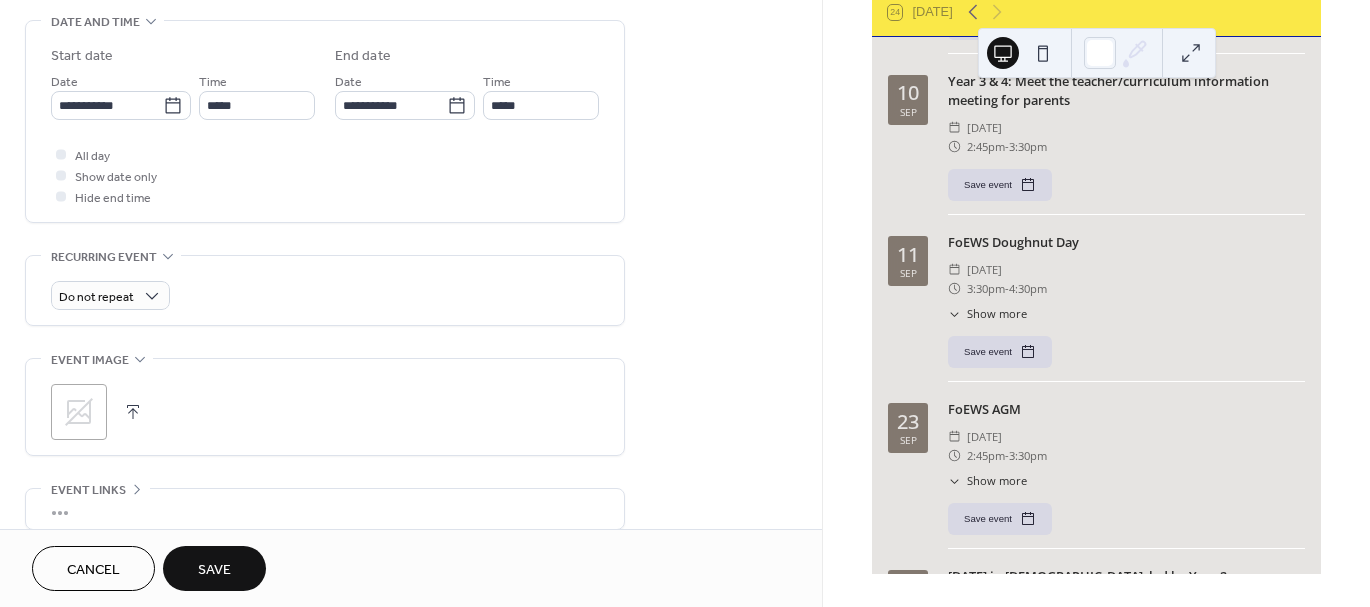 scroll, scrollTop: 626, scrollLeft: 0, axis: vertical 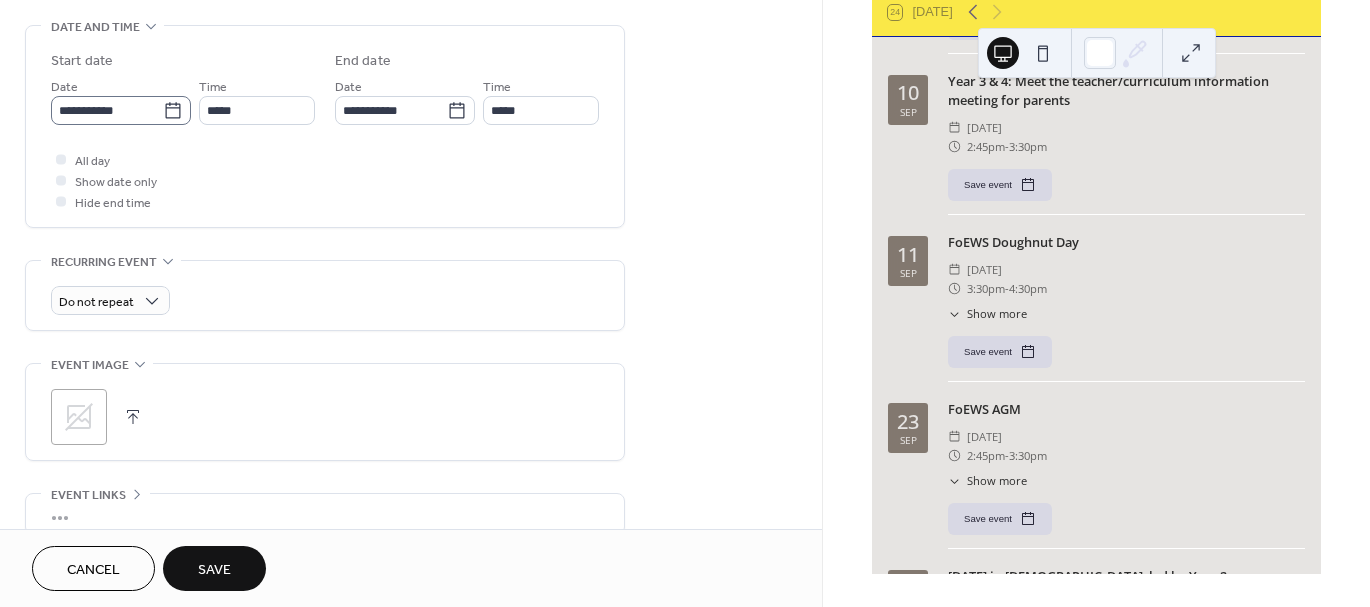 type on "**********" 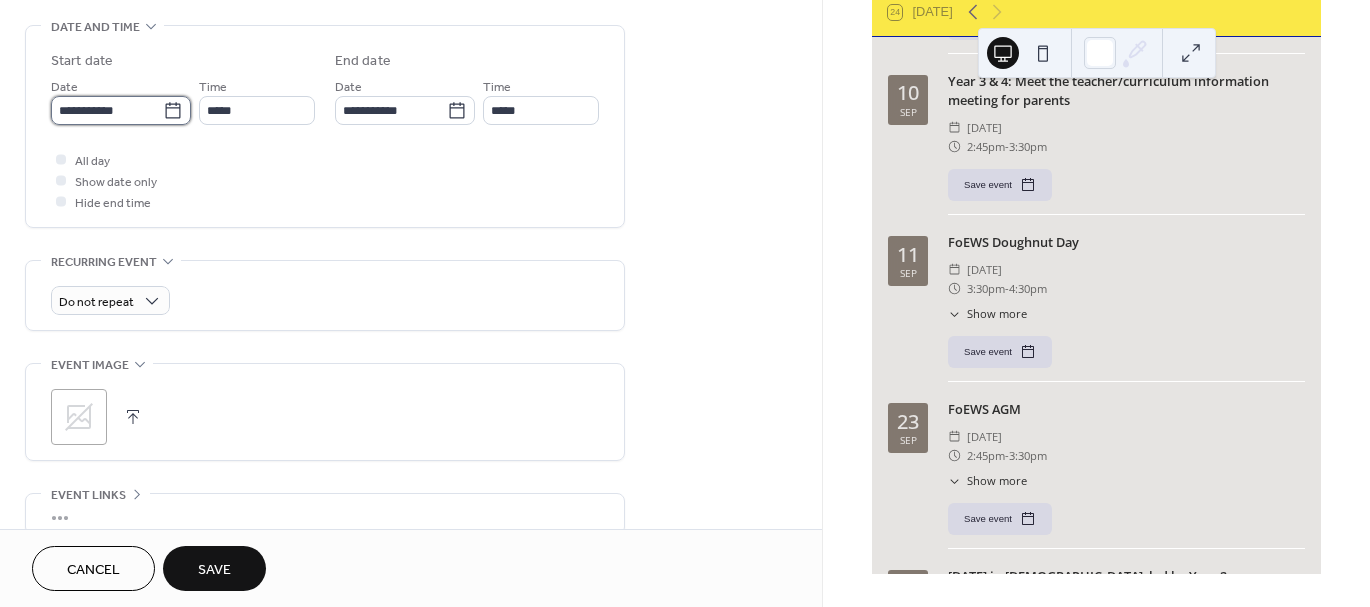 click on "**********" at bounding box center [107, 110] 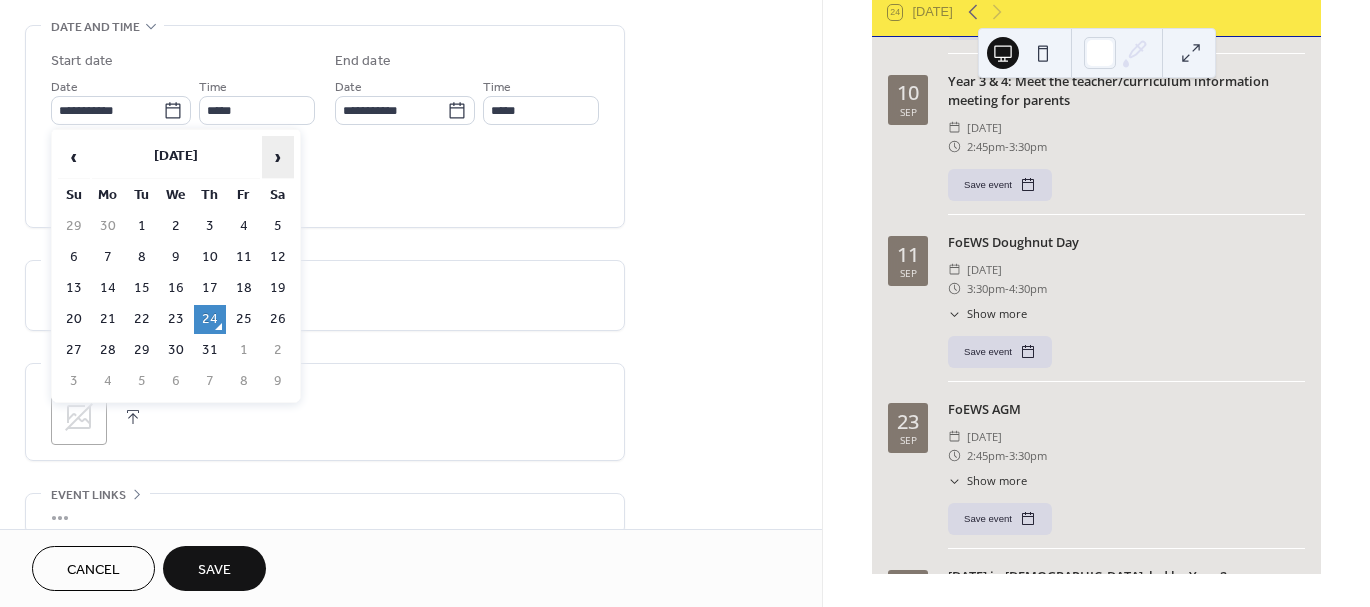 click on "›" at bounding box center [278, 157] 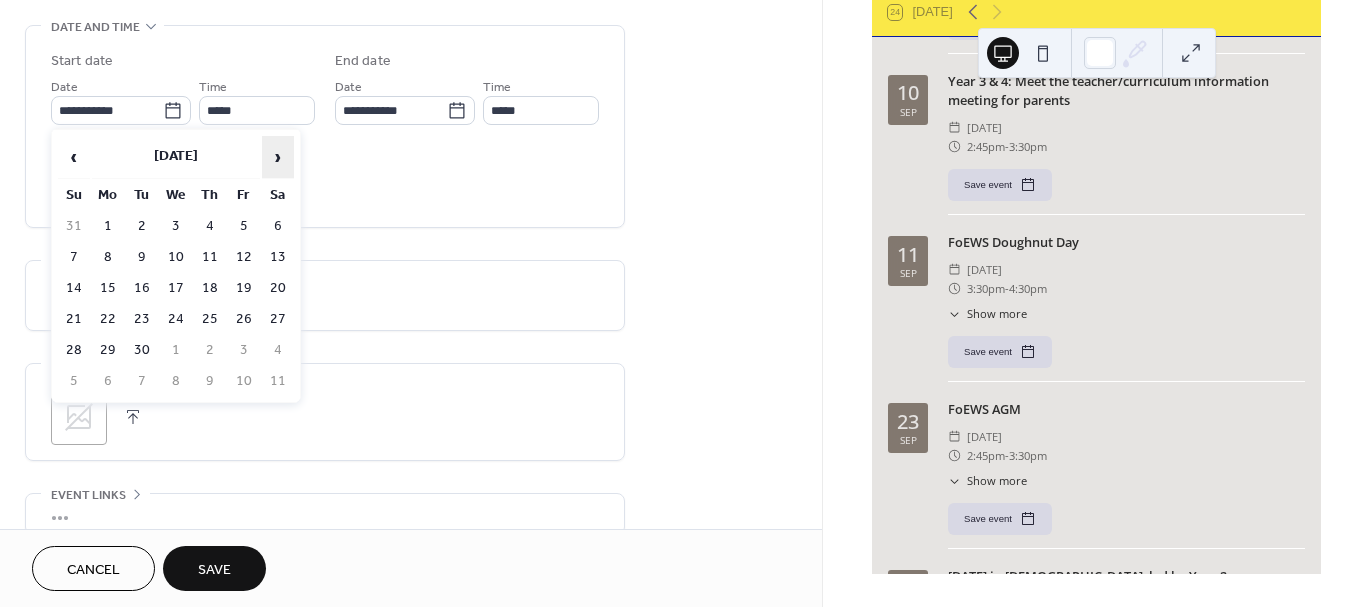 click on "›" at bounding box center (278, 157) 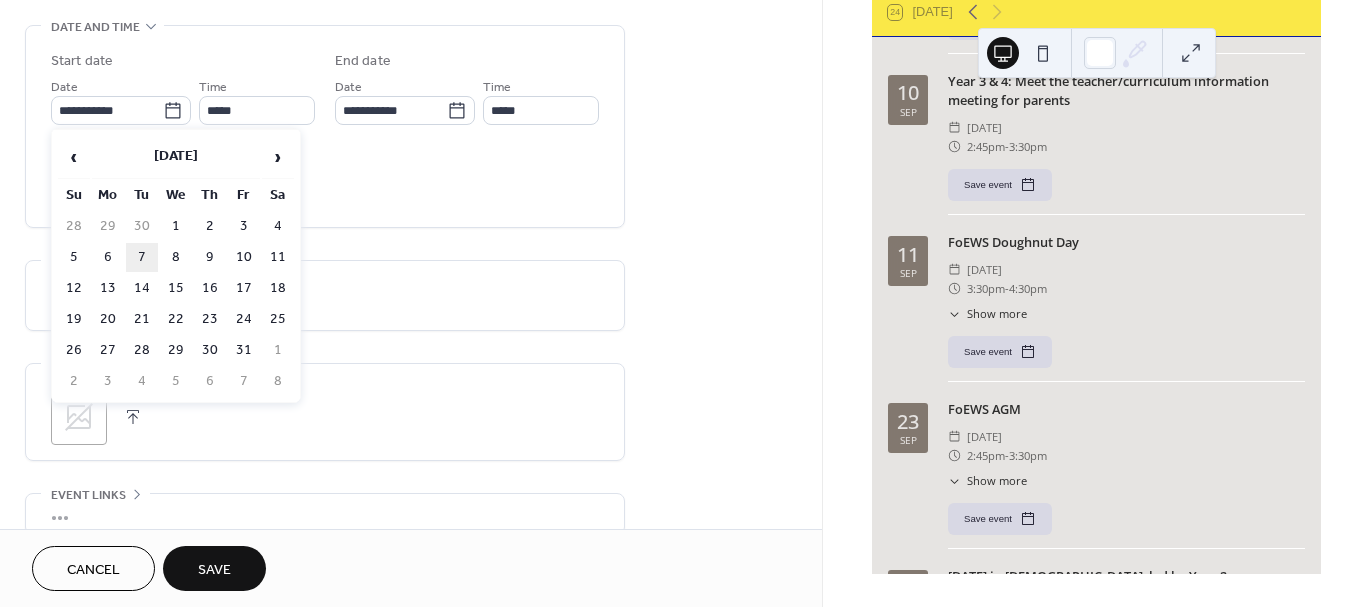 click on "7" at bounding box center (142, 257) 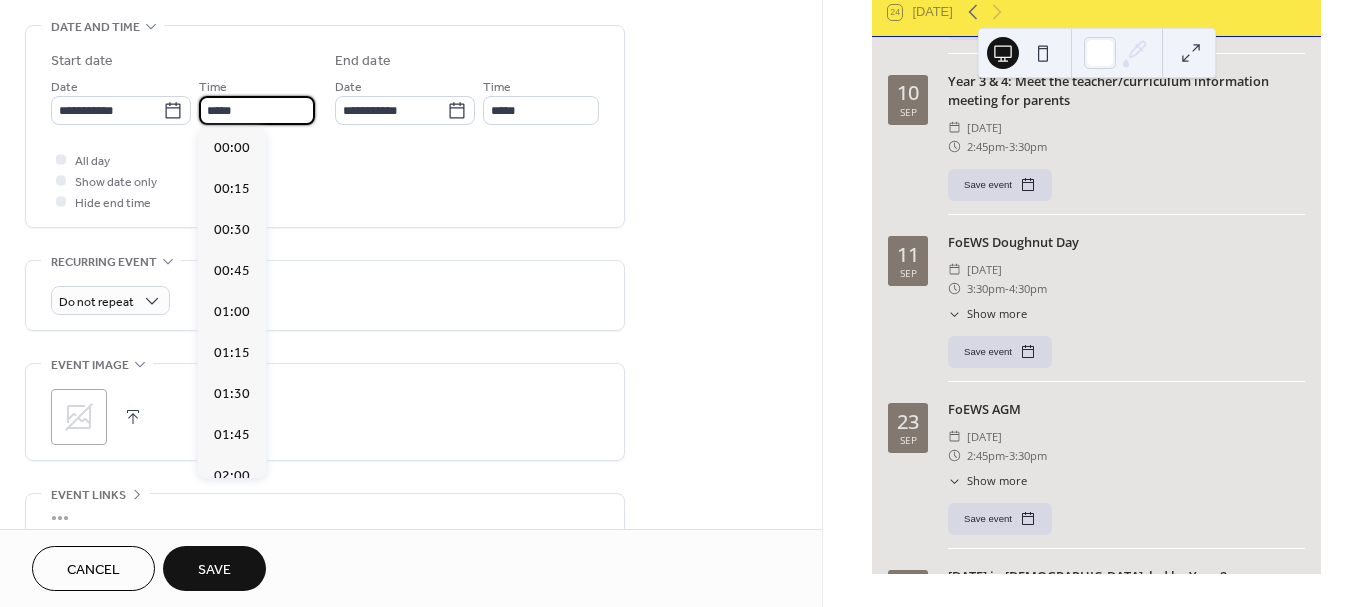 click on "*****" at bounding box center [257, 110] 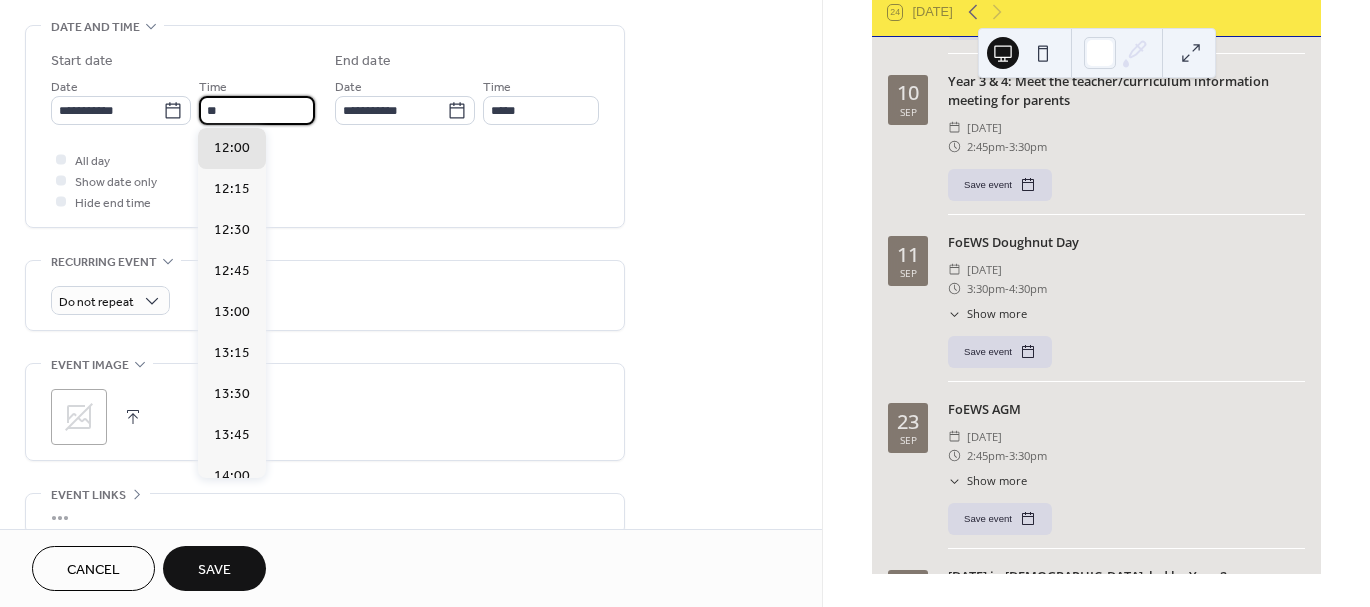 type on "*" 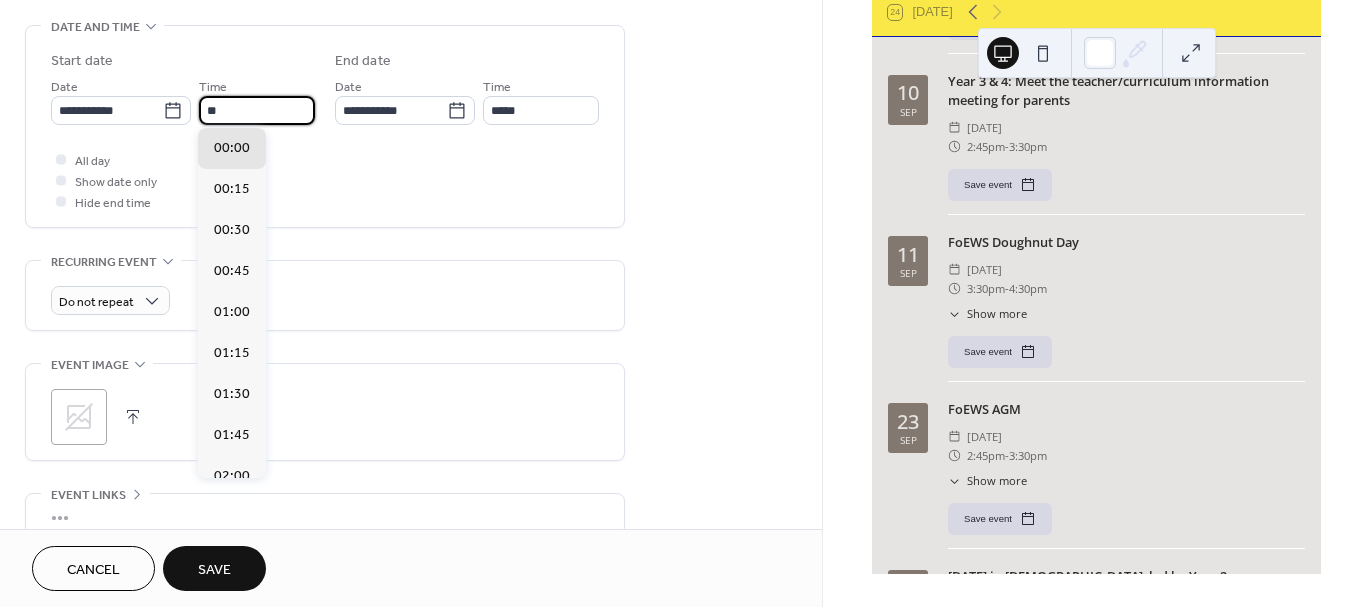 scroll, scrollTop: 1476, scrollLeft: 0, axis: vertical 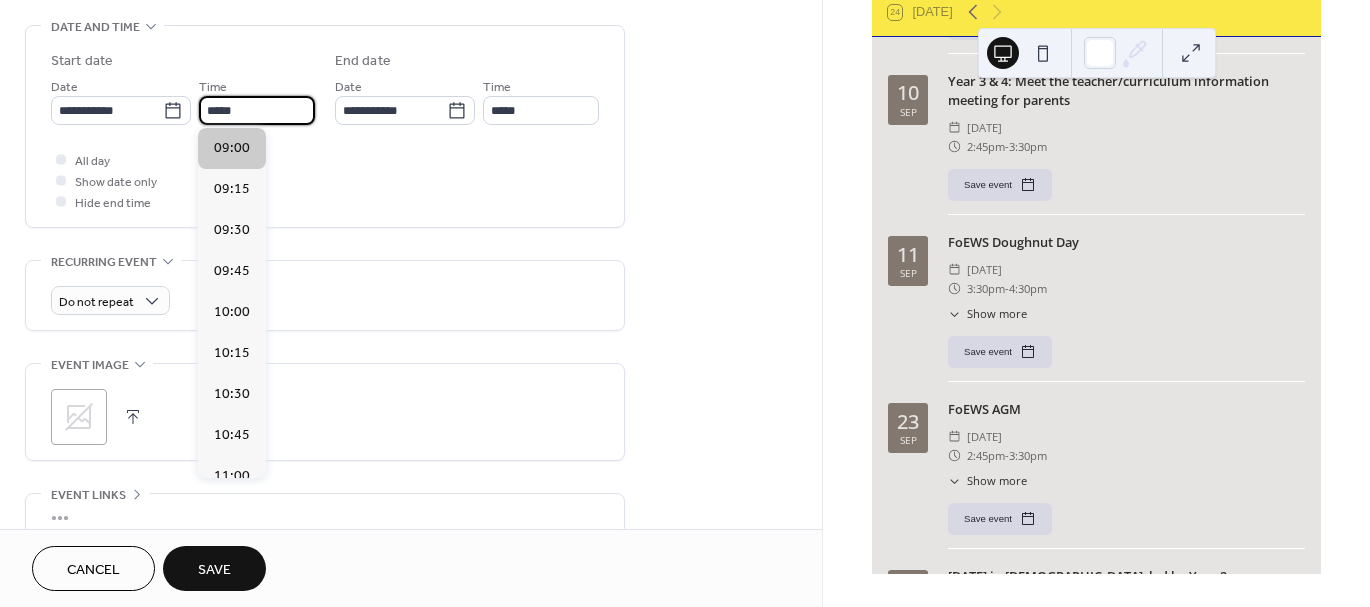 type on "*****" 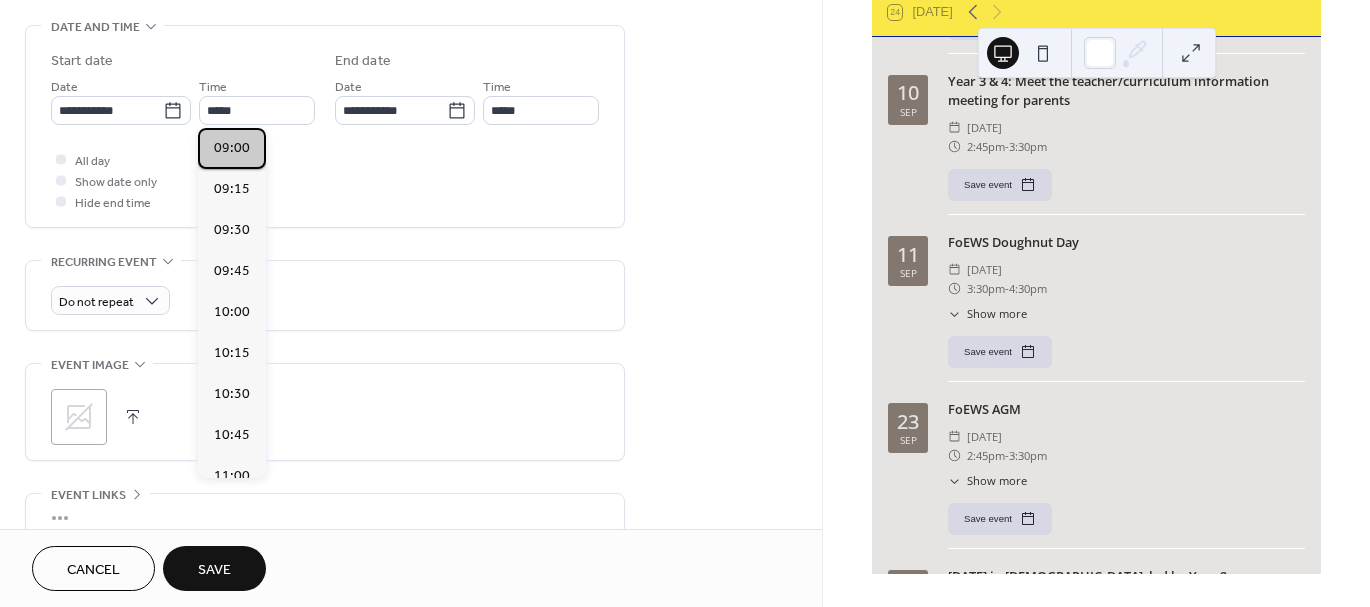 click on "09:00" at bounding box center (232, 147) 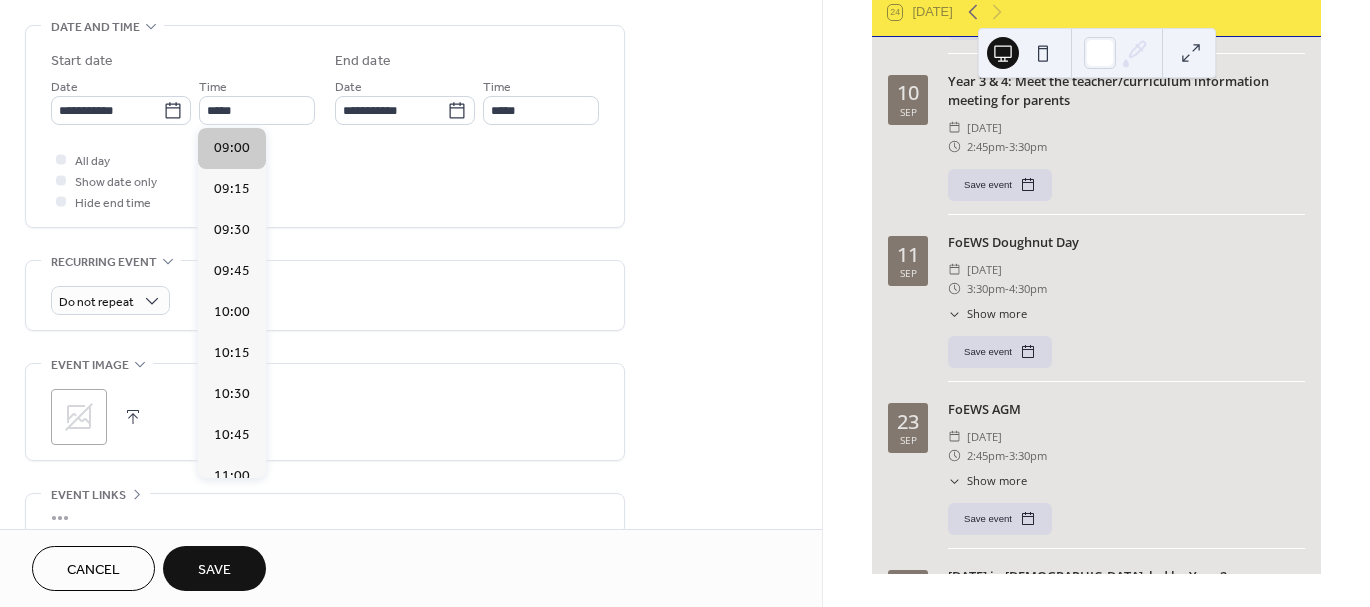 type on "*****" 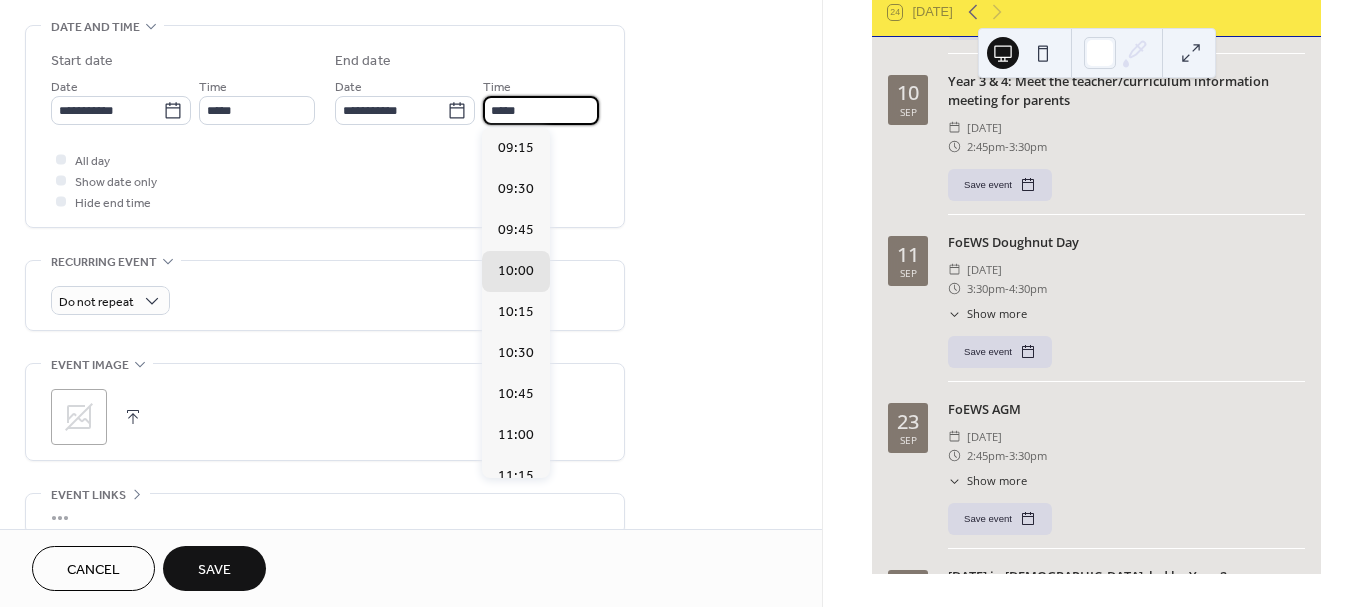click on "*****" at bounding box center (541, 110) 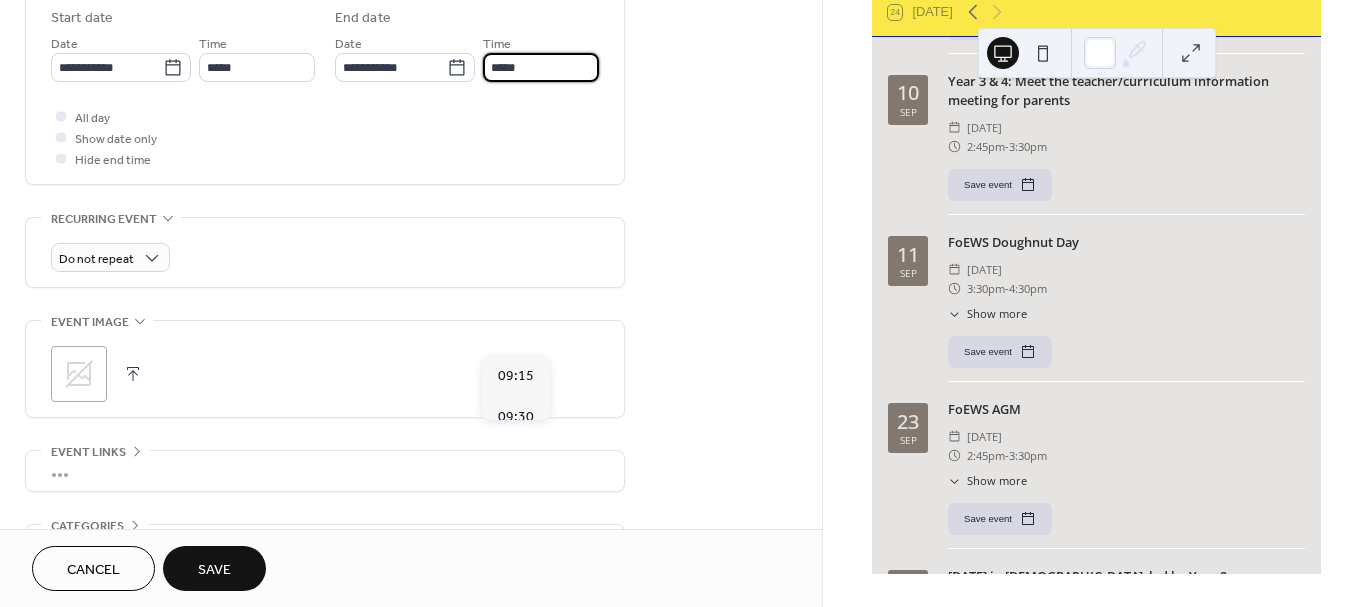 scroll, scrollTop: 672, scrollLeft: 0, axis: vertical 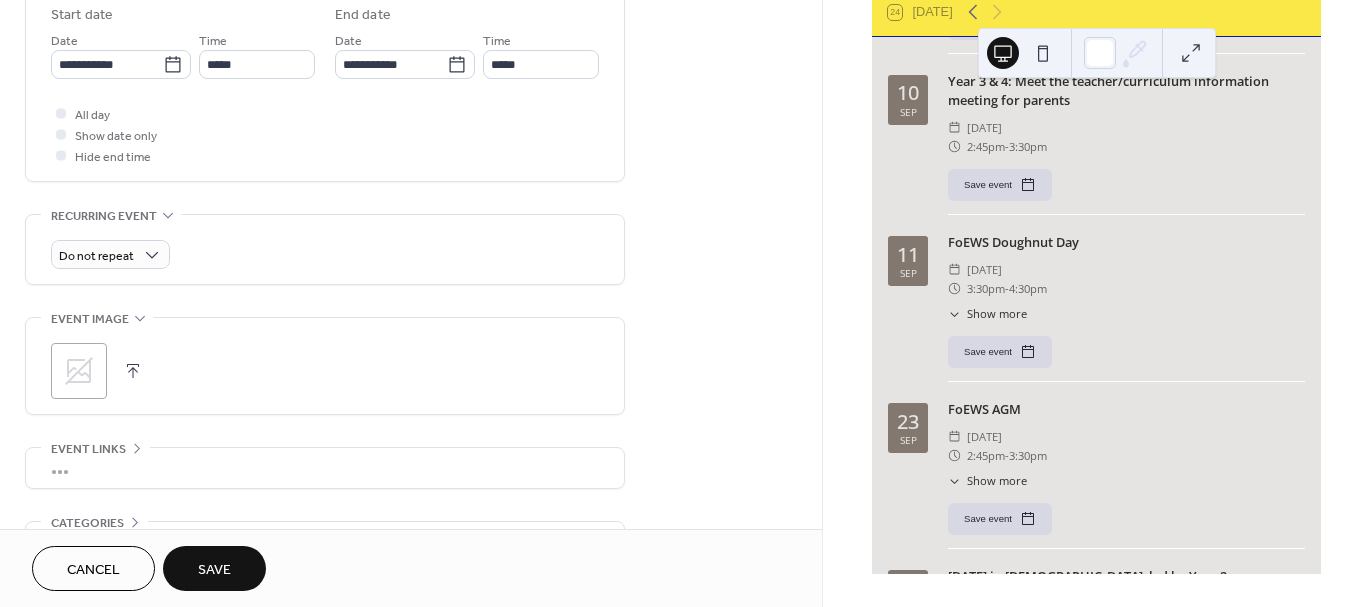 click on "Save" at bounding box center [214, 570] 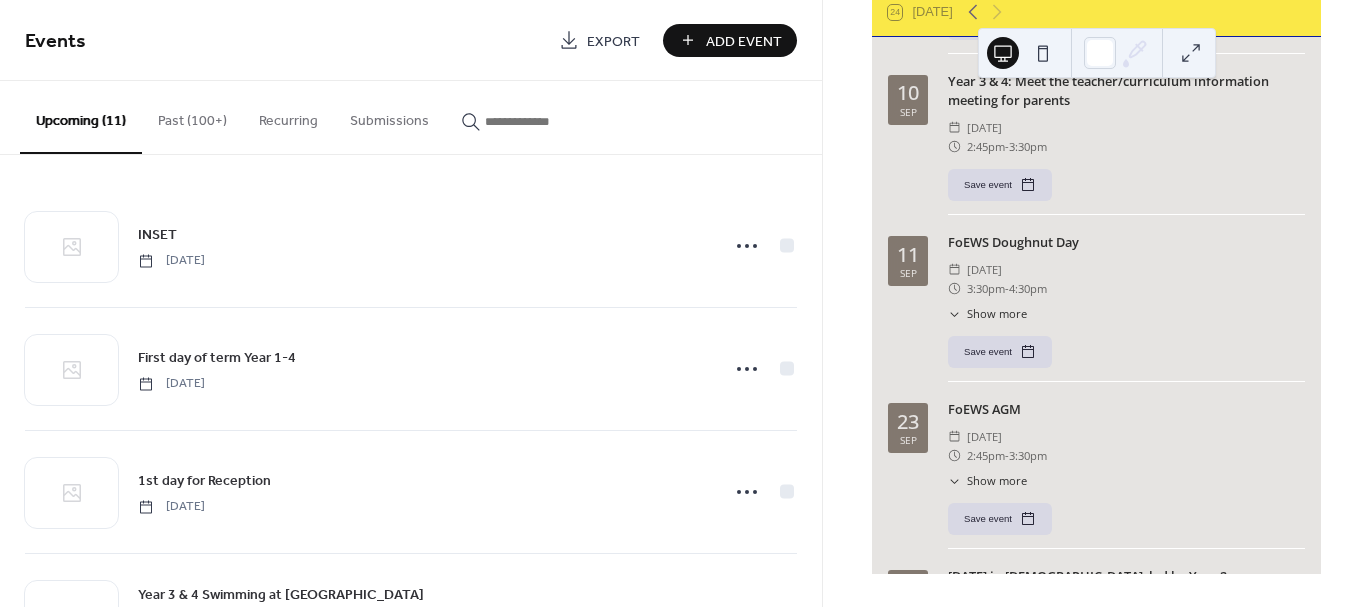 click on "Add Event" at bounding box center (744, 41) 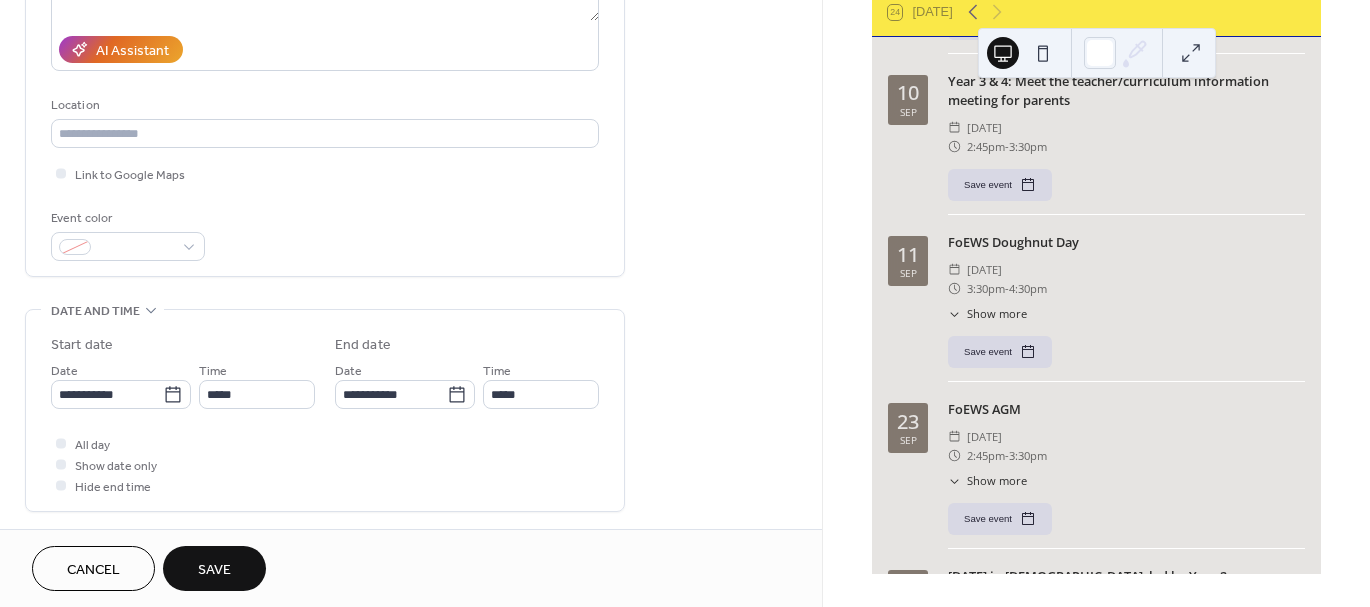 scroll, scrollTop: 343, scrollLeft: 0, axis: vertical 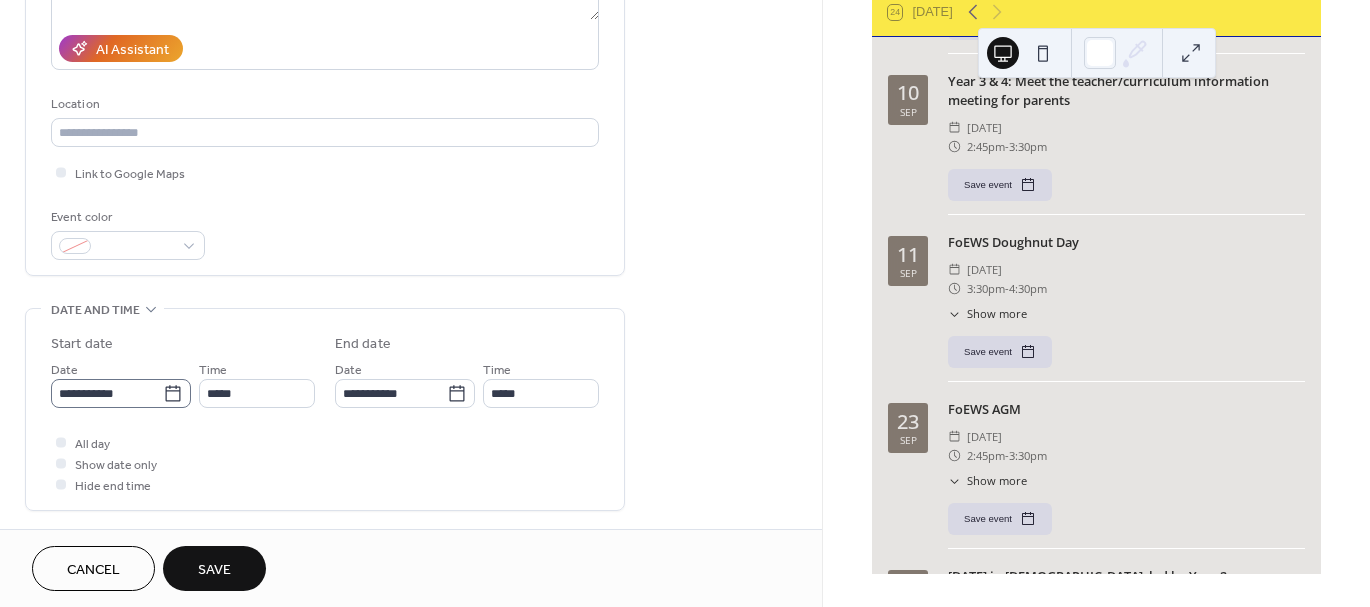 type on "**********" 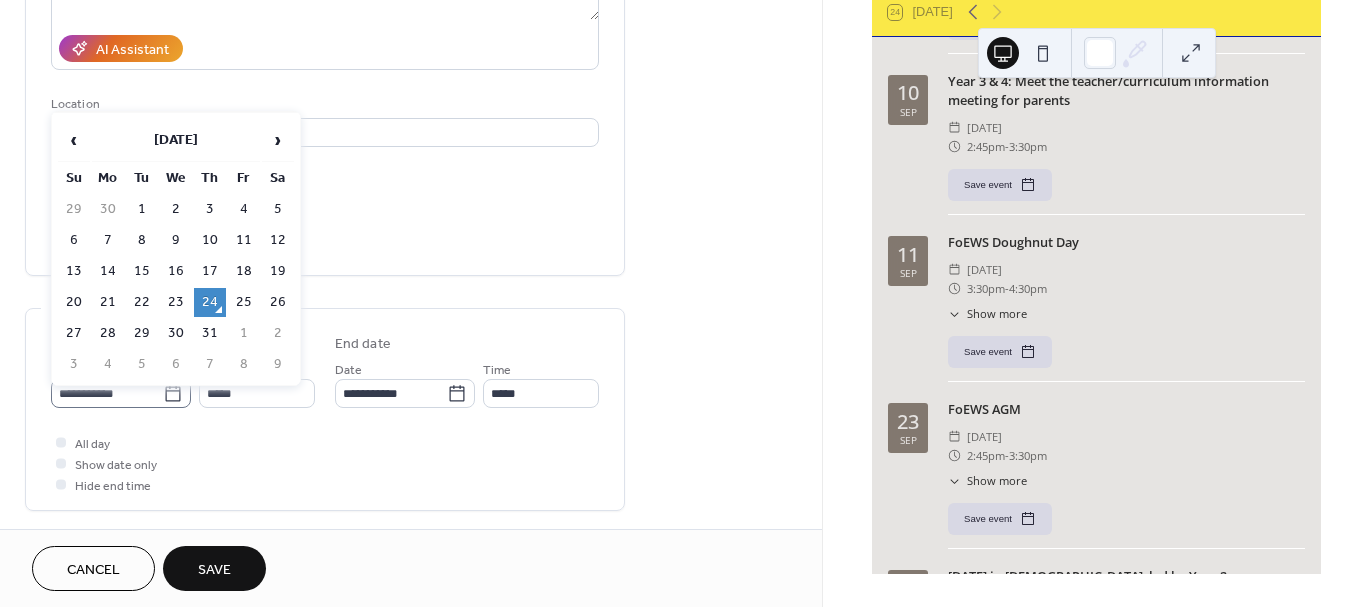 click 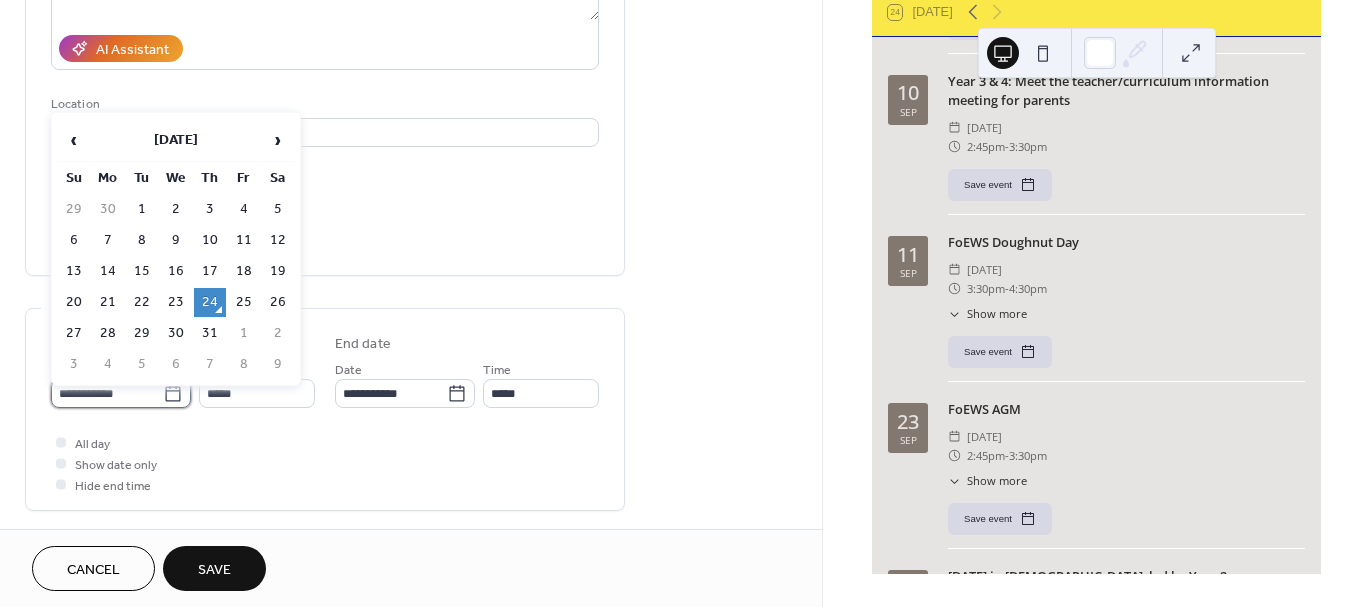 click on "**********" at bounding box center (107, 393) 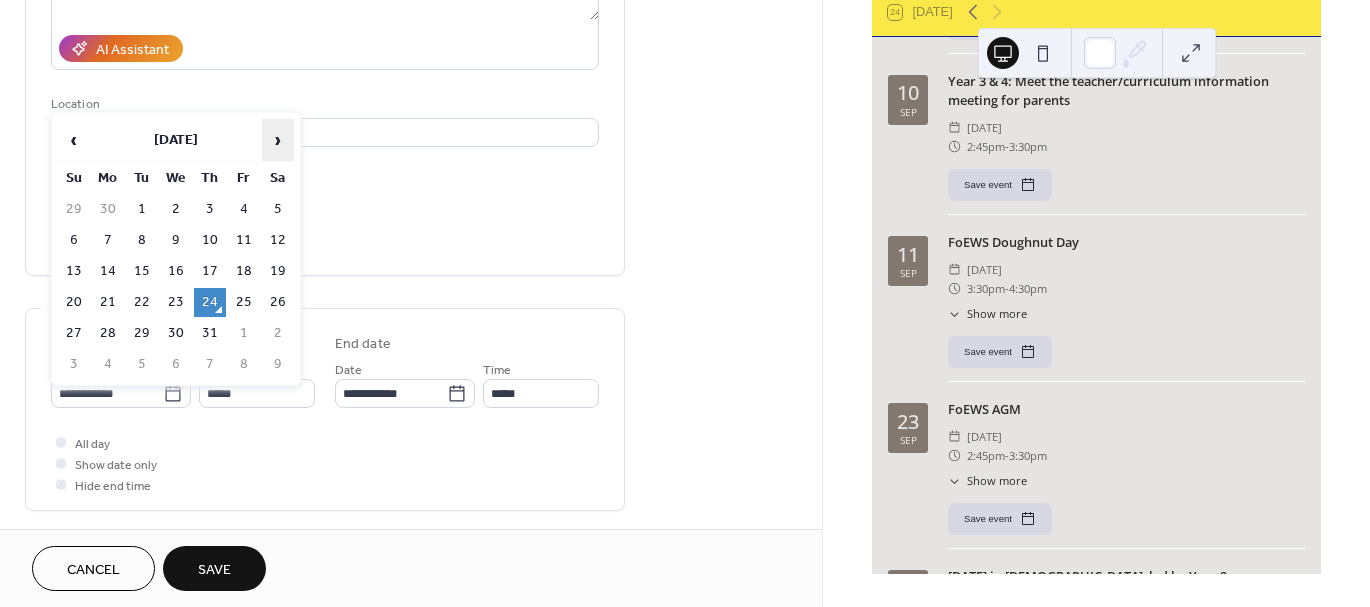 click on "›" at bounding box center (278, 140) 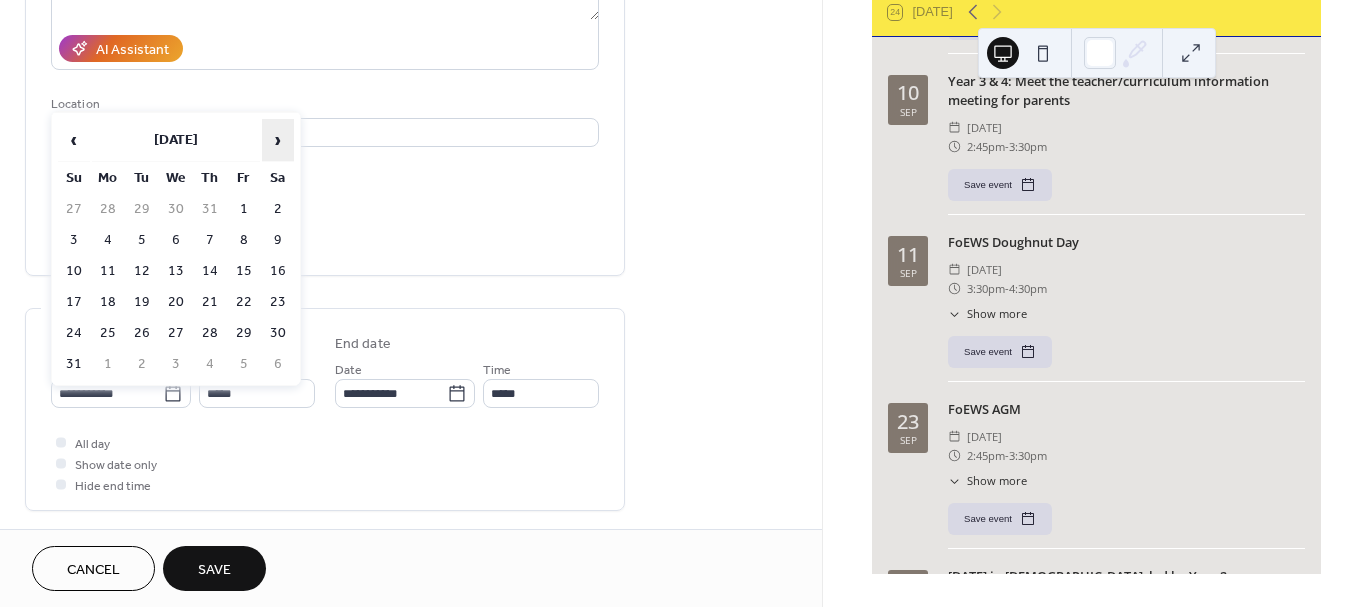 click on "›" at bounding box center [278, 140] 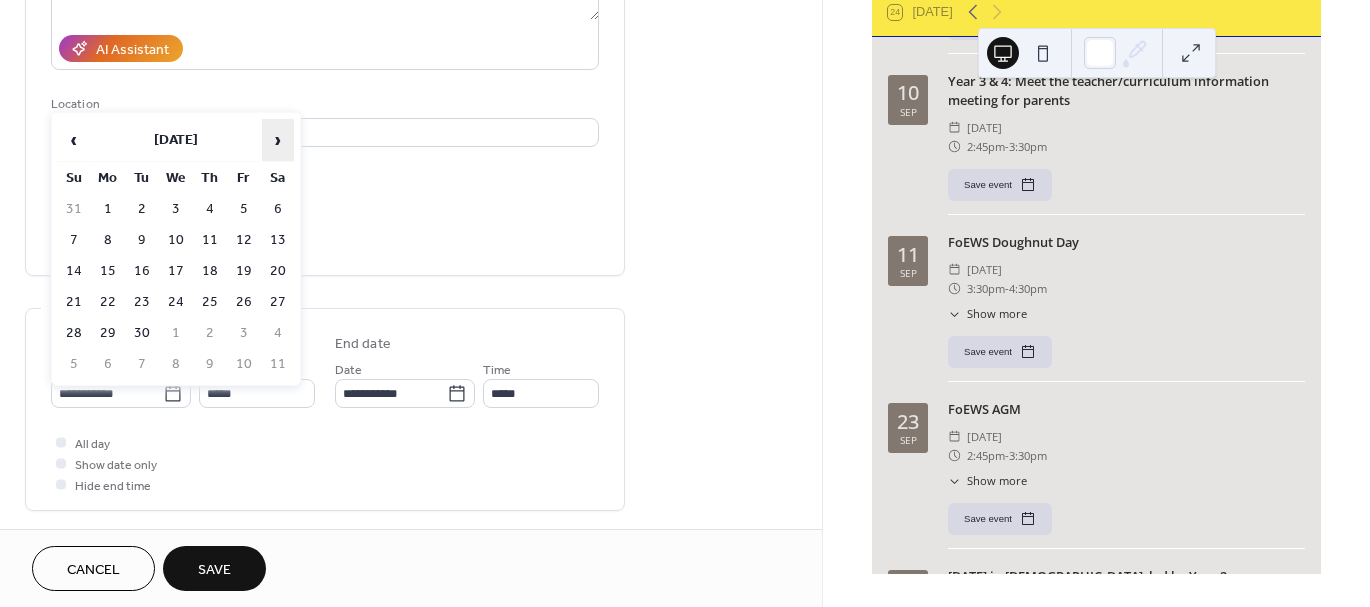 click on "›" at bounding box center [278, 140] 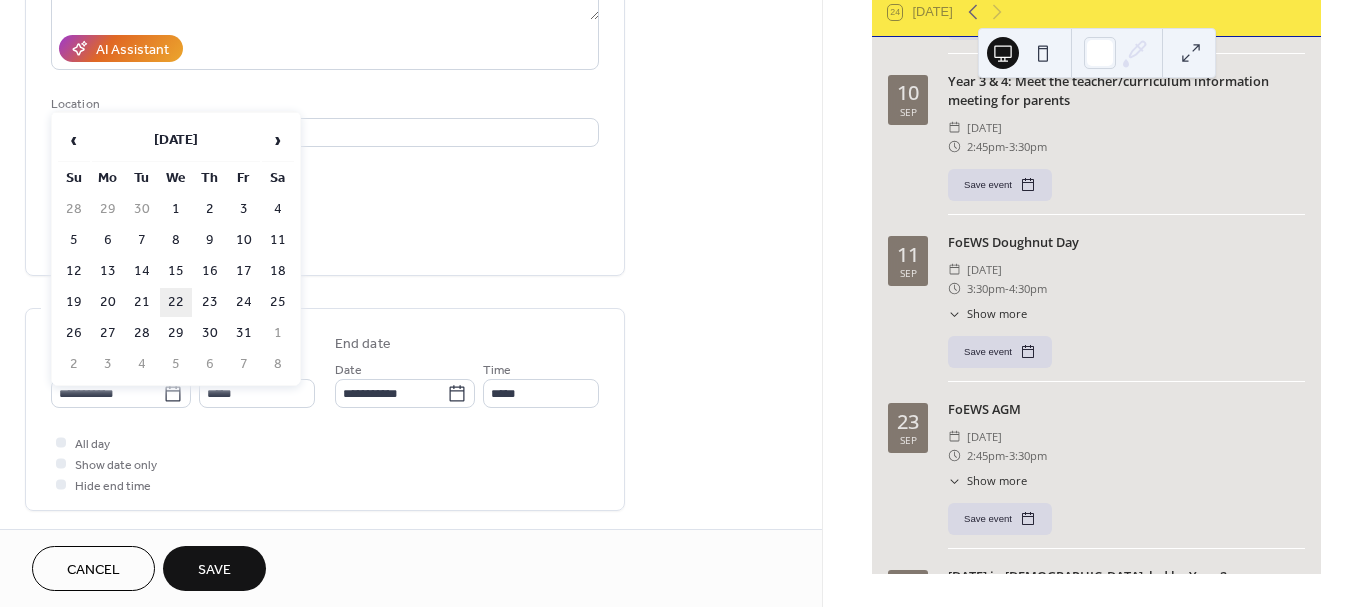 click on "22" at bounding box center [176, 302] 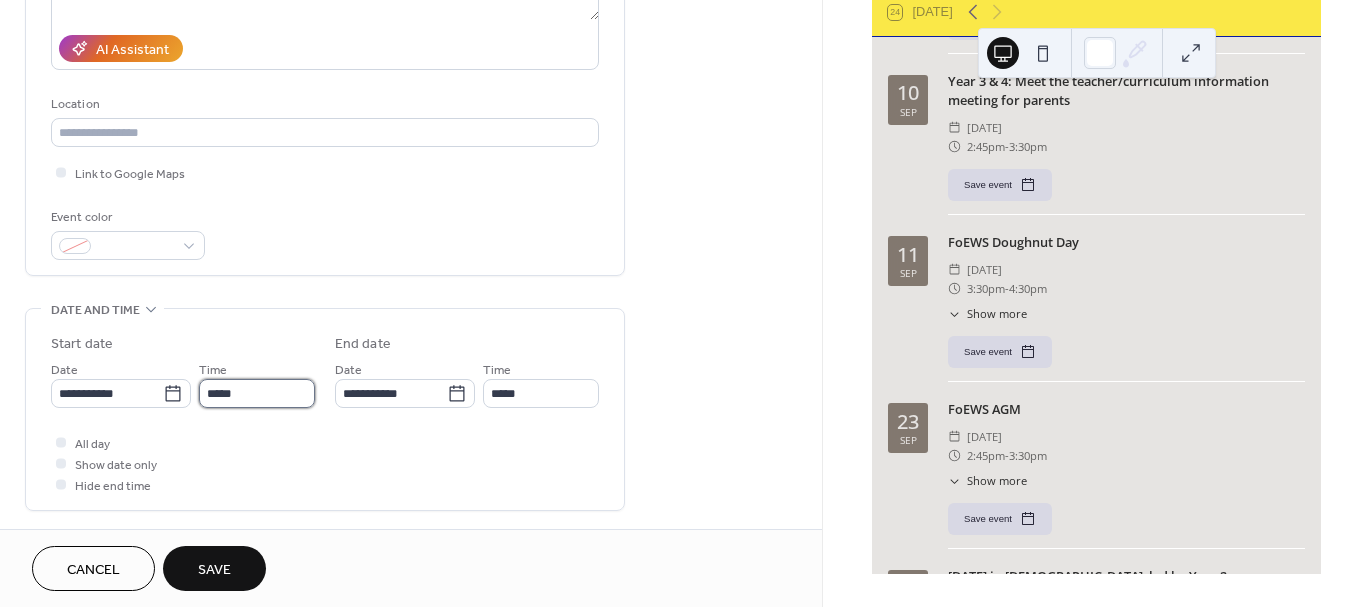 click on "*****" at bounding box center (257, 393) 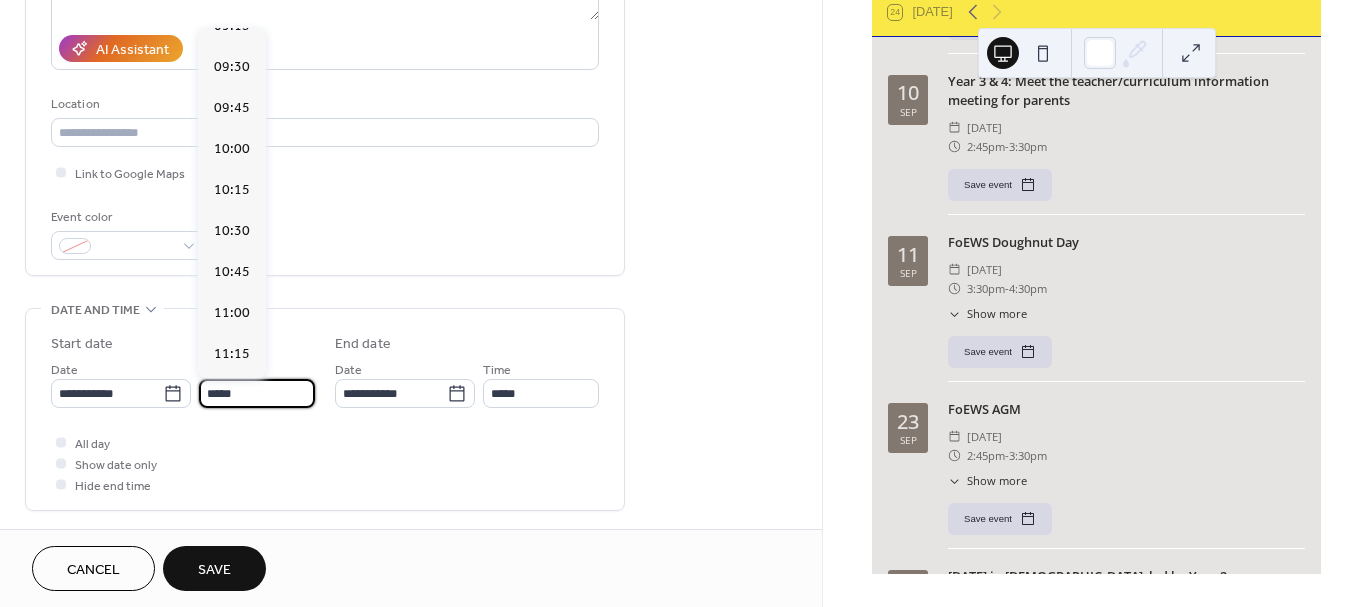 scroll, scrollTop: 1484, scrollLeft: 0, axis: vertical 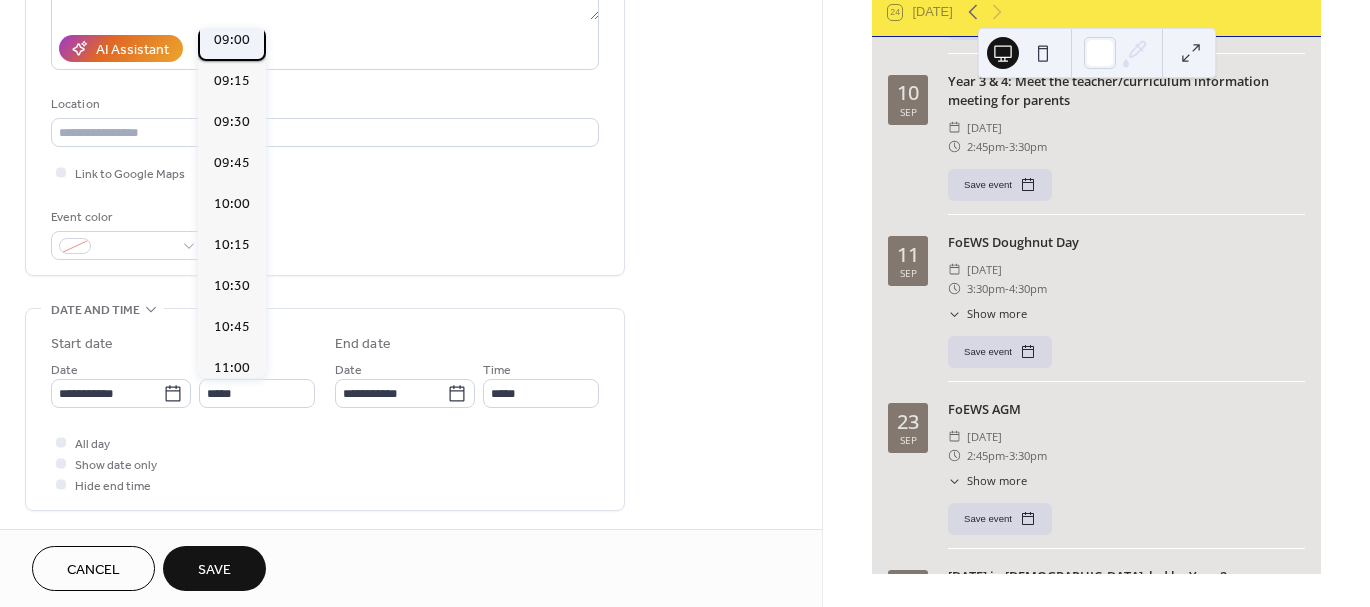 click on "09:00" at bounding box center [232, 40] 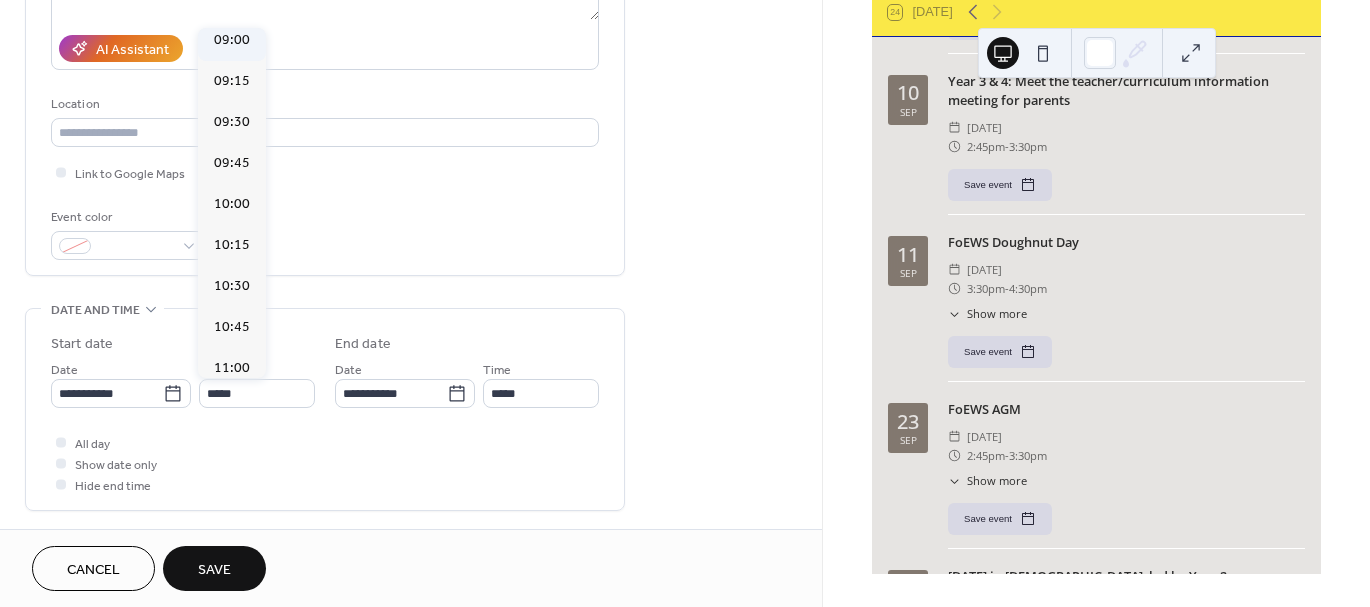 type on "*****" 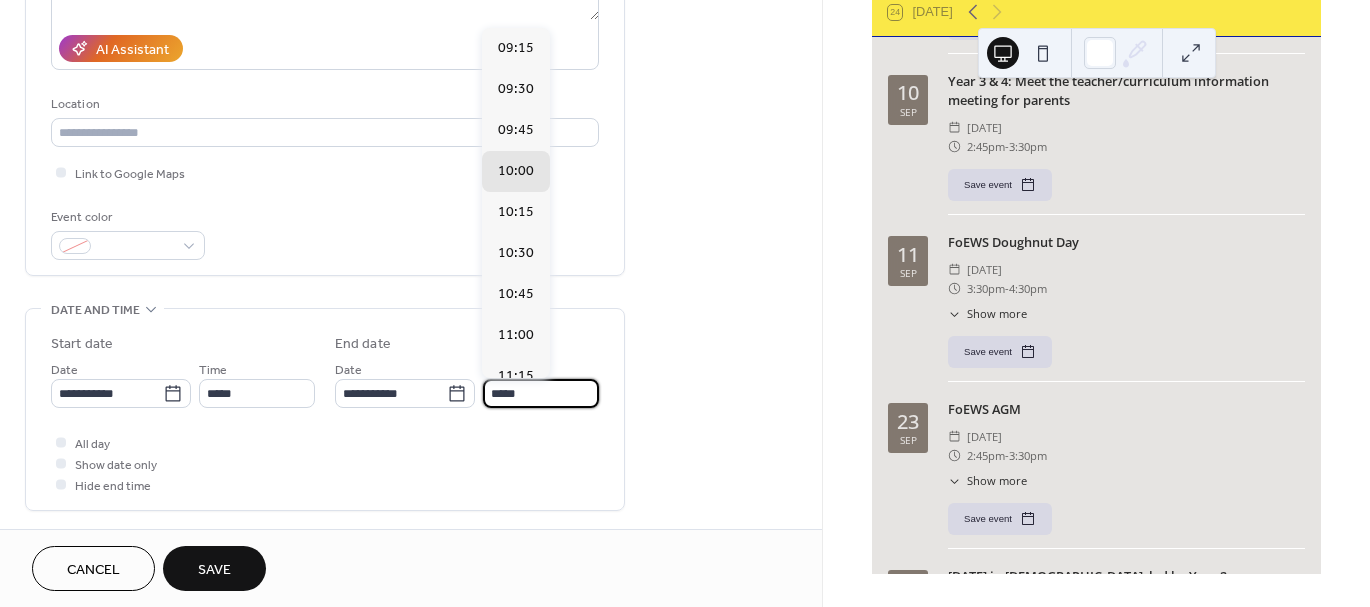 click on "*****" at bounding box center [541, 393] 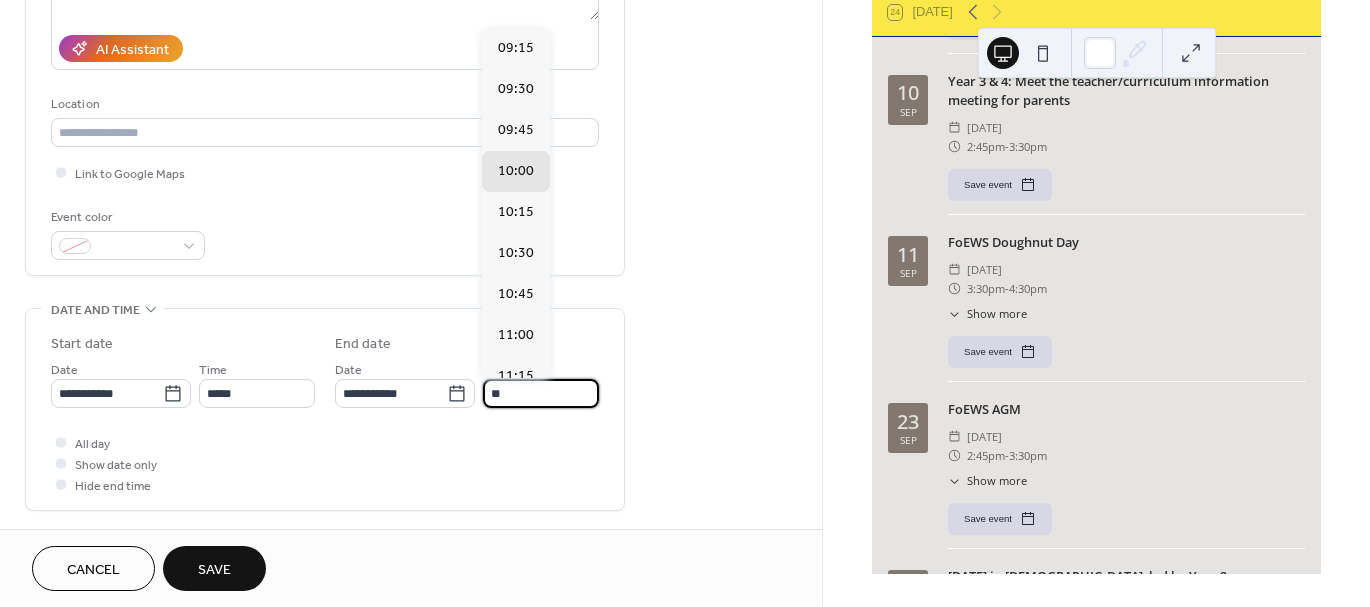 scroll, scrollTop: 451, scrollLeft: 0, axis: vertical 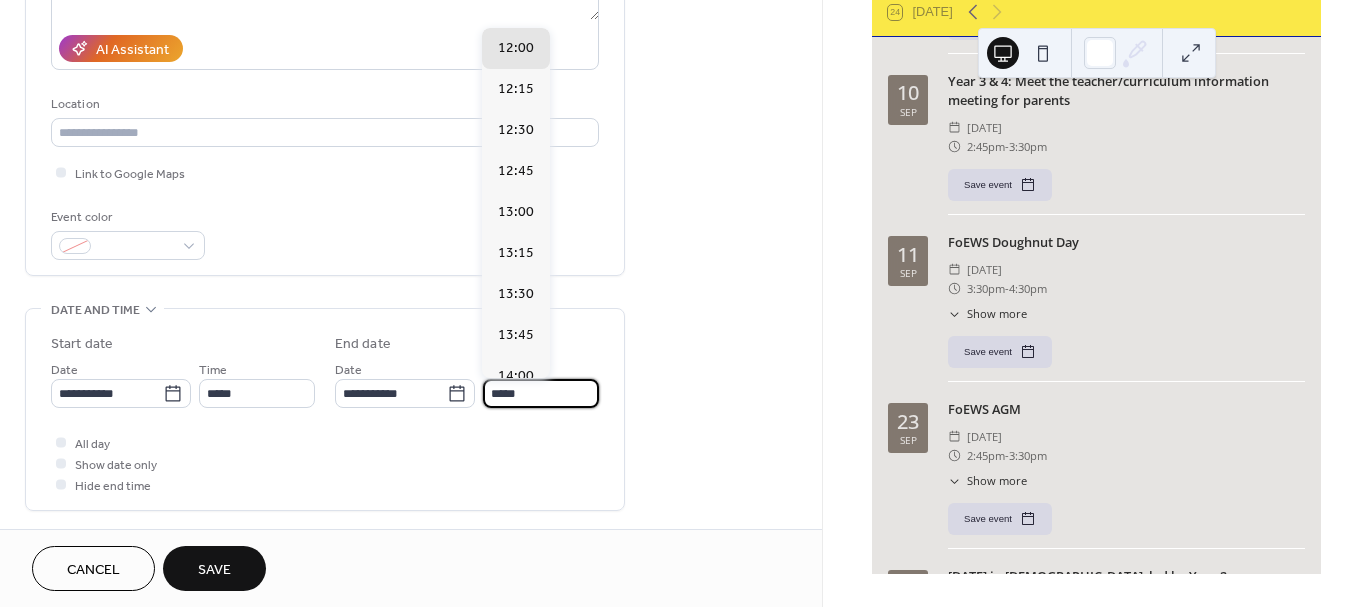 click on "*****" at bounding box center (541, 393) 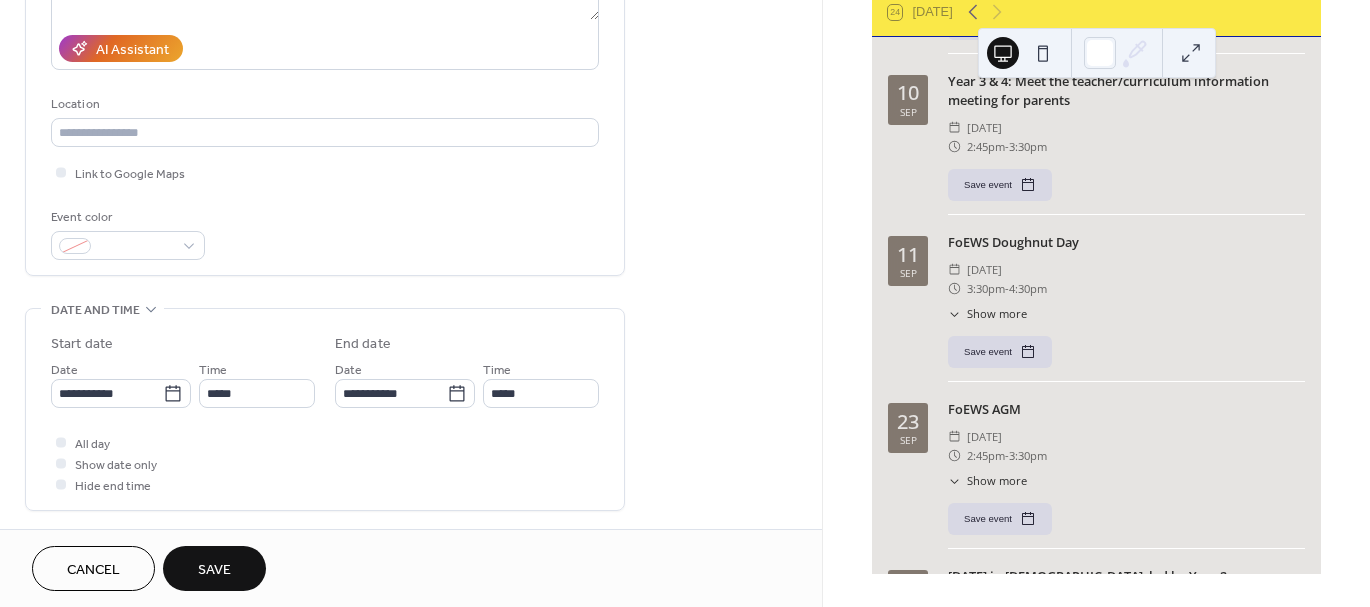 click on "All day Show date only Hide end time" at bounding box center (325, 463) 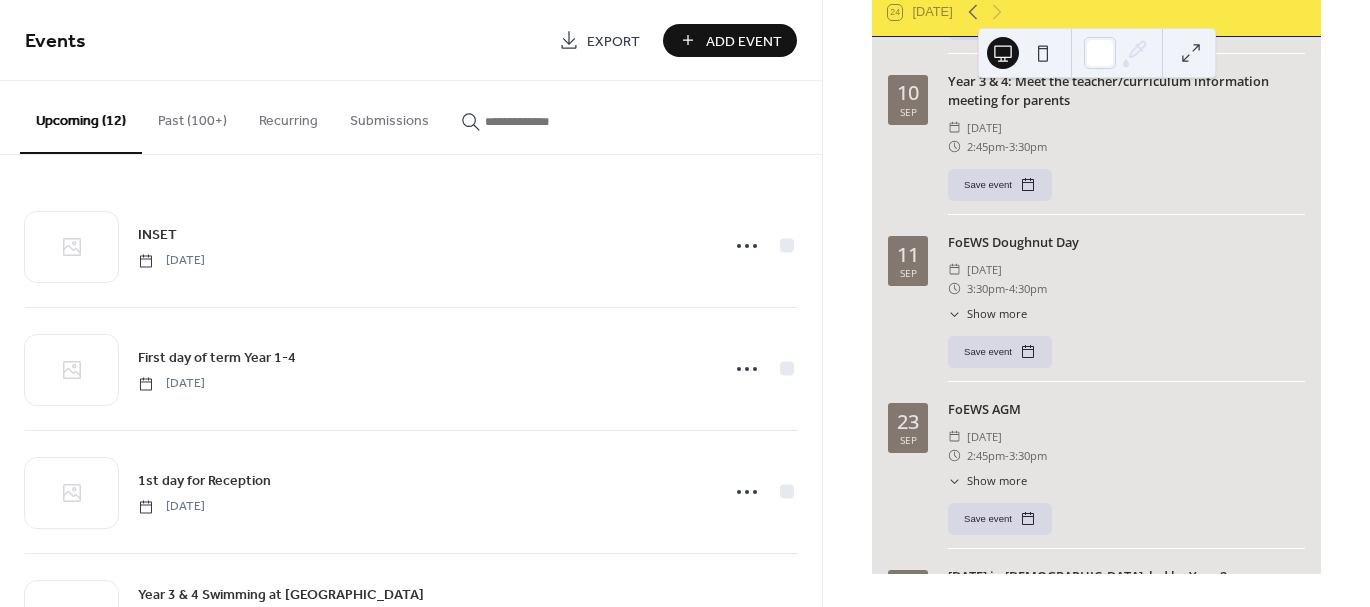 click on "Add Event" at bounding box center [730, 40] 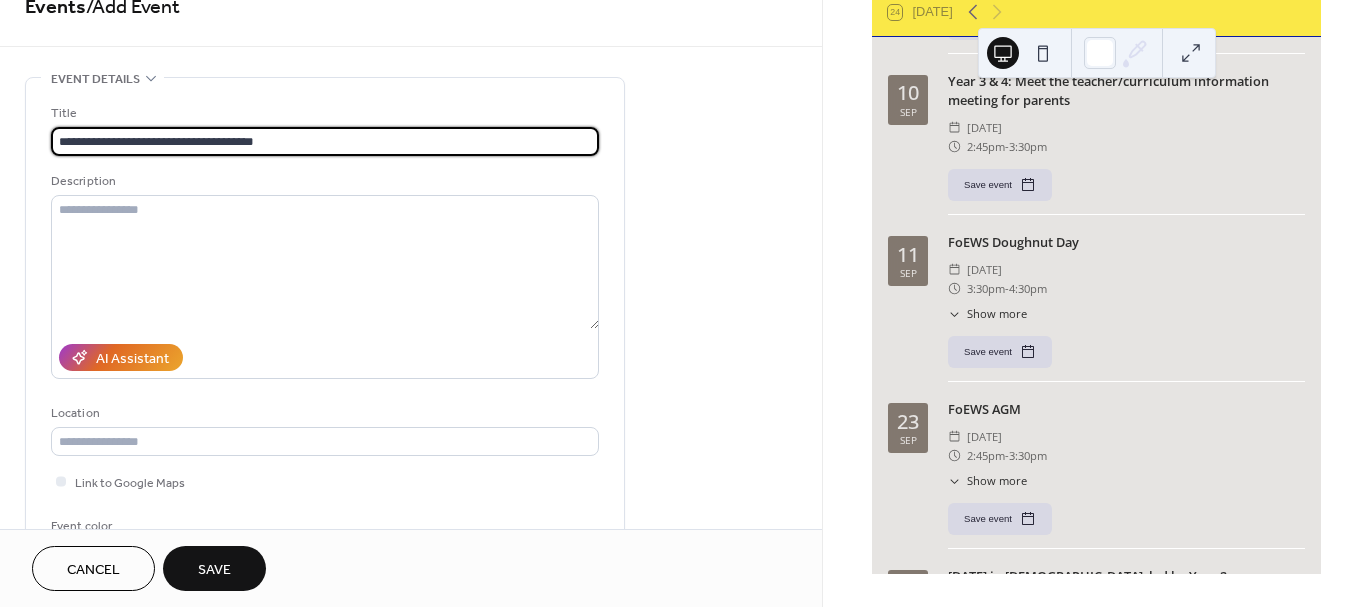scroll, scrollTop: 32, scrollLeft: 0, axis: vertical 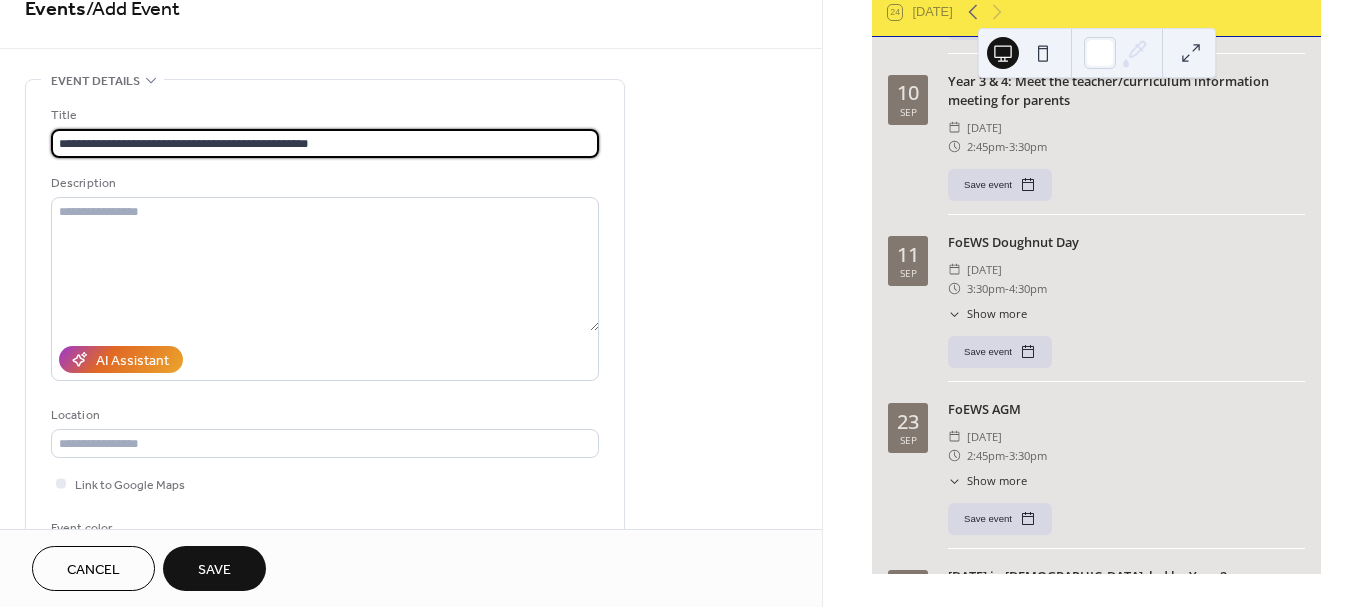 click on "**********" at bounding box center [325, 143] 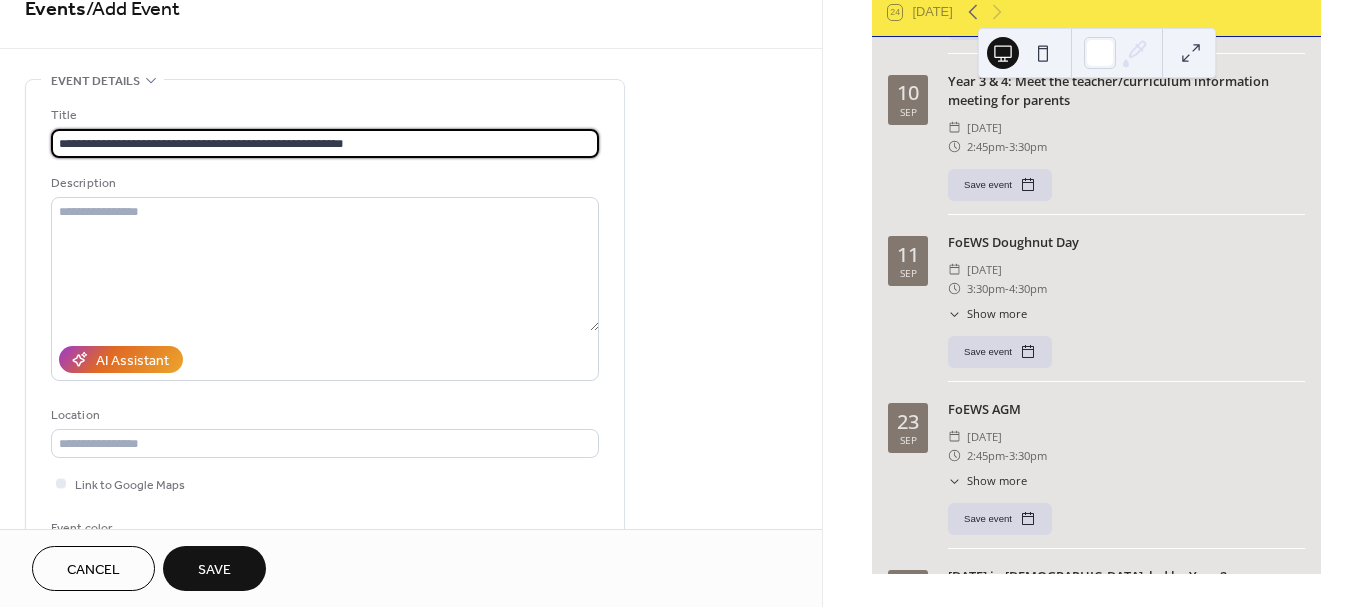 click on "**********" at bounding box center [325, 143] 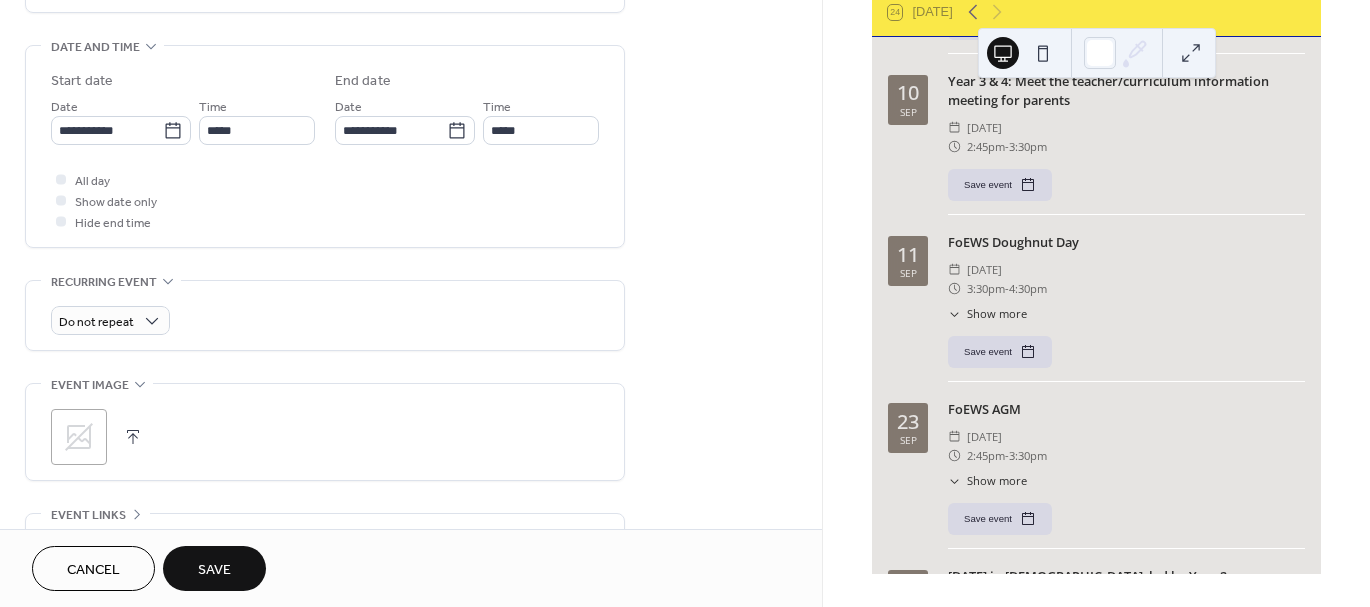 scroll, scrollTop: 607, scrollLeft: 0, axis: vertical 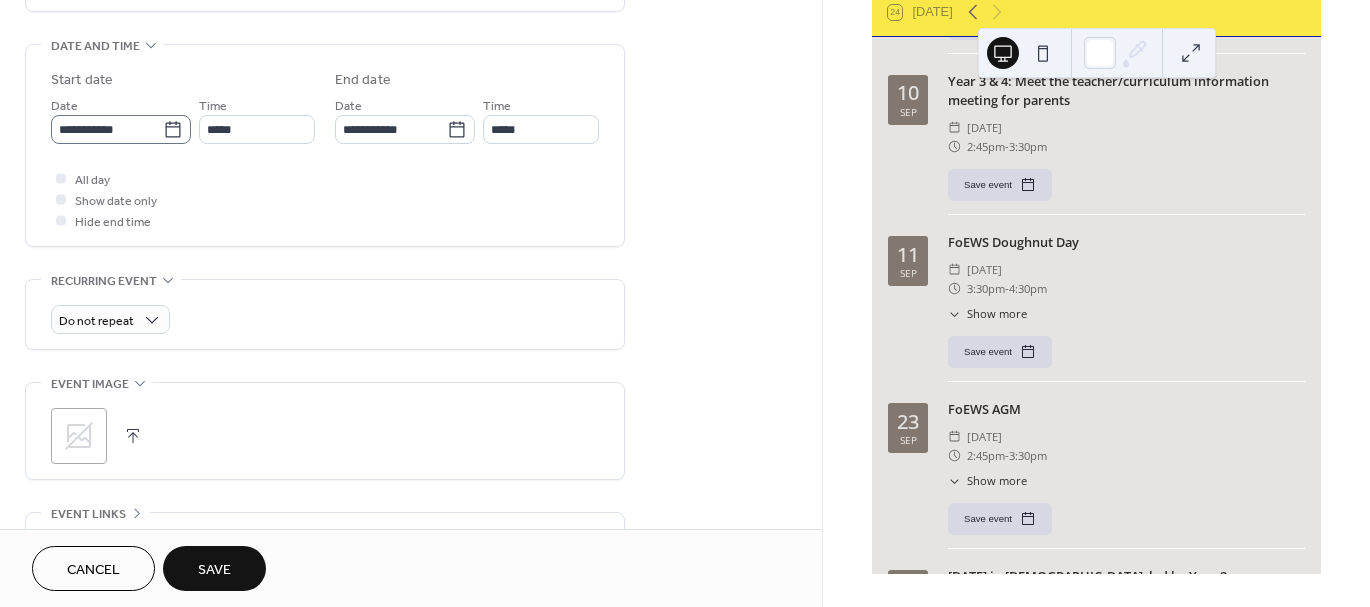 type on "**********" 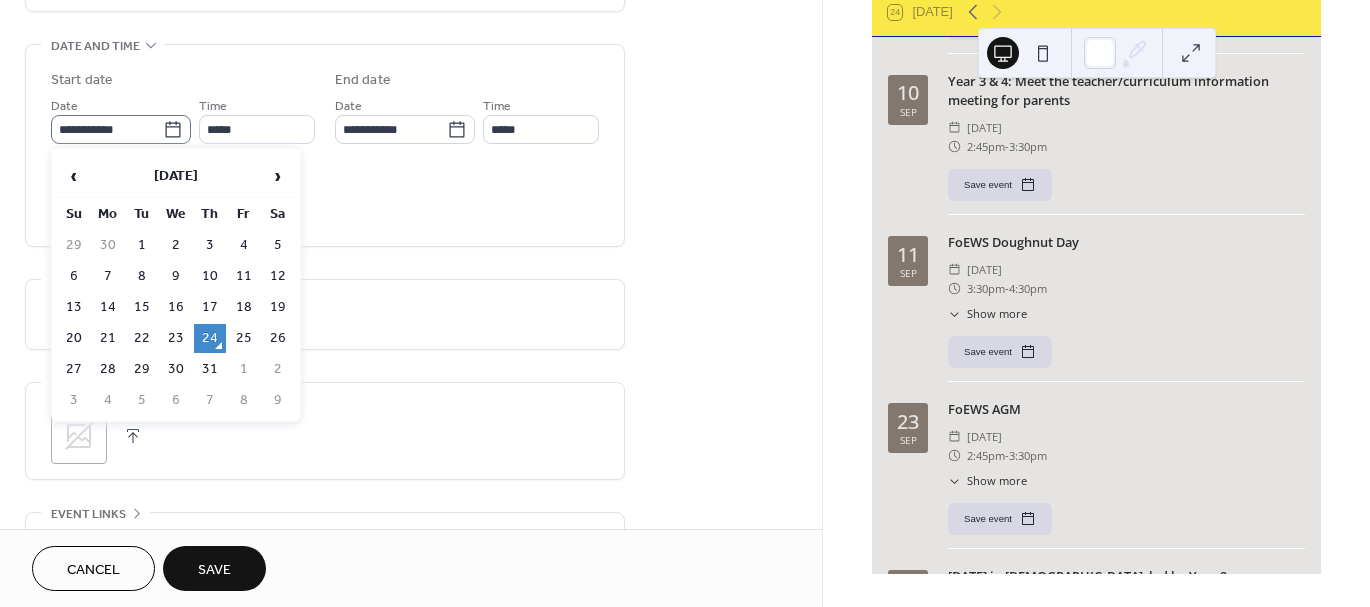 click 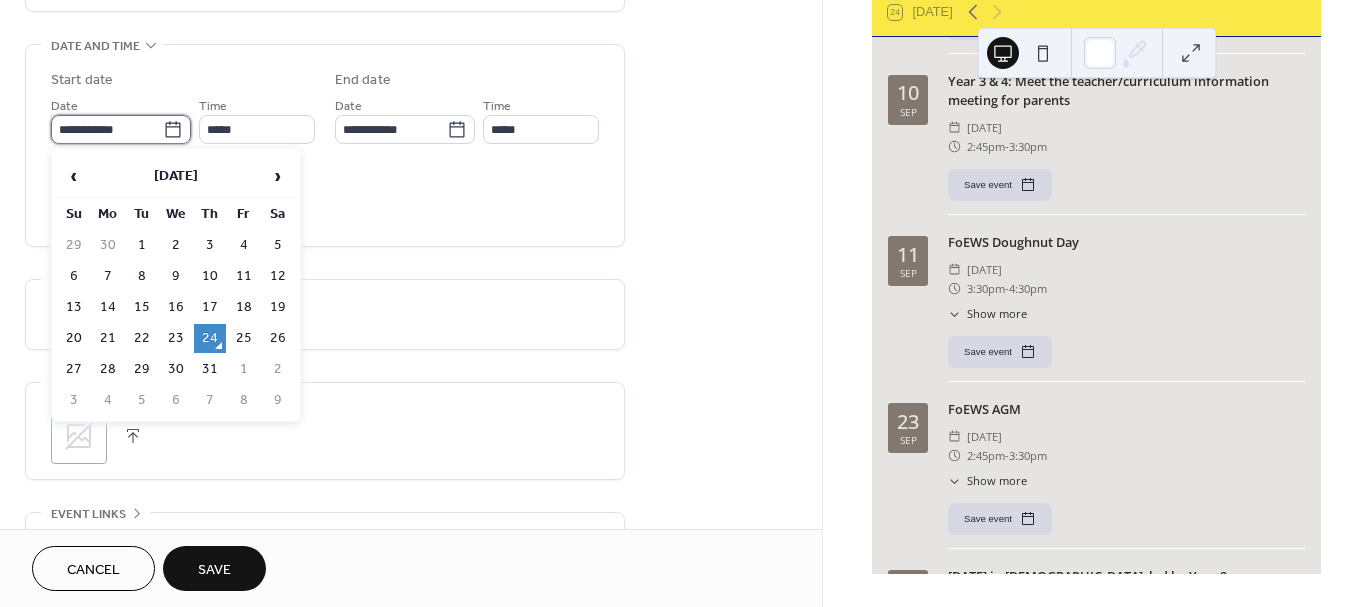 click on "**********" at bounding box center [107, 129] 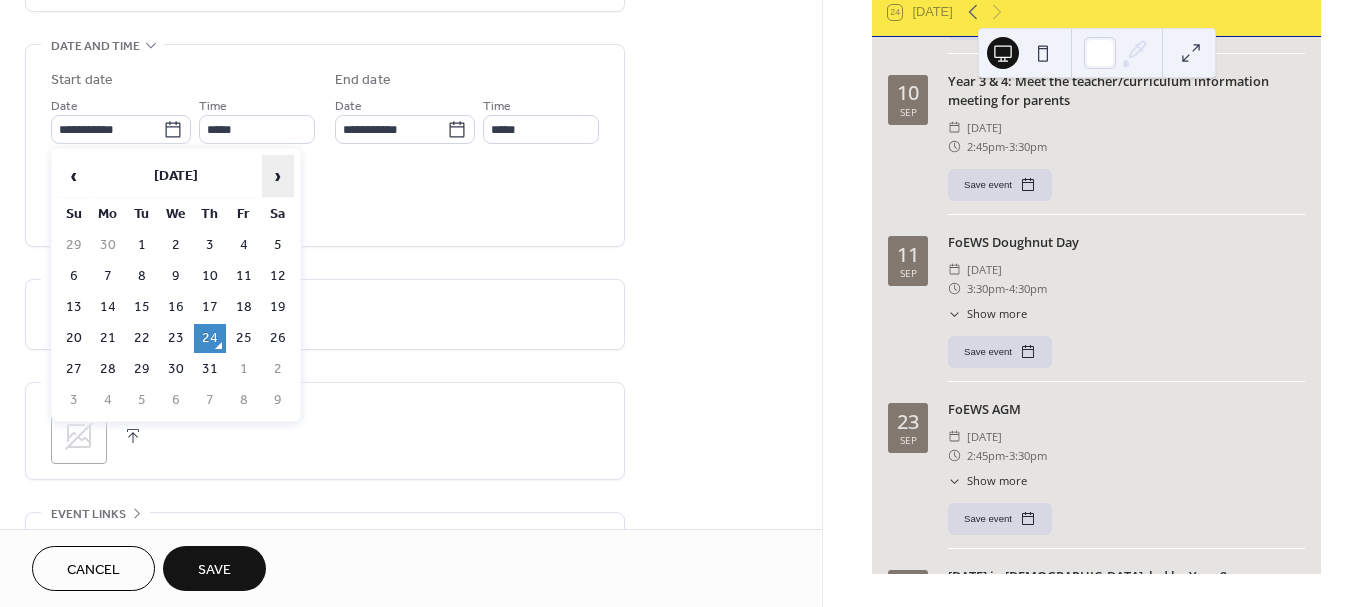 click on "›" at bounding box center [278, 176] 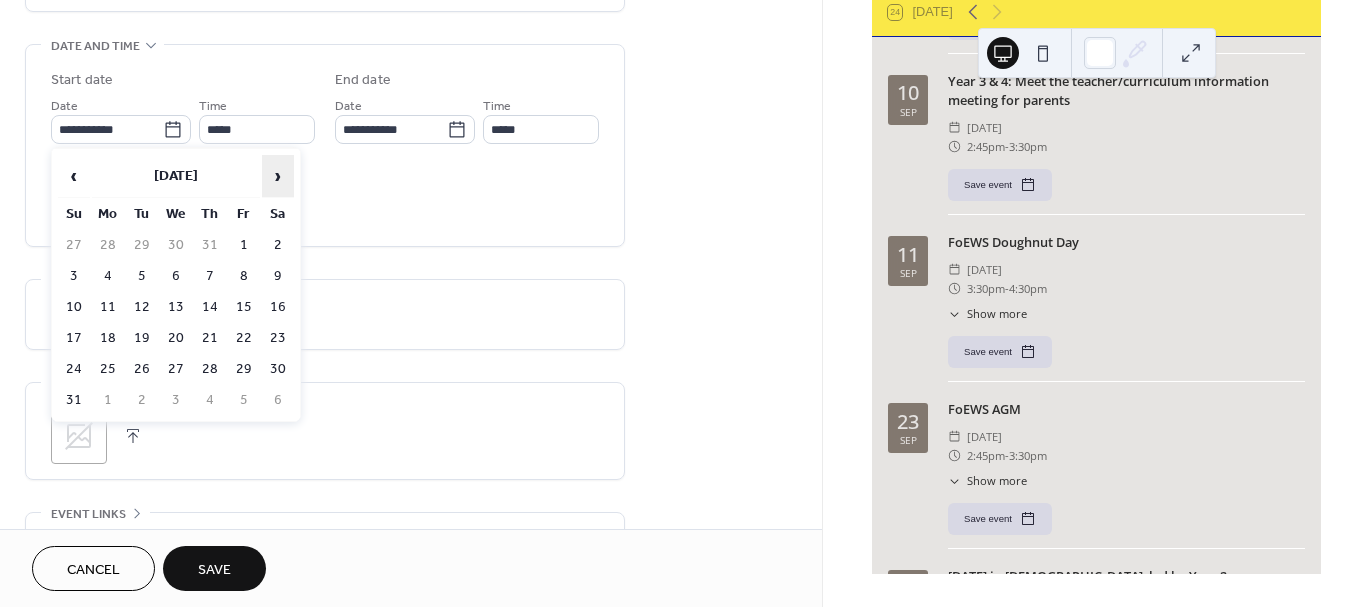 click on "›" at bounding box center (278, 176) 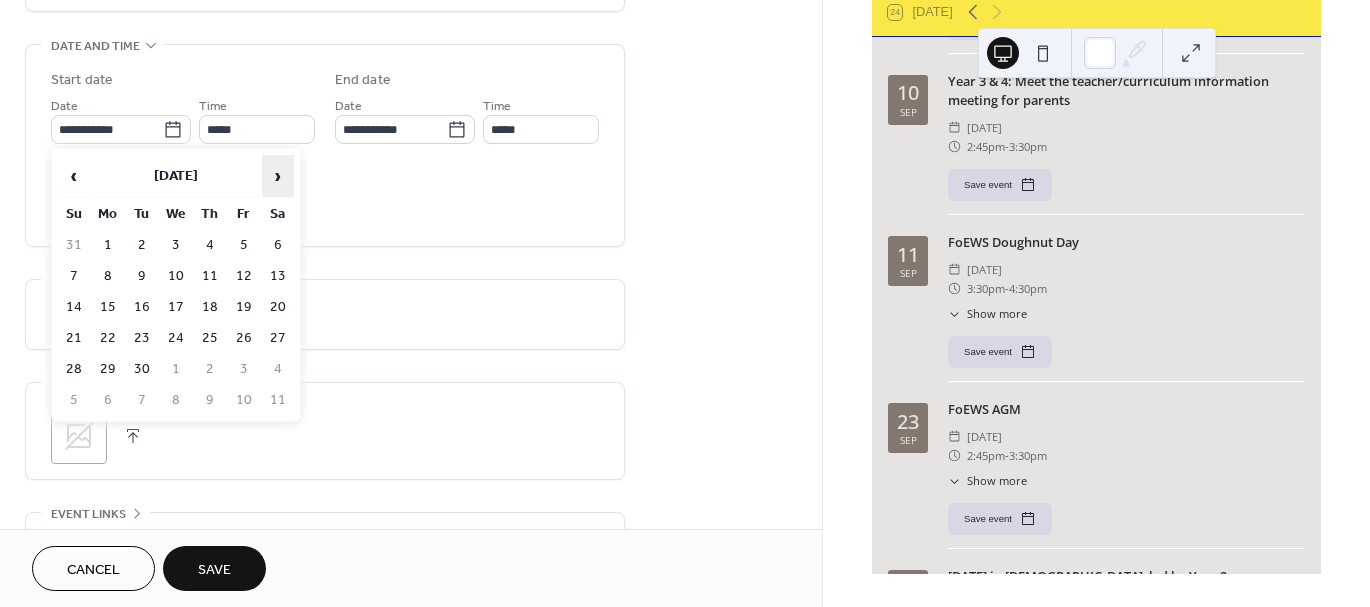 click on "›" at bounding box center [278, 176] 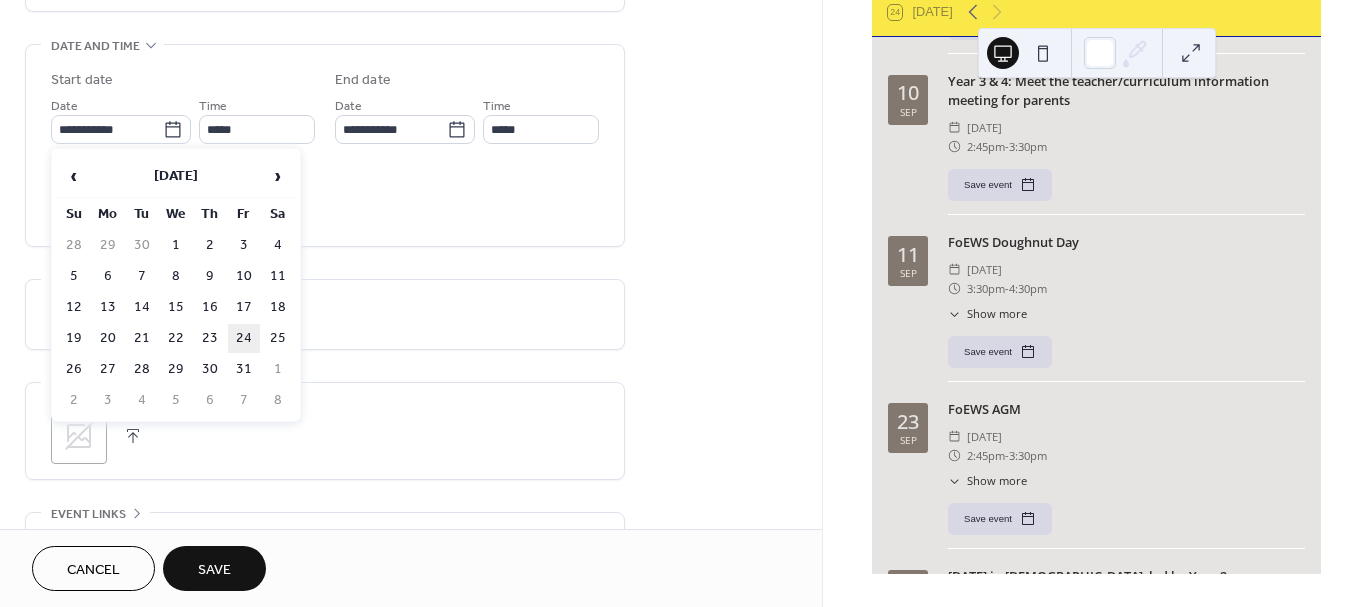 click on "24" at bounding box center (244, 338) 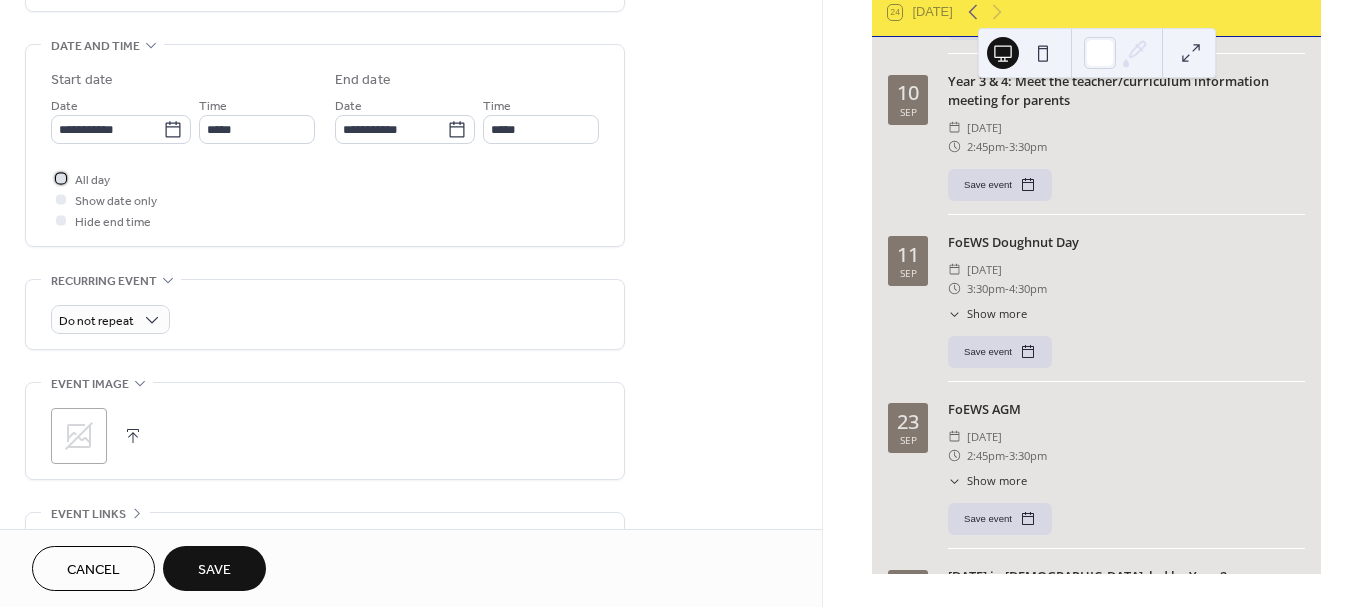 click on "All day" at bounding box center [92, 180] 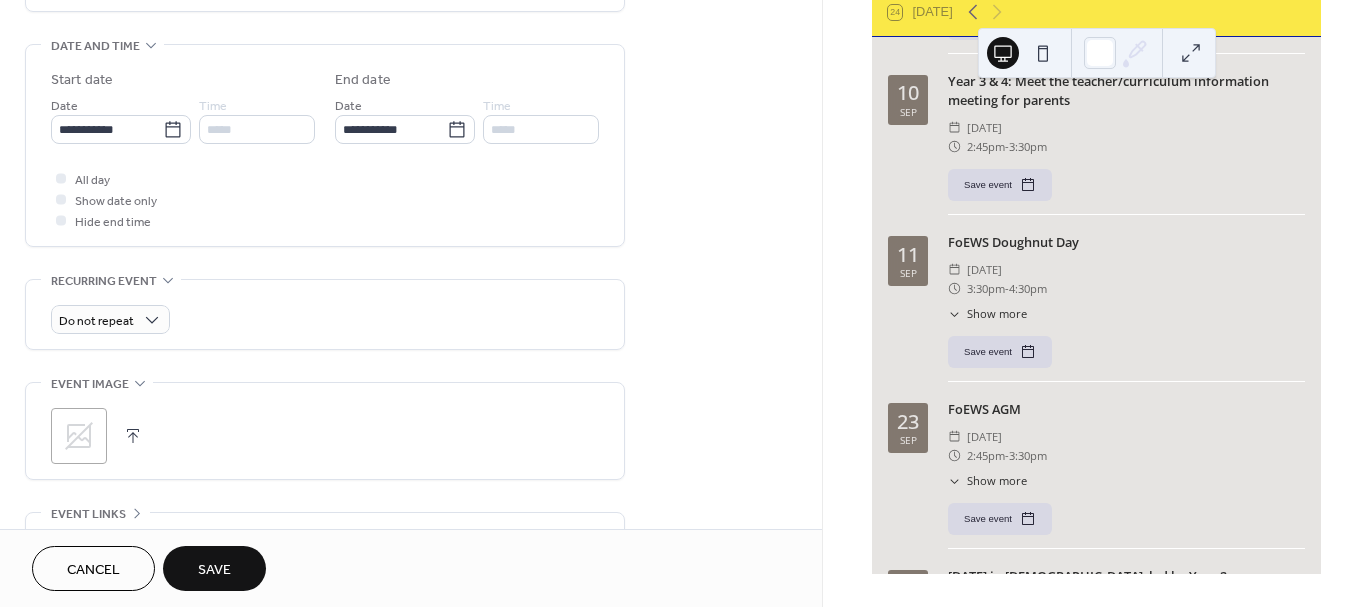 click on "Save" at bounding box center [214, 568] 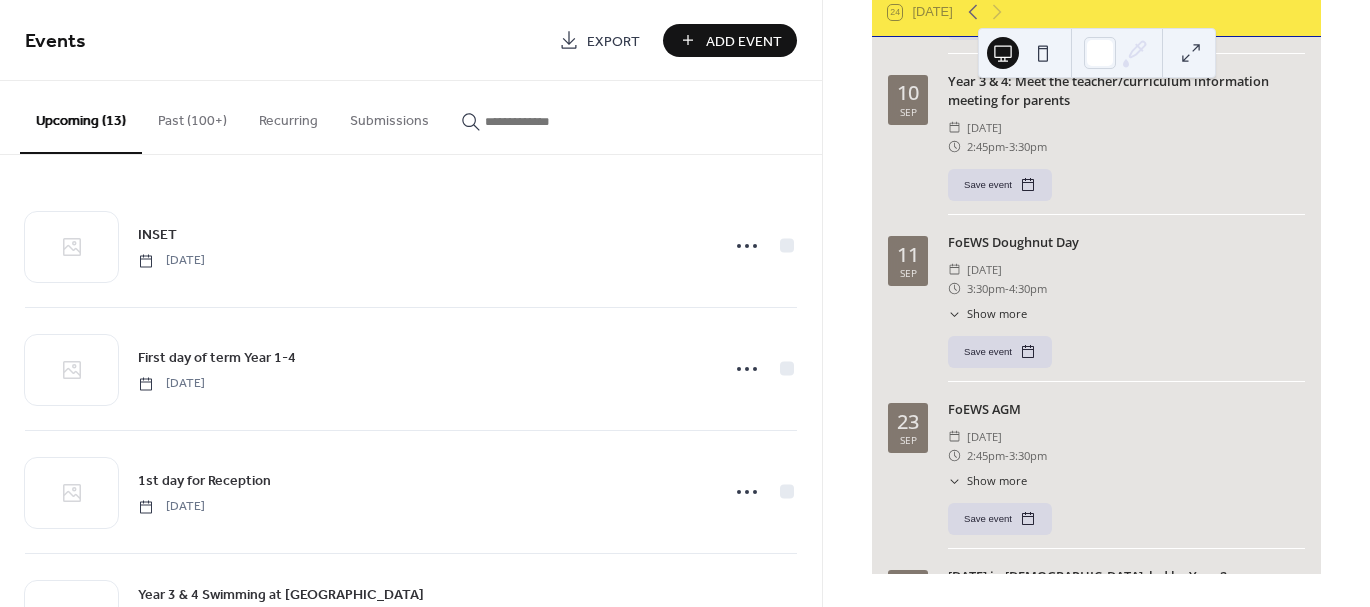 click on "Add Event" at bounding box center [744, 41] 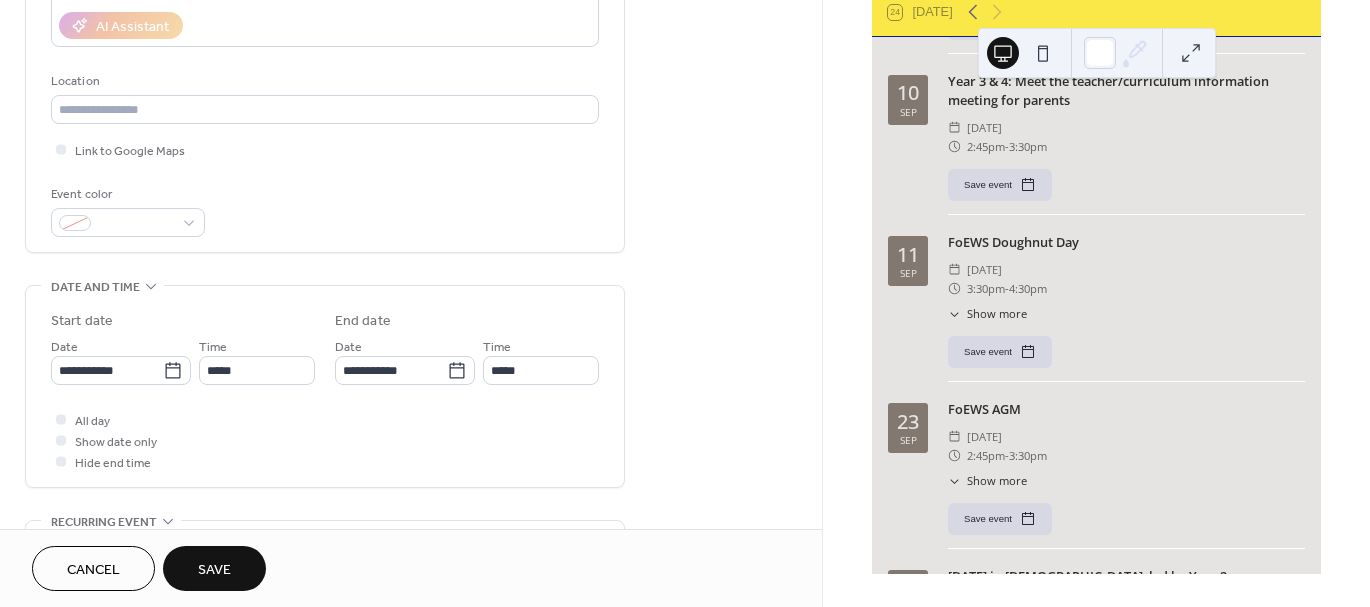 scroll, scrollTop: 368, scrollLeft: 0, axis: vertical 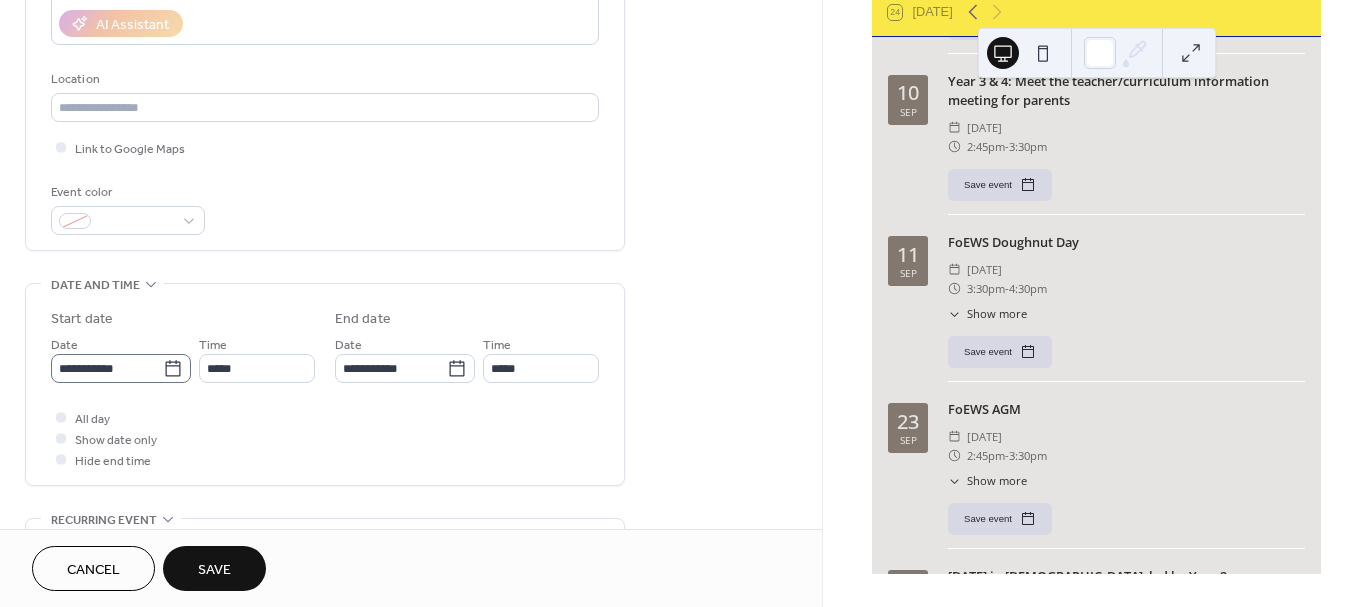 type on "*********" 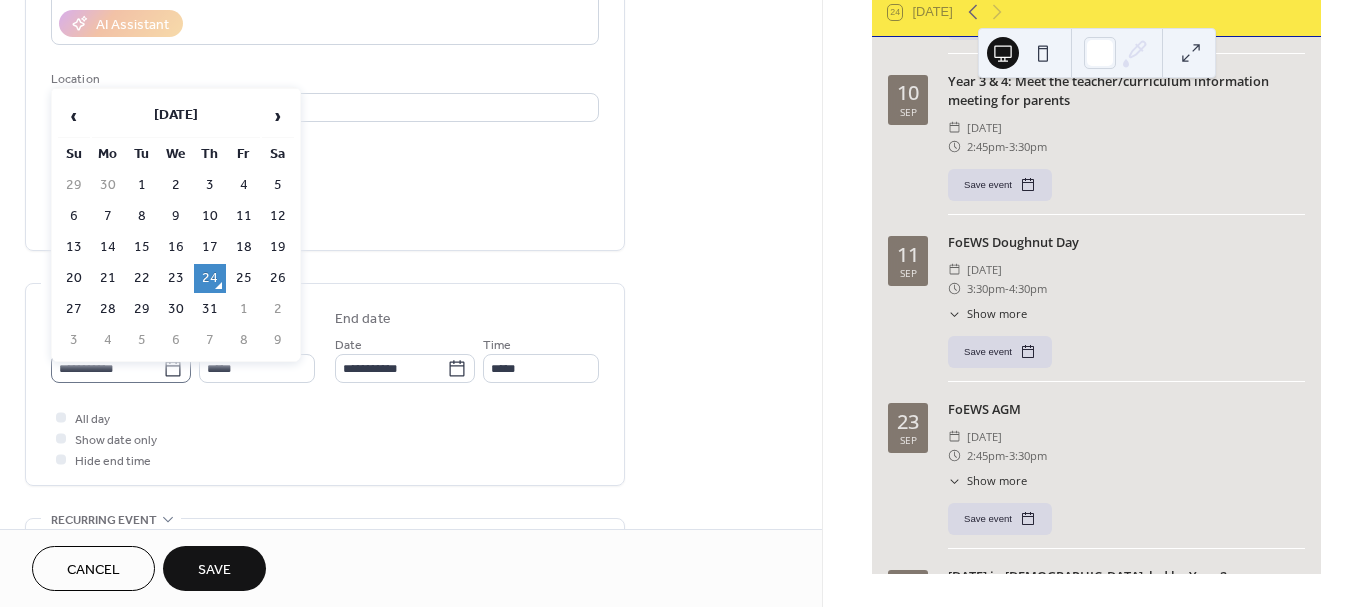 click 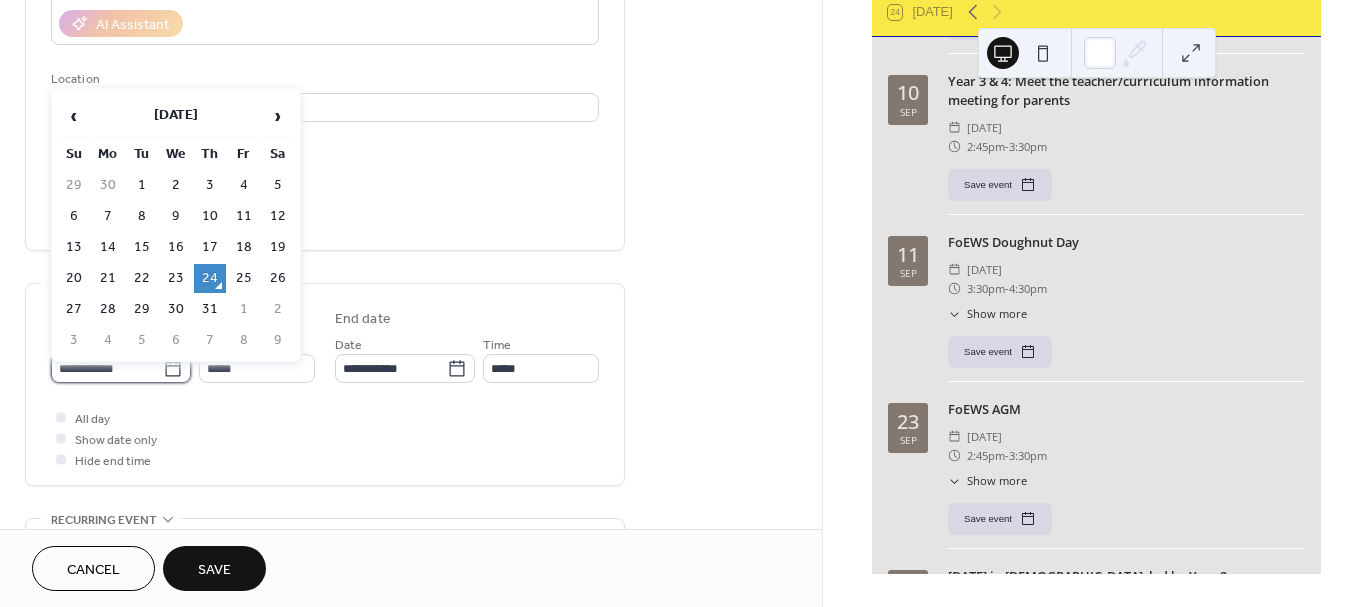 click on "**********" at bounding box center (107, 368) 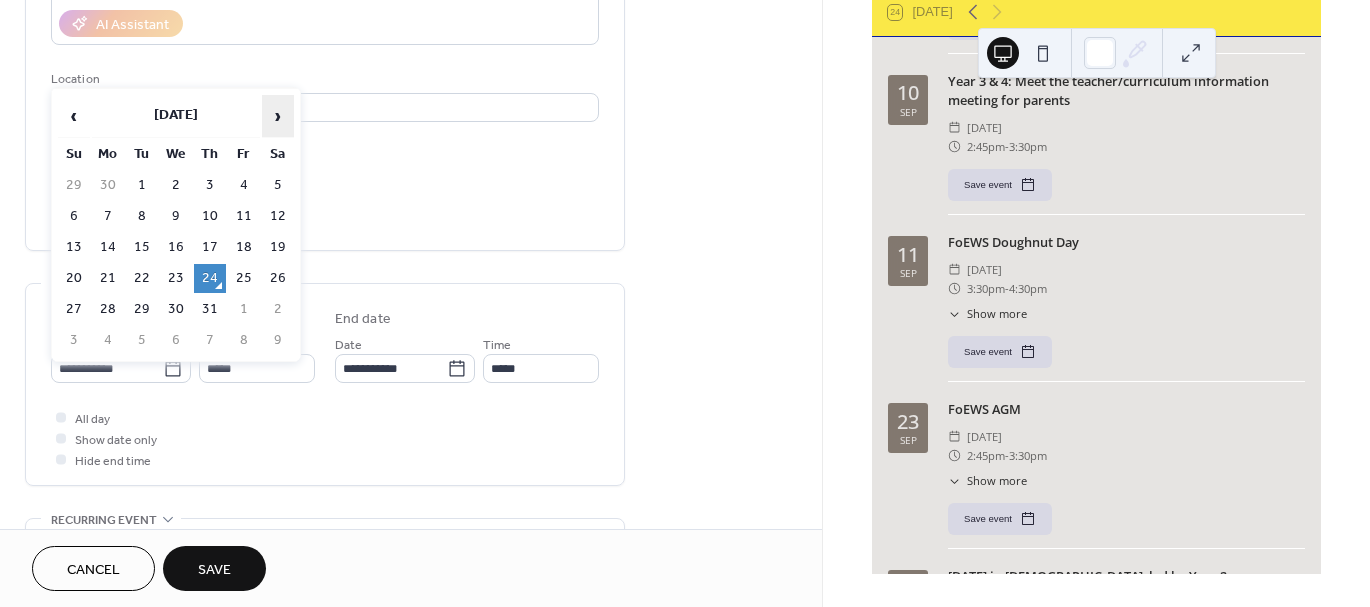 click on "›" at bounding box center (278, 116) 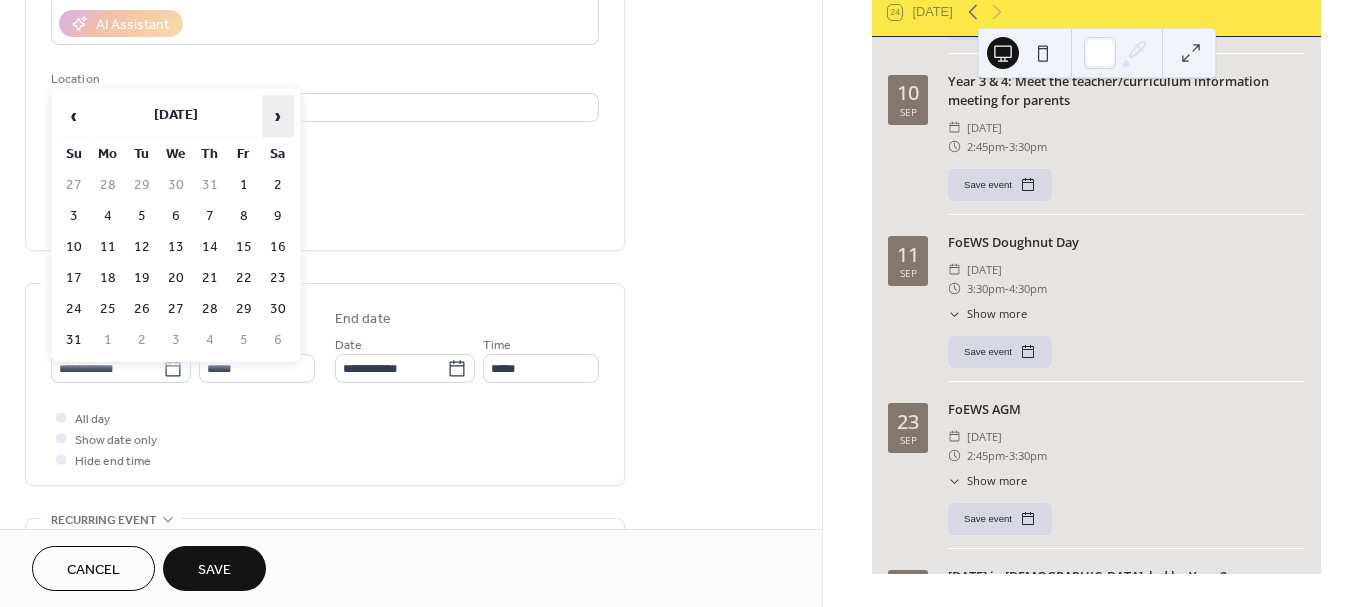 click on "›" at bounding box center [278, 116] 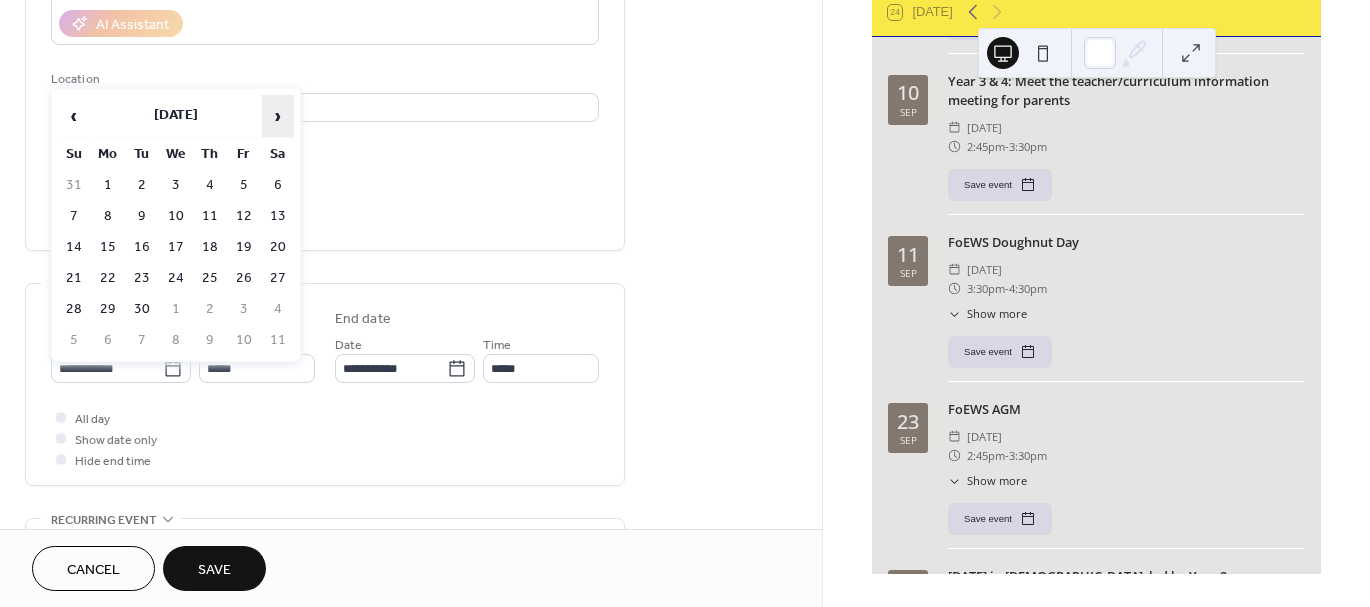 click on "›" at bounding box center (278, 116) 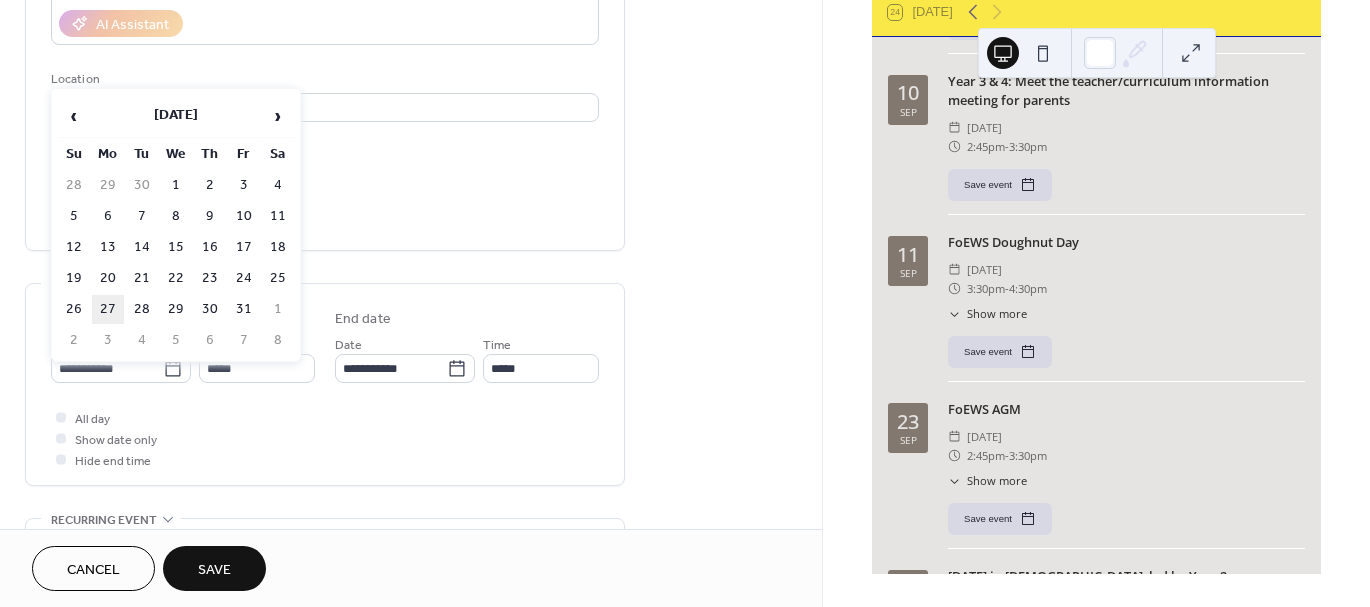 click on "27" at bounding box center (108, 309) 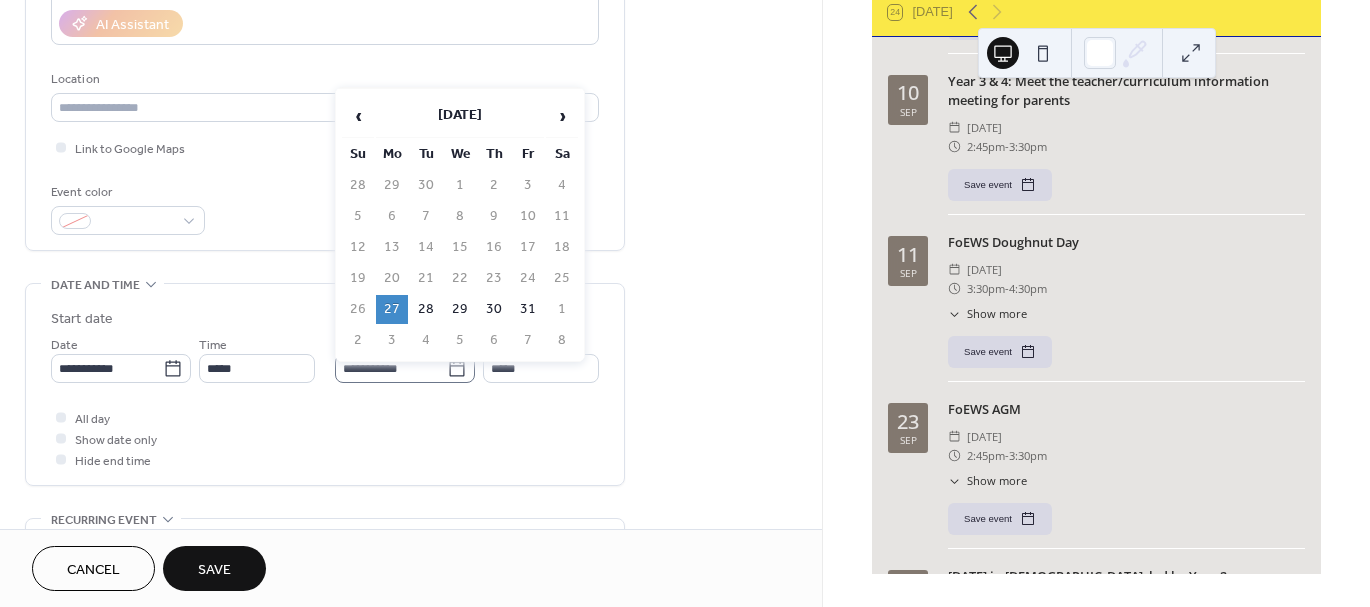 click 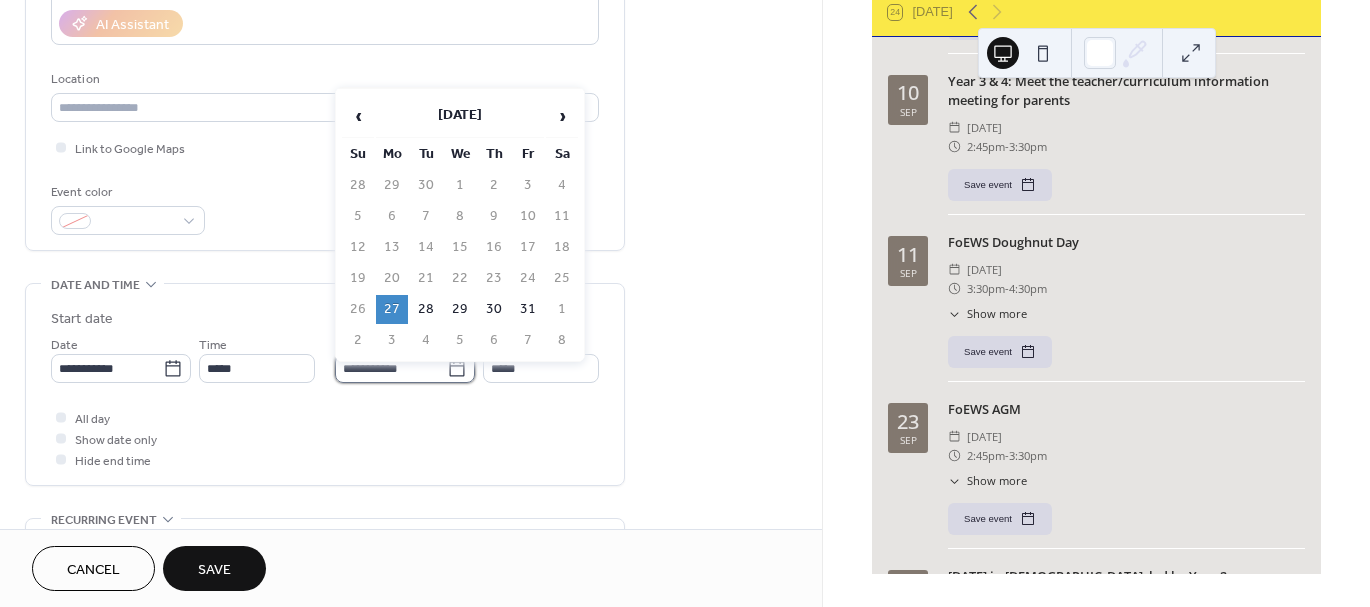 click on "**********" at bounding box center [391, 368] 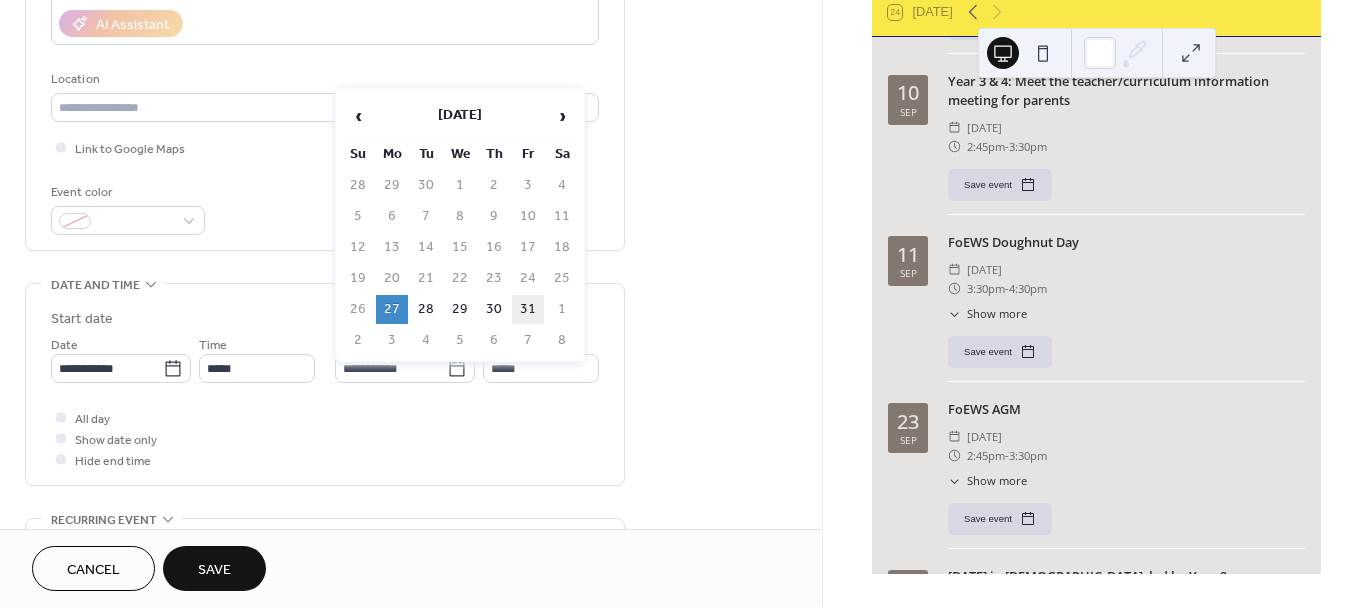 click on "31" at bounding box center (528, 309) 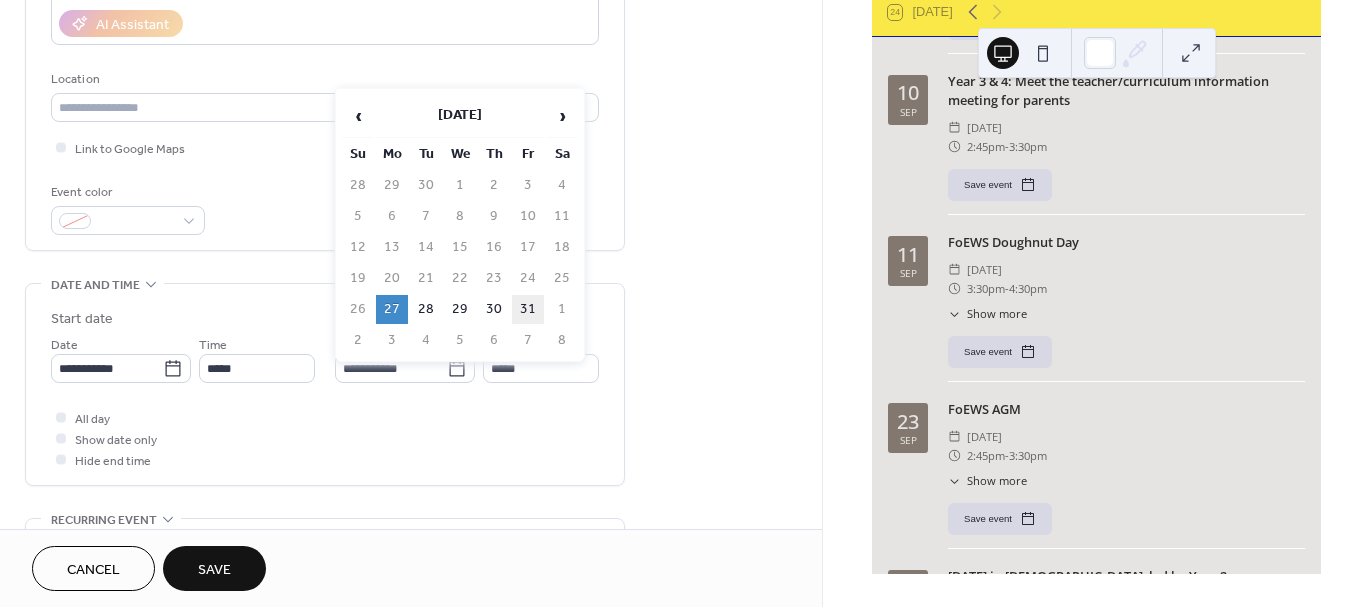 type on "**********" 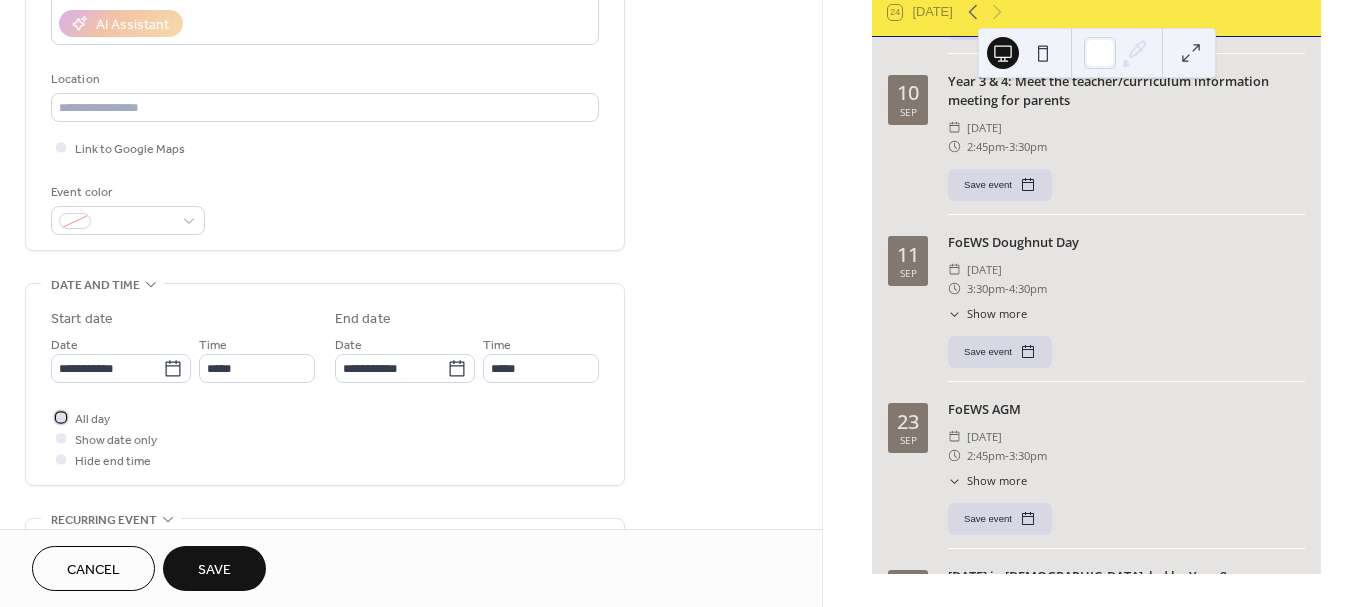 click on "All day" at bounding box center [92, 419] 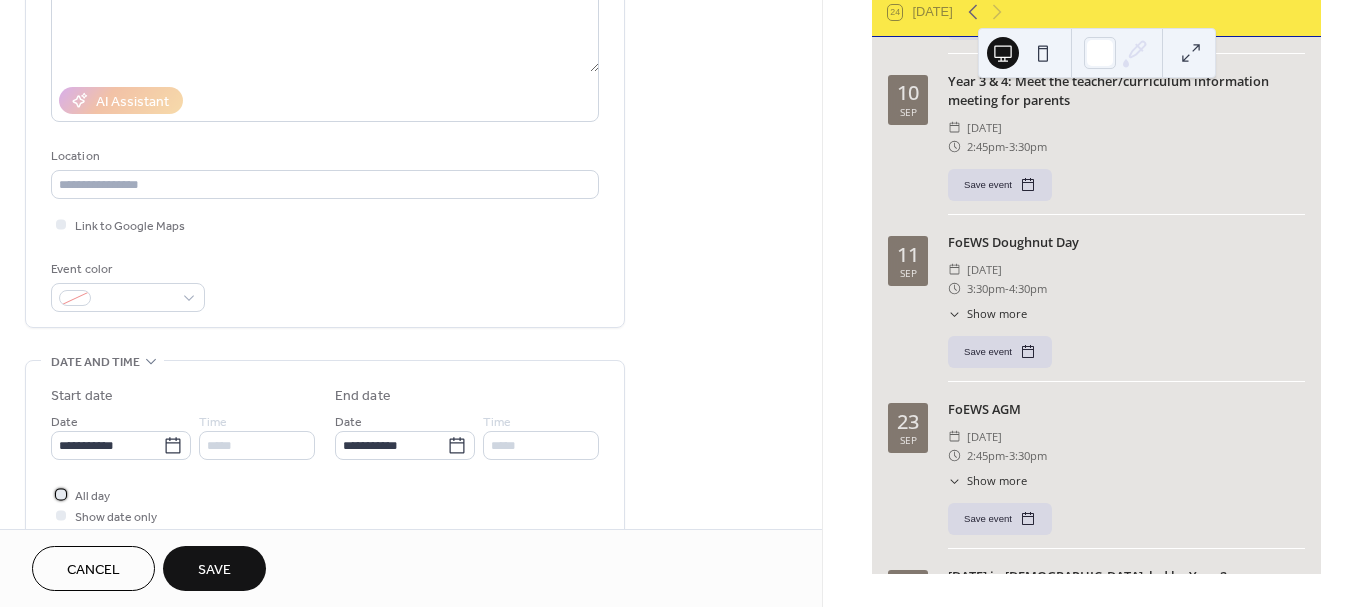 scroll, scrollTop: 288, scrollLeft: 0, axis: vertical 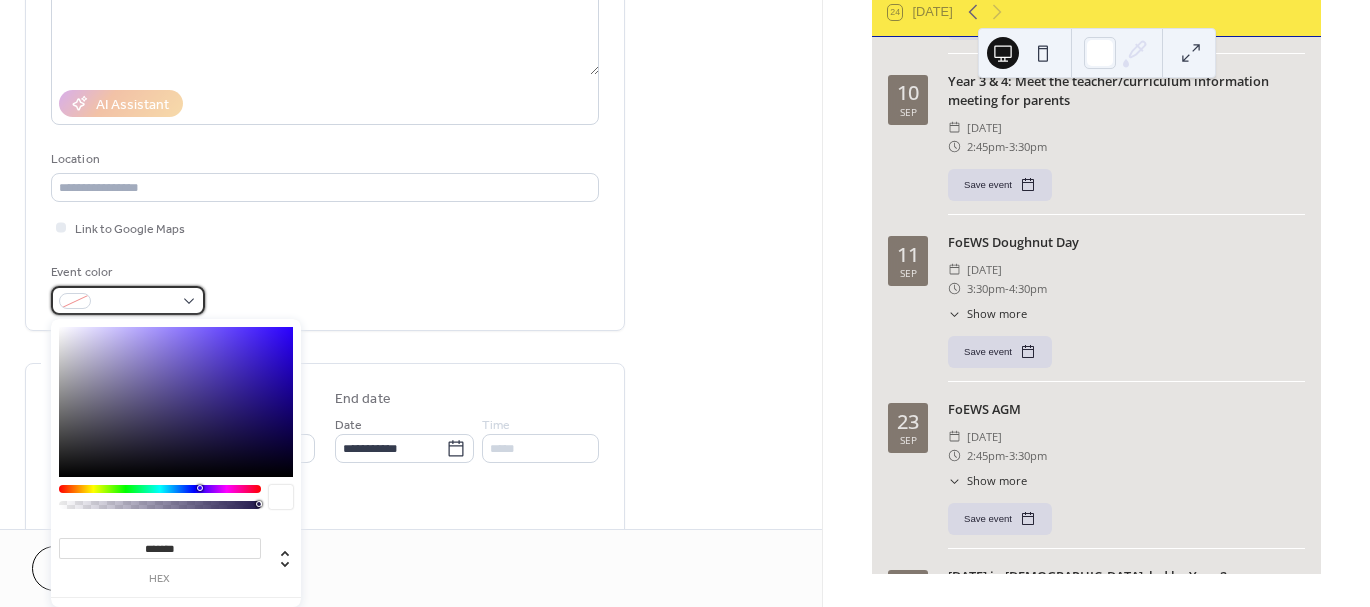 click at bounding box center (128, 300) 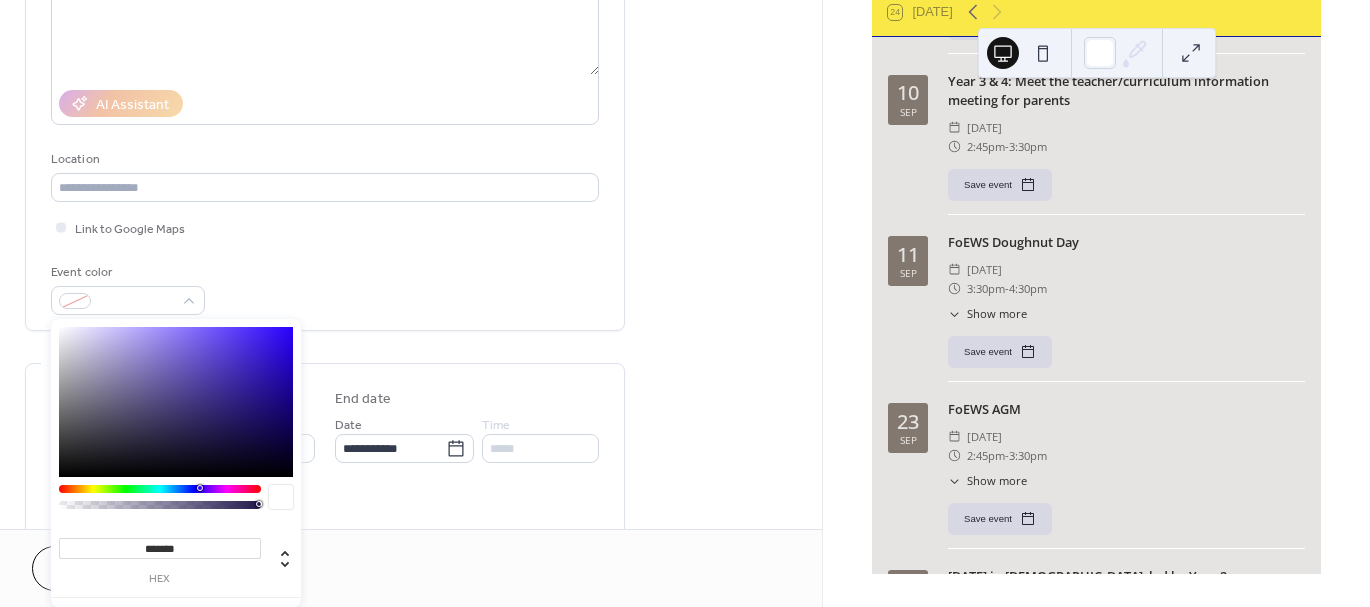 type on "*******" 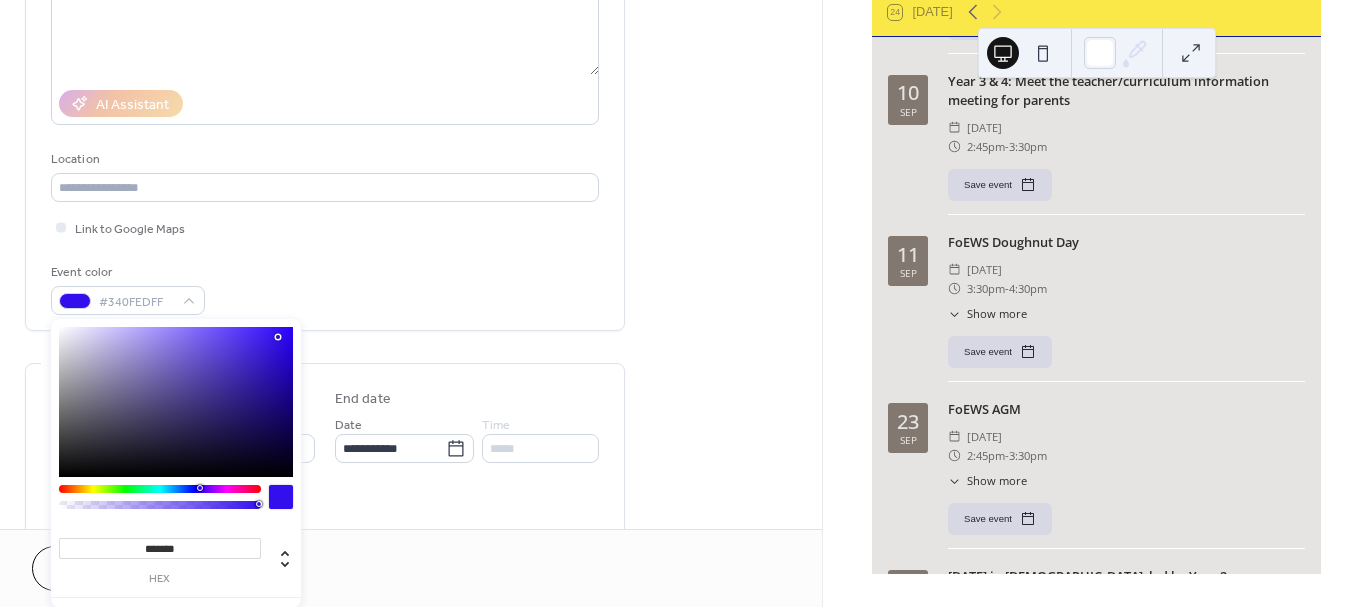 click at bounding box center [176, 402] 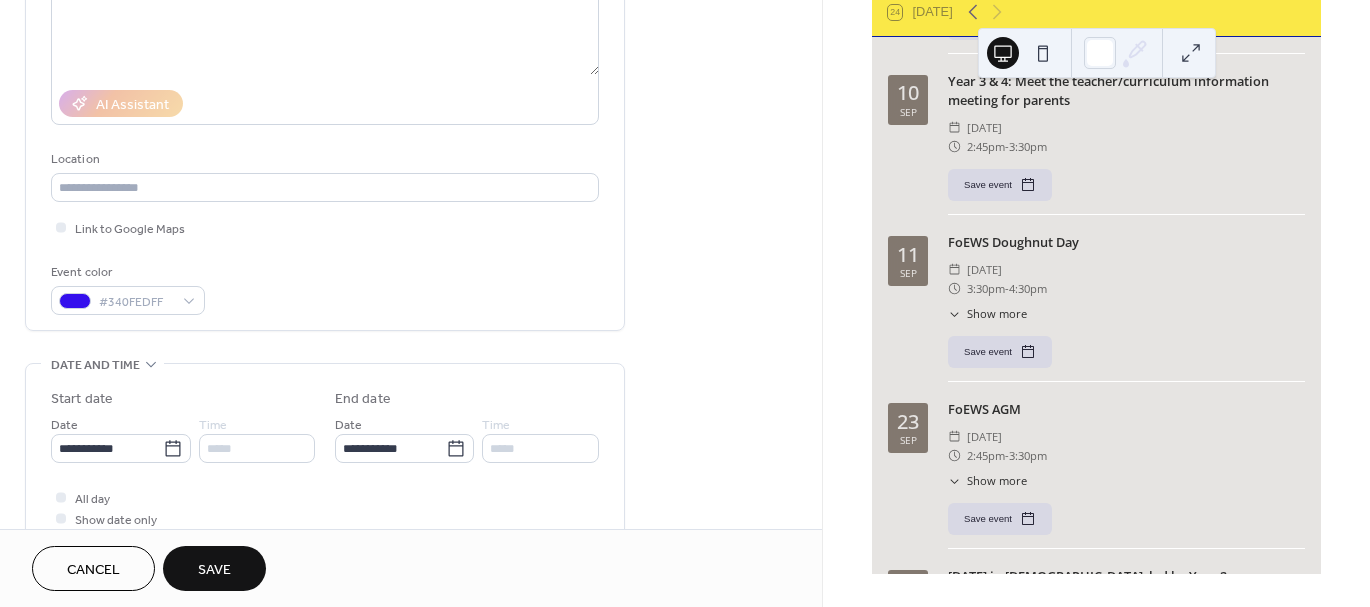 click on "Title ********* Description AI Assistant Location Link to Google Maps Event color #340FEDFF" at bounding box center (325, 77) 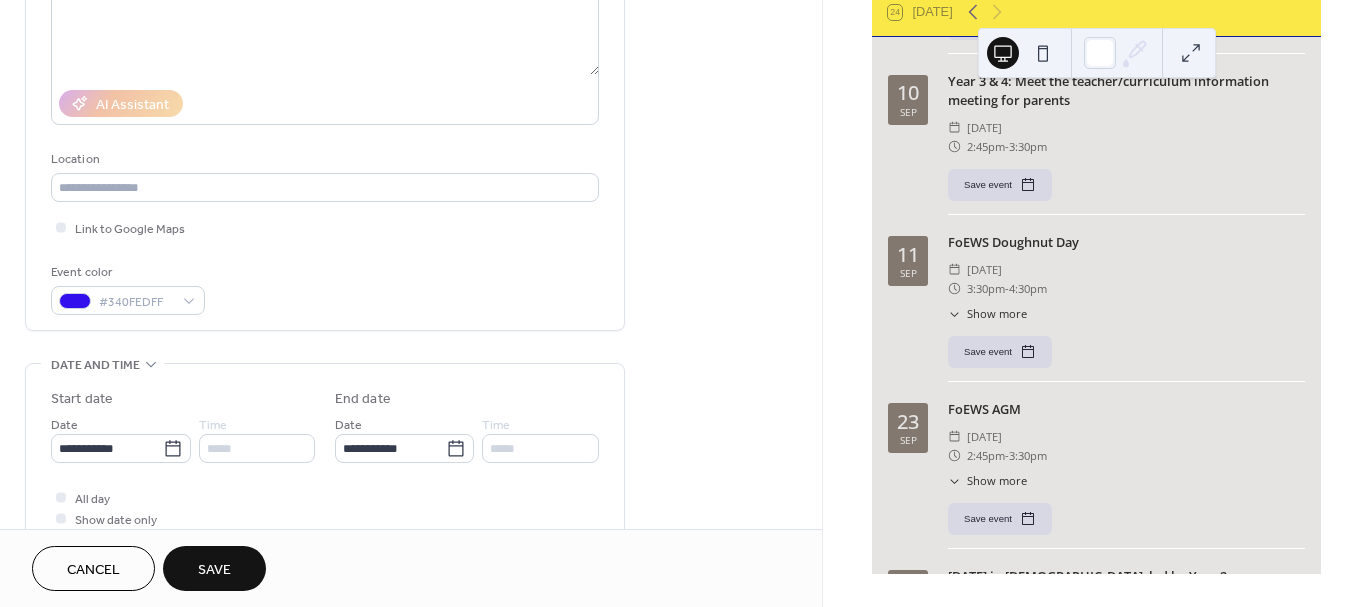 click on "Save" at bounding box center (214, 568) 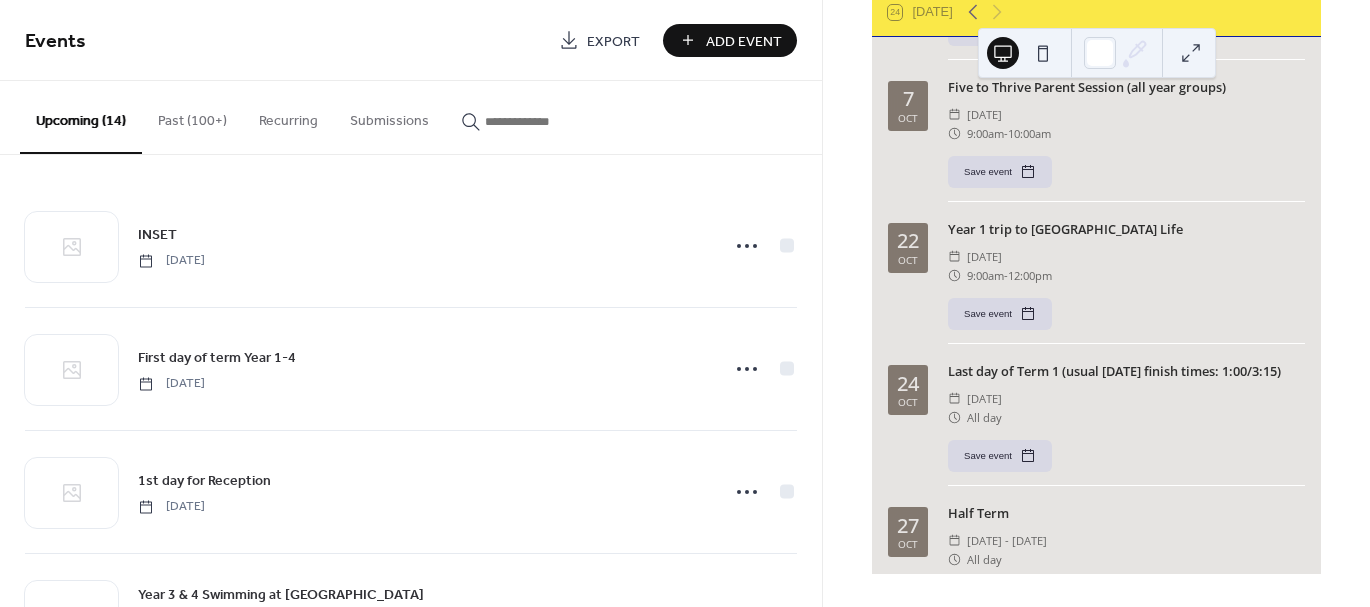 scroll, scrollTop: 1577, scrollLeft: 0, axis: vertical 